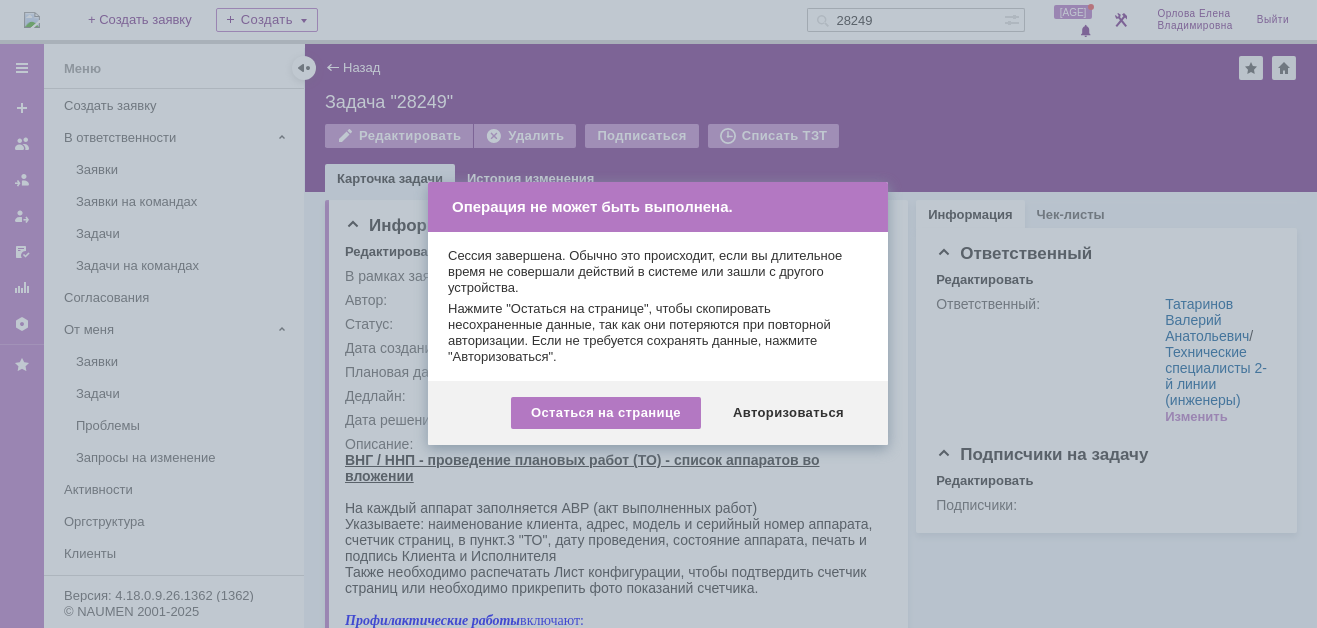scroll, scrollTop: 0, scrollLeft: 0, axis: both 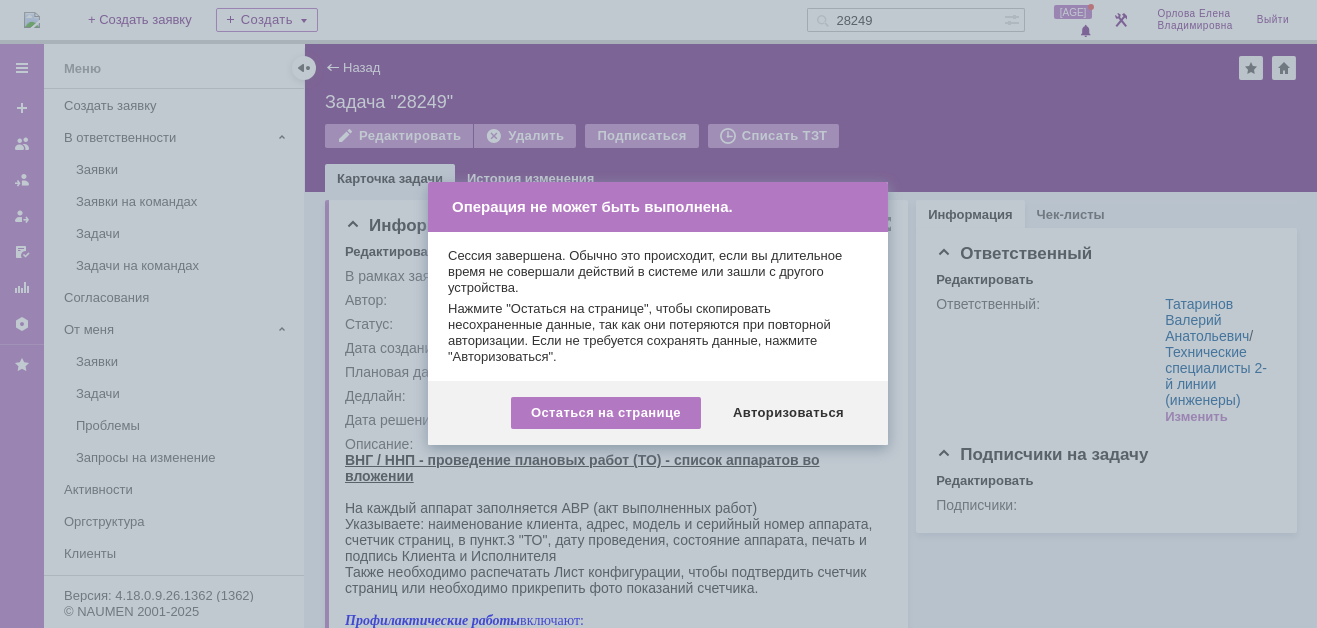 click on "Авторизоваться" at bounding box center (788, 413) 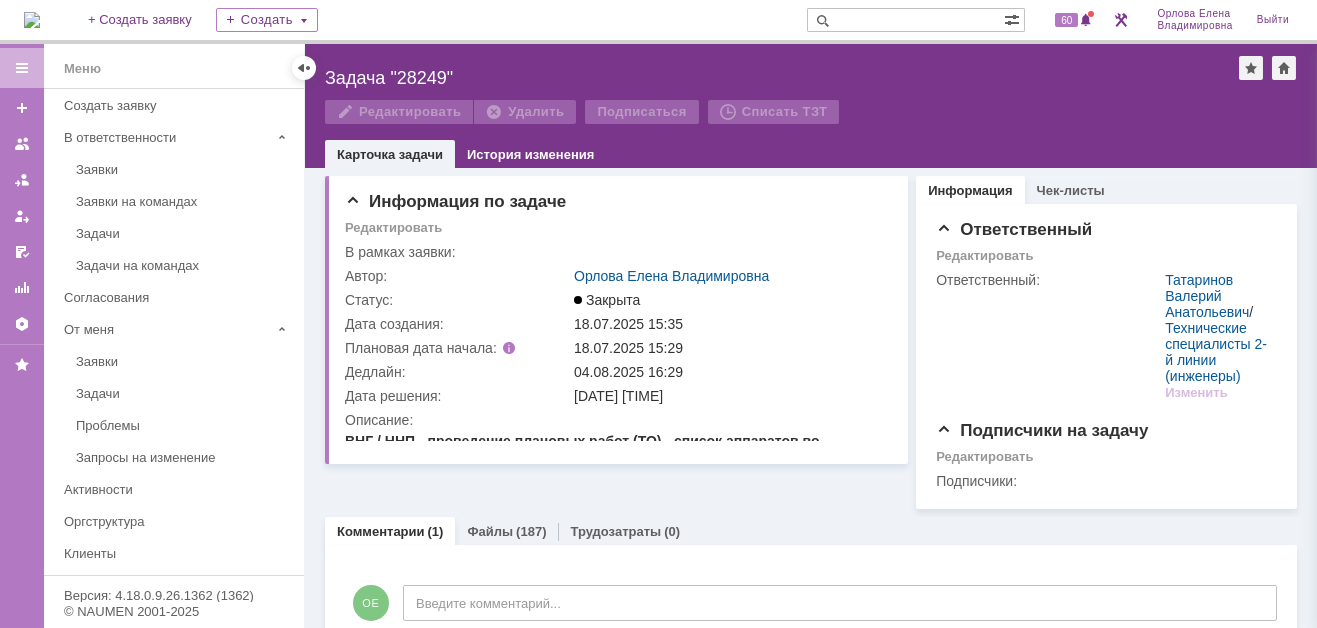 scroll, scrollTop: 0, scrollLeft: 0, axis: both 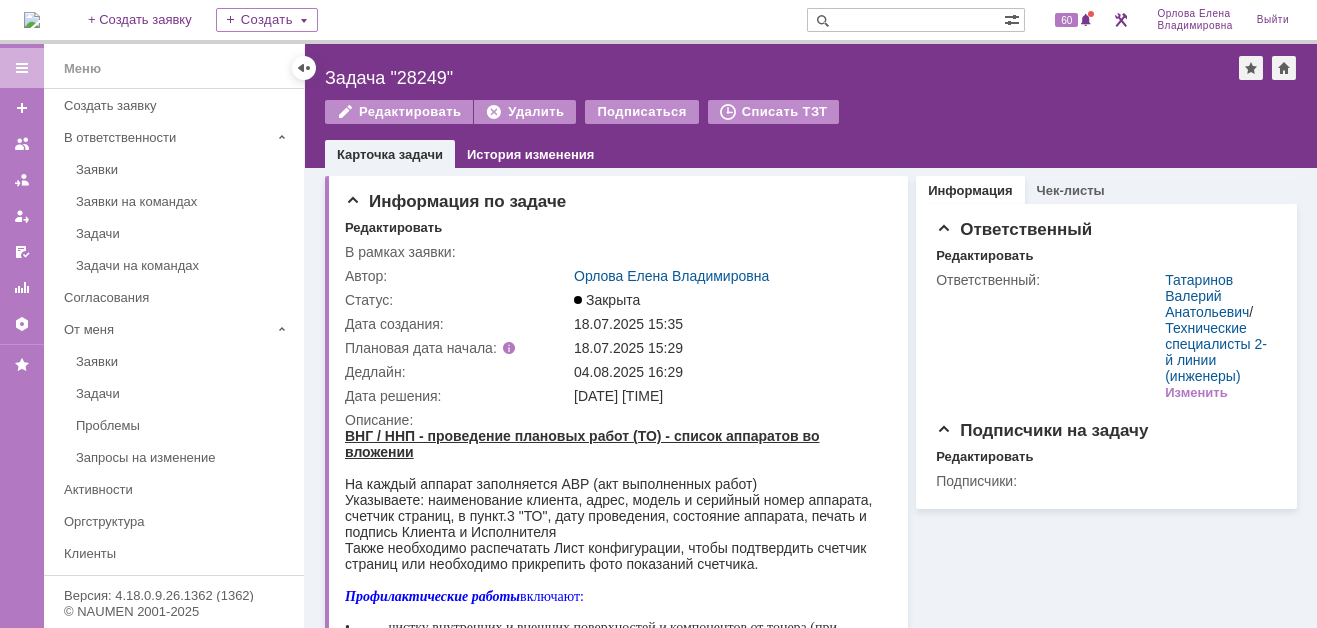 click at bounding box center (32, 20) 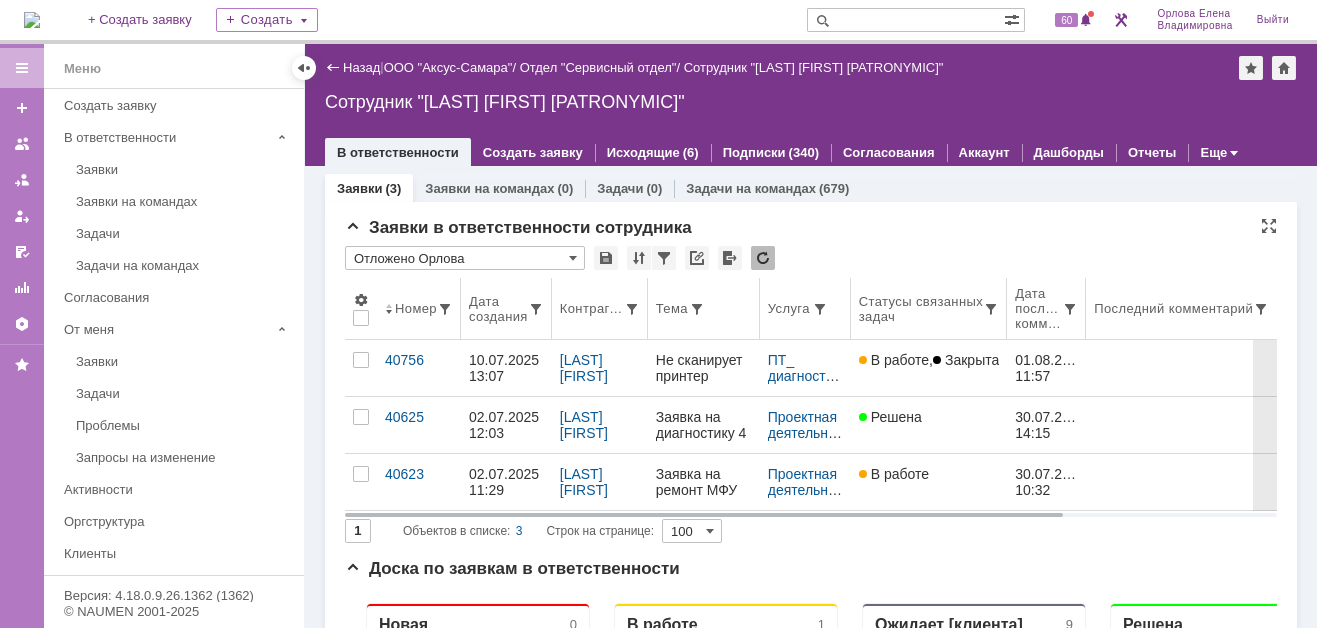 scroll, scrollTop: 0, scrollLeft: 0, axis: both 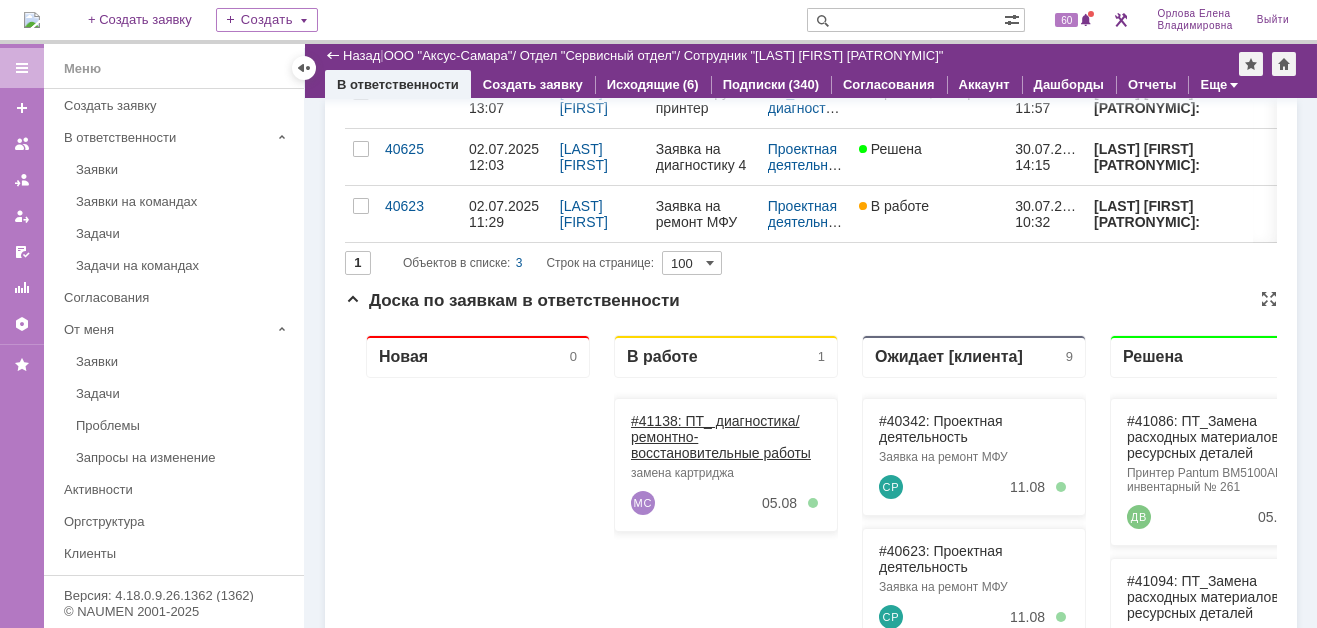 click on "#41138: ПТ_ диагностика/ ремонтно-восстановительные работы" at bounding box center [721, 437] 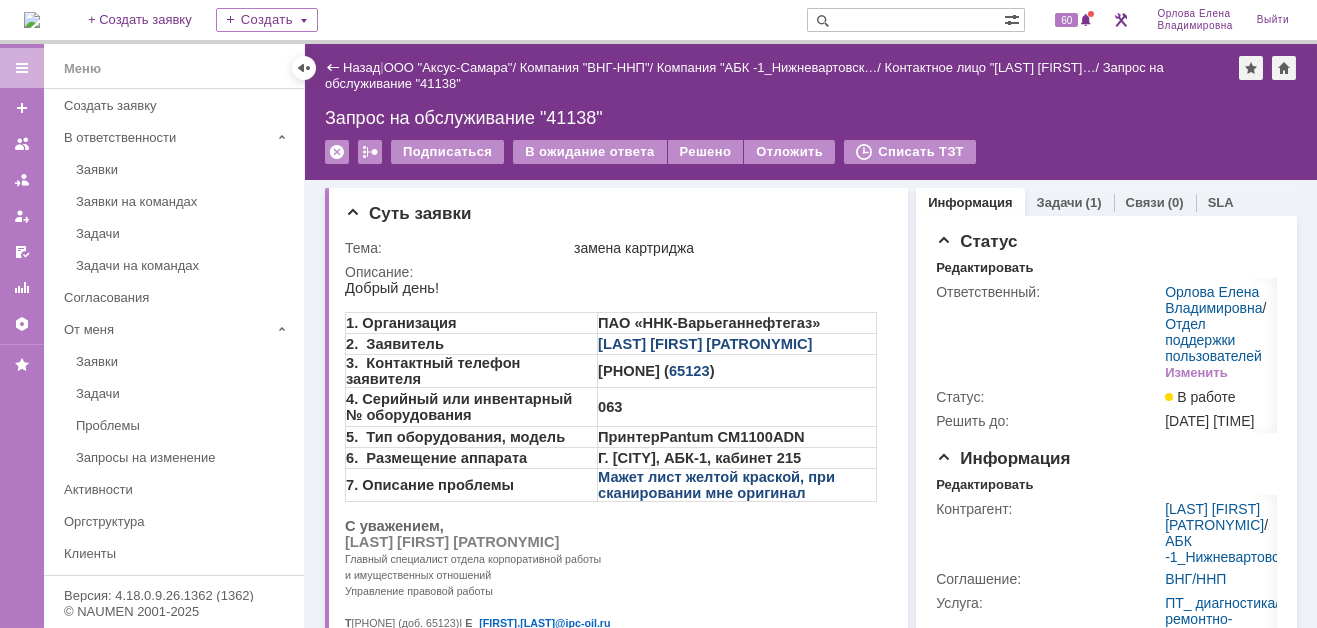 scroll, scrollTop: 0, scrollLeft: 0, axis: both 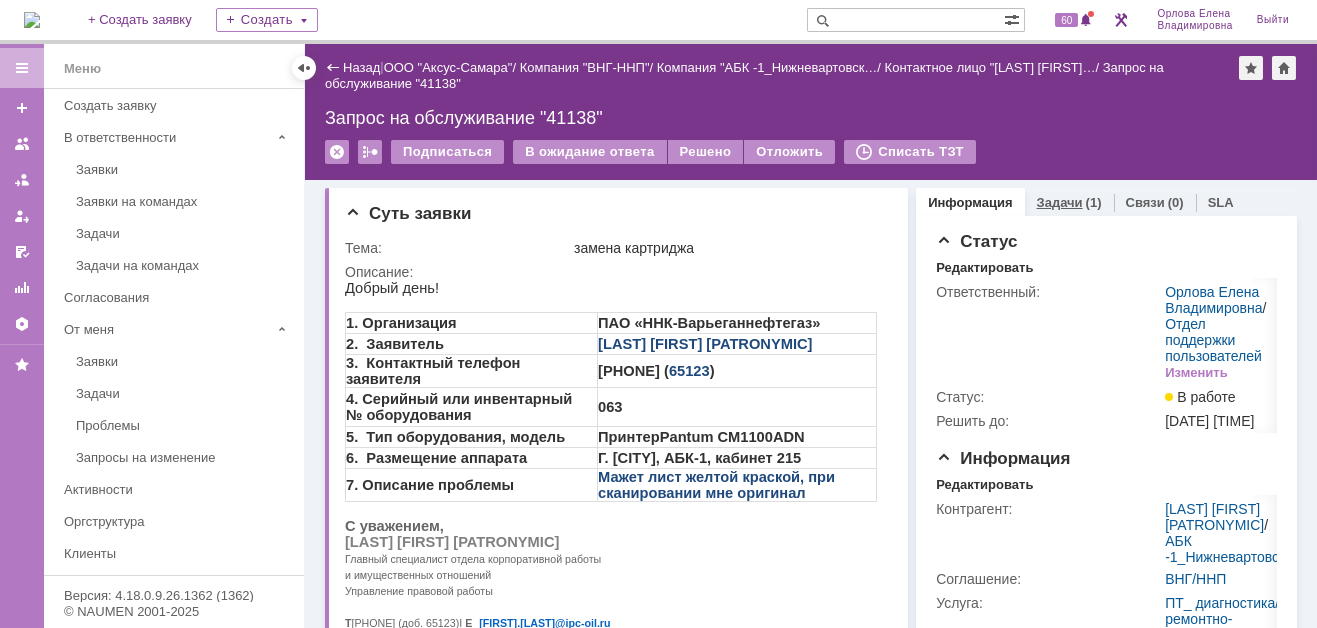 click on "Задачи" at bounding box center (1060, 202) 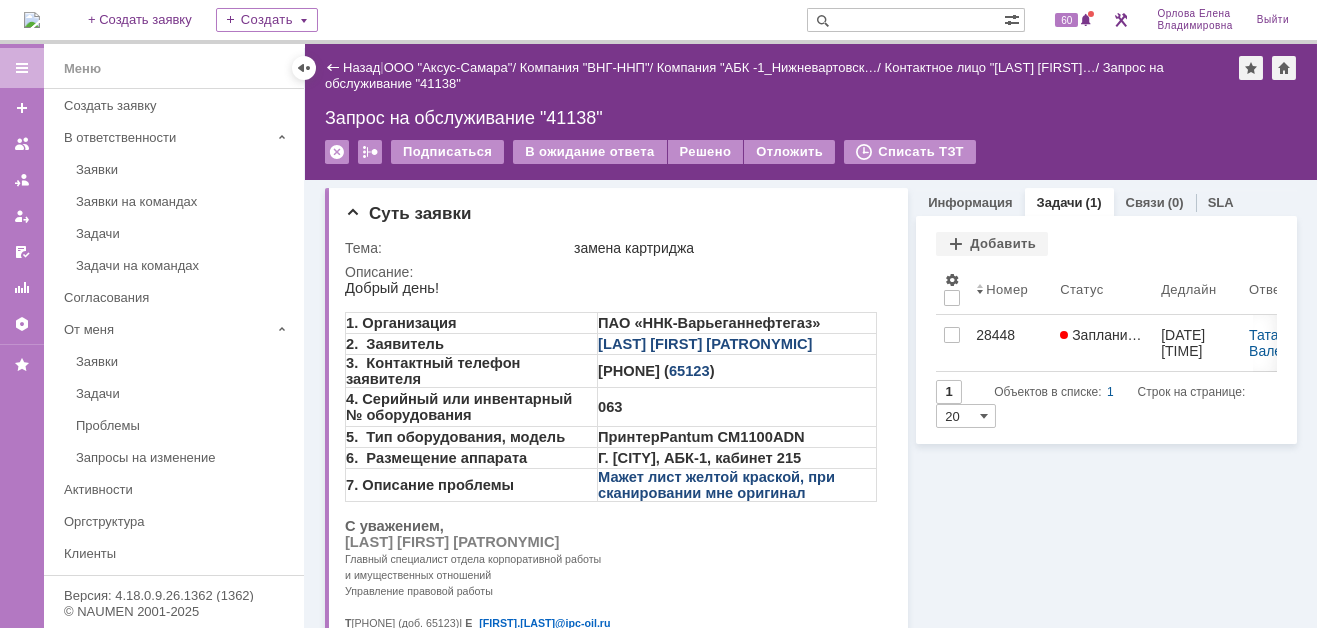 click at bounding box center (32, 20) 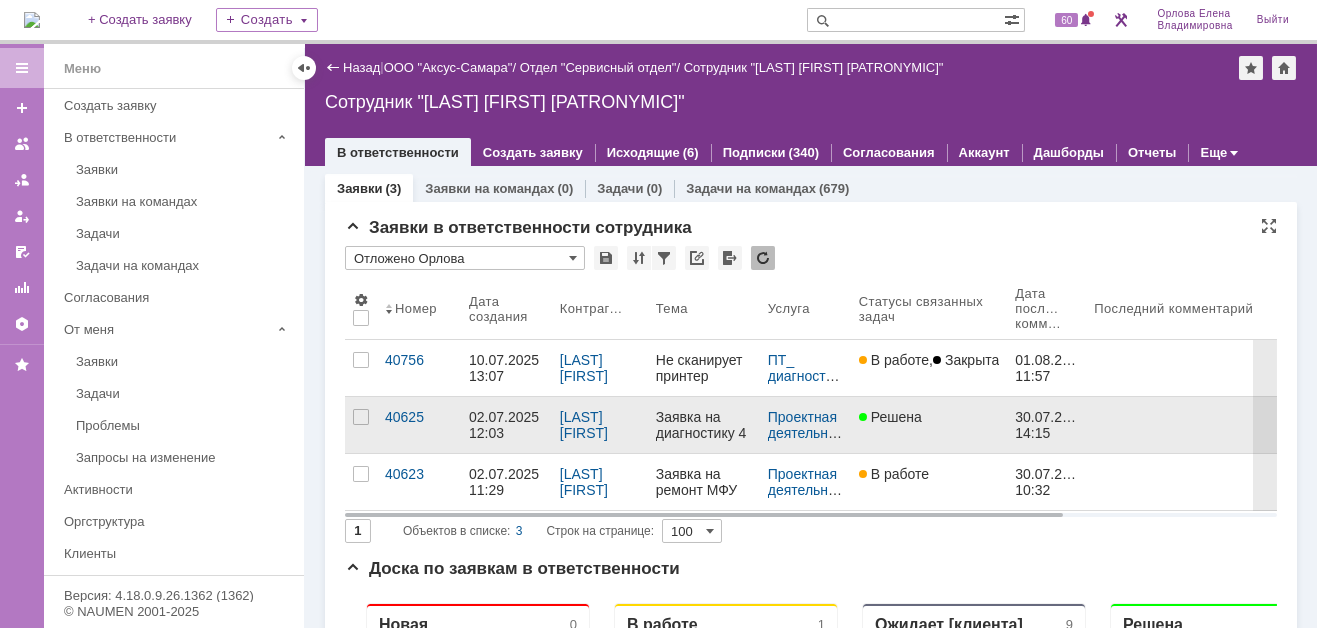 scroll, scrollTop: 0, scrollLeft: 0, axis: both 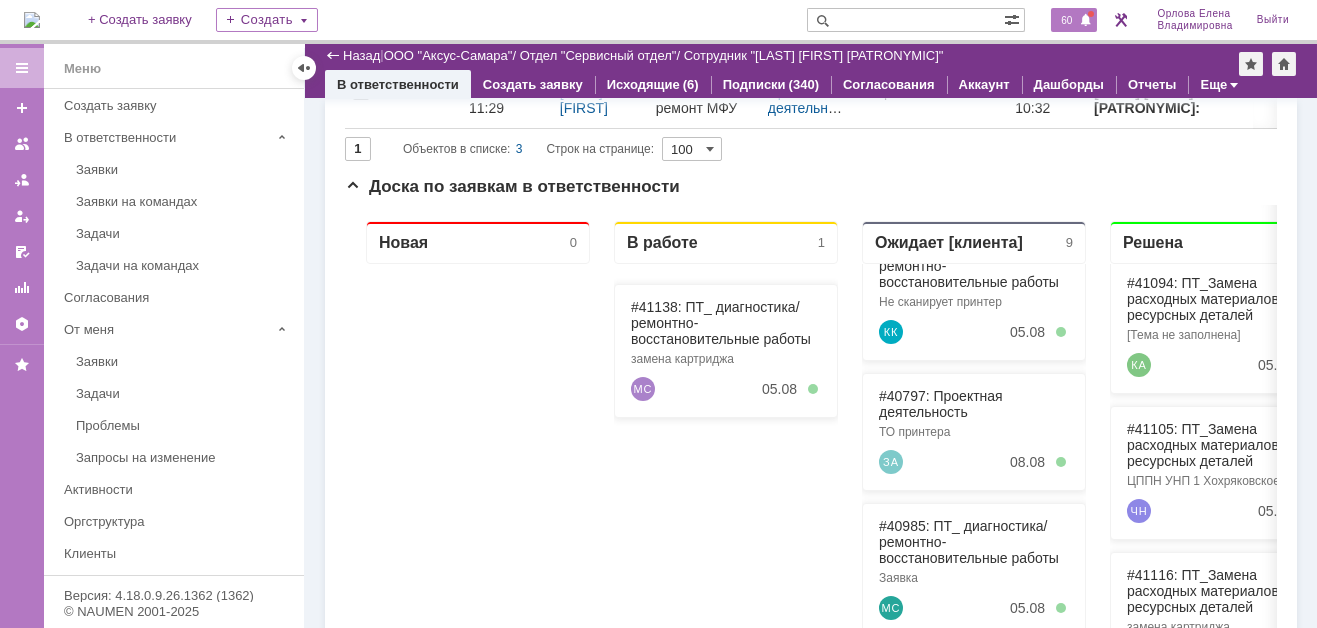 click on "60" at bounding box center [1066, 20] 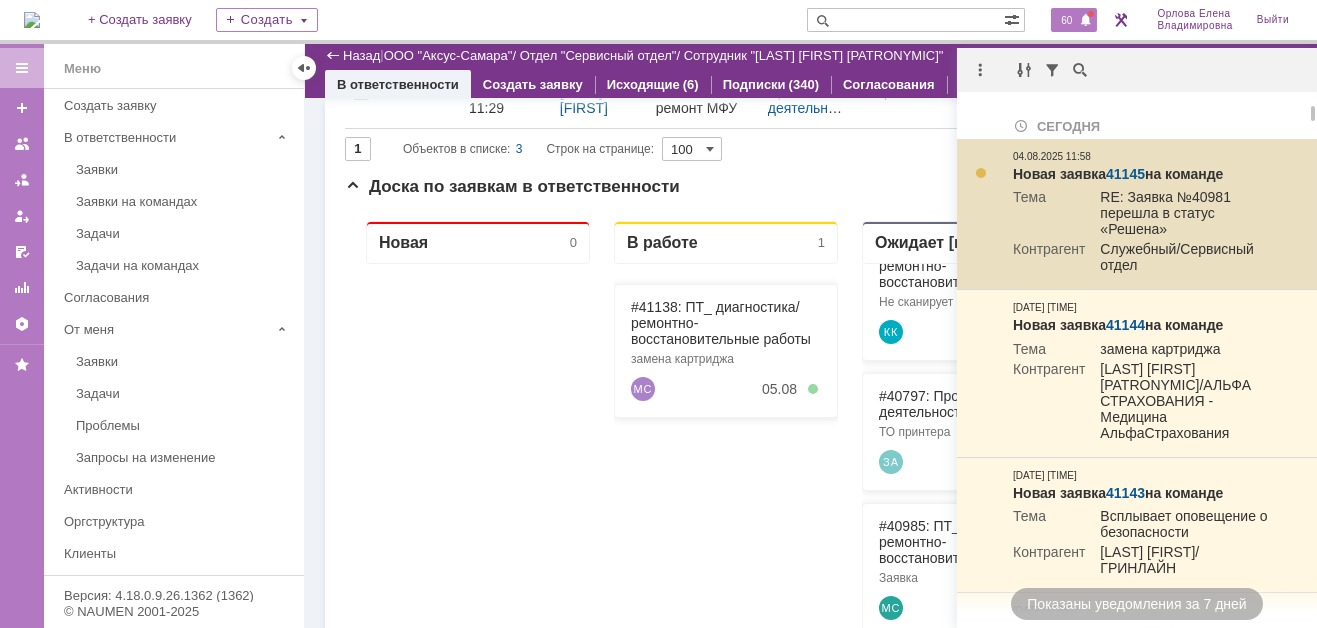 click on "41145" at bounding box center [1125, 174] 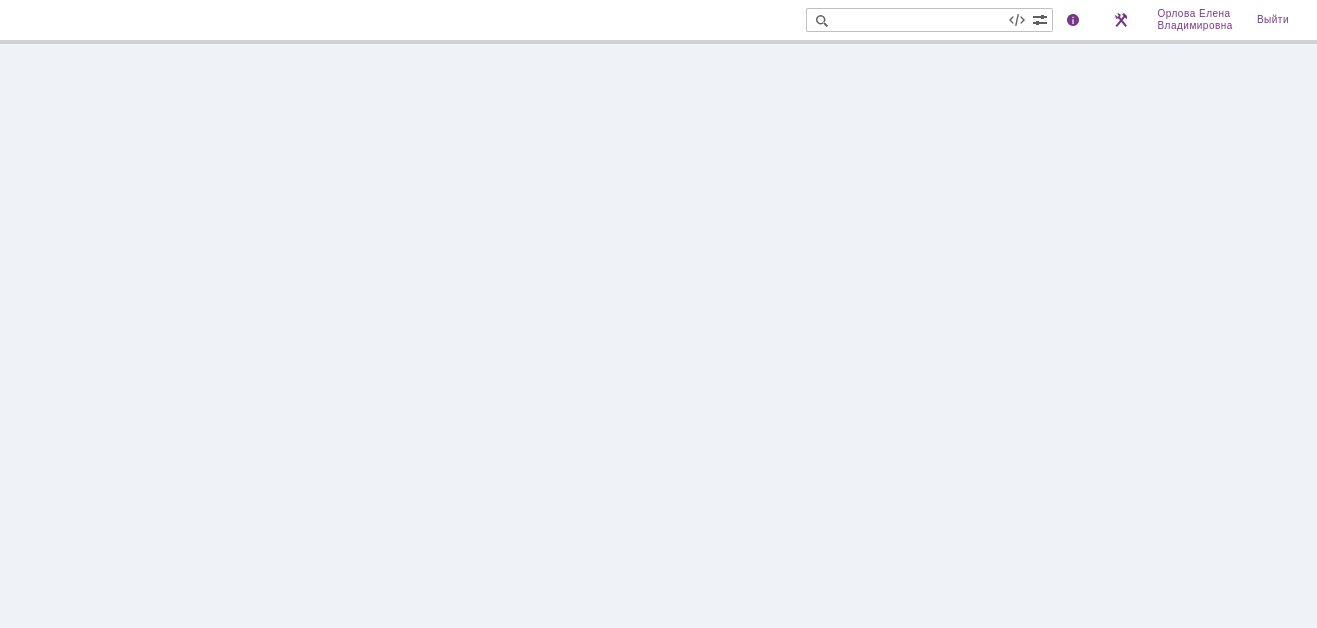 scroll, scrollTop: 0, scrollLeft: 0, axis: both 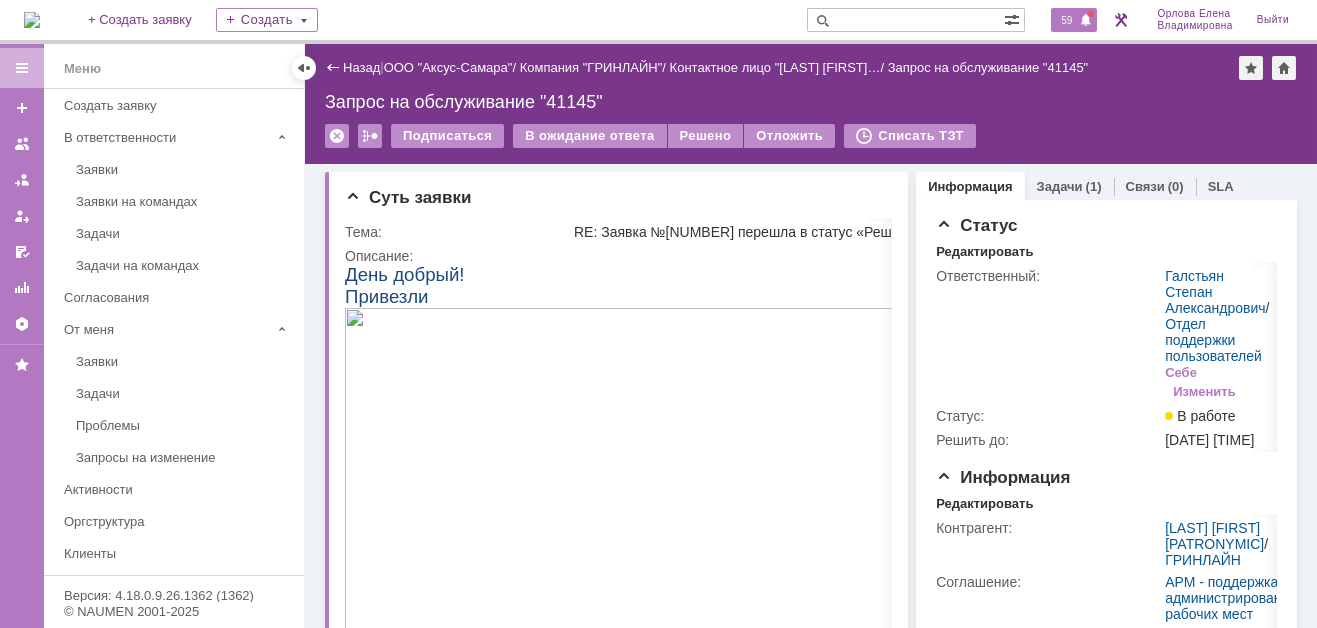 click on "59" at bounding box center (1066, 20) 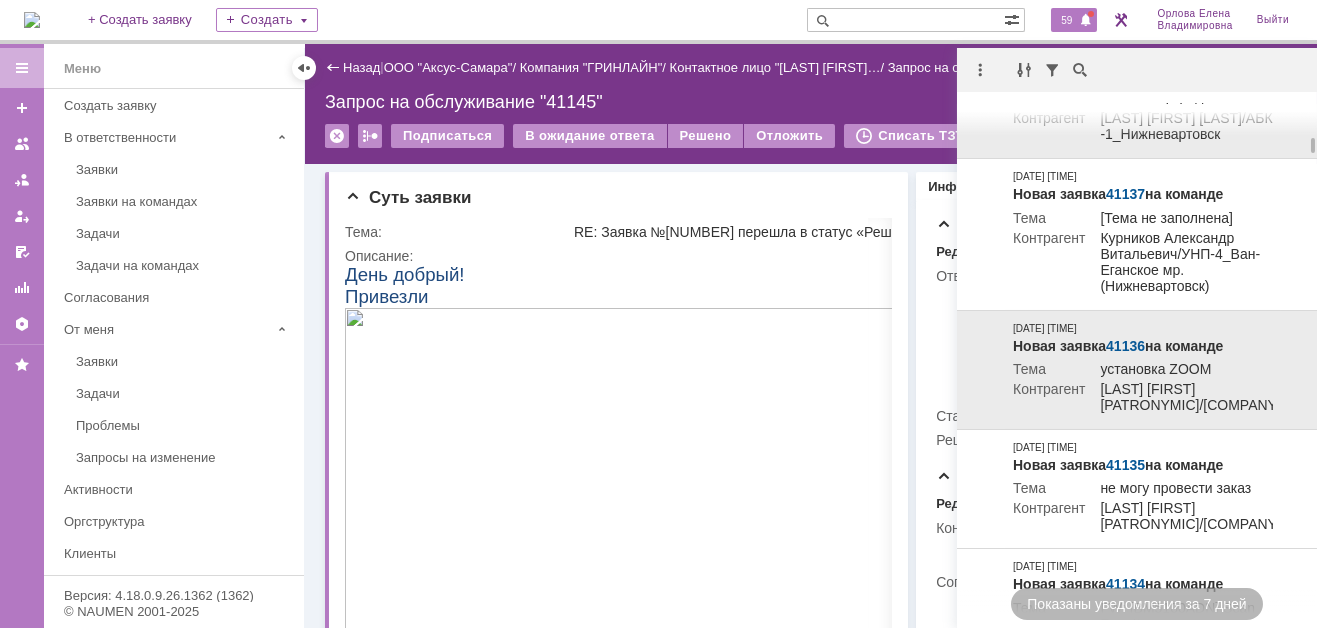 scroll, scrollTop: 1099, scrollLeft: 0, axis: vertical 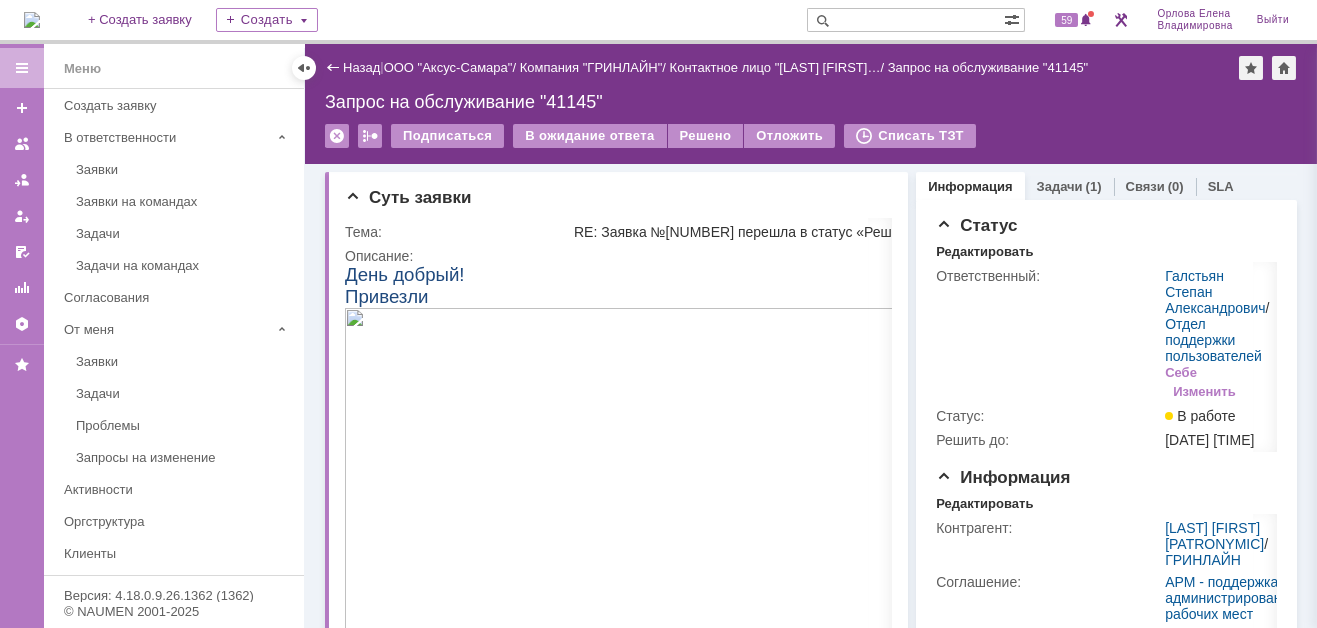 click at bounding box center (905, 20) 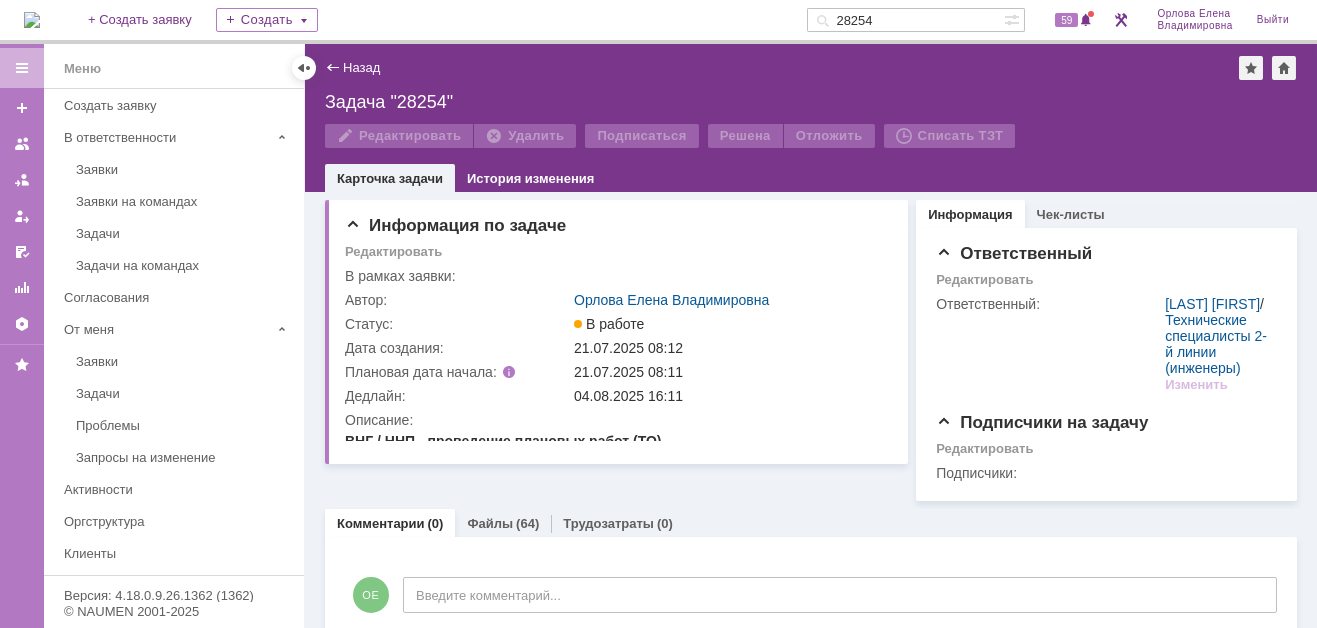 scroll, scrollTop: 0, scrollLeft: 0, axis: both 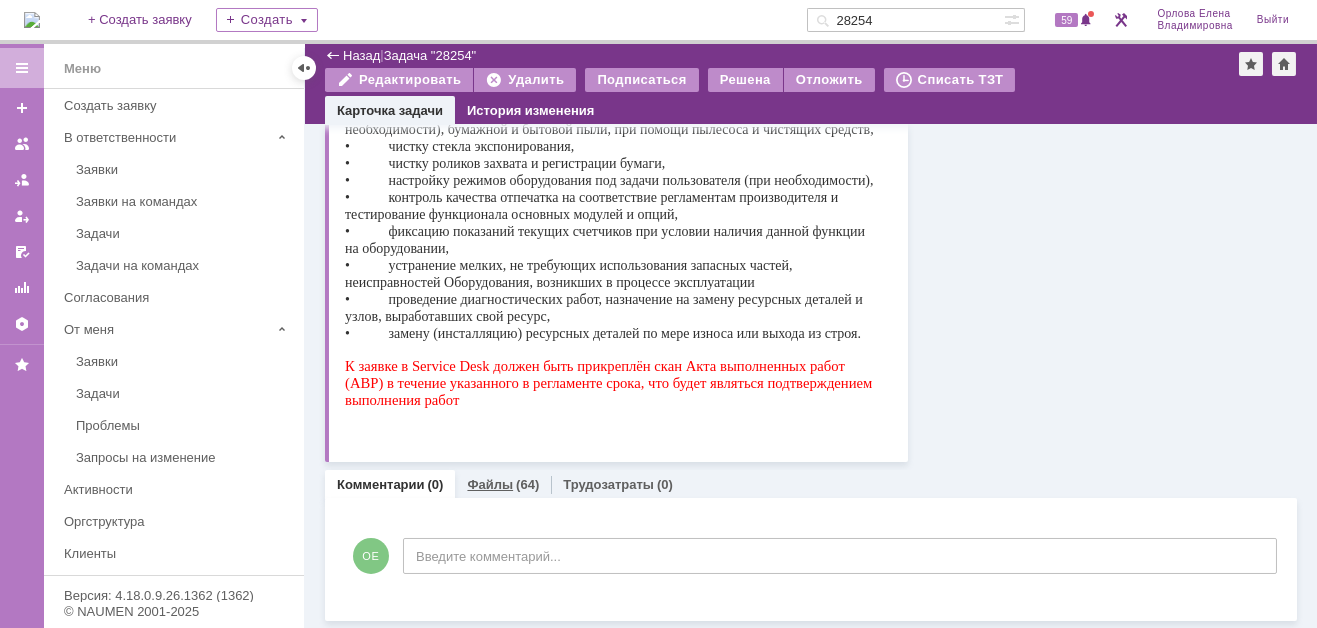 click on "Файлы" at bounding box center [490, 484] 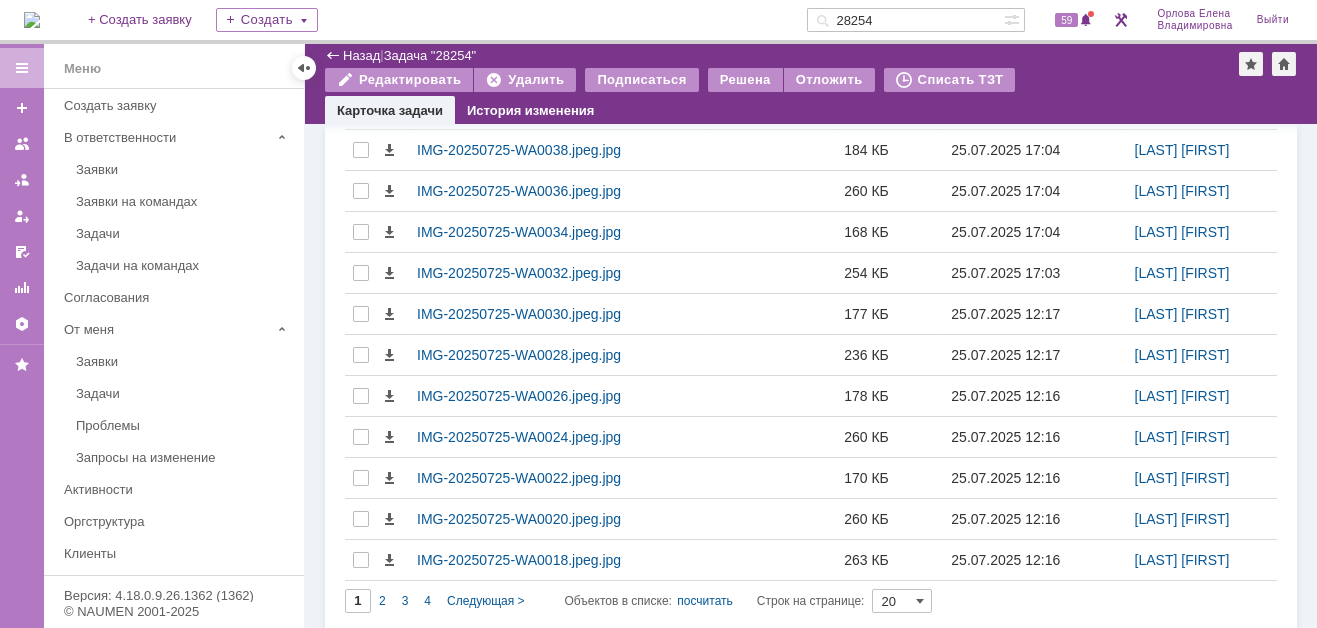 scroll, scrollTop: 1250, scrollLeft: 0, axis: vertical 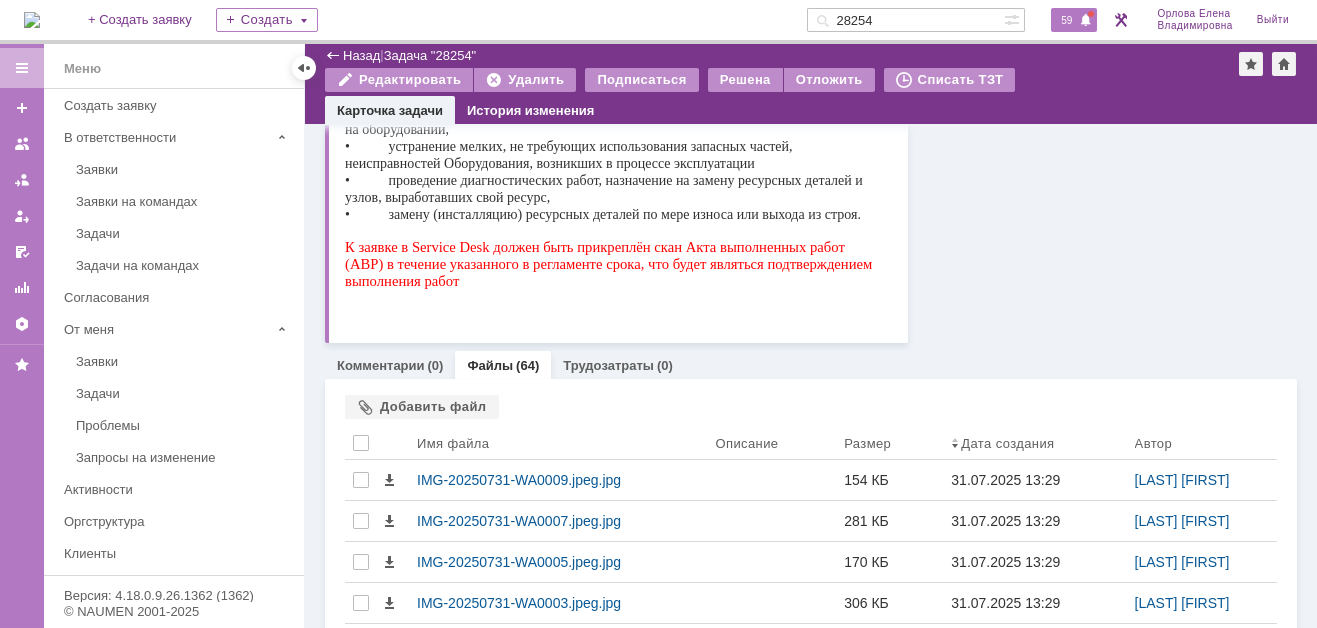 click at bounding box center (1086, 21) 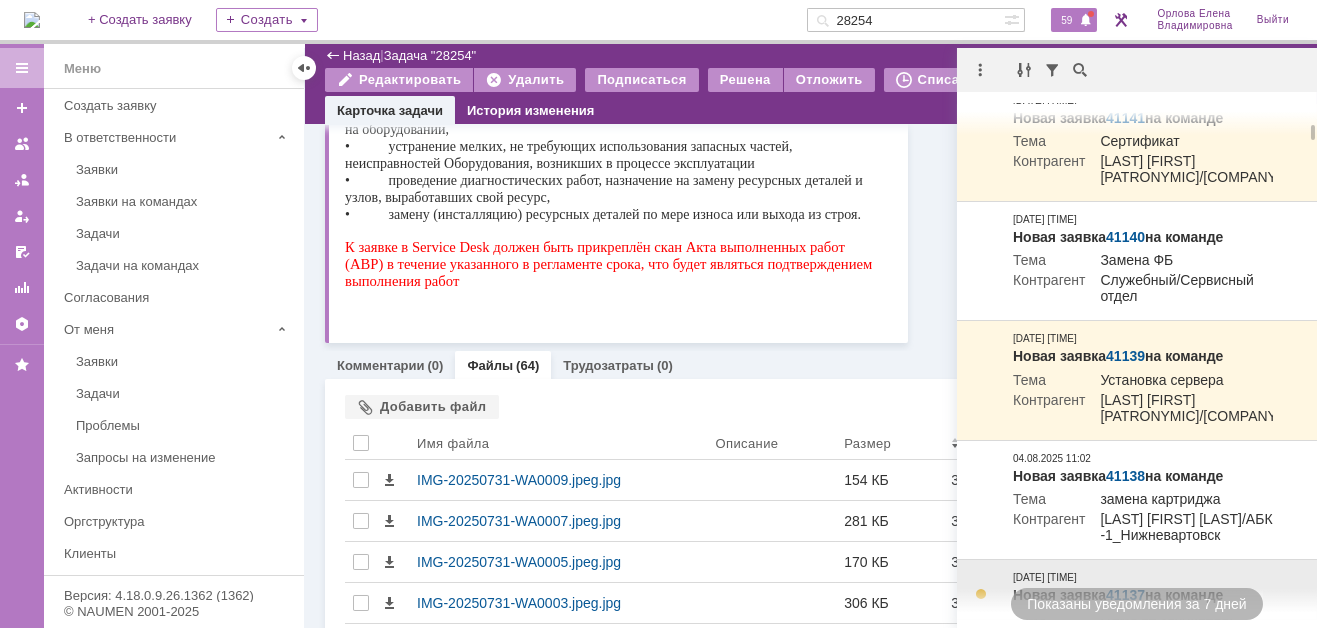 scroll, scrollTop: 0, scrollLeft: 0, axis: both 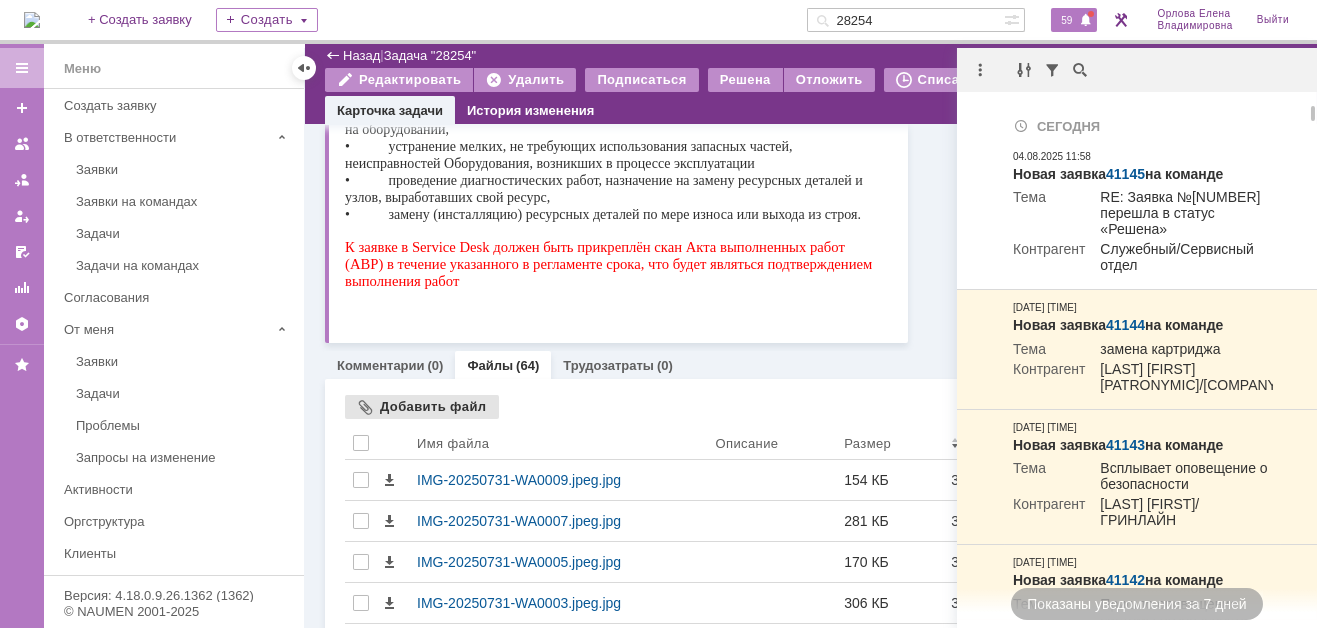 click on "Добавить файл" at bounding box center [422, 407] 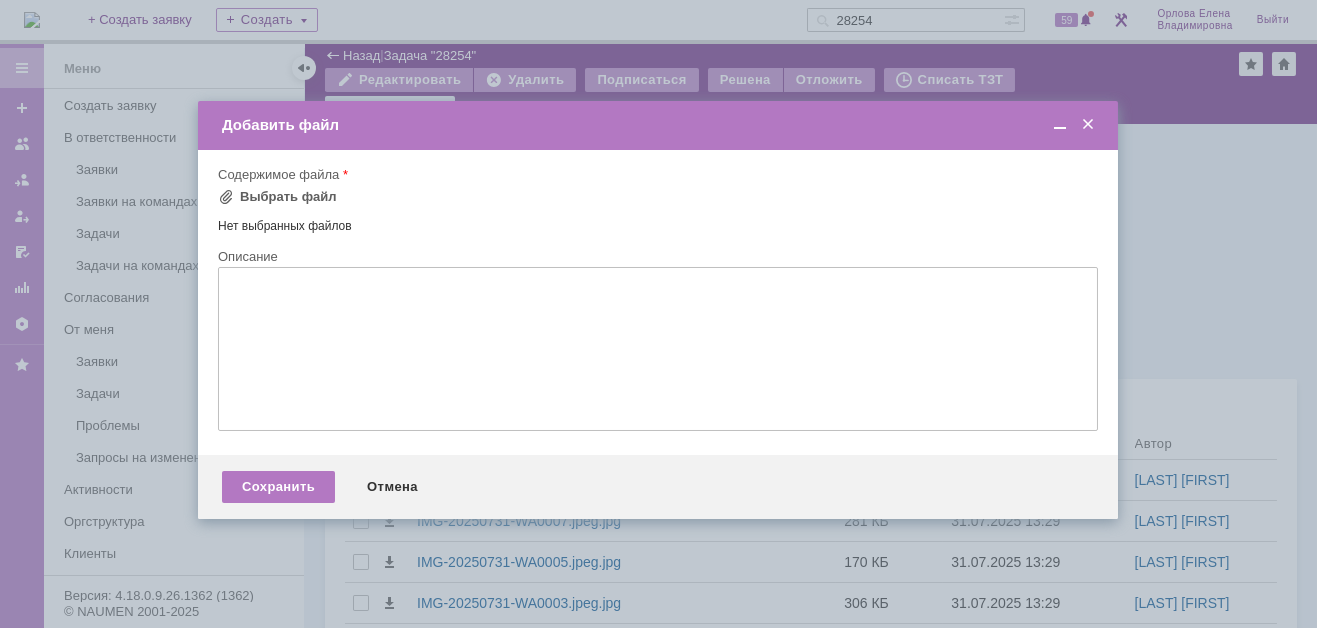 click at bounding box center (1088, 125) 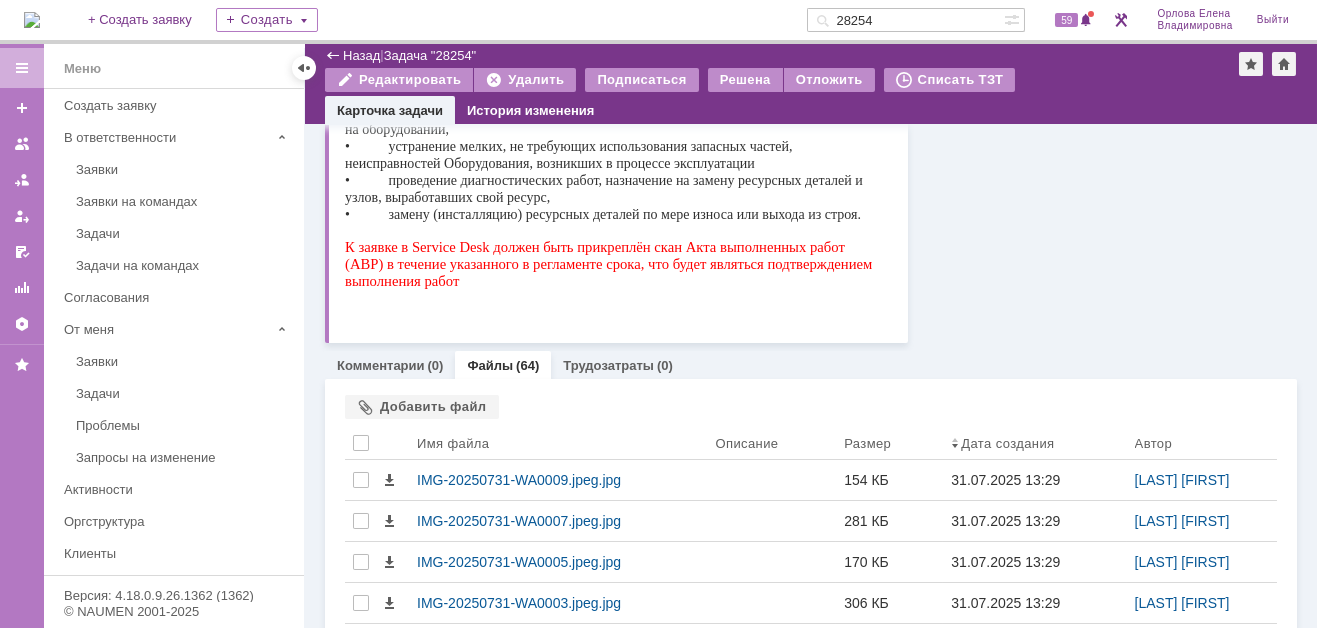 drag, startPoint x: 877, startPoint y: 21, endPoint x: 812, endPoint y: 26, distance: 65.192024 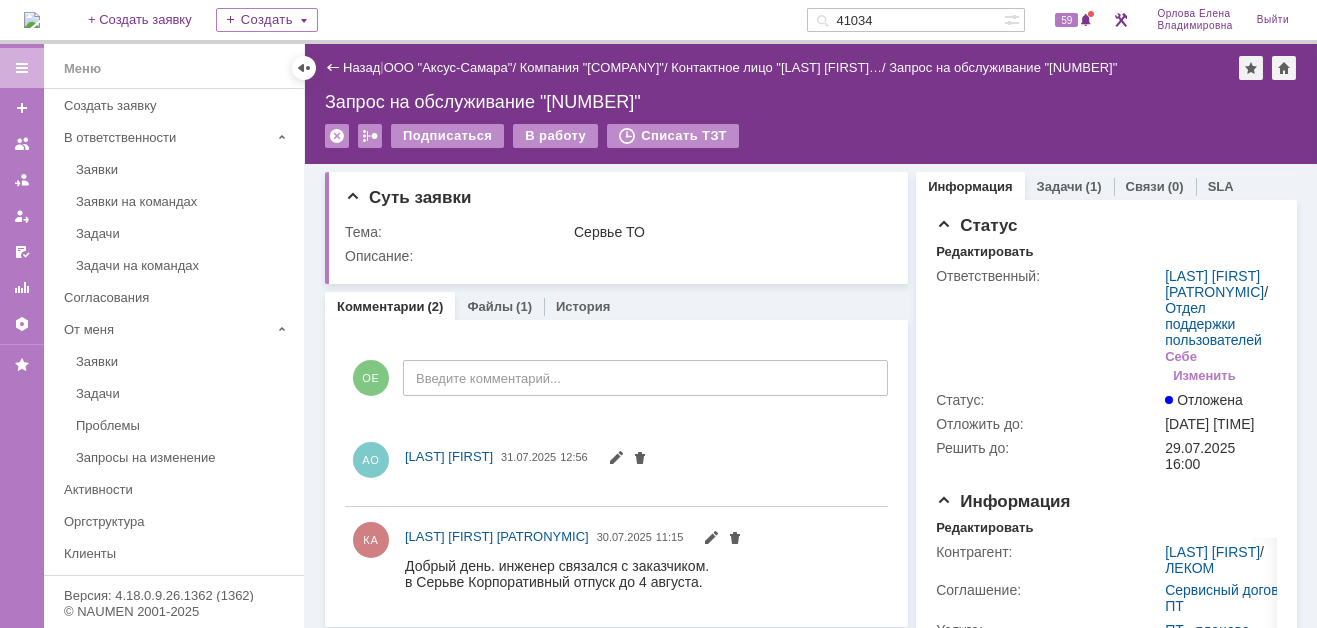 scroll, scrollTop: 0, scrollLeft: 0, axis: both 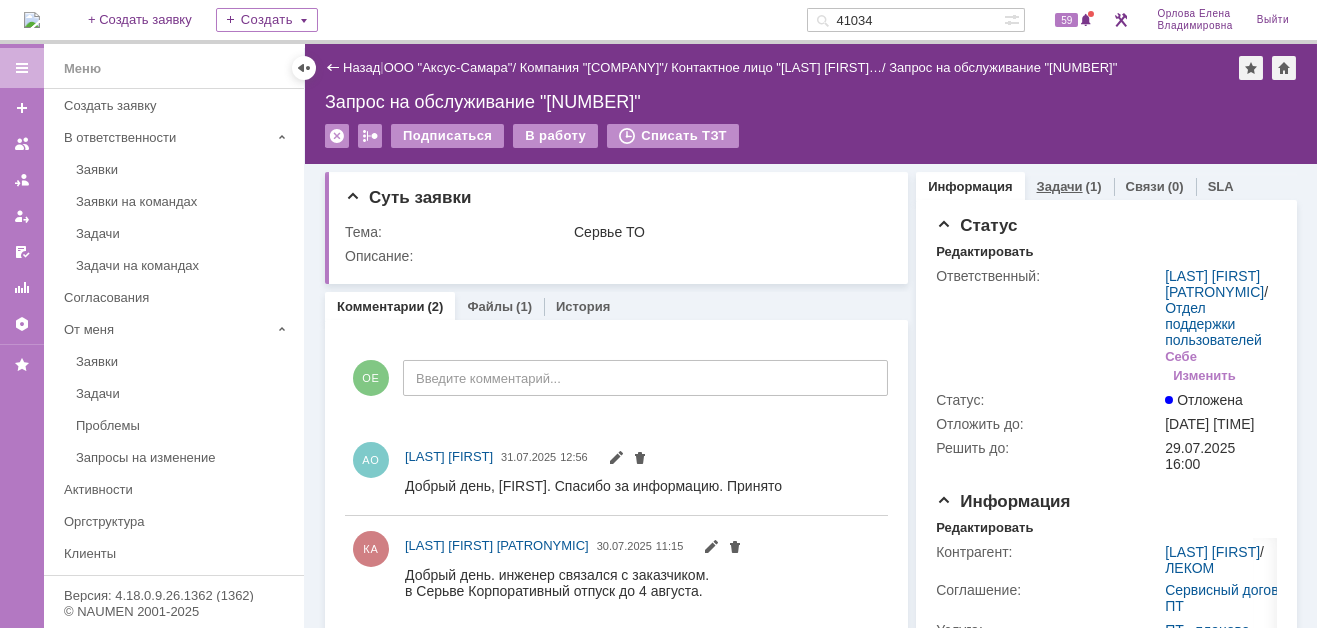 click on "Задачи" at bounding box center (1060, 186) 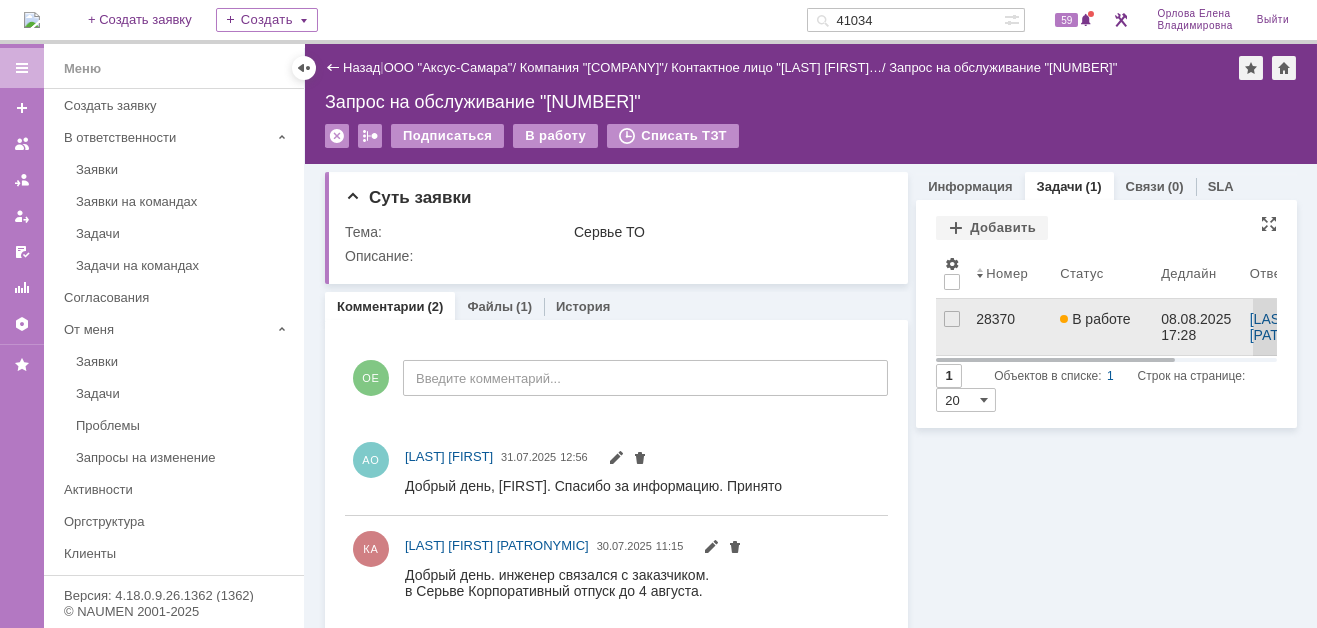 click on "28370" at bounding box center [1010, 319] 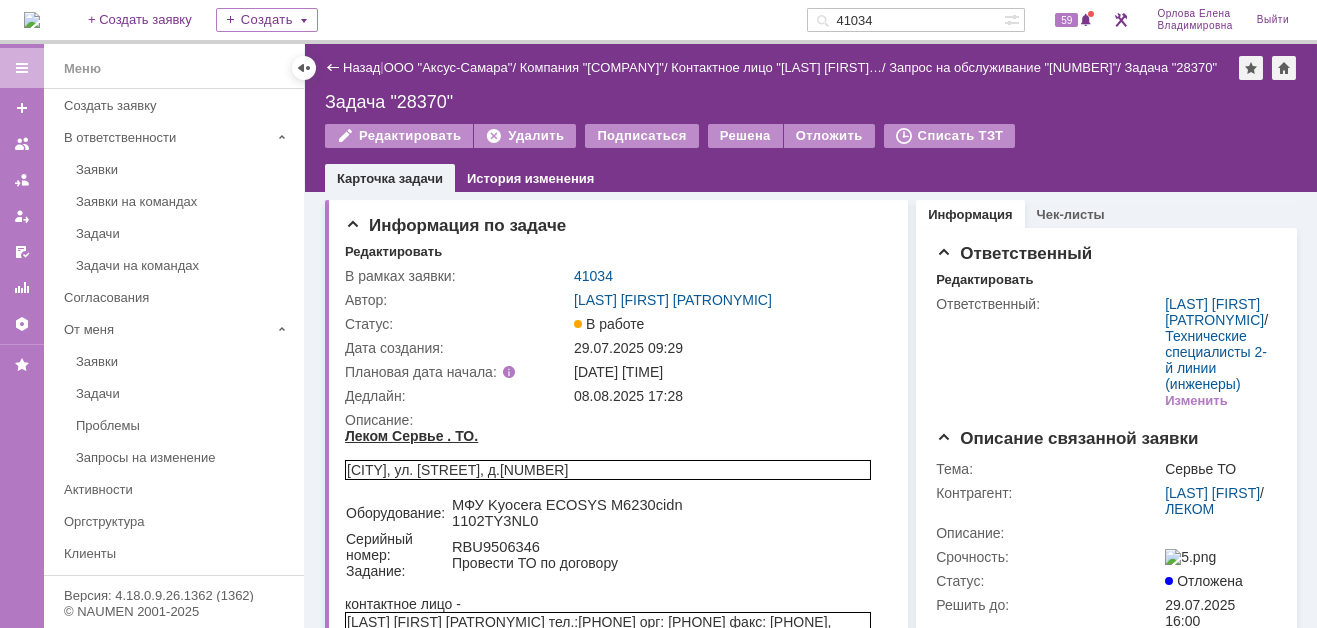 scroll, scrollTop: 0, scrollLeft: 0, axis: both 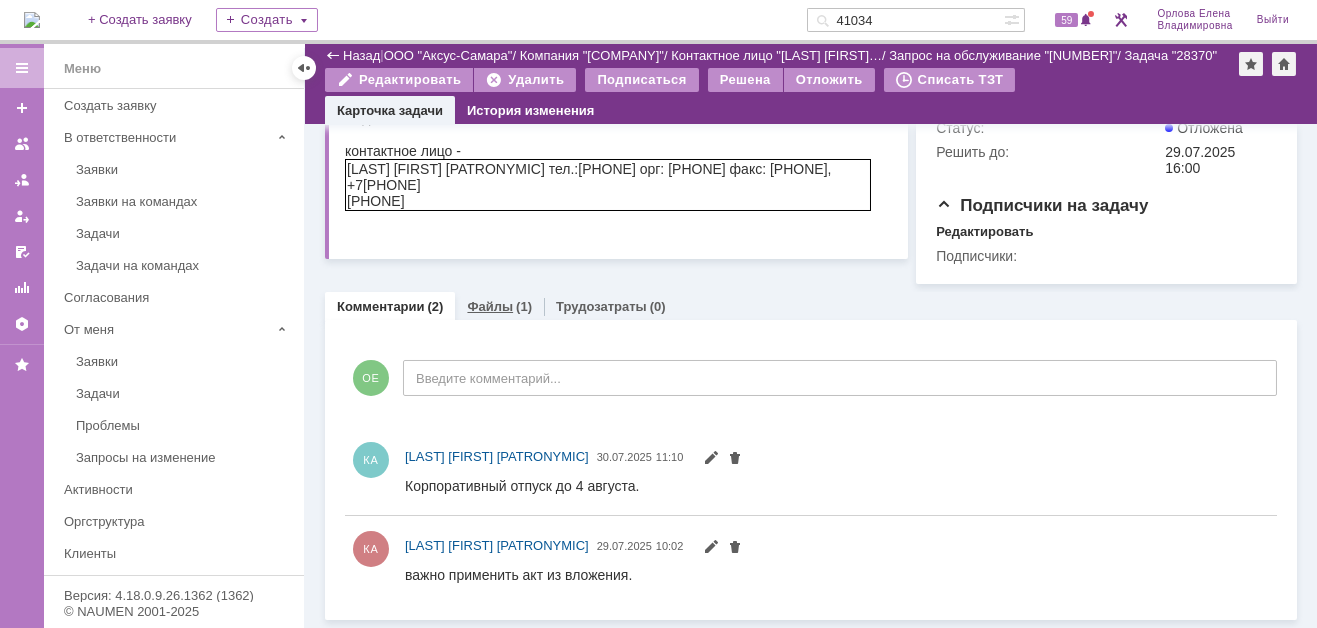 click on "Файлы" at bounding box center (490, 306) 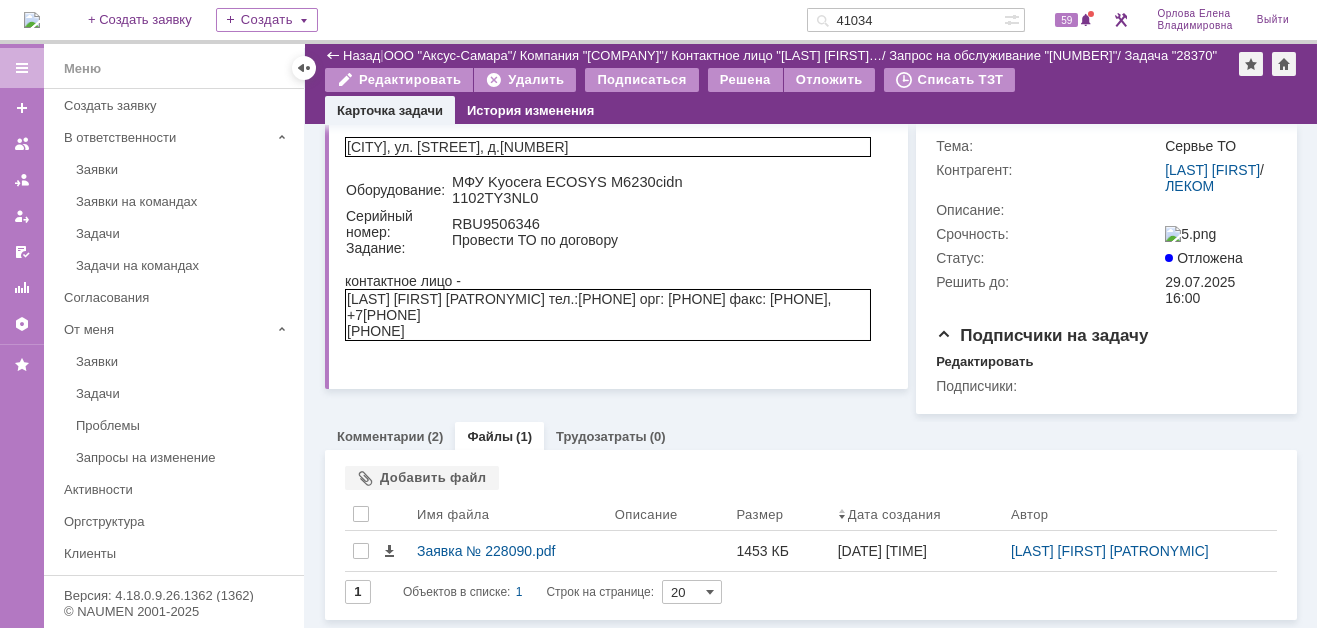scroll, scrollTop: 275, scrollLeft: 0, axis: vertical 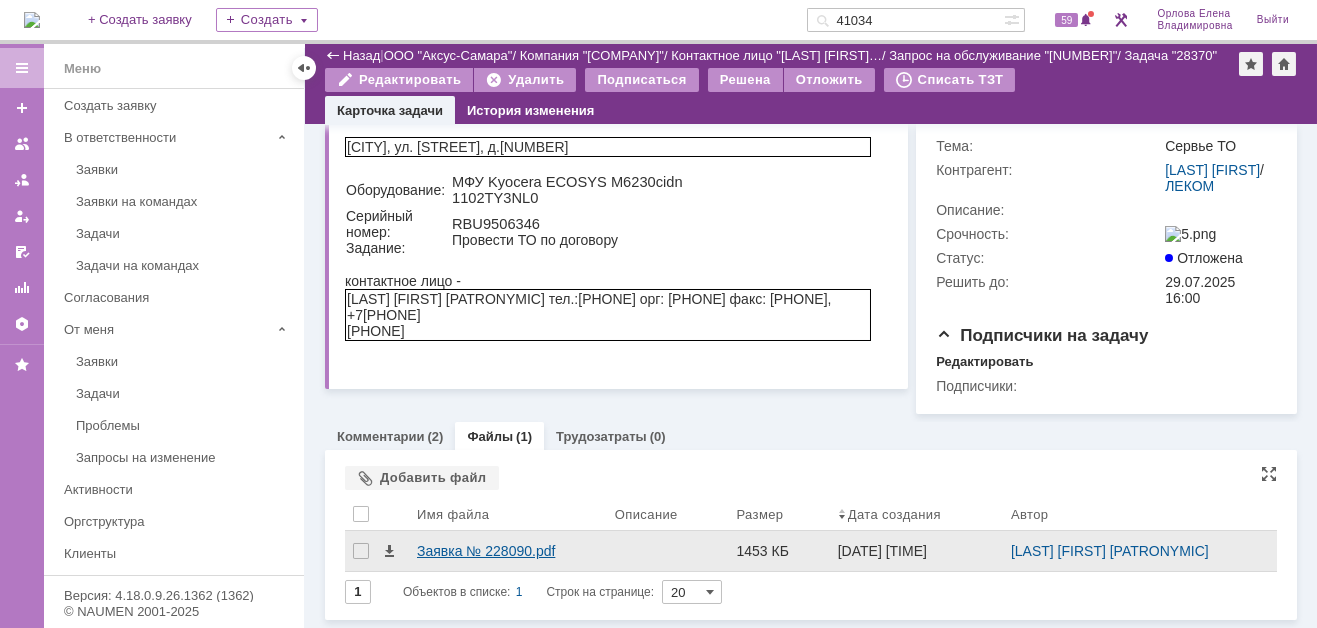 click on "Заявка № 228090.pdf" at bounding box center [508, 551] 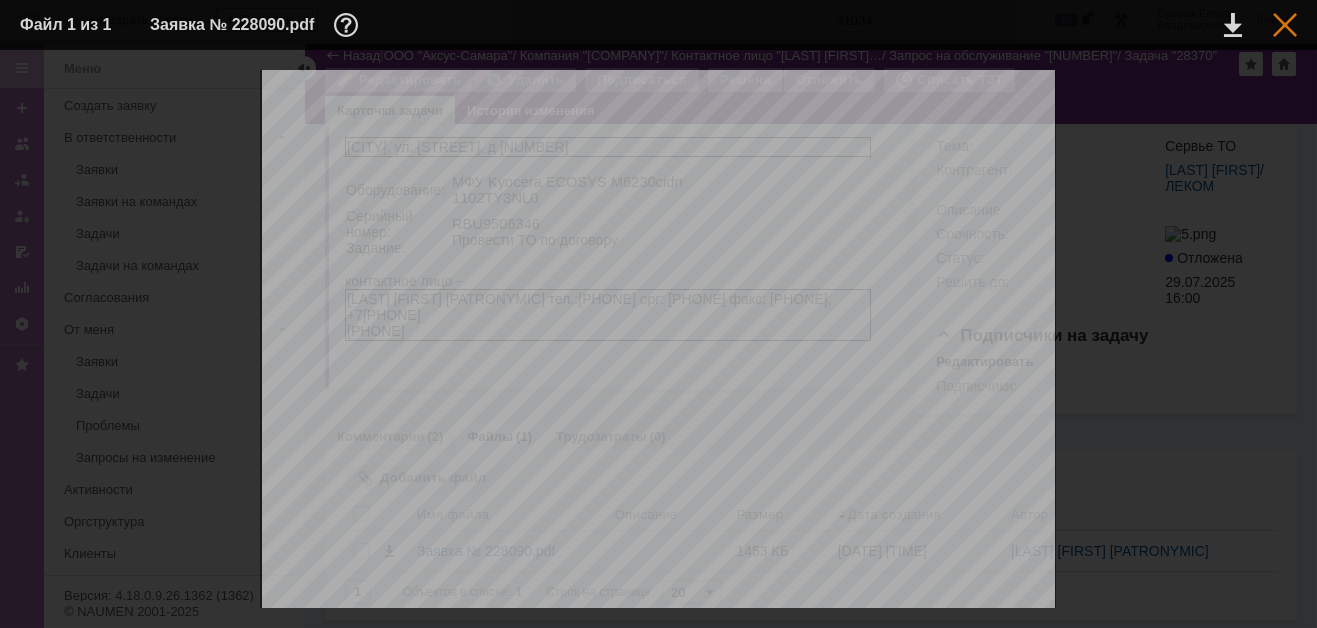 click at bounding box center [1285, 25] 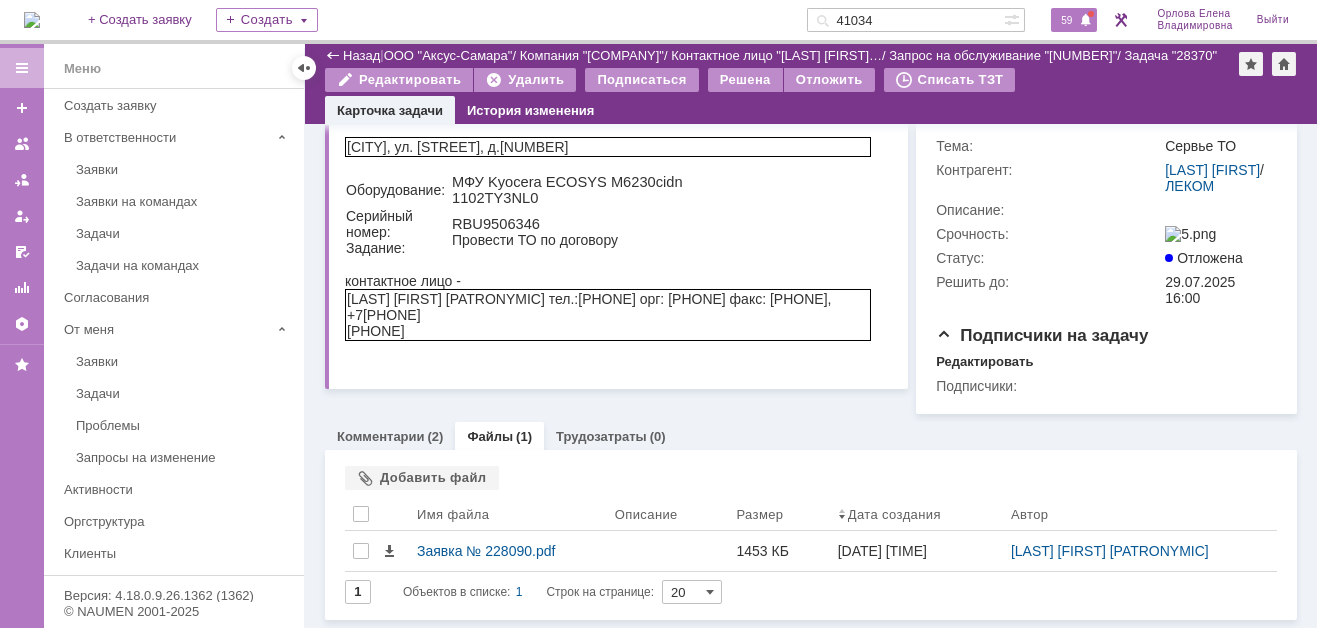 click on "59" at bounding box center (1066, 20) 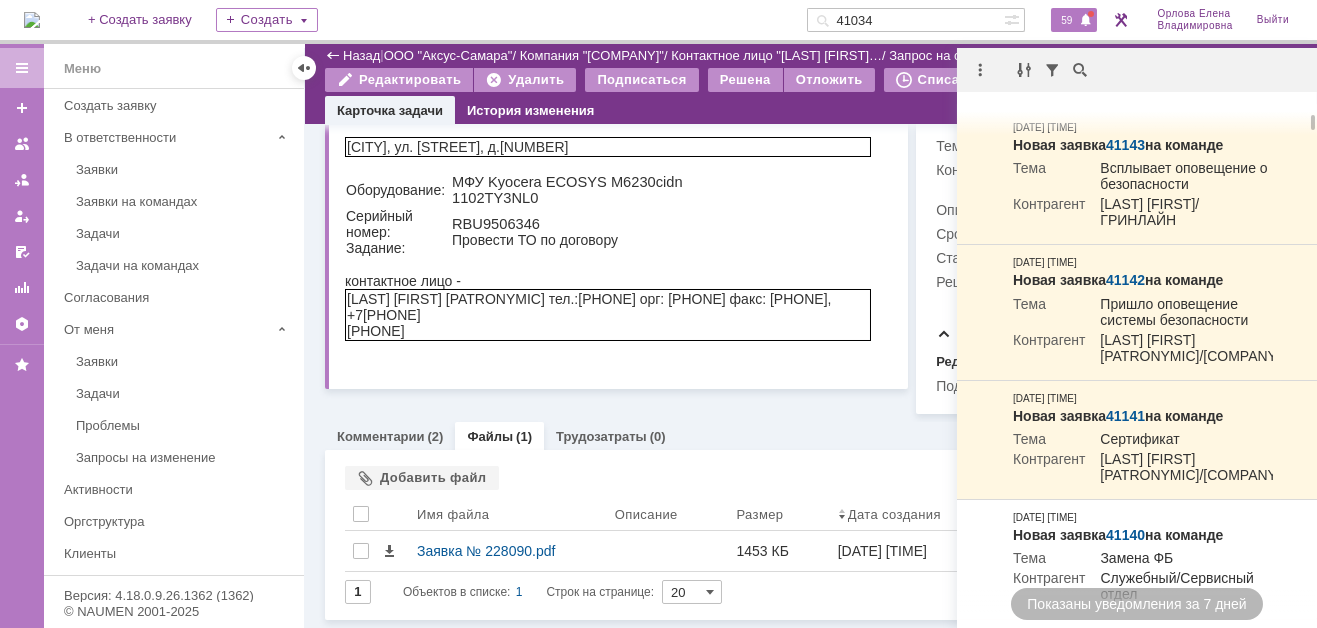 scroll, scrollTop: 0, scrollLeft: 0, axis: both 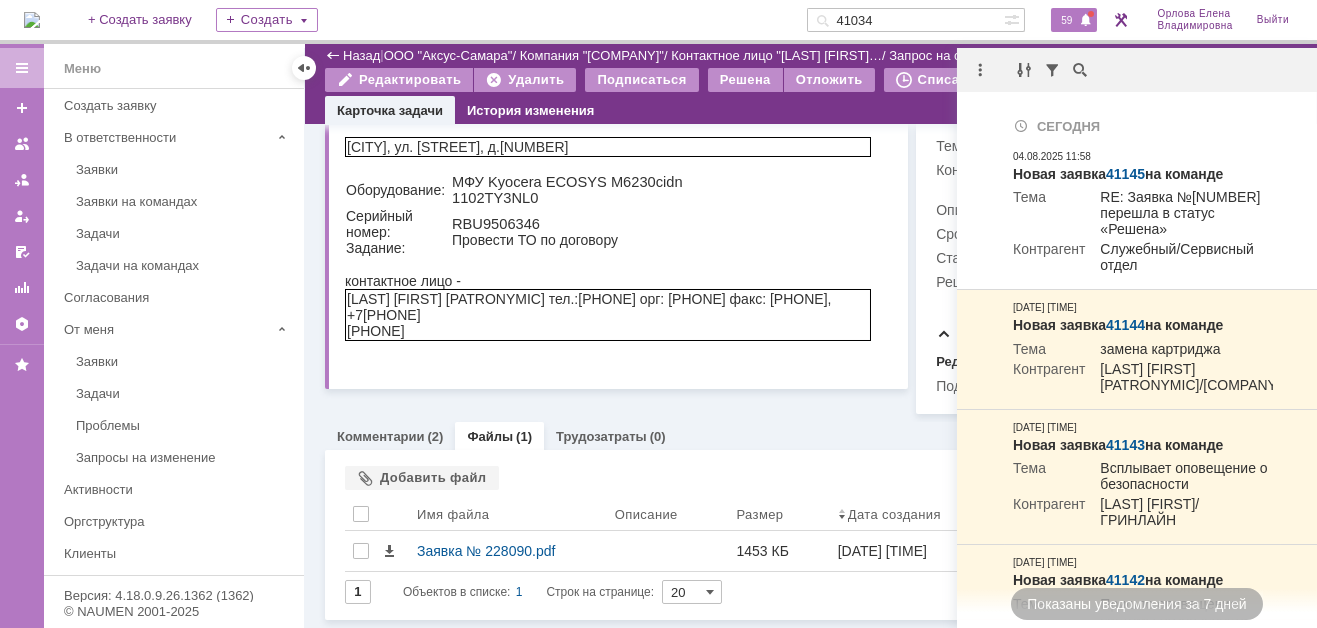 click on "Информация по задаче Редактировать В рамках заявки: 41034 Автор: Калугин Александр Николаевич Статус: В работе Дата создания: 29.07.2025 09:29 Плановая дата начала: 29.07.2025 09:27 Дедлайн: 08.08.2025 17:28 Описание:" at bounding box center (616, 141) 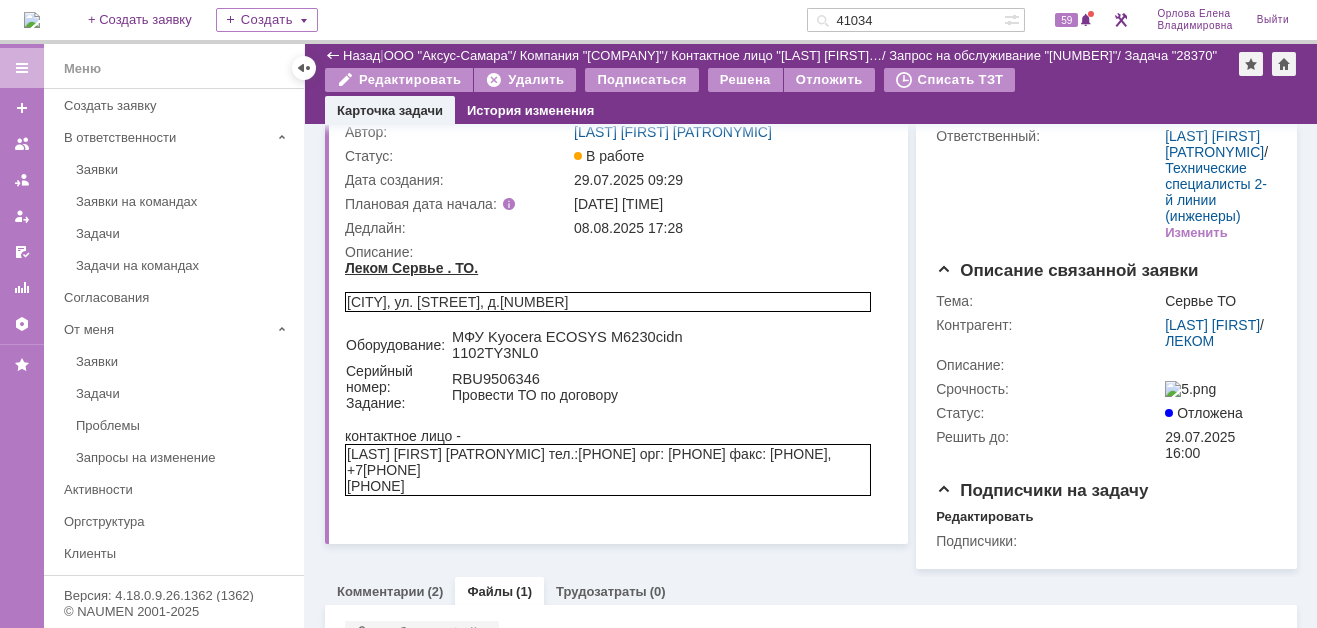 scroll, scrollTop: 200, scrollLeft: 0, axis: vertical 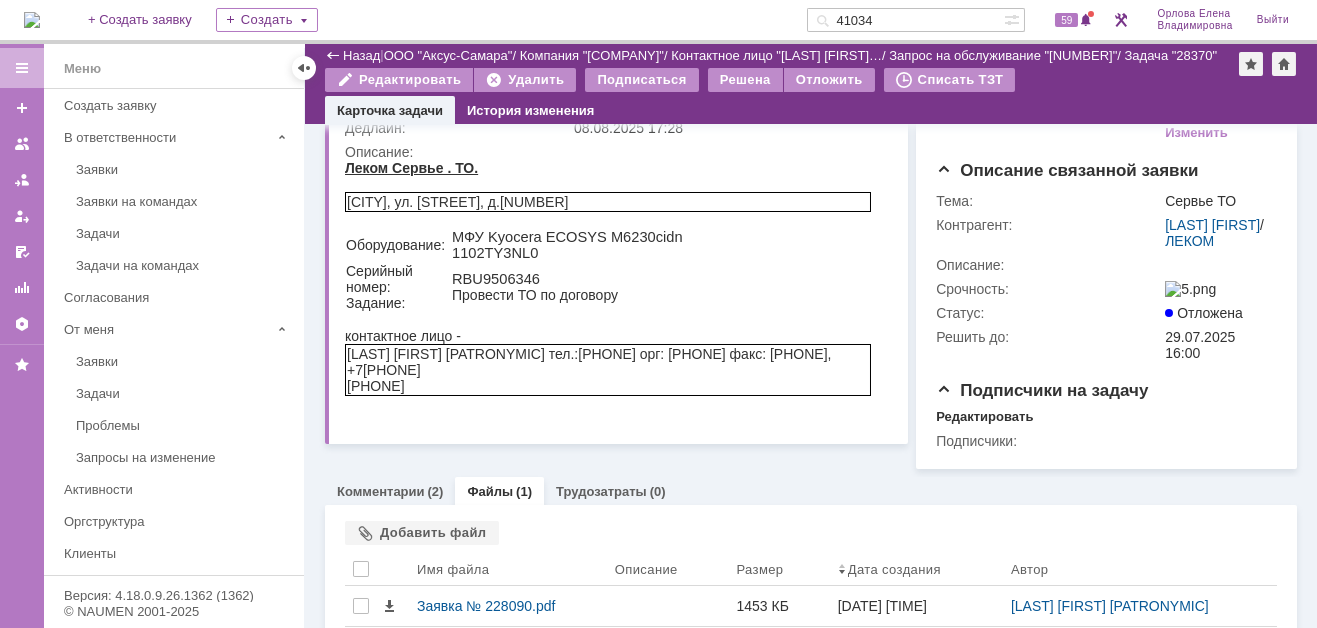 click on "41034" at bounding box center [905, 20] 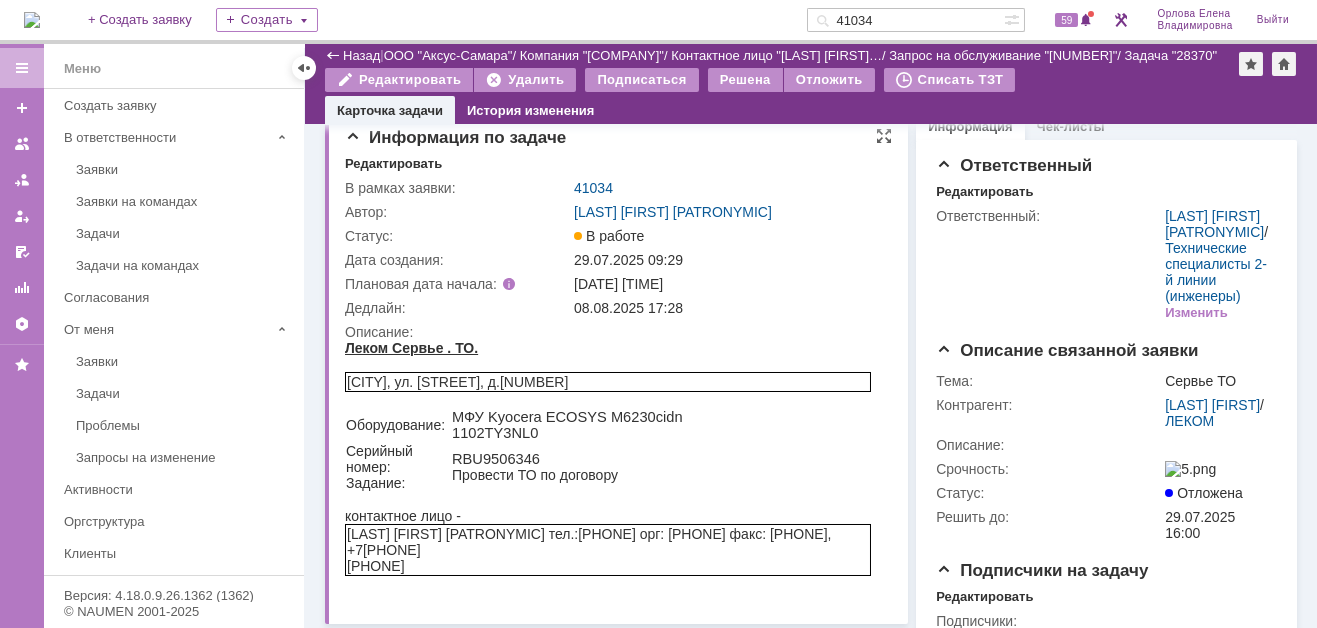 scroll, scrollTop: 0, scrollLeft: 0, axis: both 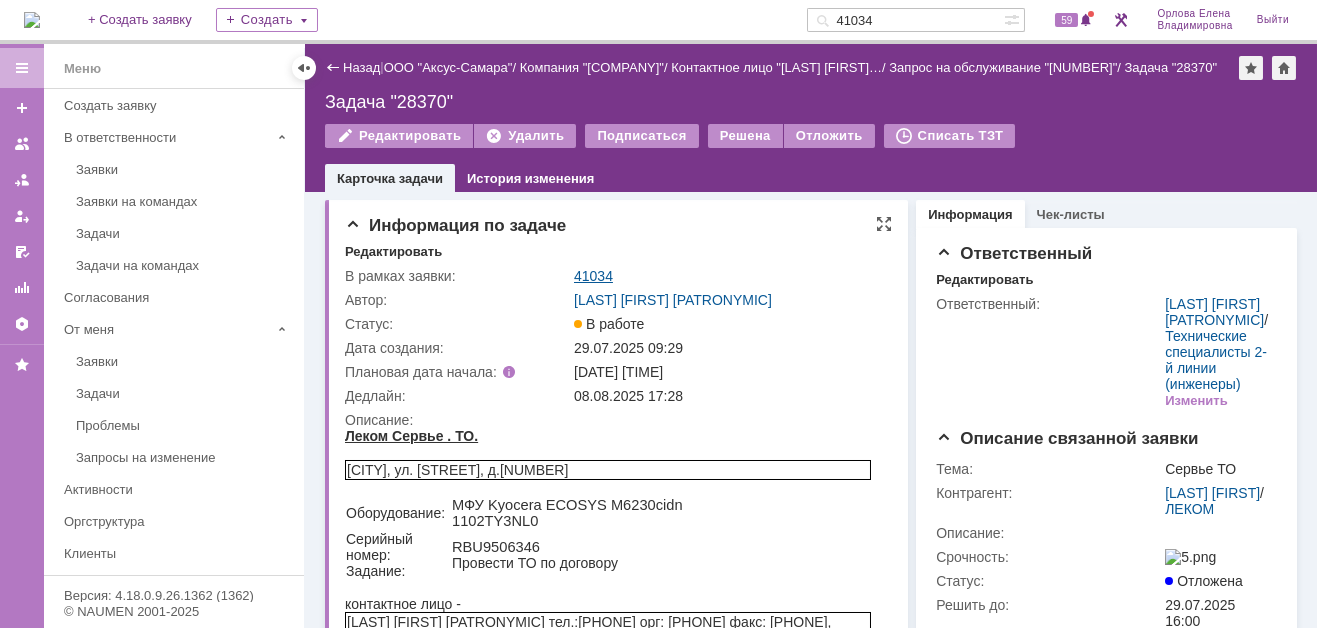 click on "41034" at bounding box center (593, 276) 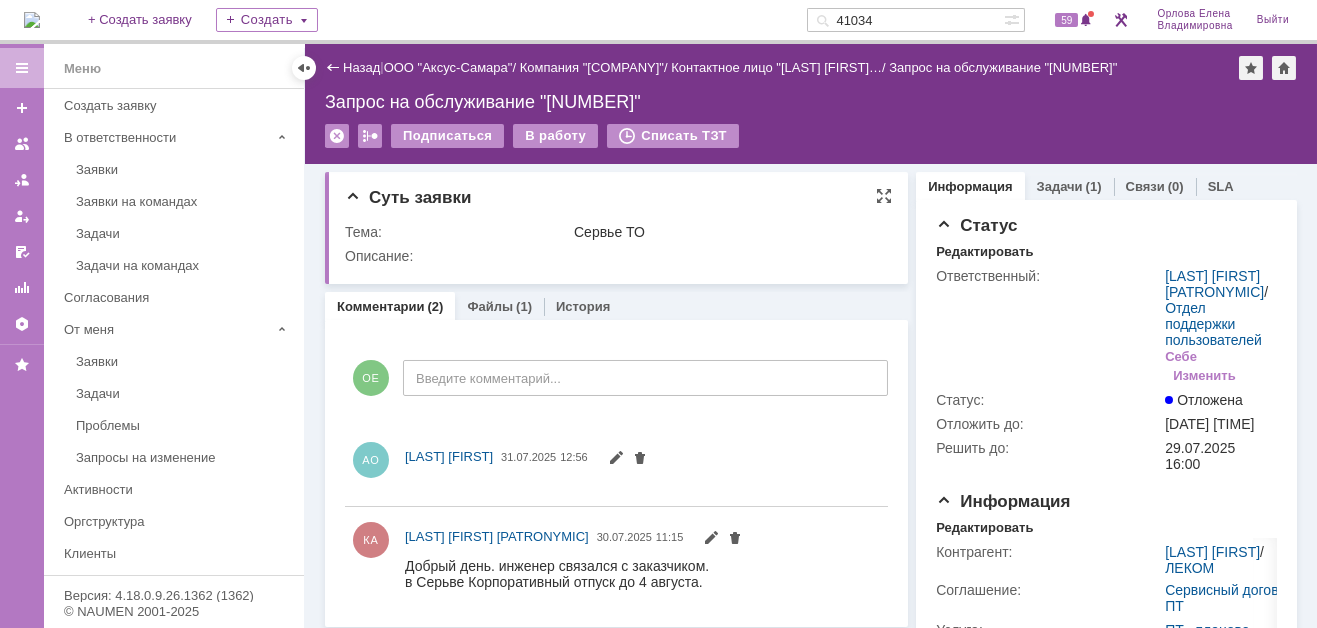 scroll, scrollTop: 0, scrollLeft: 0, axis: both 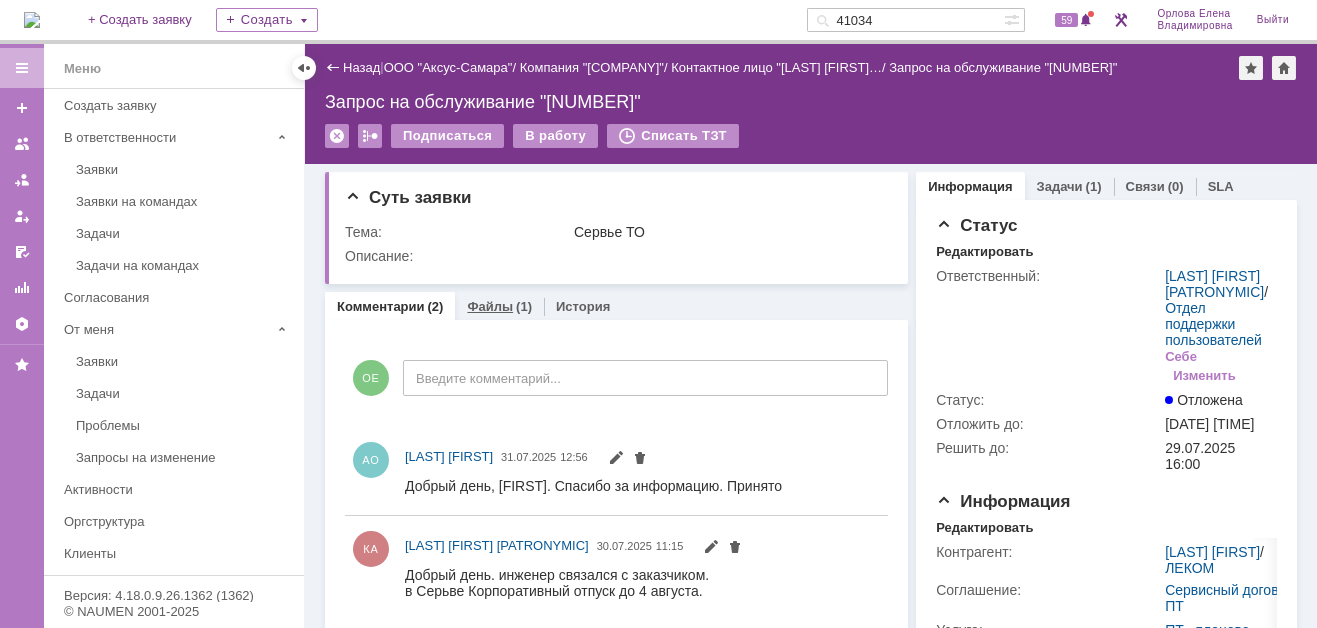 click on "Файлы" at bounding box center [490, 306] 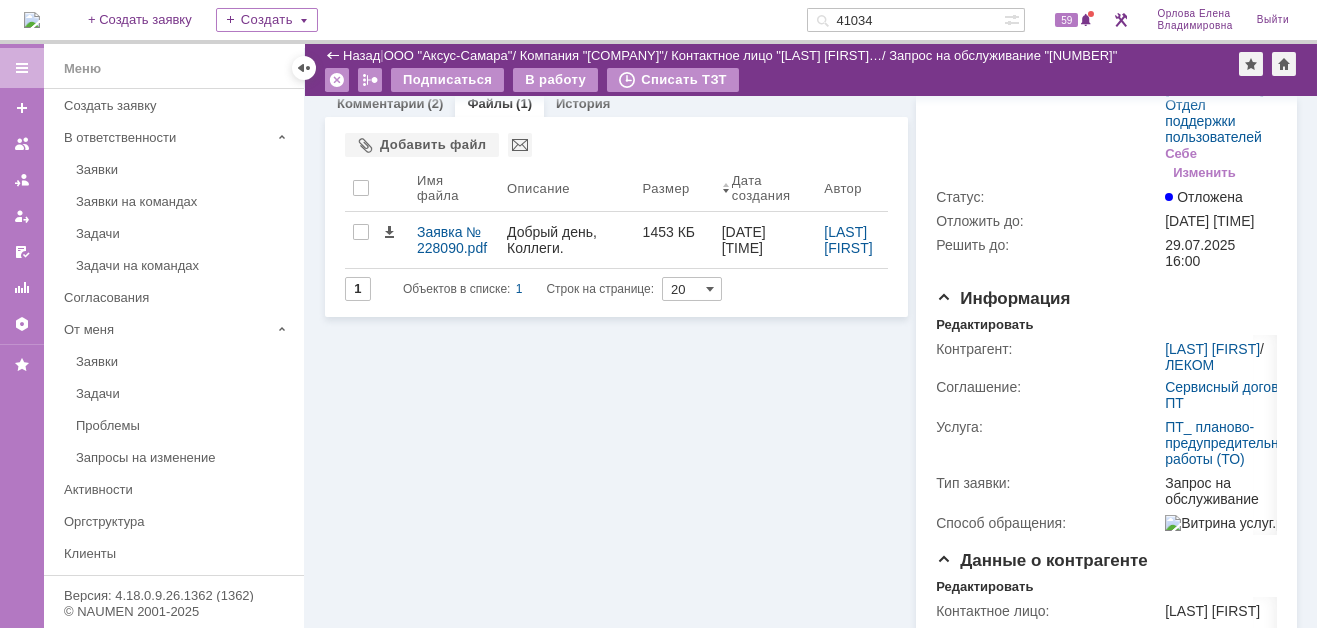scroll, scrollTop: 200, scrollLeft: 0, axis: vertical 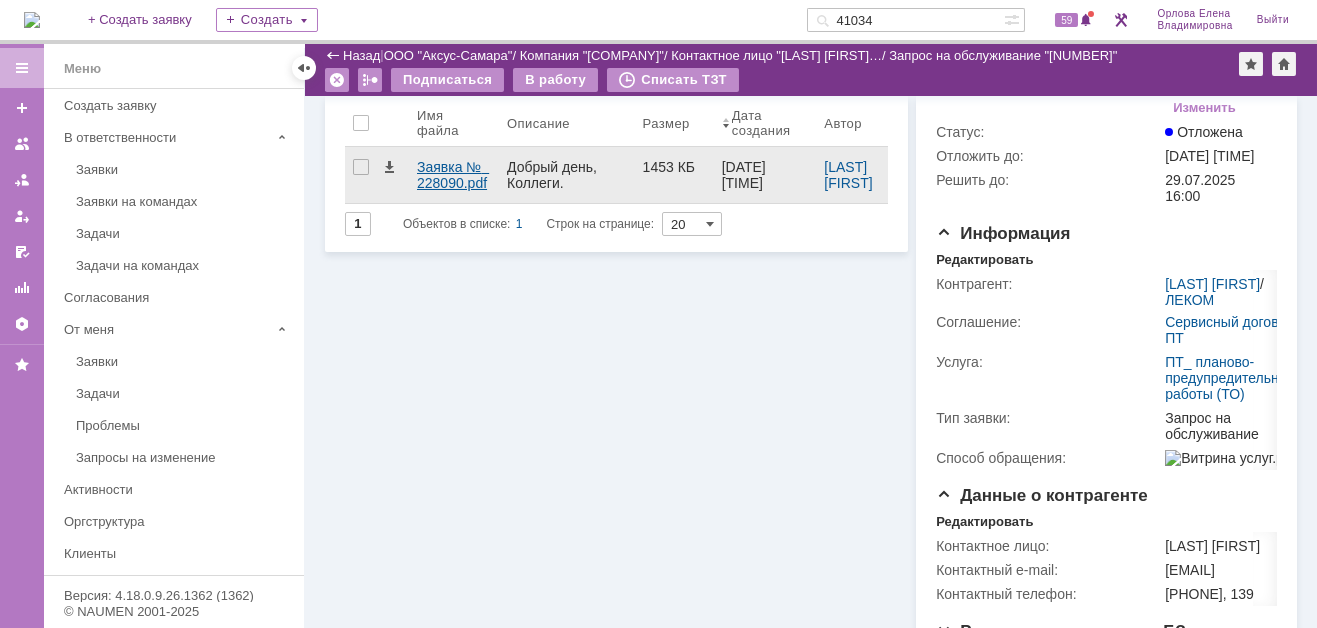 click on "Заявка №  228090.pdf" at bounding box center [454, 175] 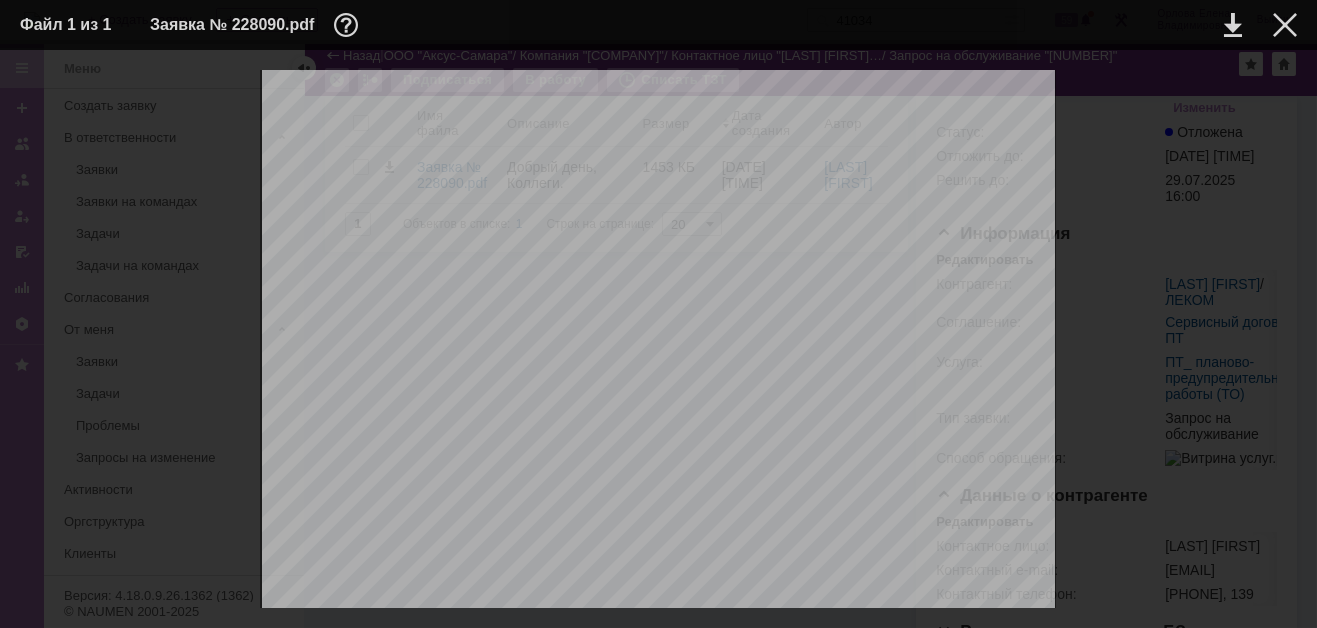 scroll, scrollTop: 0, scrollLeft: 0, axis: both 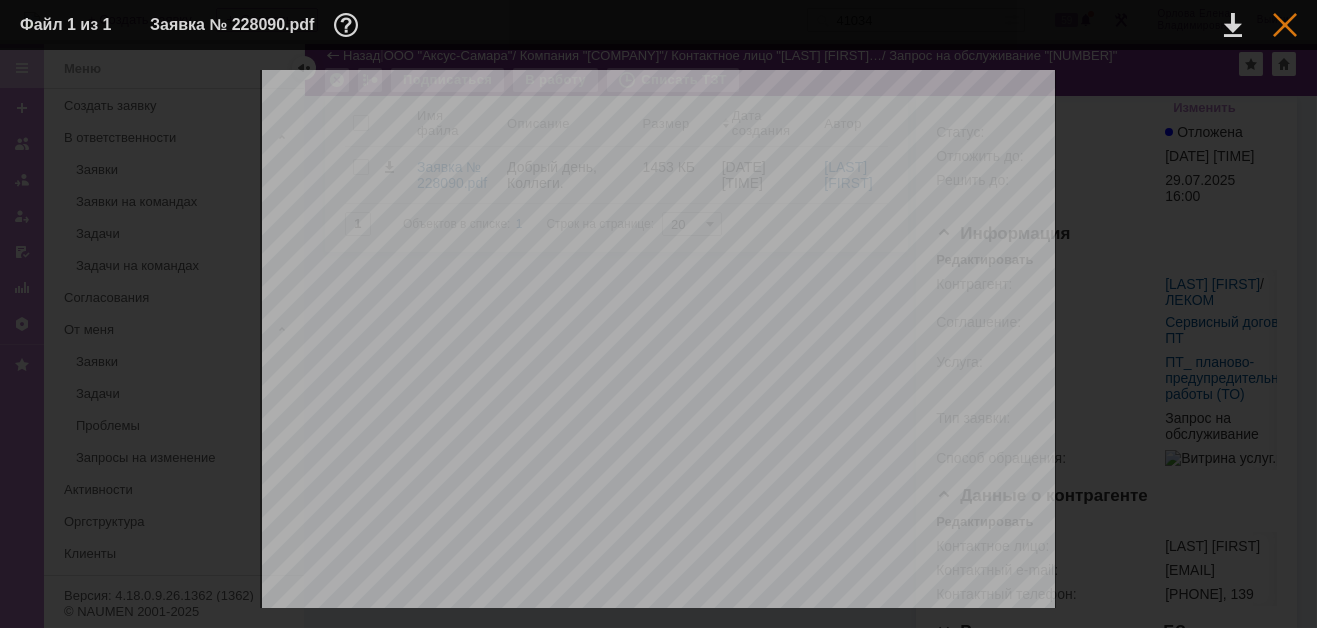 click at bounding box center (1285, 25) 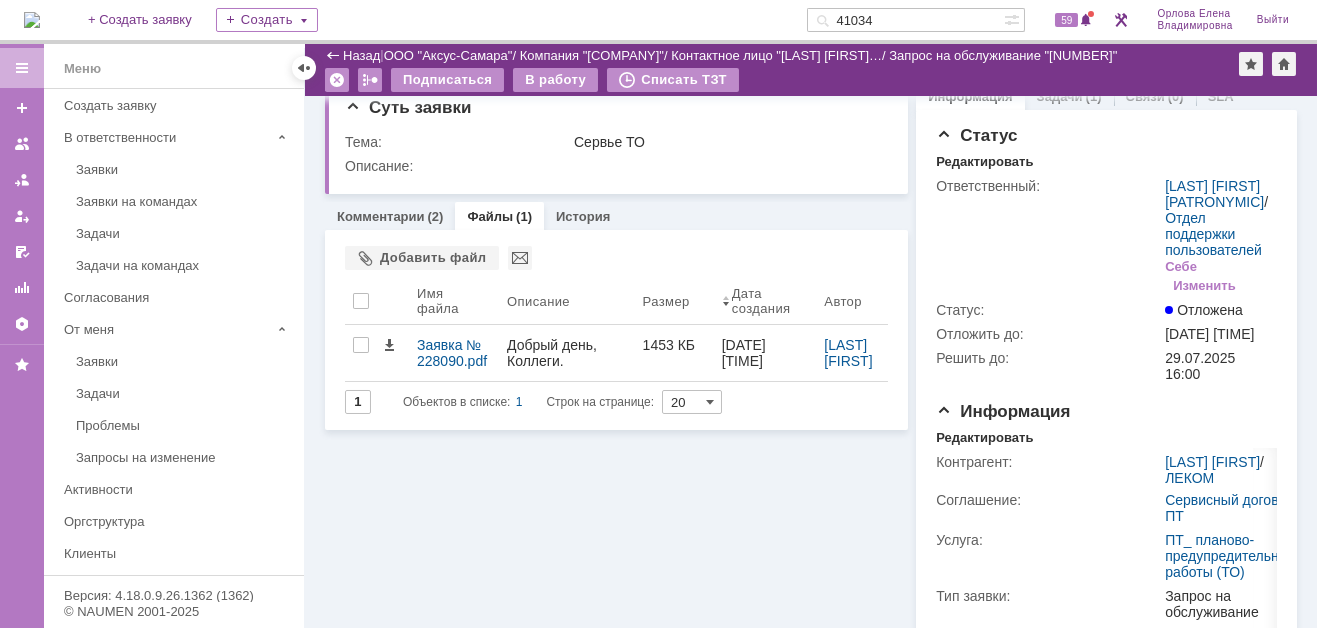 scroll, scrollTop: 0, scrollLeft: 0, axis: both 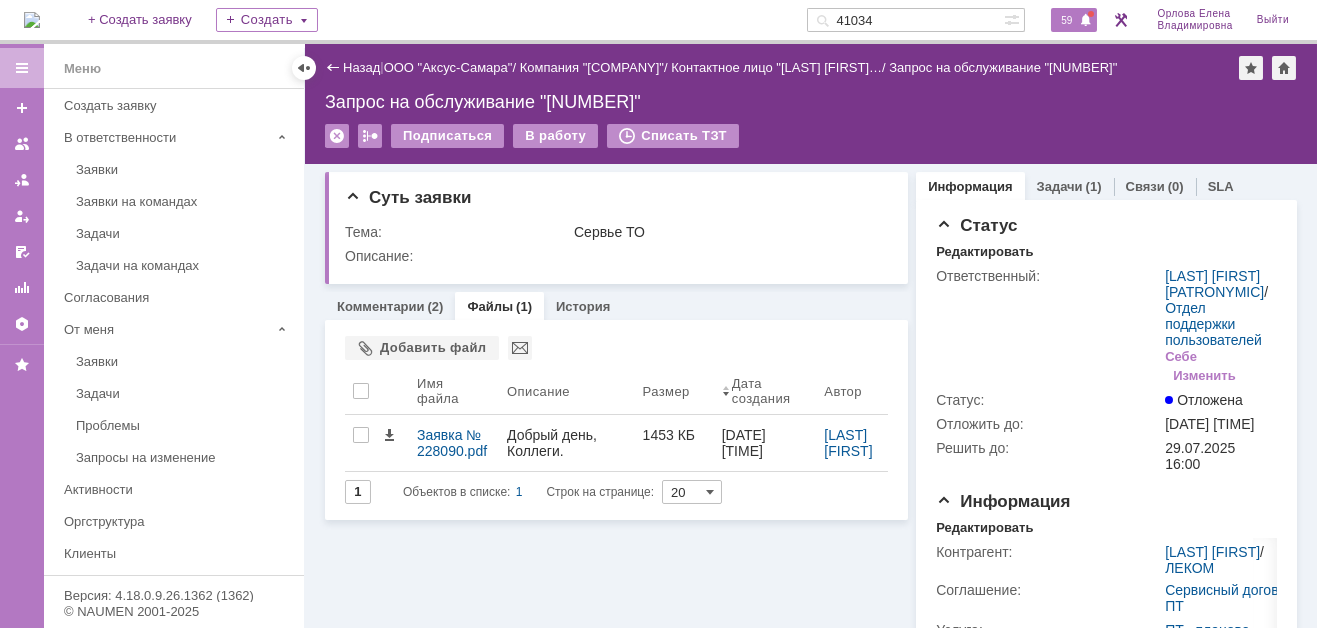 click on "59" at bounding box center [1066, 20] 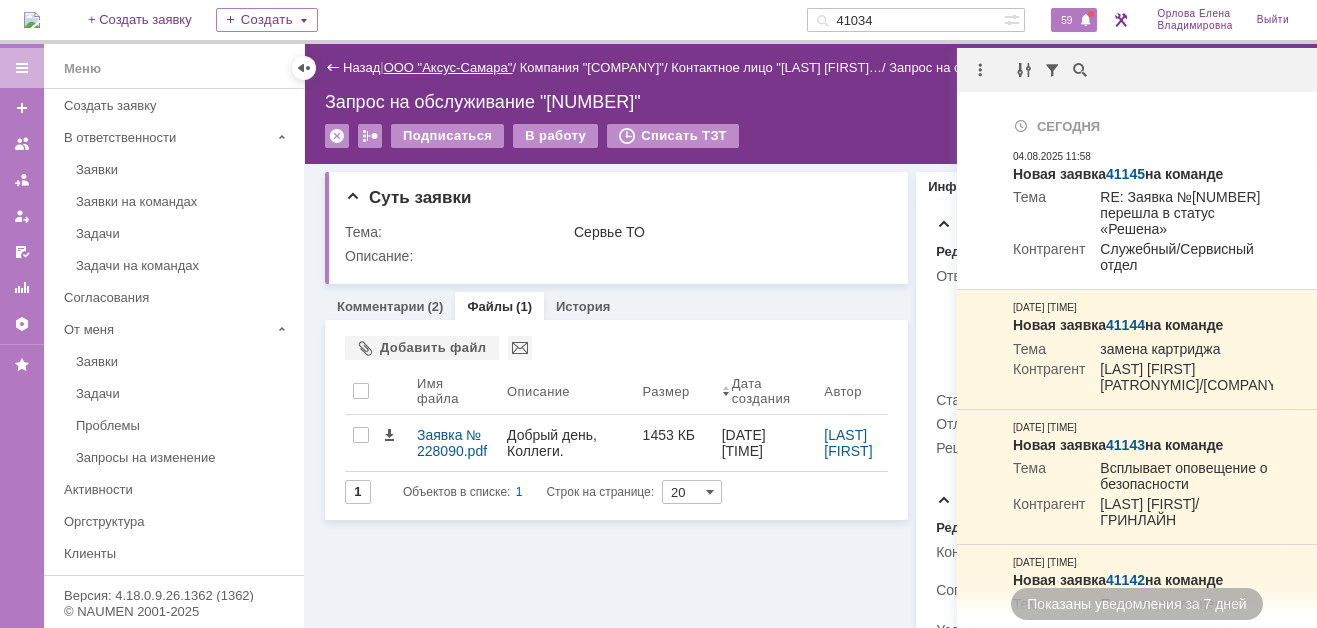 click on "ООО "Аксус-Самара"" at bounding box center [448, 67] 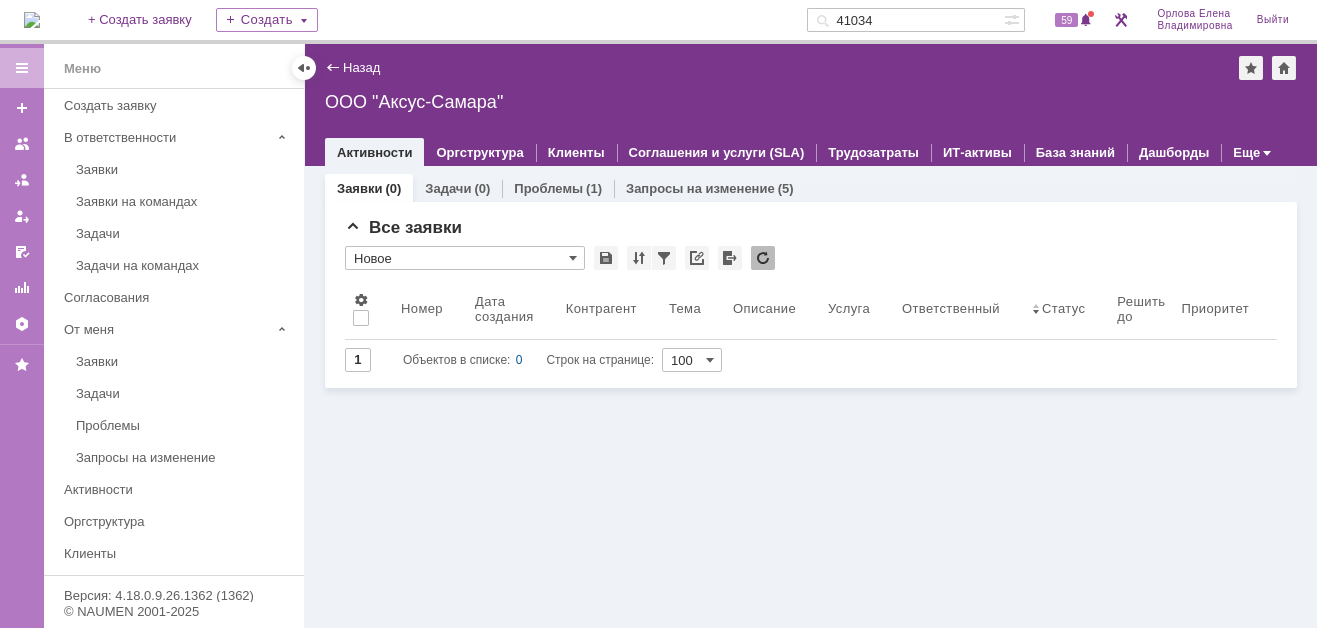 click at bounding box center [32, 20] 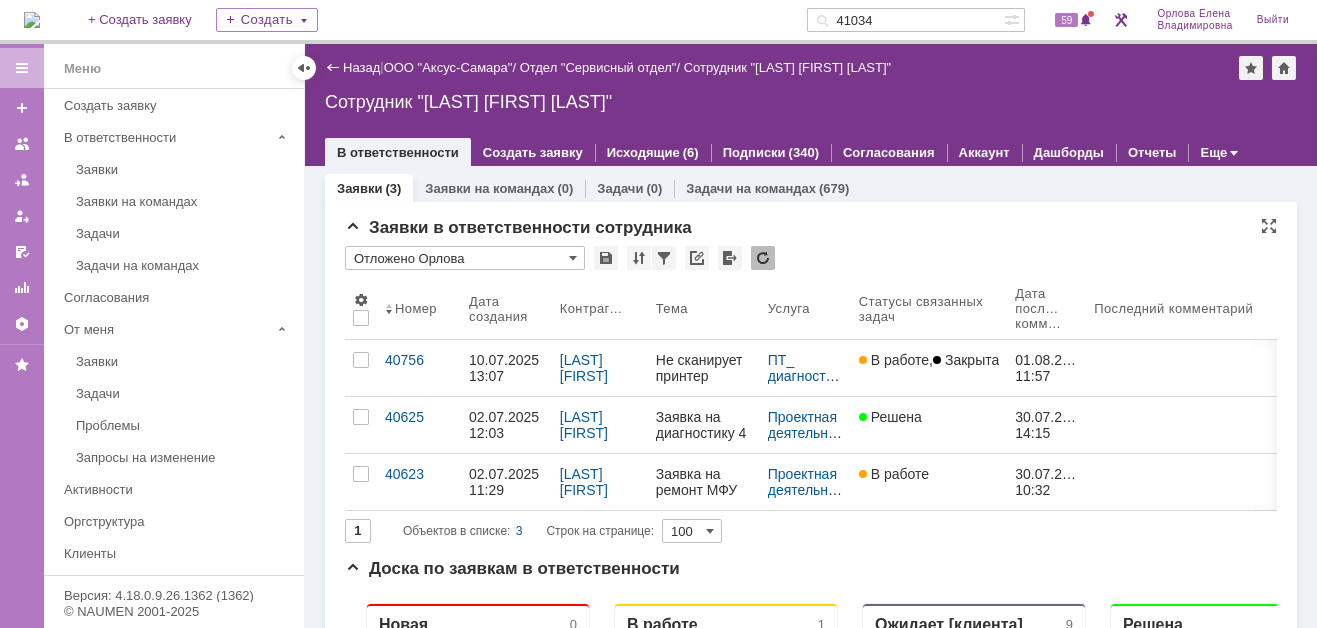 scroll, scrollTop: 0, scrollLeft: 0, axis: both 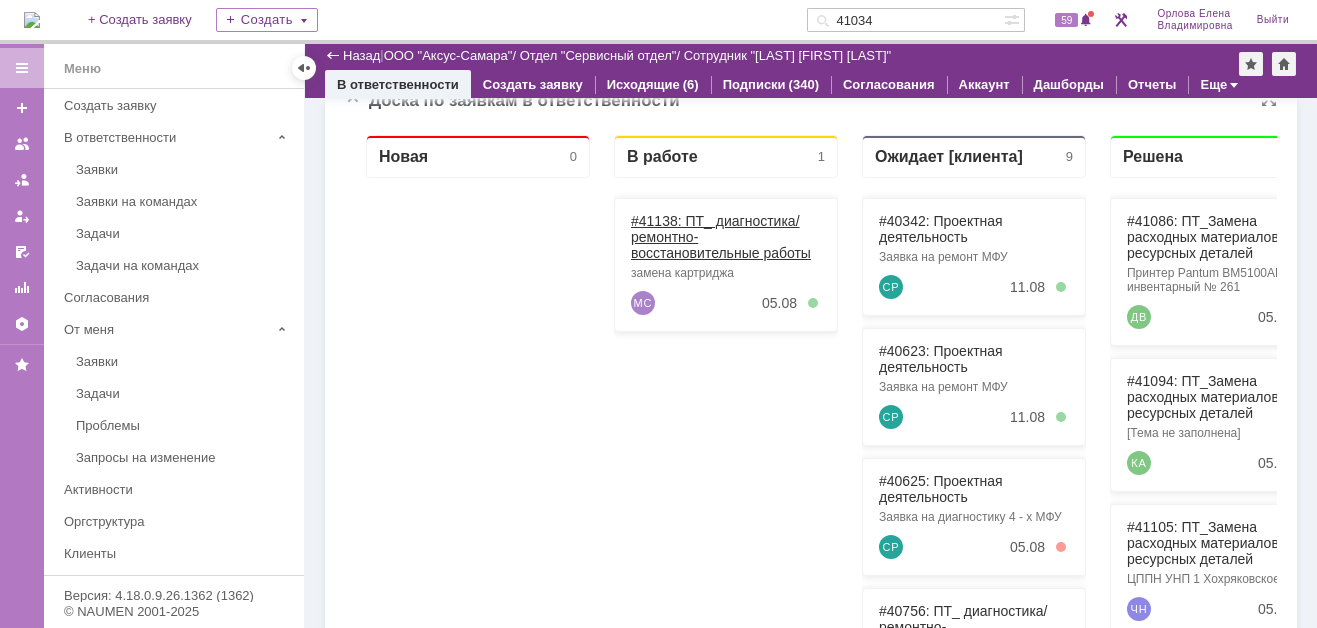 click on "#41138: ПТ_ диагностика/ ремонтно-восстановительные работы" at bounding box center [721, 237] 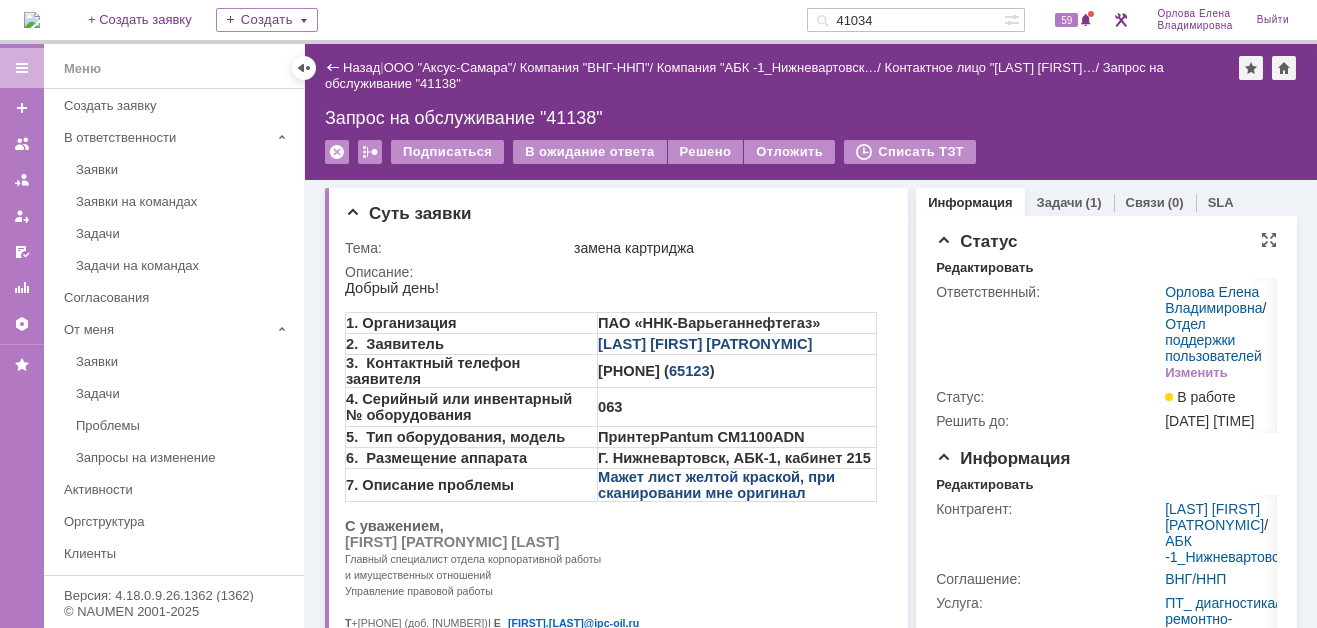 scroll, scrollTop: 0, scrollLeft: 0, axis: both 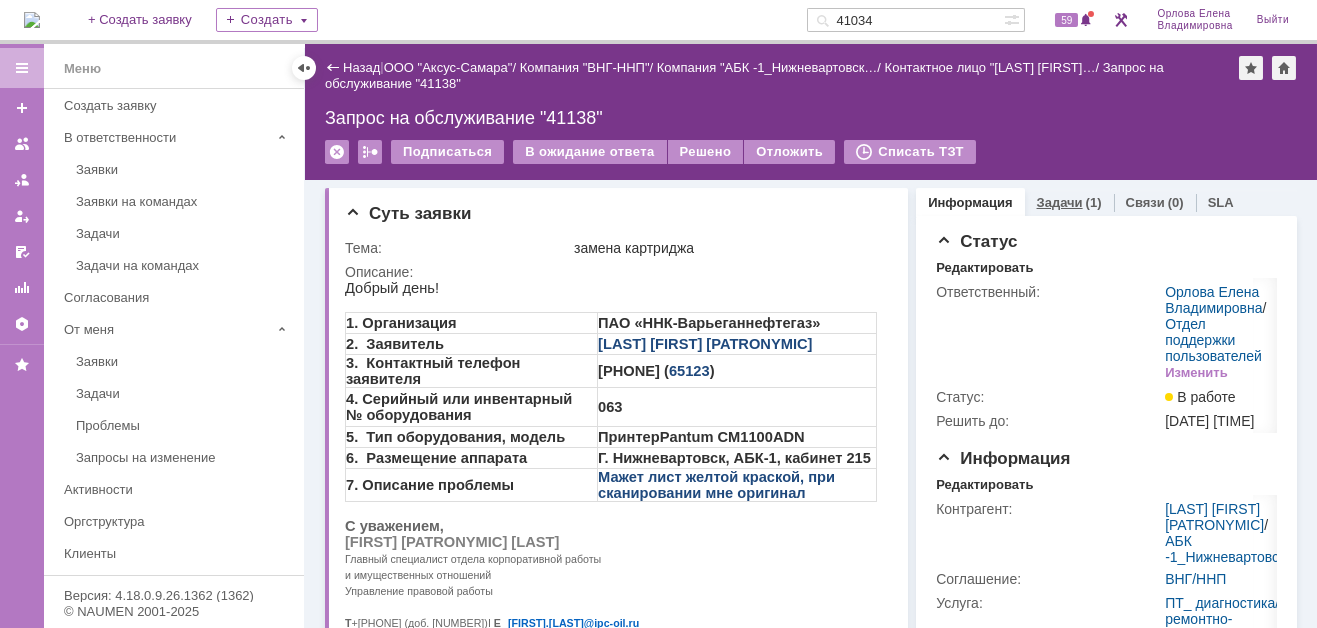 click on "Задачи" at bounding box center (1060, 202) 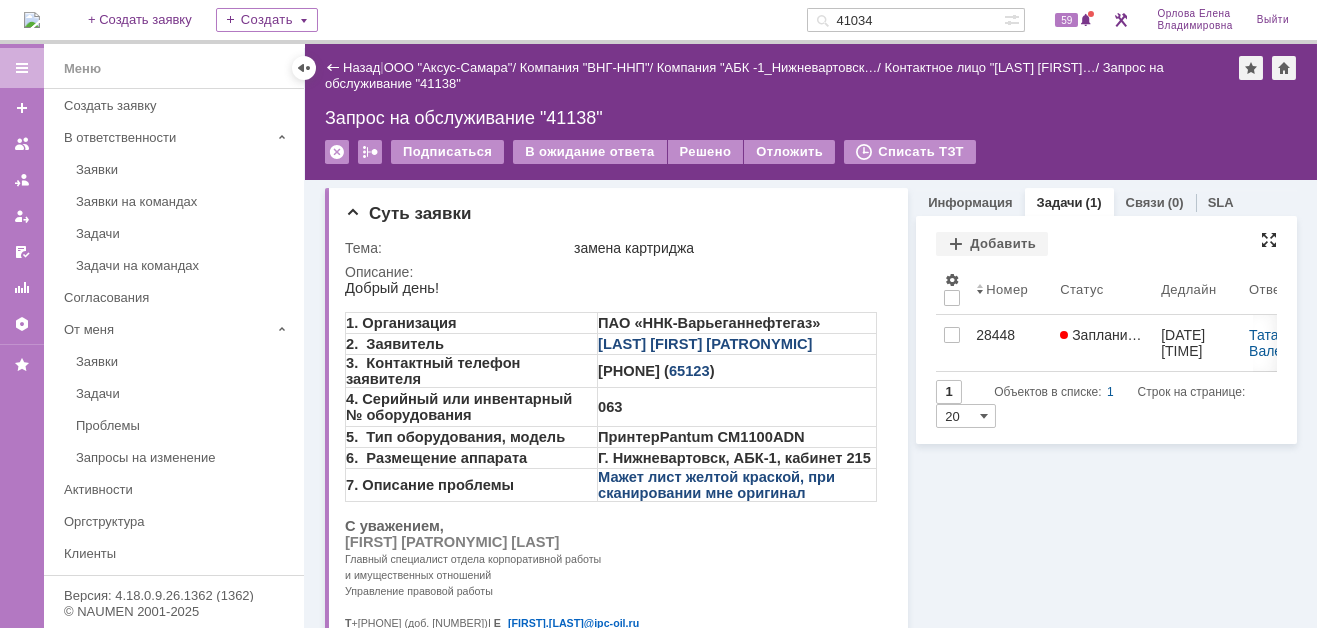 click at bounding box center (1269, 240) 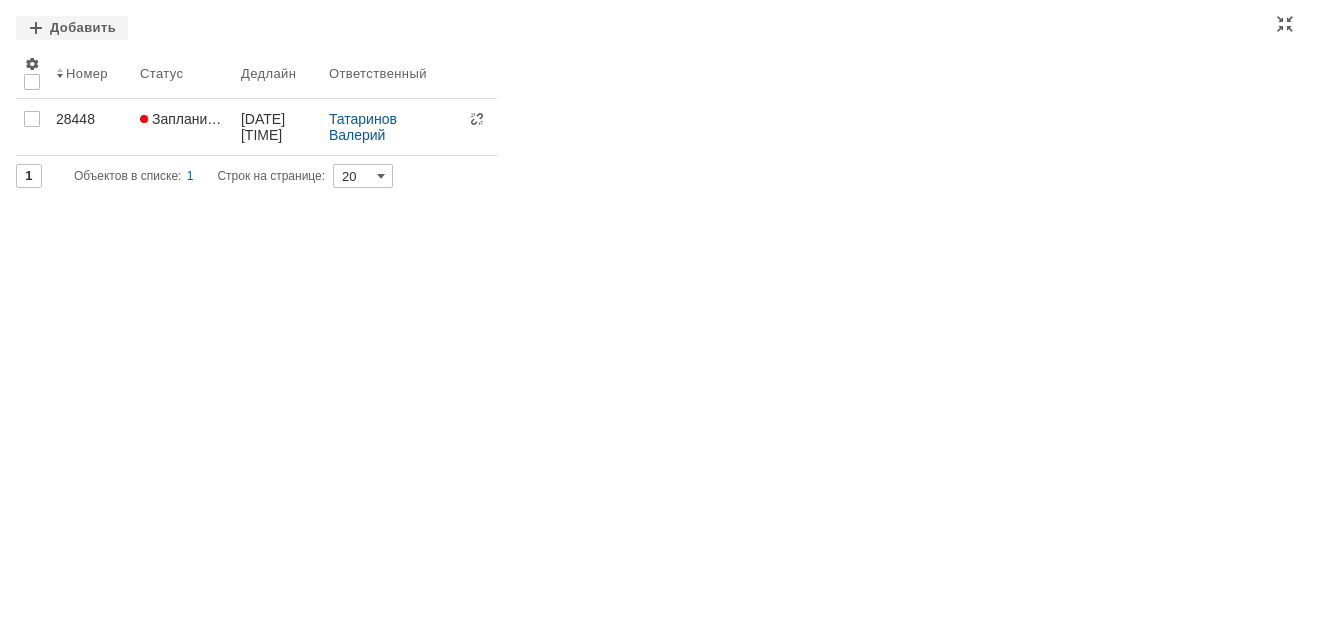 click on "Задачи
Добавить Результаты поиска:             1       Объектов в списке:    1  Строк на странице:        20       Номер Статус Дедлайн Ответственный 28448 Запланирована 04.08.2025 17:31 Татаринов Валерий Анатольевич / Технические специалисты 2-й линии (инженеры) 1       Объектов в списке:    1  Строк на странице:        20" at bounding box center (658, 314) 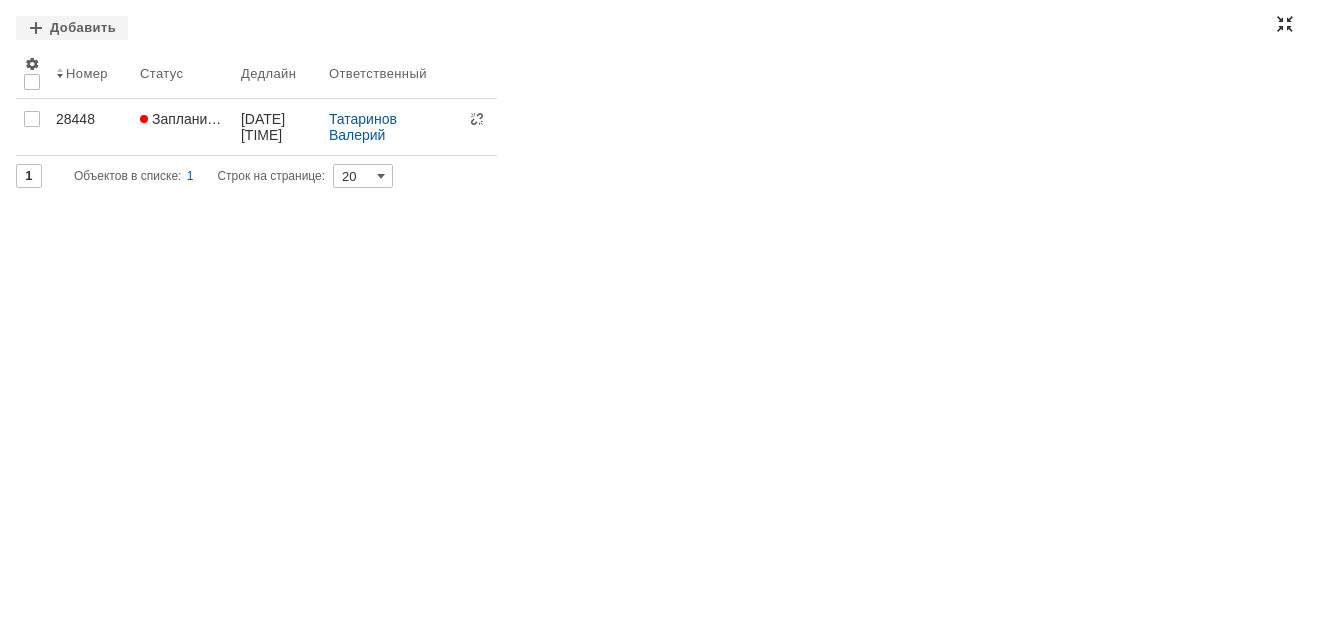 click at bounding box center [1285, 24] 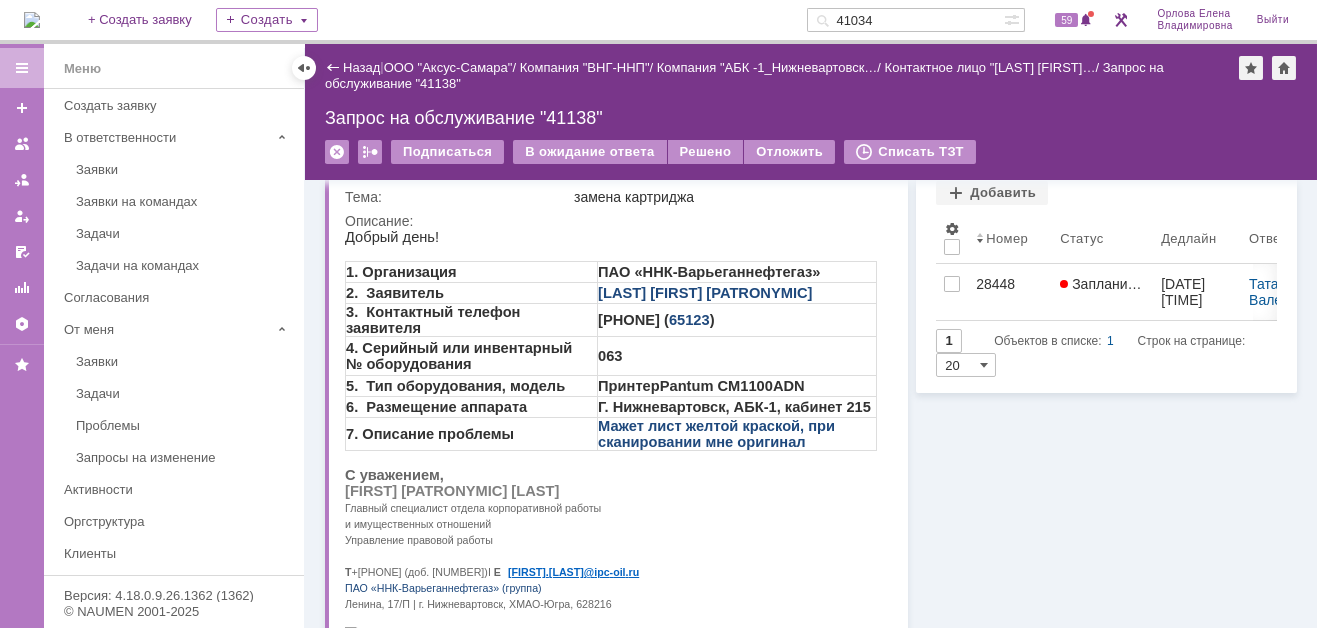 drag, startPoint x: 894, startPoint y: 18, endPoint x: 816, endPoint y: 16, distance: 78.025635 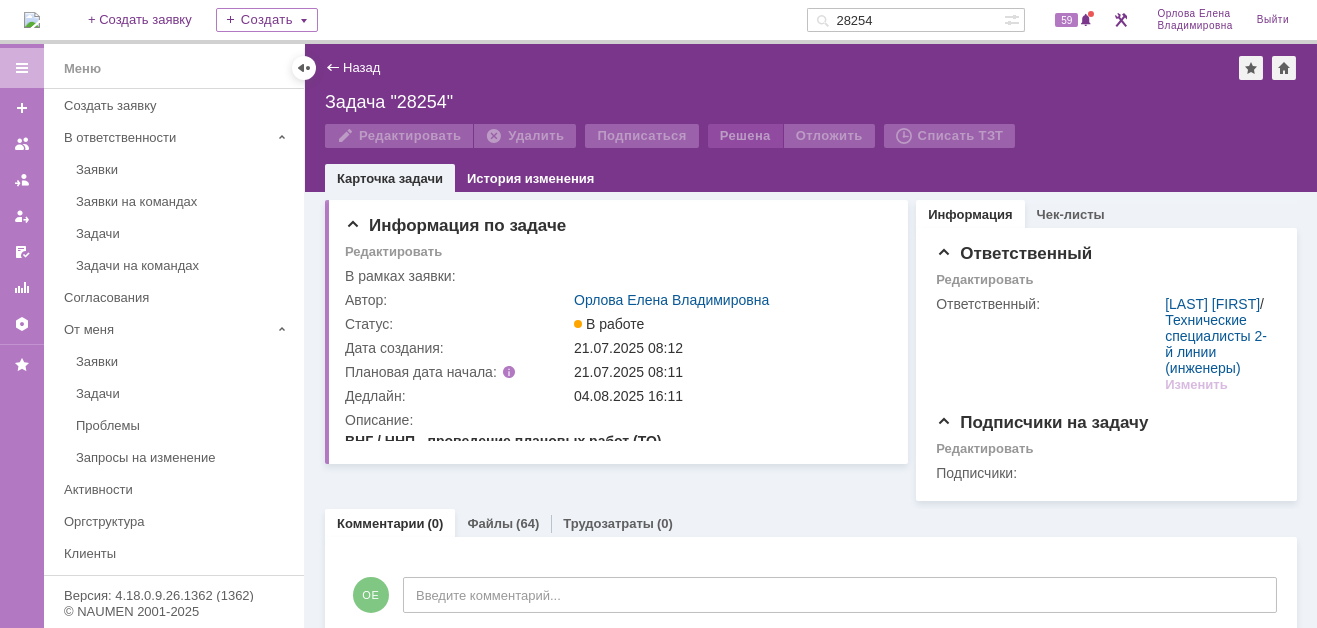 scroll, scrollTop: 0, scrollLeft: 0, axis: both 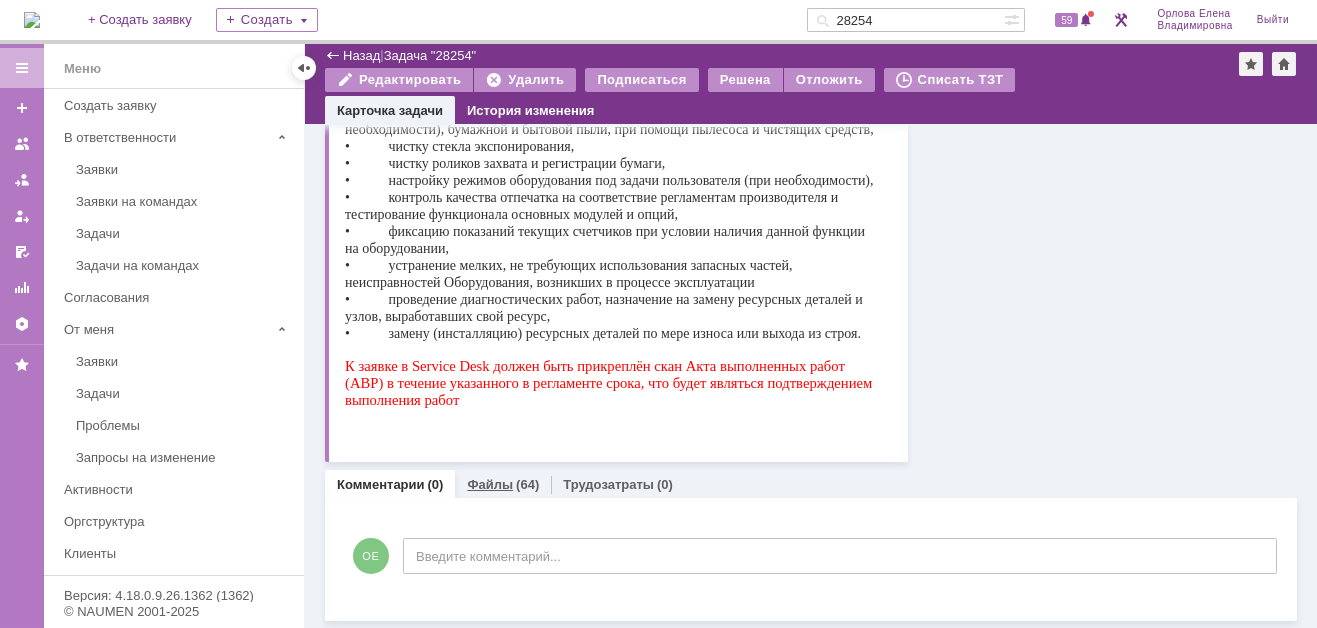 click on "Файлы" at bounding box center (490, 484) 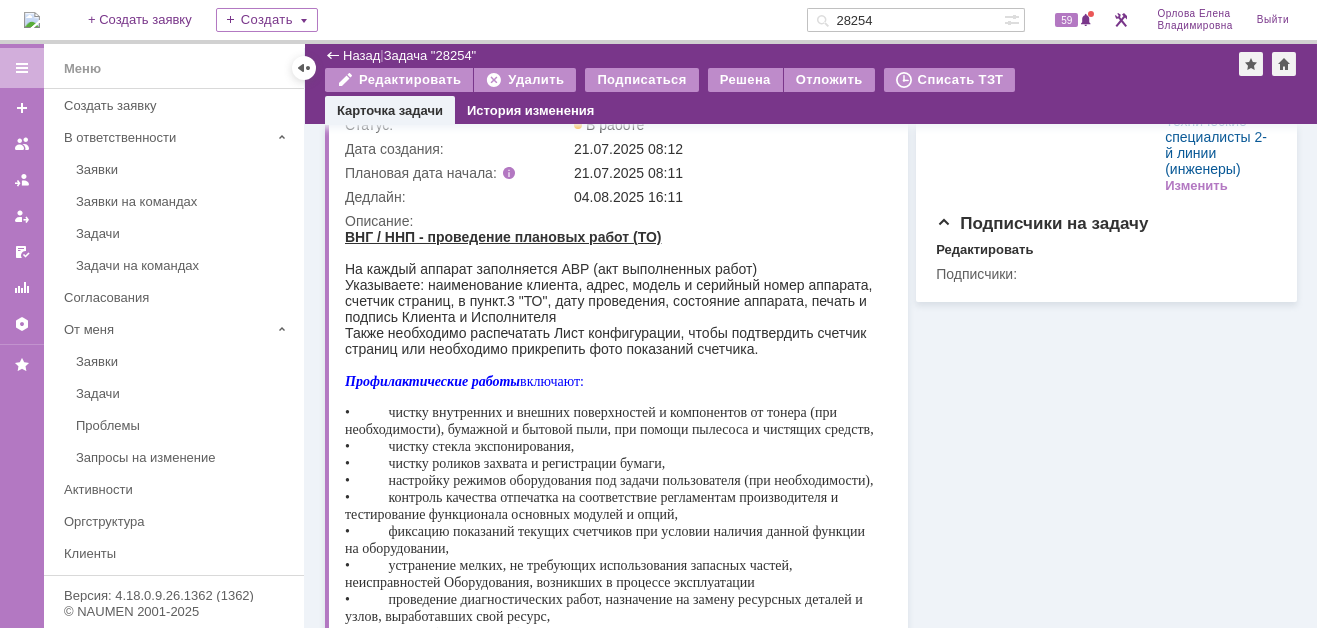 scroll, scrollTop: 0, scrollLeft: 0, axis: both 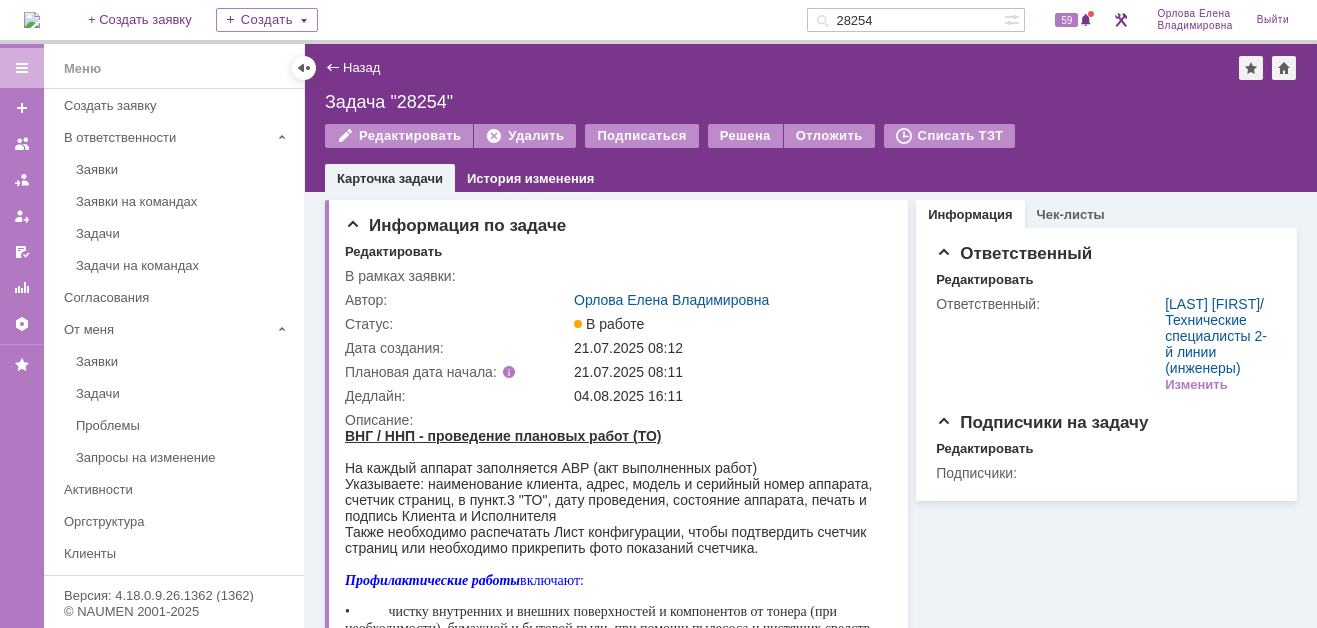 click at bounding box center (32, 20) 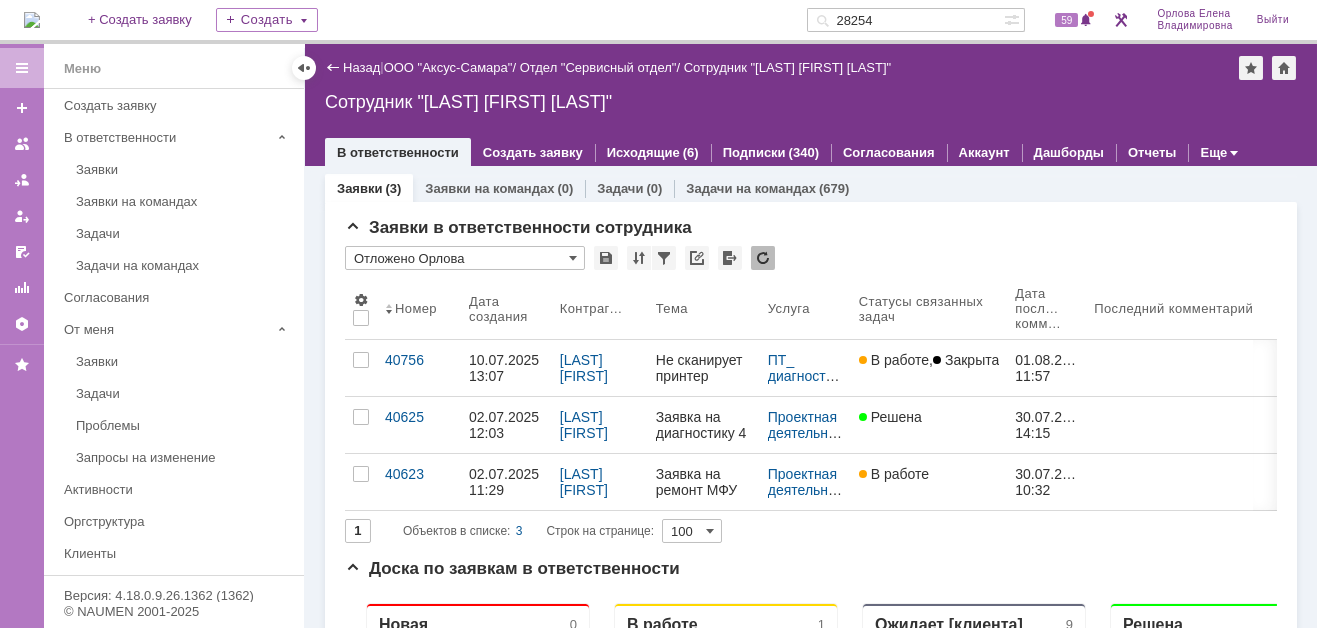 scroll, scrollTop: 0, scrollLeft: 0, axis: both 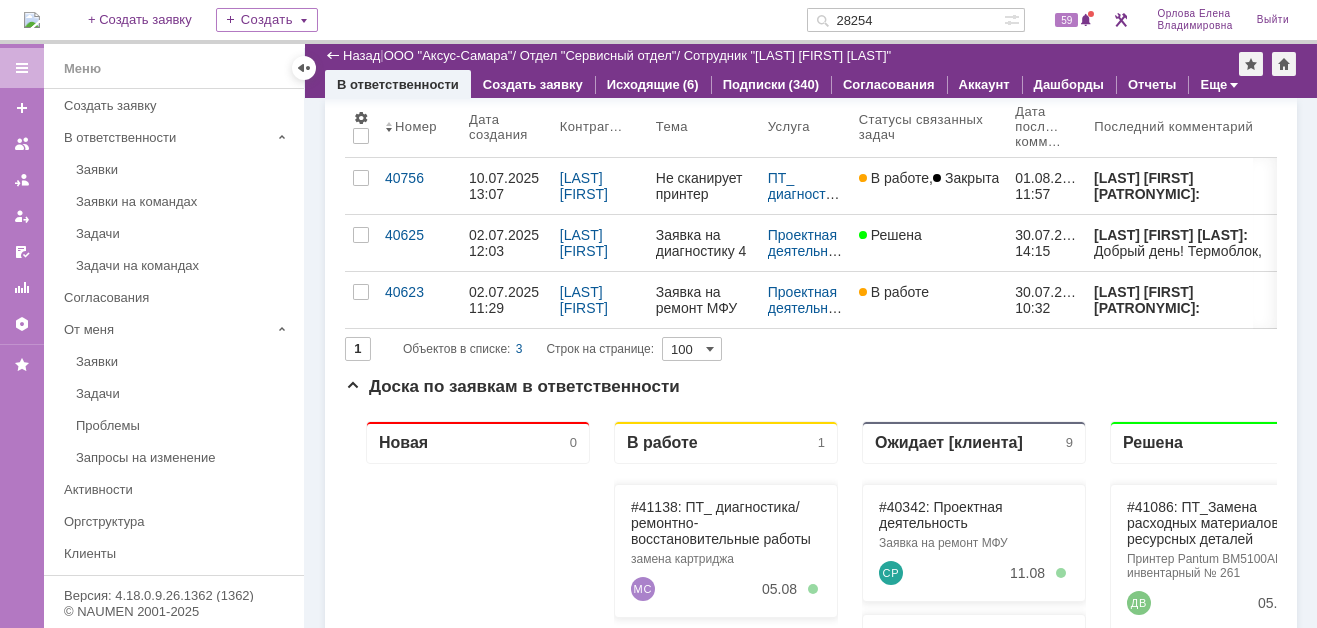 drag, startPoint x: 907, startPoint y: 14, endPoint x: 841, endPoint y: 17, distance: 66.068146 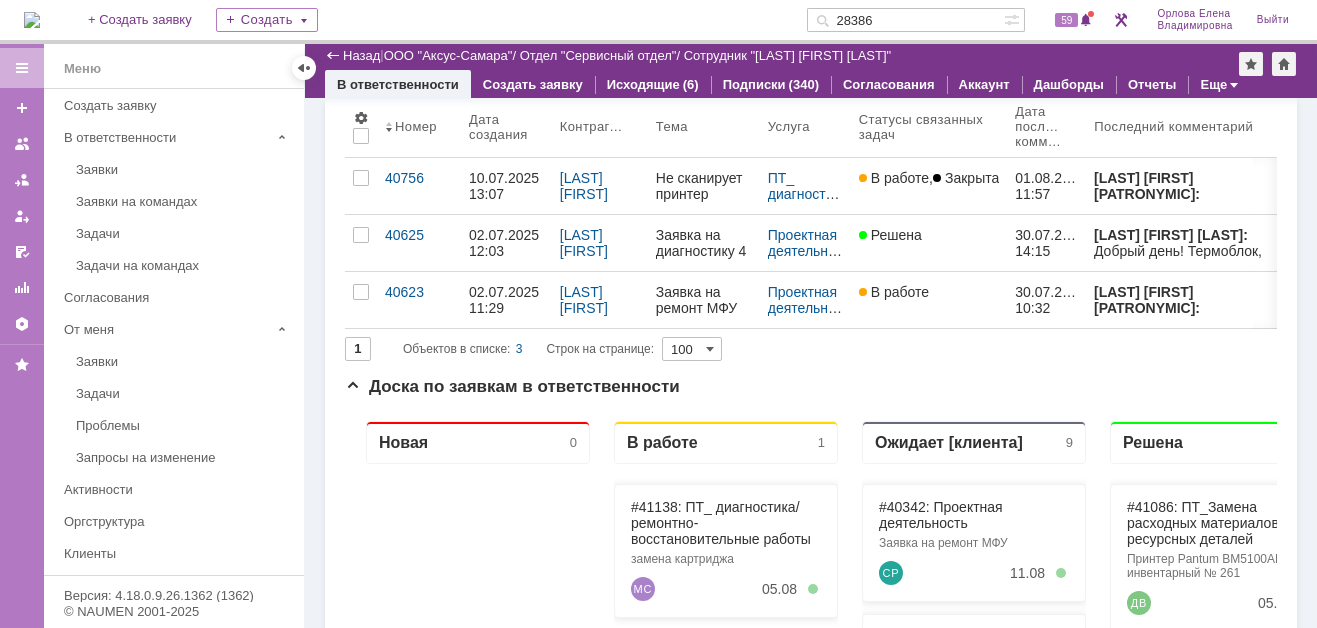 type on "28386" 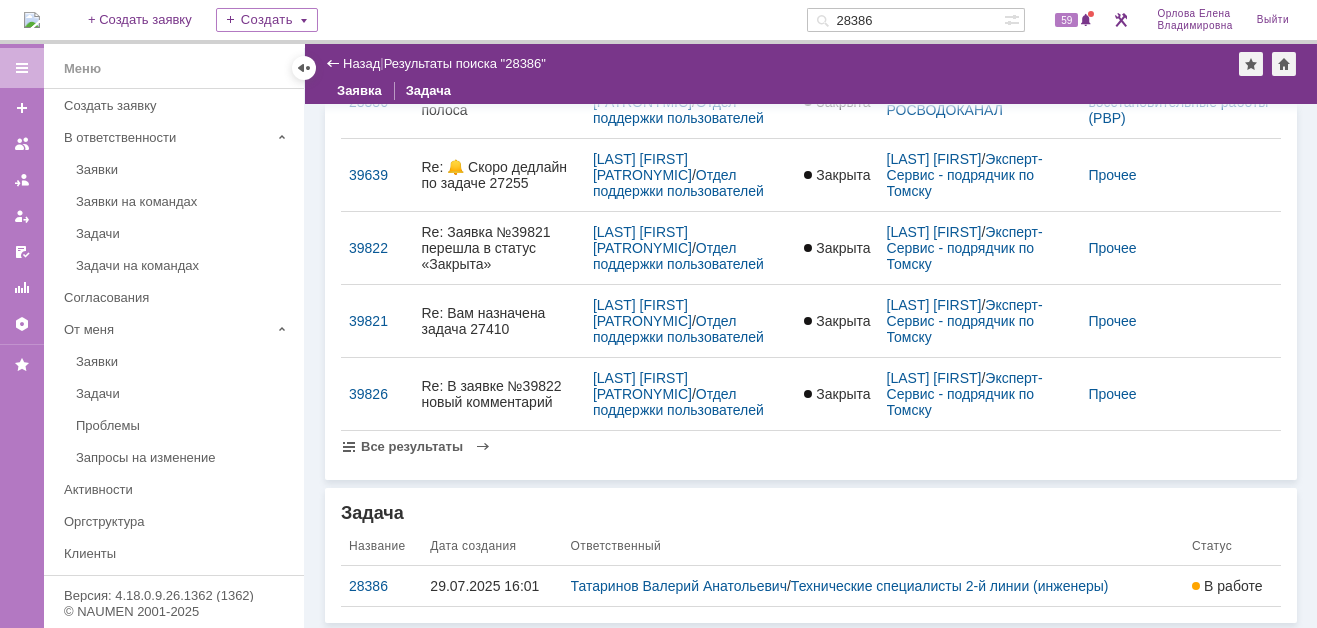 scroll, scrollTop: 124, scrollLeft: 0, axis: vertical 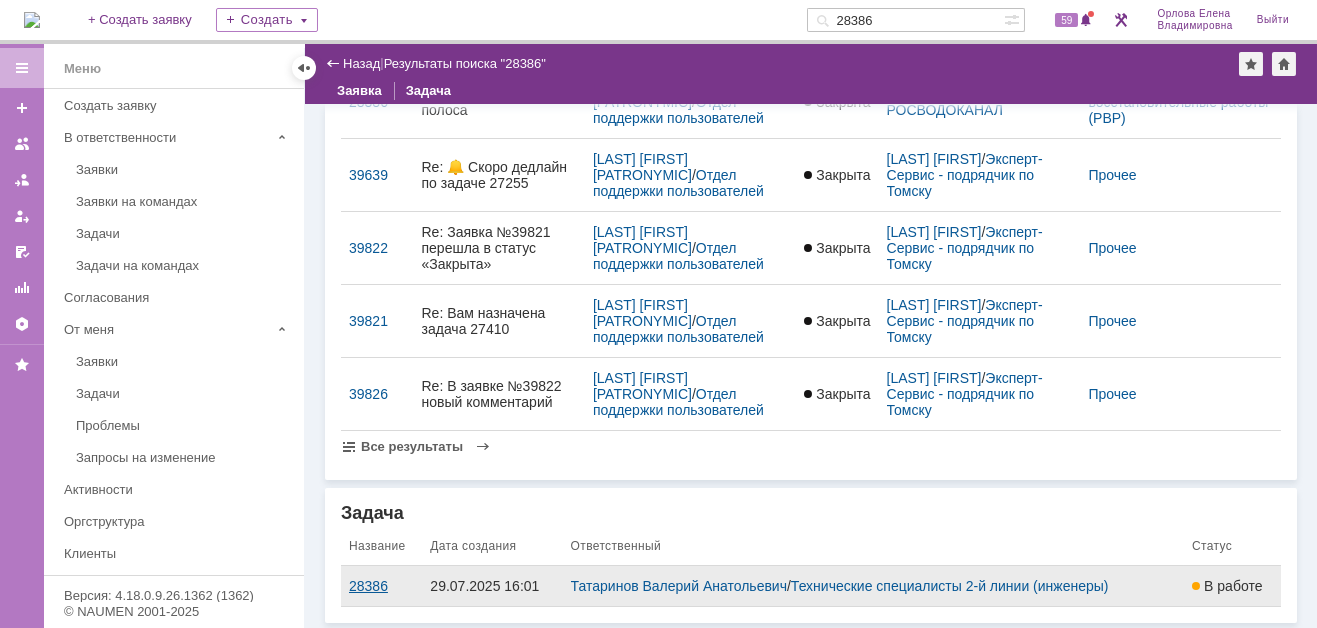 click on "28386" at bounding box center (381, 586) 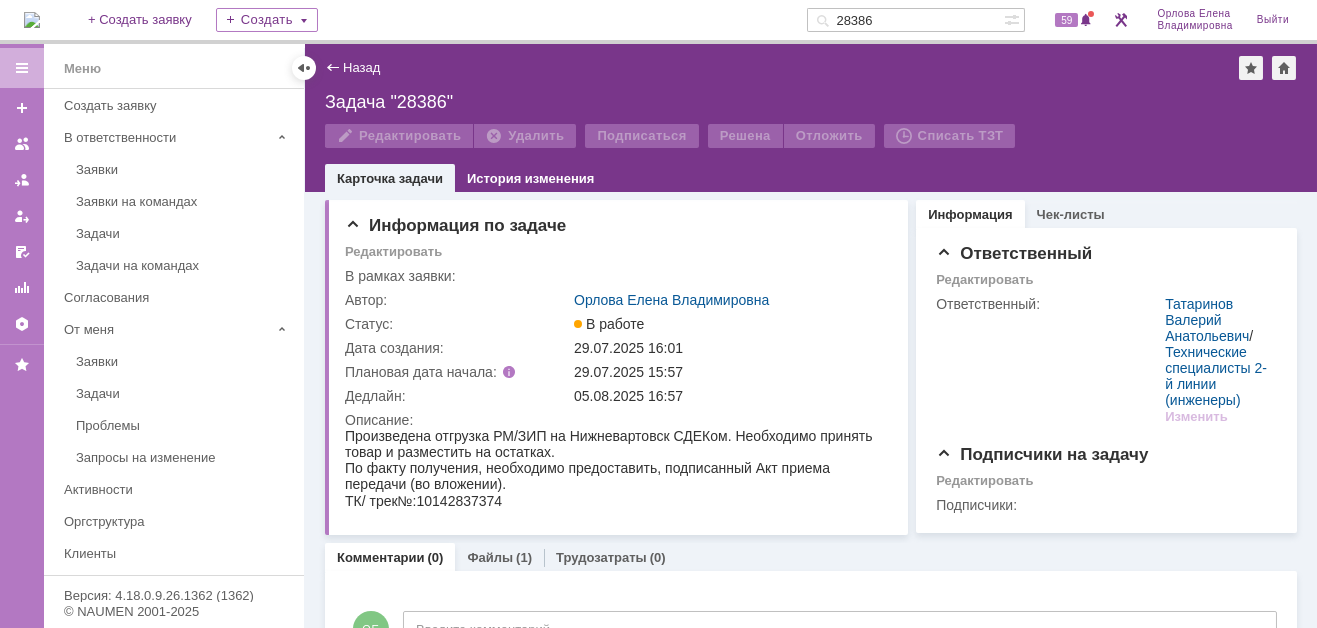 scroll, scrollTop: 0, scrollLeft: 0, axis: both 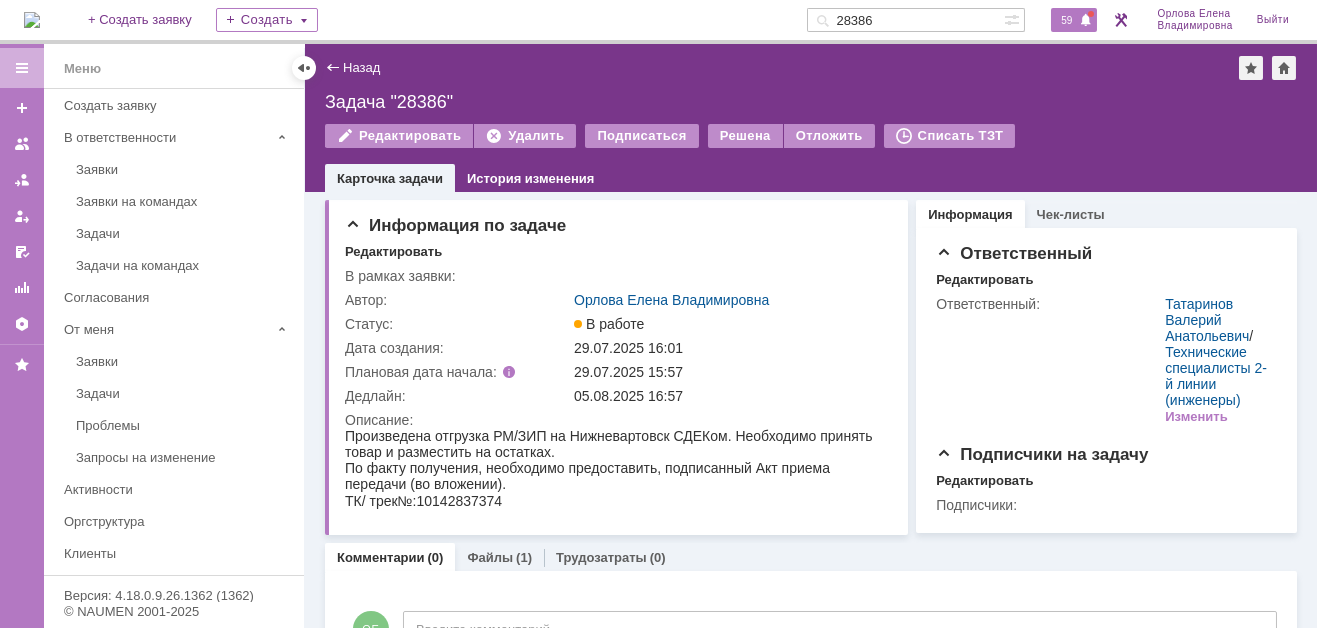 click on "59" at bounding box center (1066, 20) 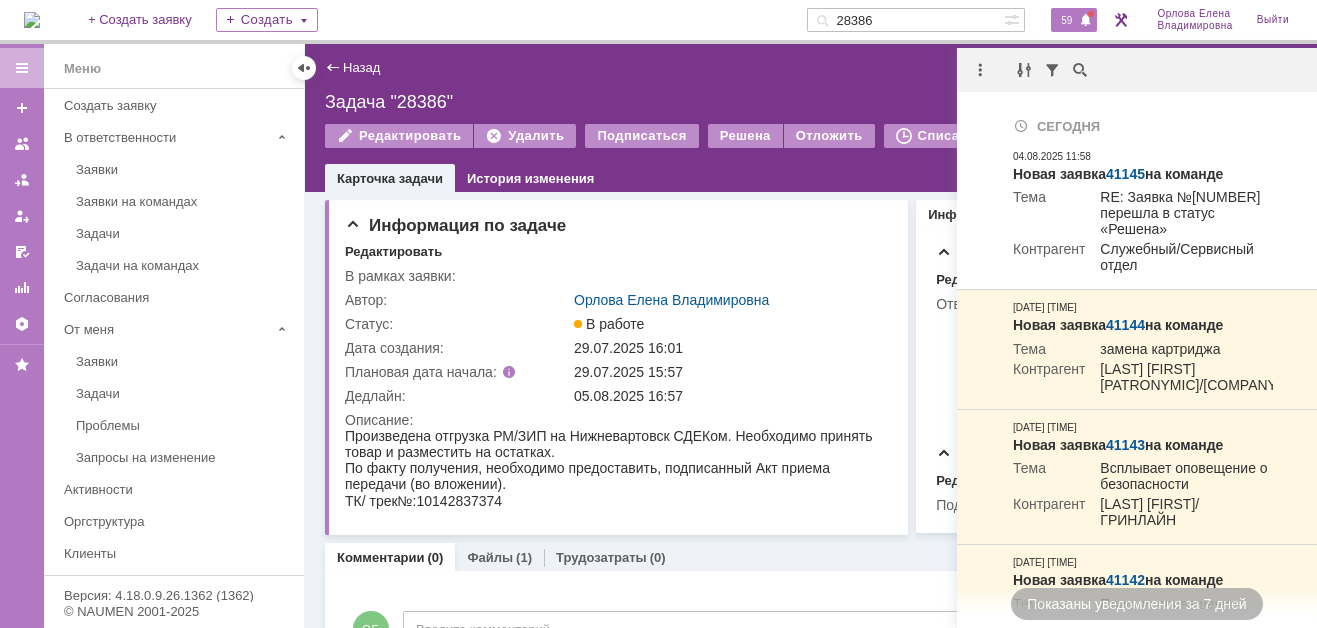 click on "Задача "28386"" at bounding box center [811, 102] 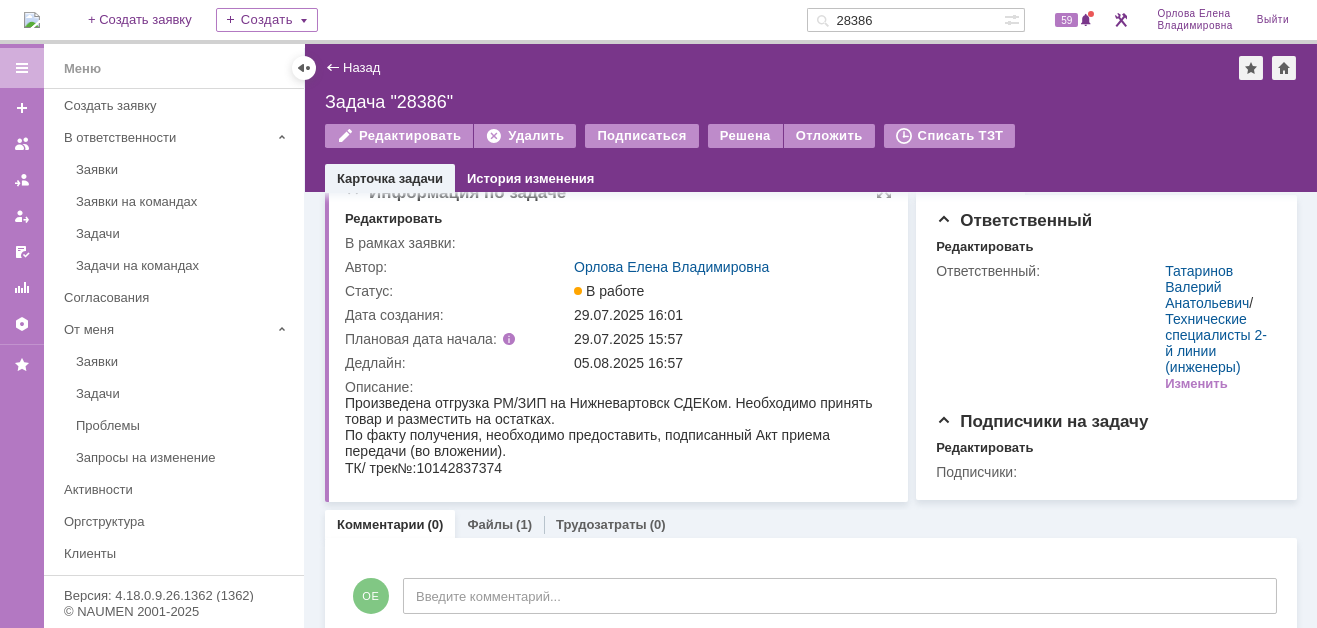 scroll, scrollTop: 0, scrollLeft: 0, axis: both 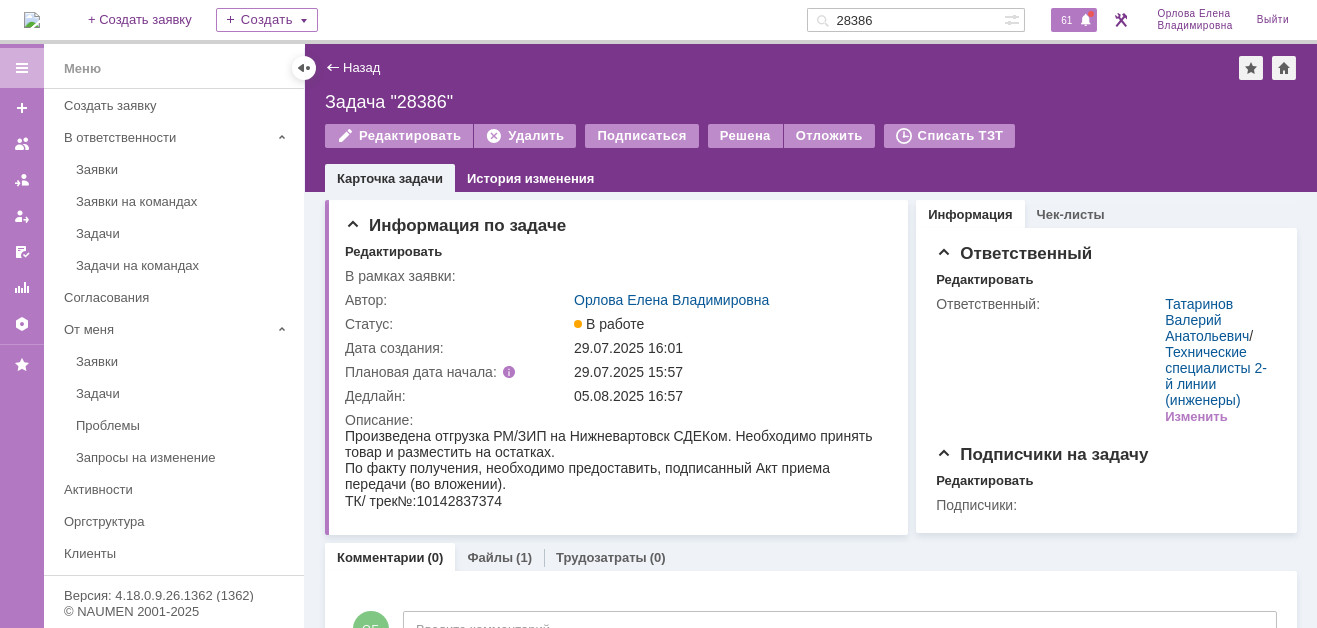 click on "61" at bounding box center [1066, 20] 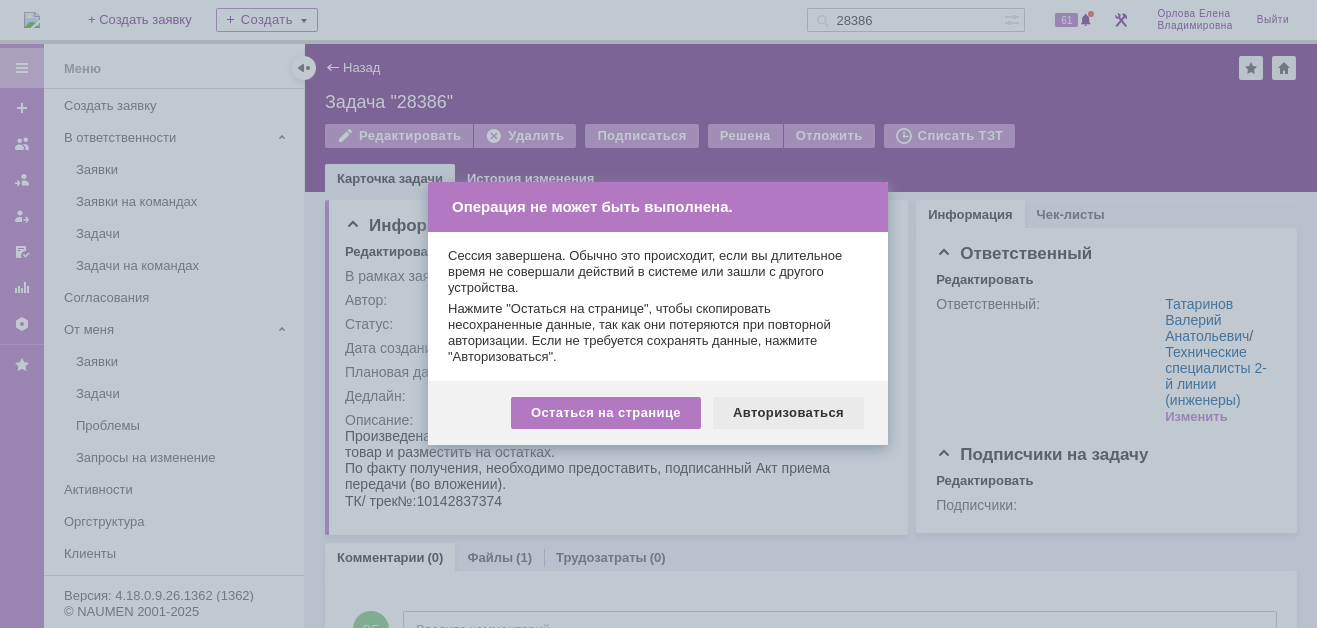 click on "Авторизоваться" at bounding box center [788, 413] 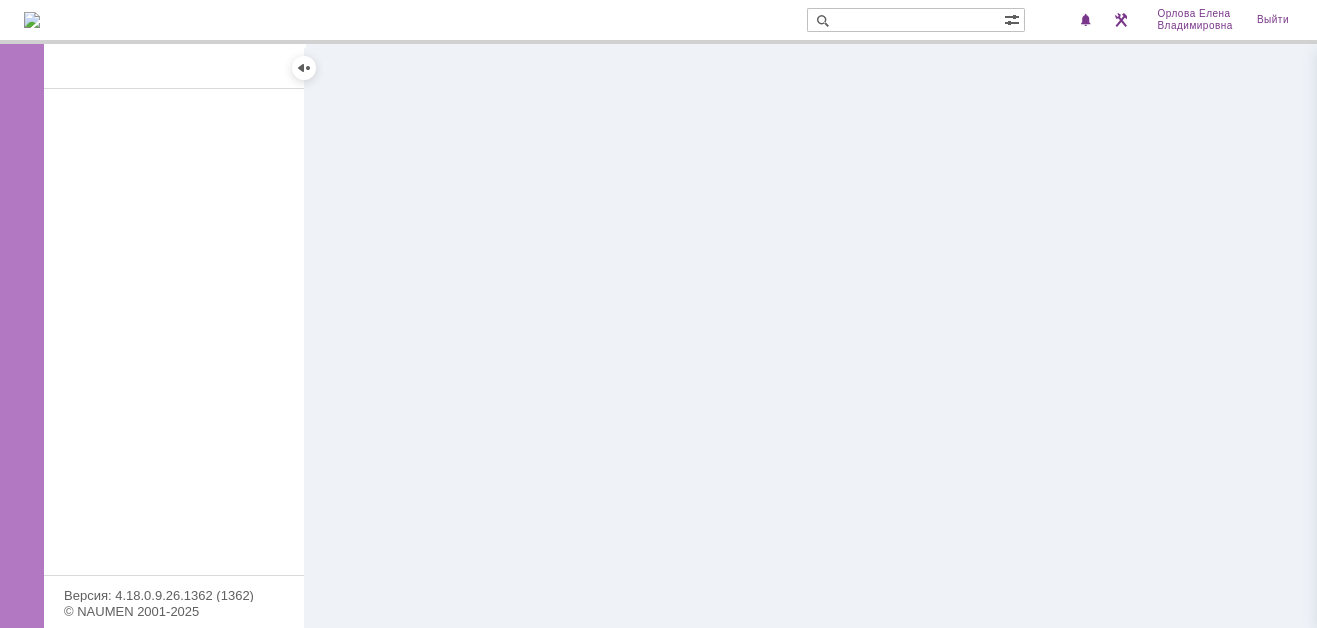 scroll, scrollTop: 0, scrollLeft: 0, axis: both 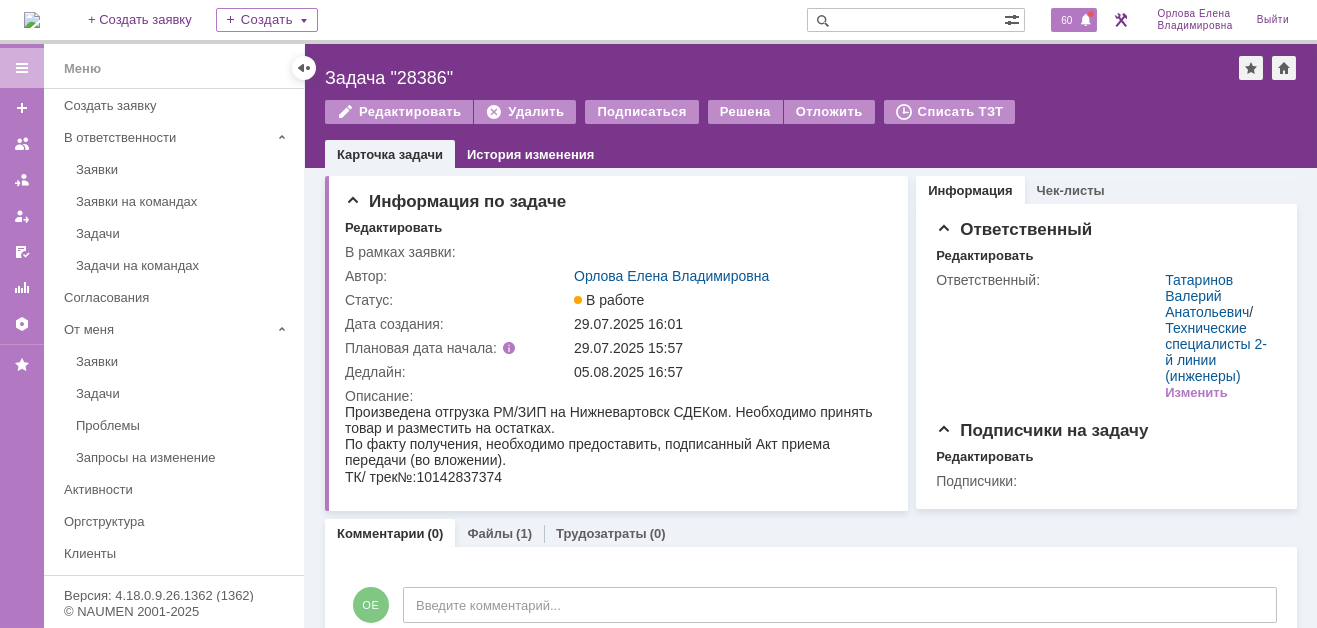click on "60" at bounding box center [1066, 20] 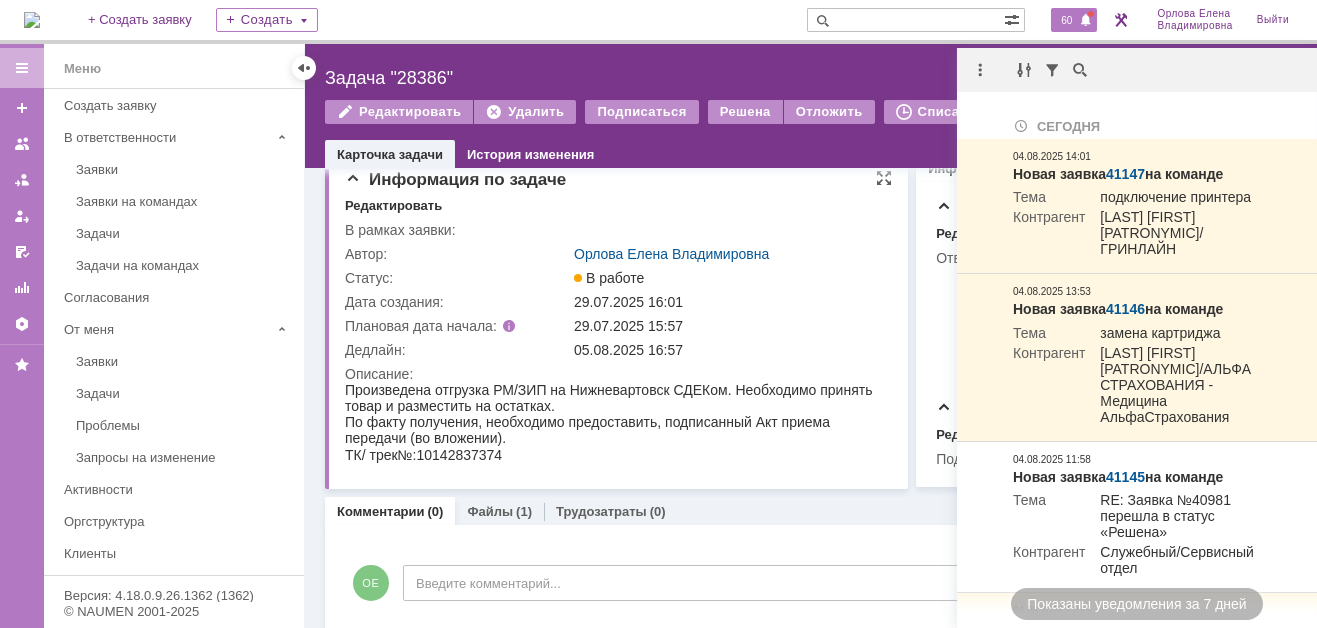 scroll, scrollTop: 0, scrollLeft: 0, axis: both 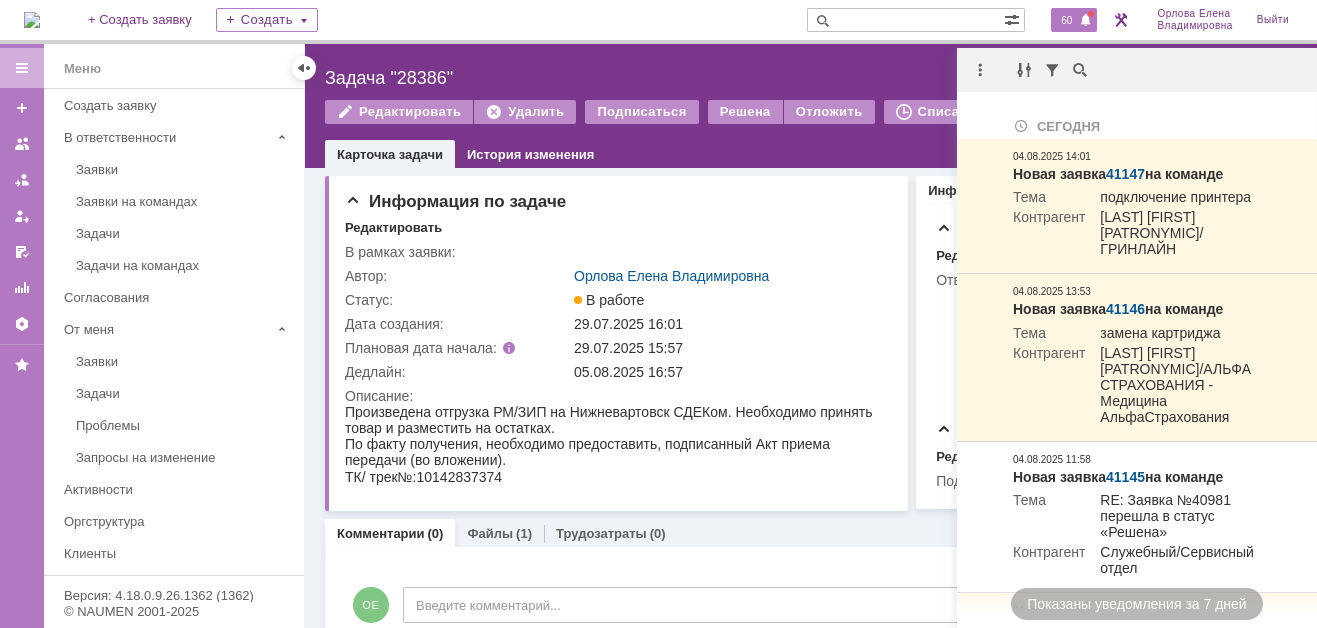 click at bounding box center [32, 20] 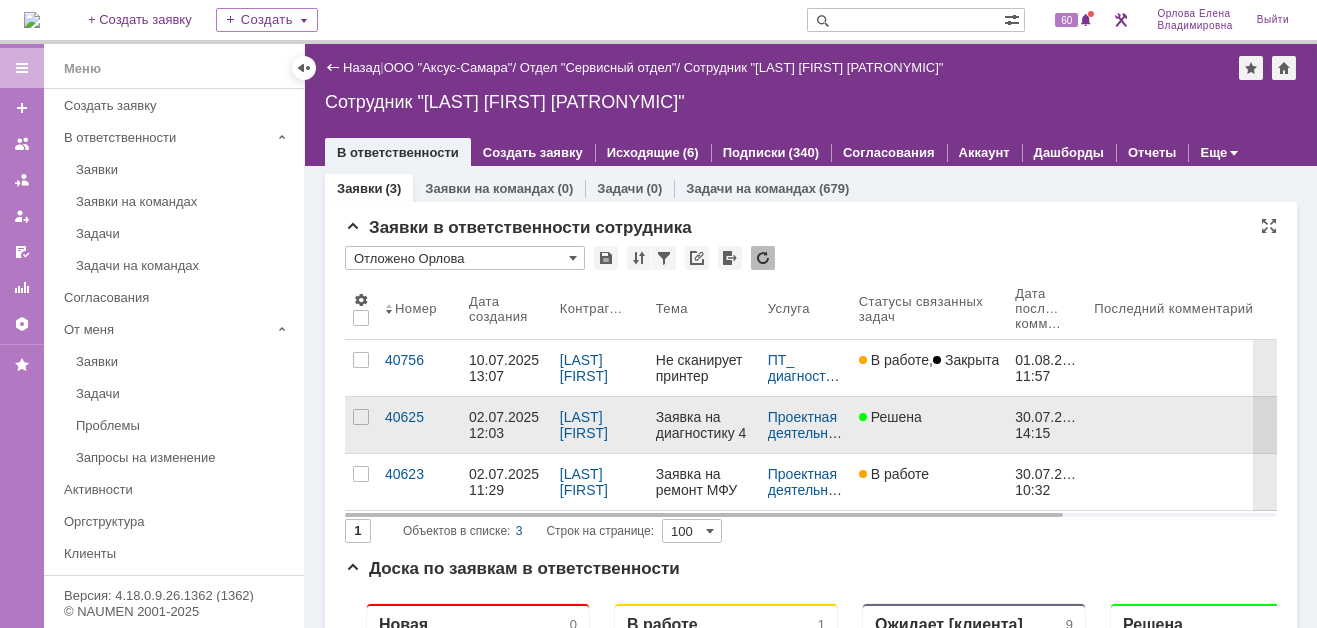 scroll, scrollTop: 0, scrollLeft: 0, axis: both 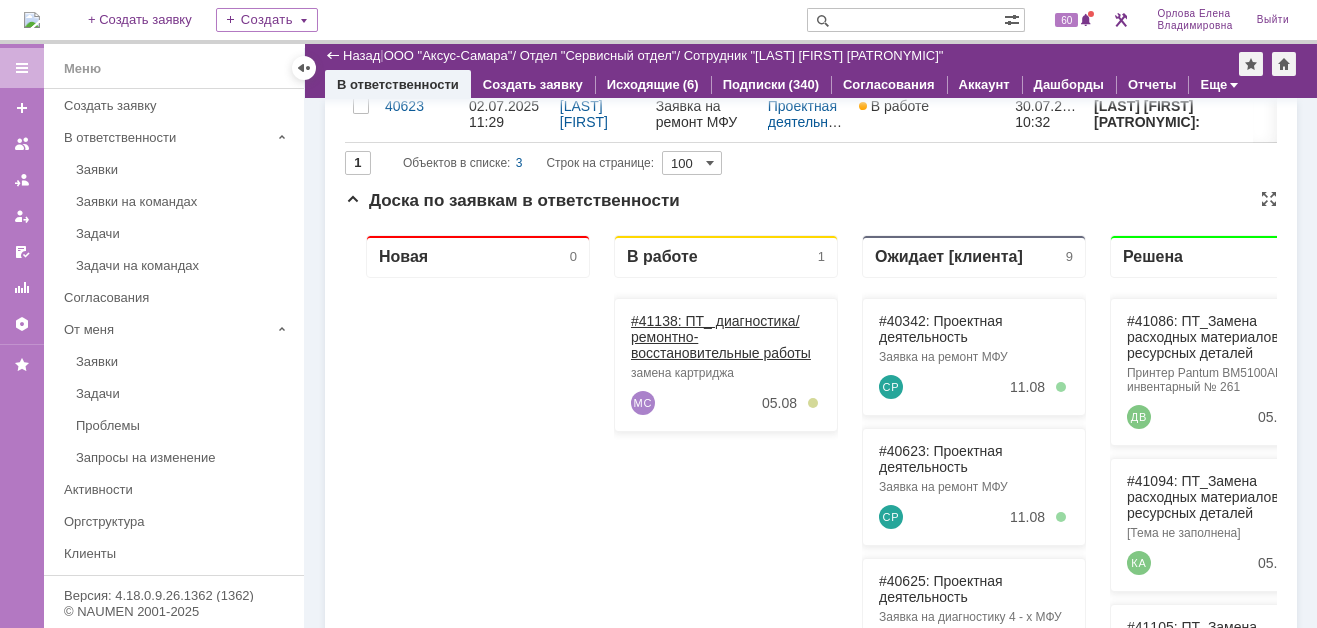 click on "#41138: ПТ_ диагностика/ ремонтно-восстановительные работы" at bounding box center [721, 337] 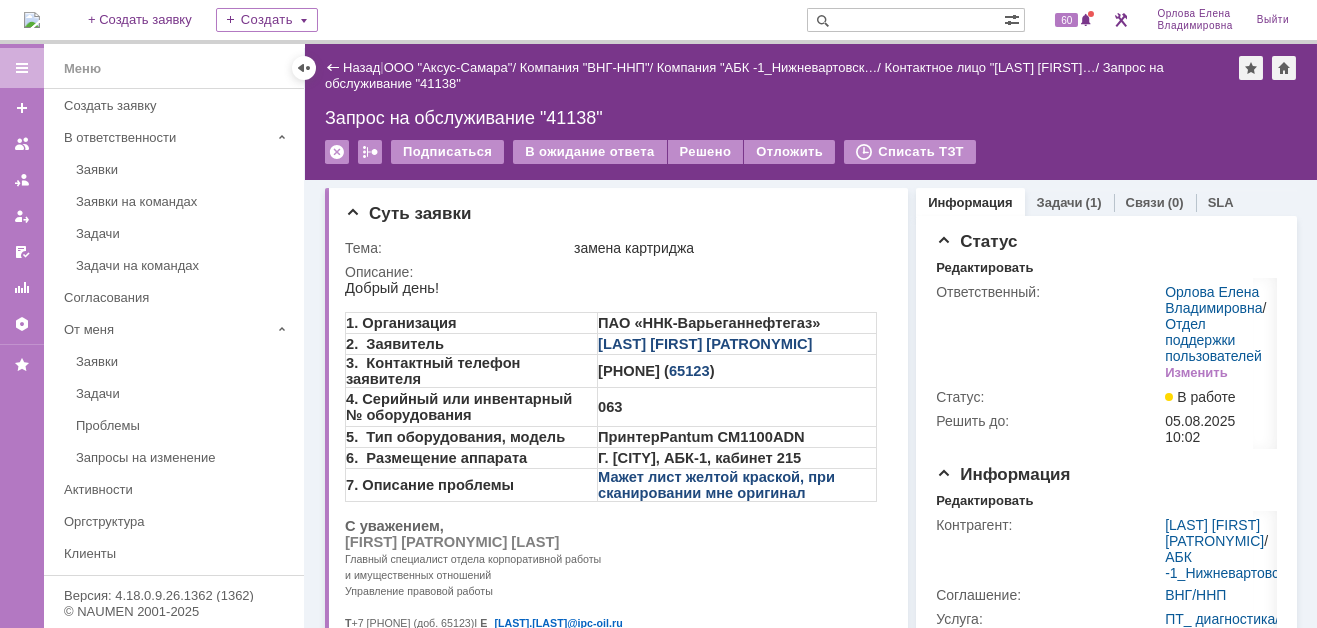 scroll, scrollTop: 0, scrollLeft: 0, axis: both 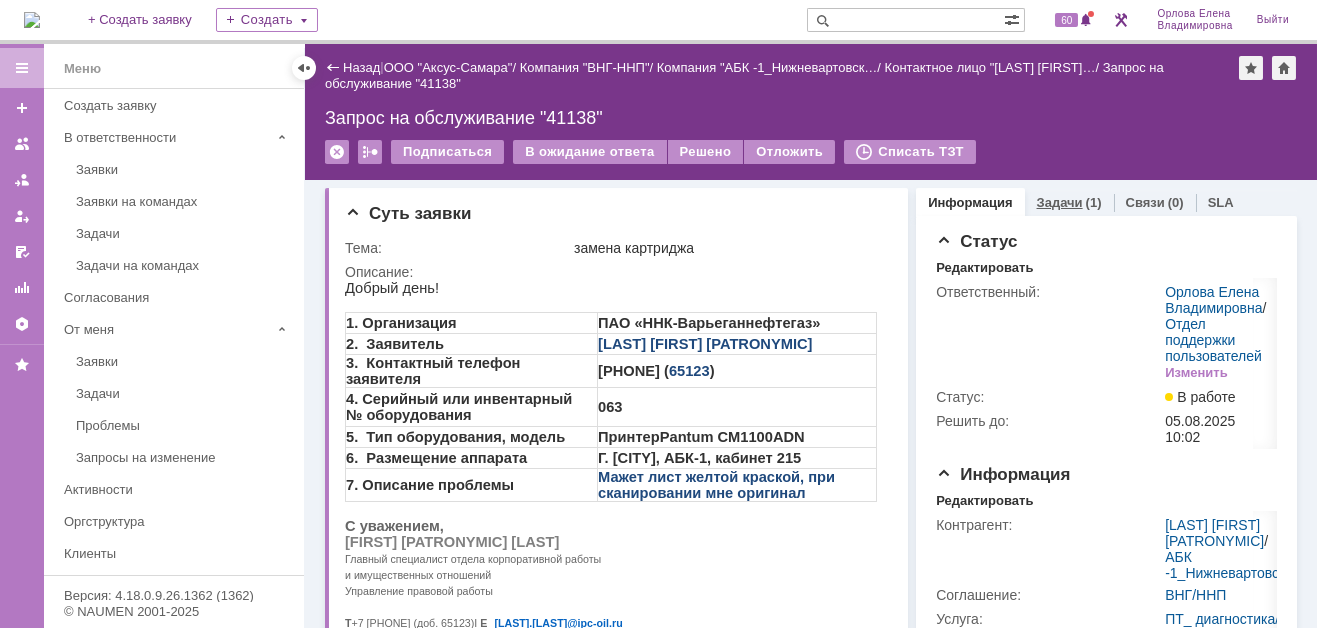 click on "Задачи" at bounding box center [1060, 202] 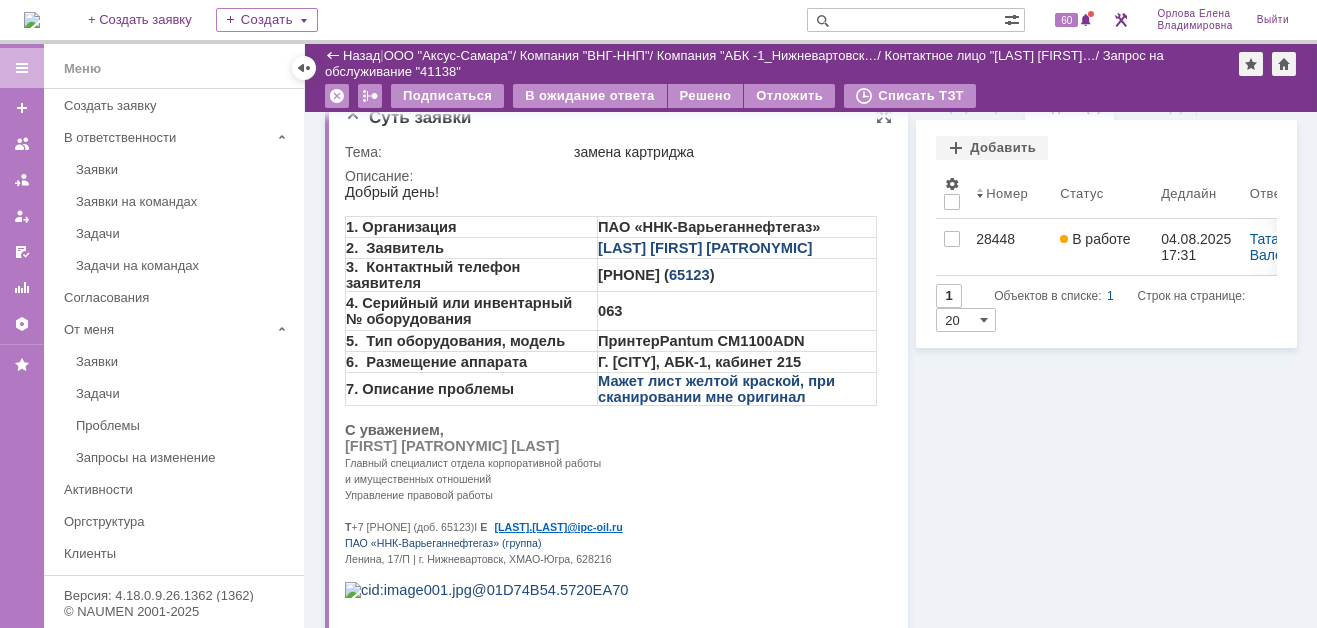 scroll, scrollTop: 0, scrollLeft: 0, axis: both 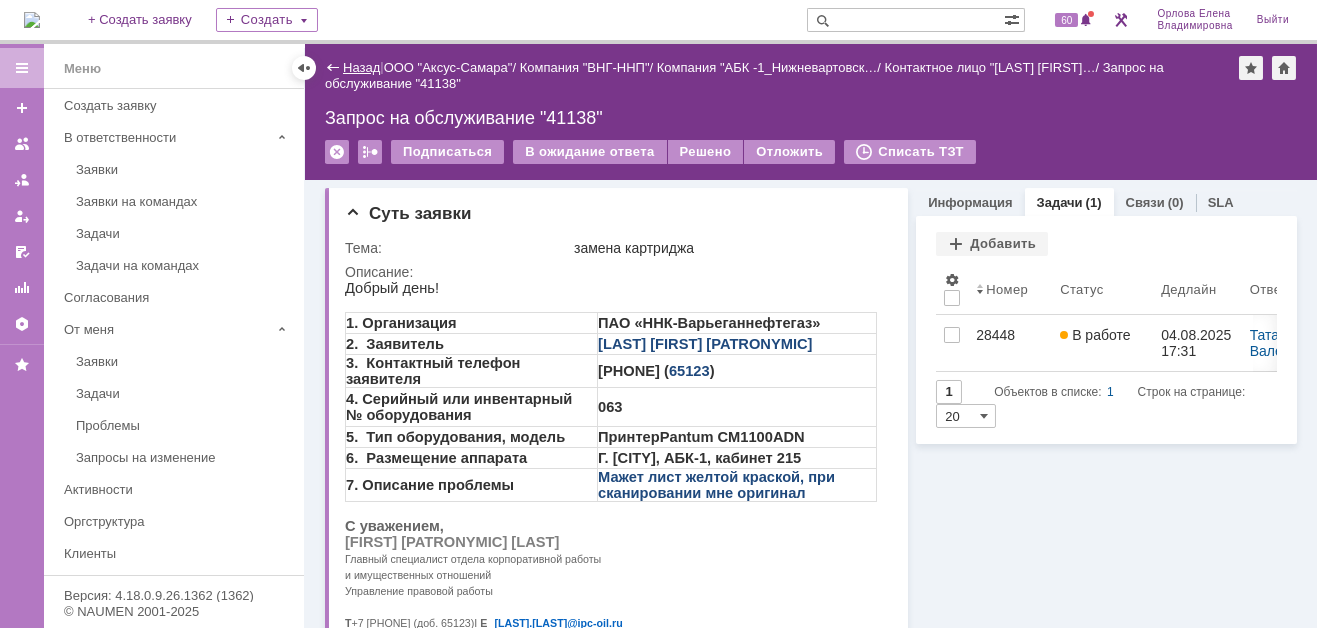 click on "Назад" at bounding box center (361, 67) 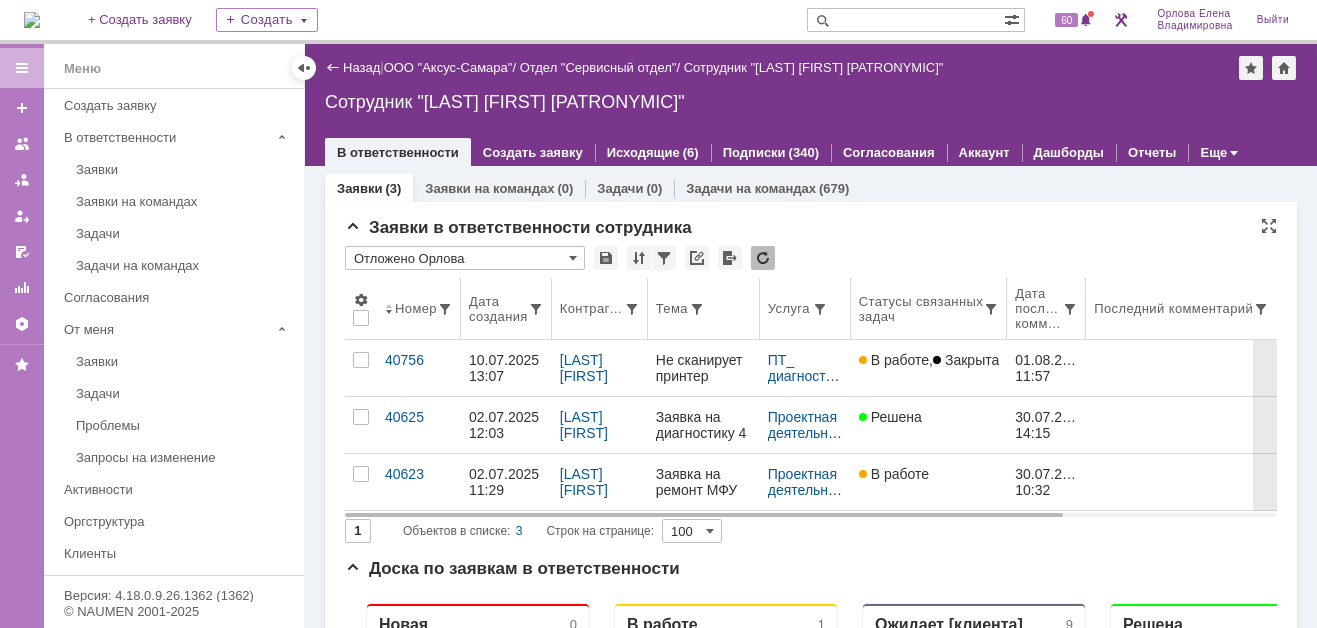 scroll, scrollTop: 0, scrollLeft: 0, axis: both 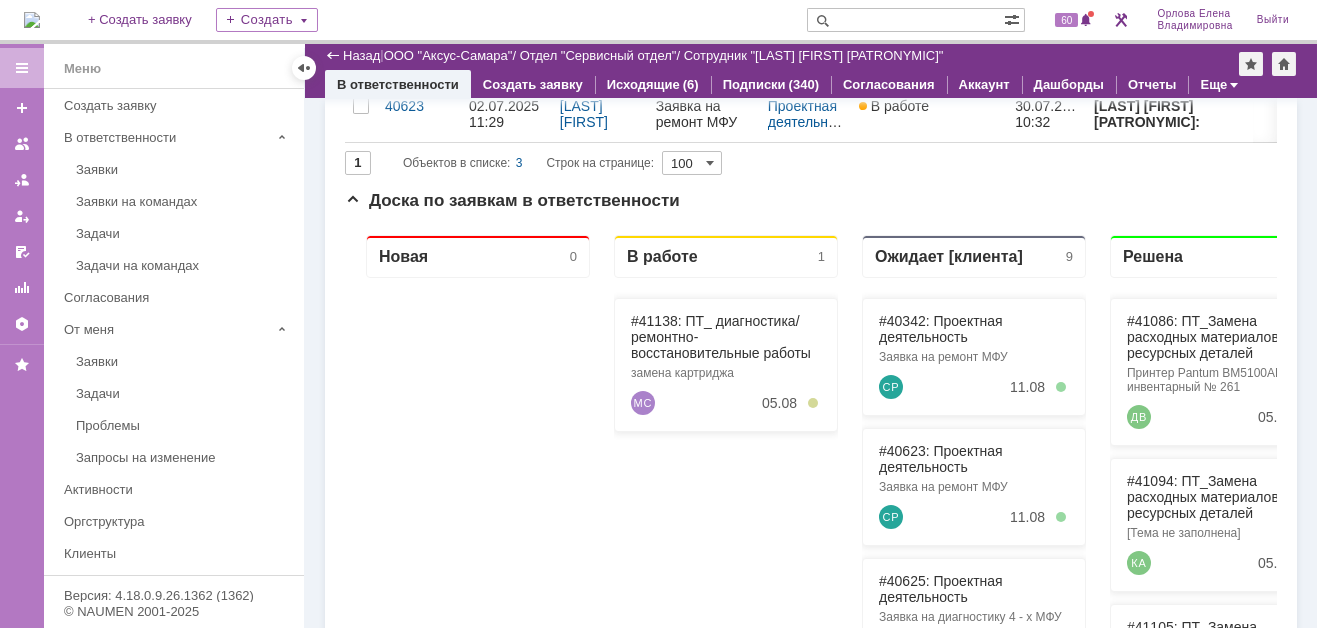 click at bounding box center [905, 20] 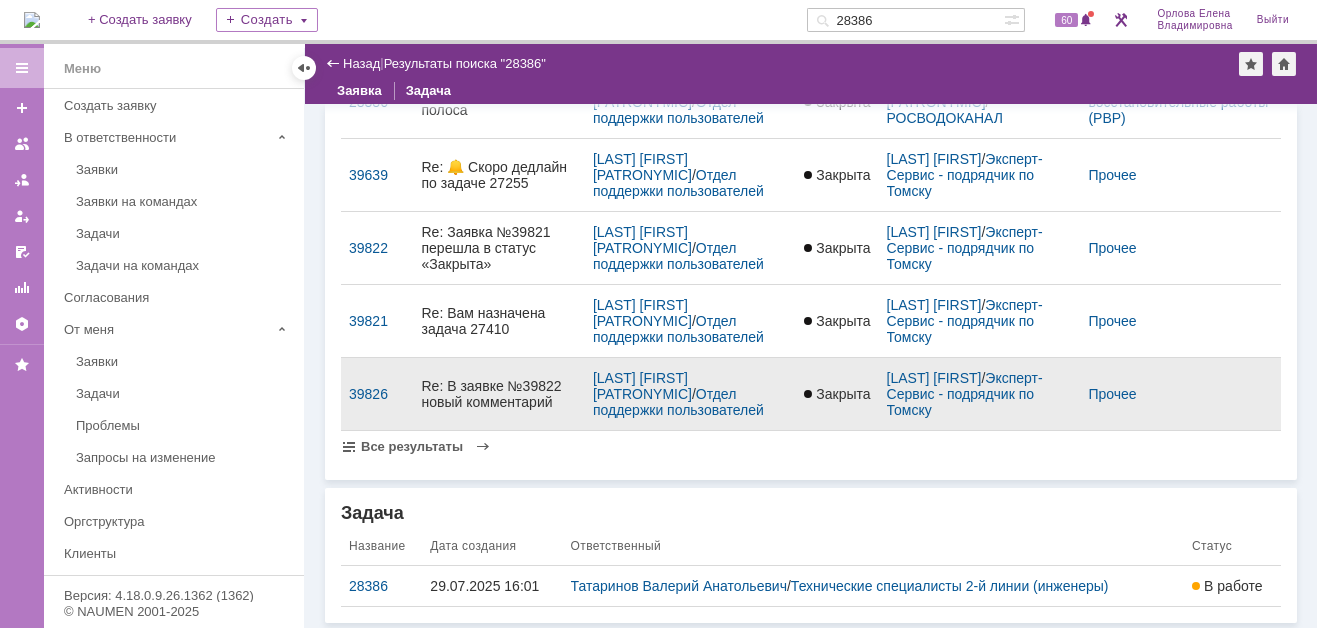 scroll, scrollTop: 123, scrollLeft: 0, axis: vertical 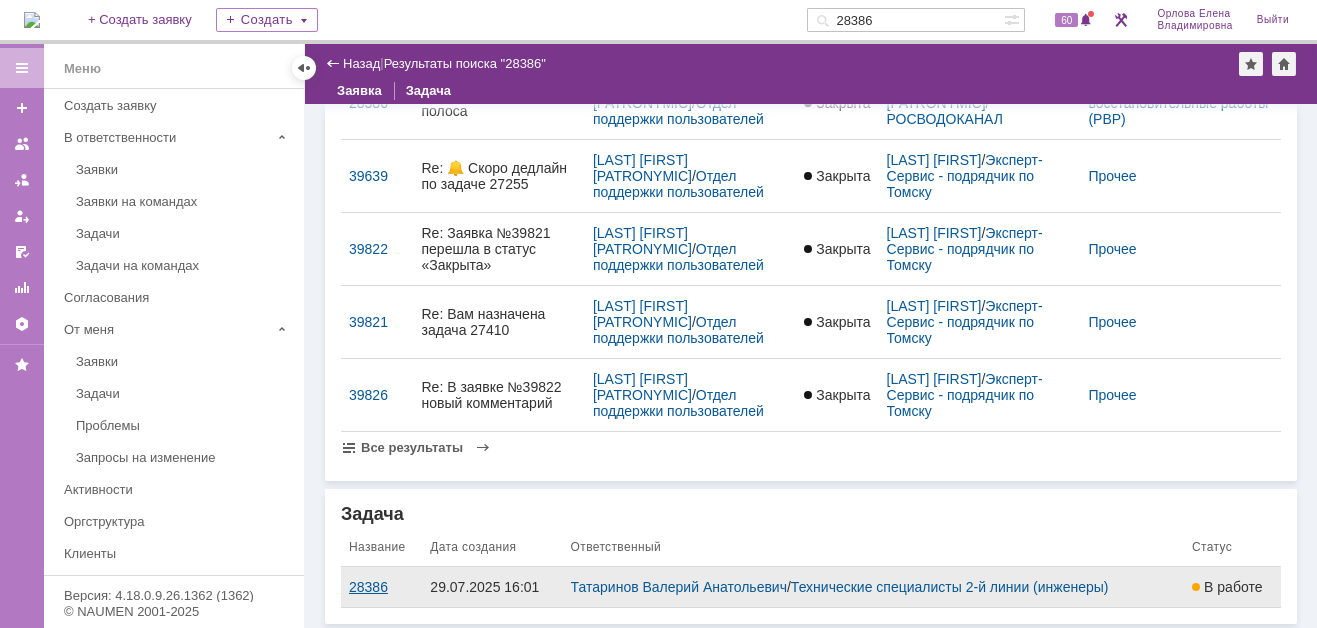 click on "28386" at bounding box center [381, 587] 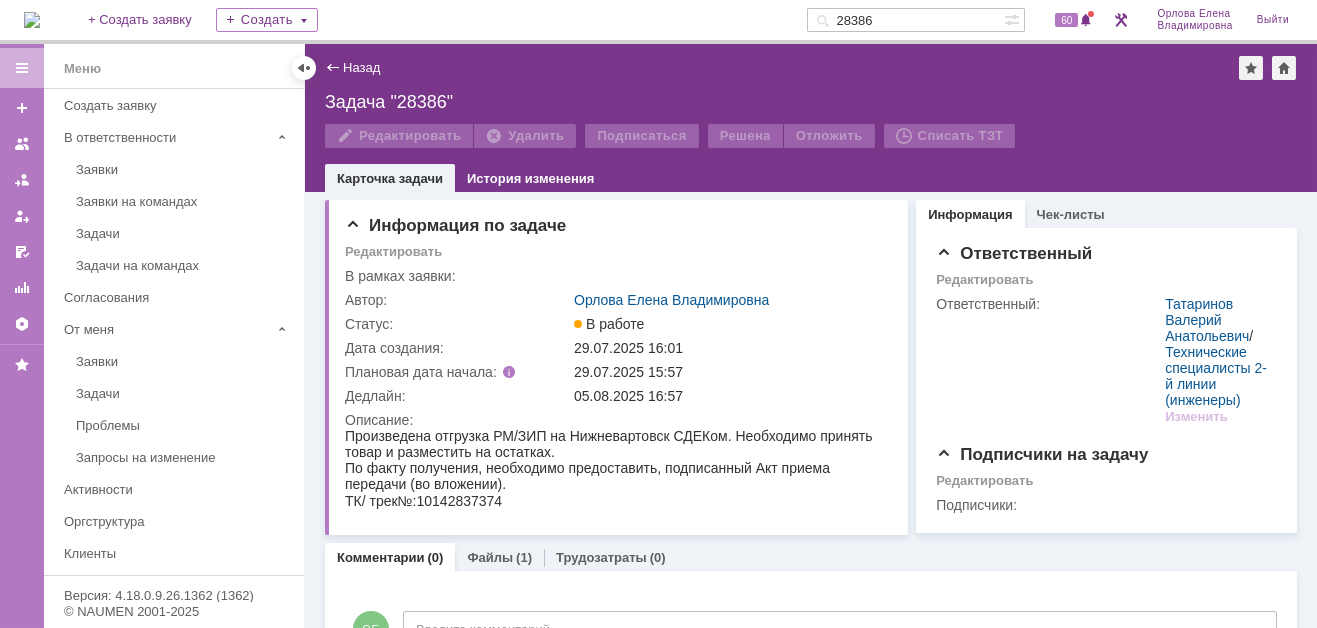 scroll, scrollTop: 0, scrollLeft: 0, axis: both 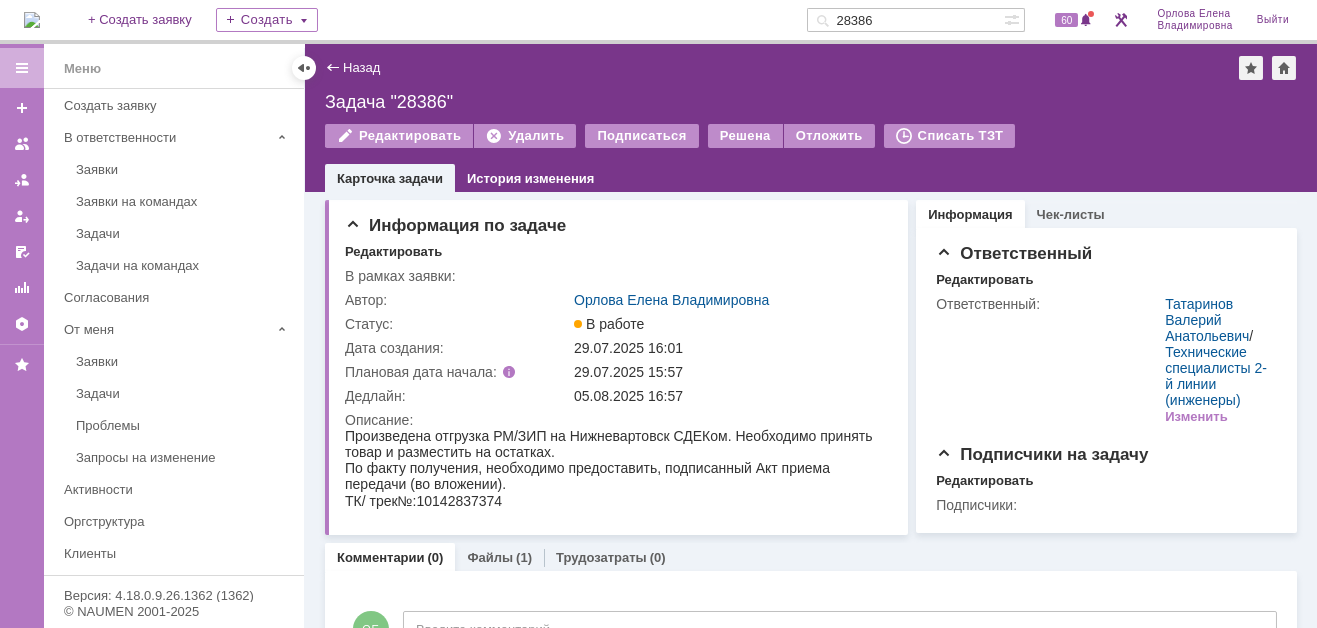 drag, startPoint x: 906, startPoint y: 19, endPoint x: 810, endPoint y: 19, distance: 96 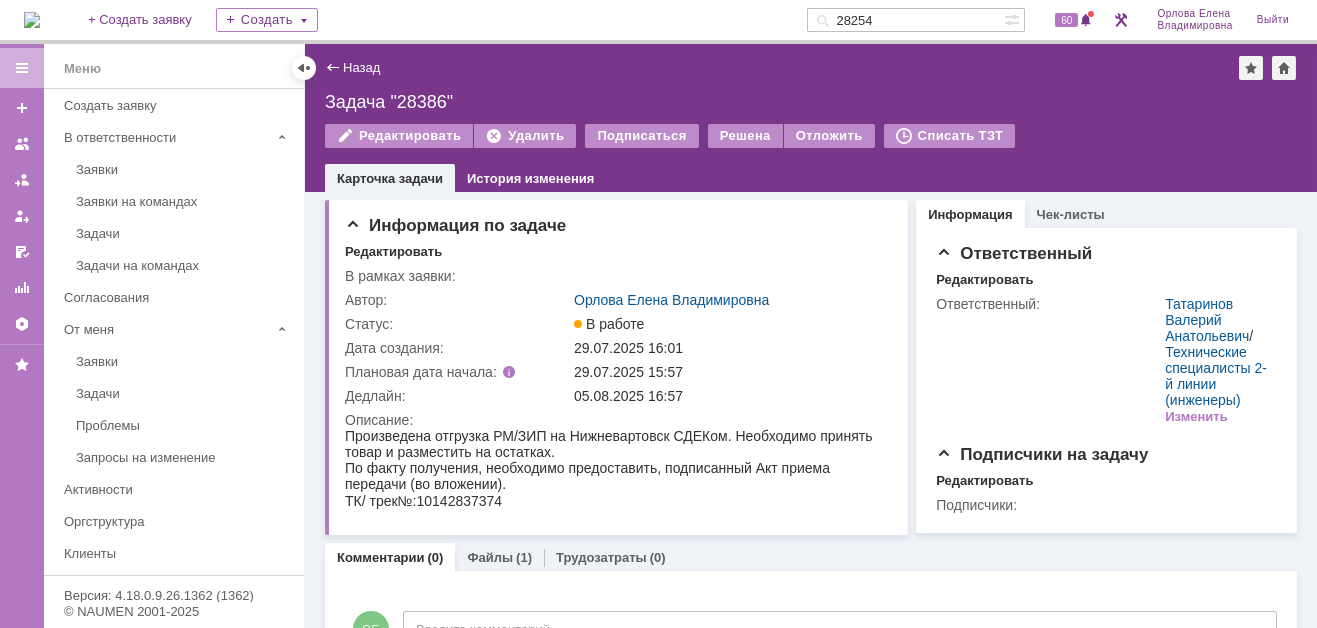 type on "28254" 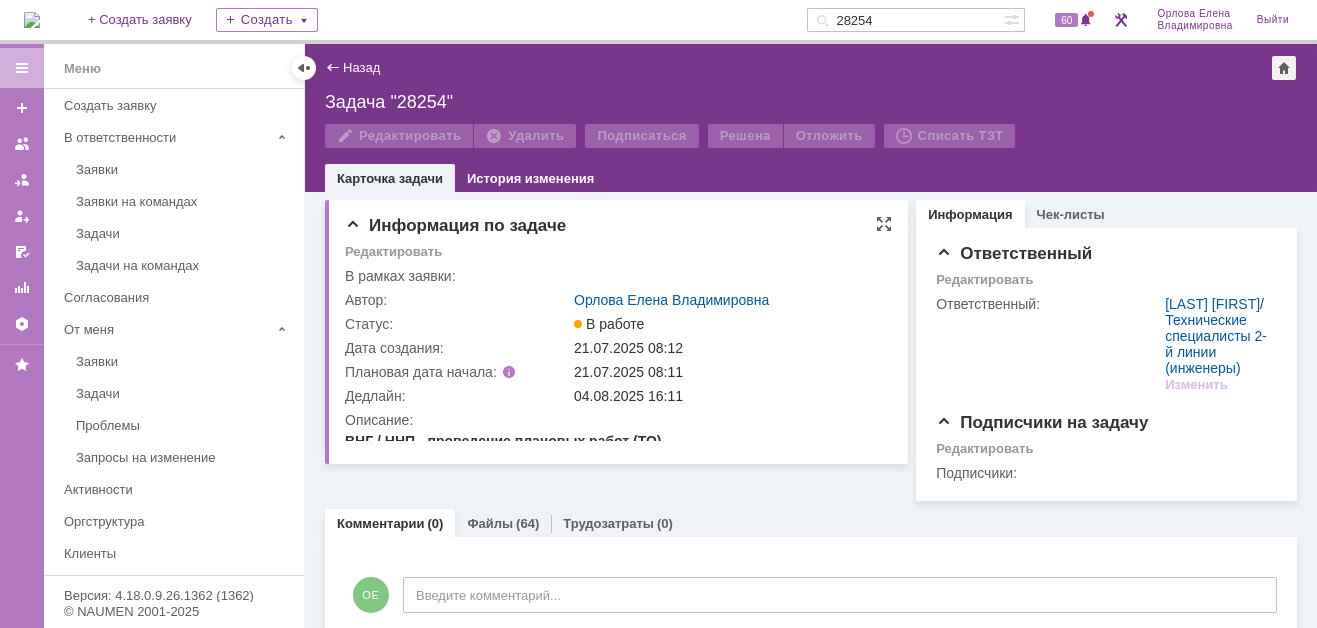 scroll, scrollTop: 0, scrollLeft: 0, axis: both 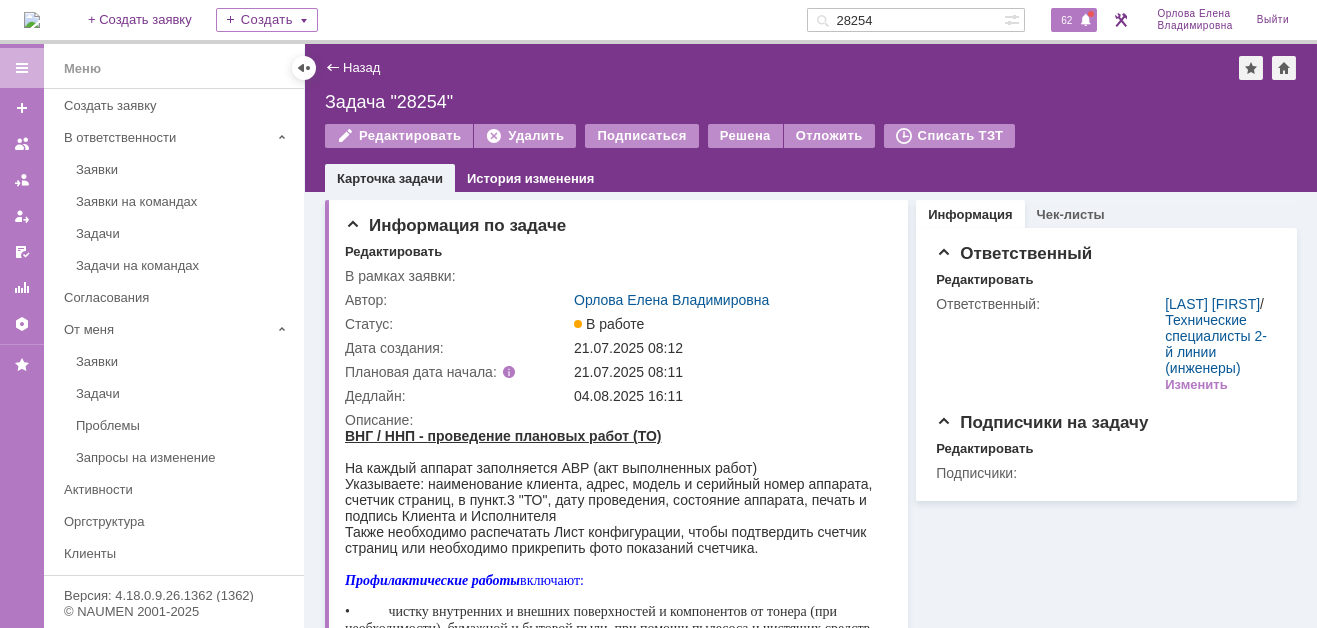 click on "62" at bounding box center [1066, 20] 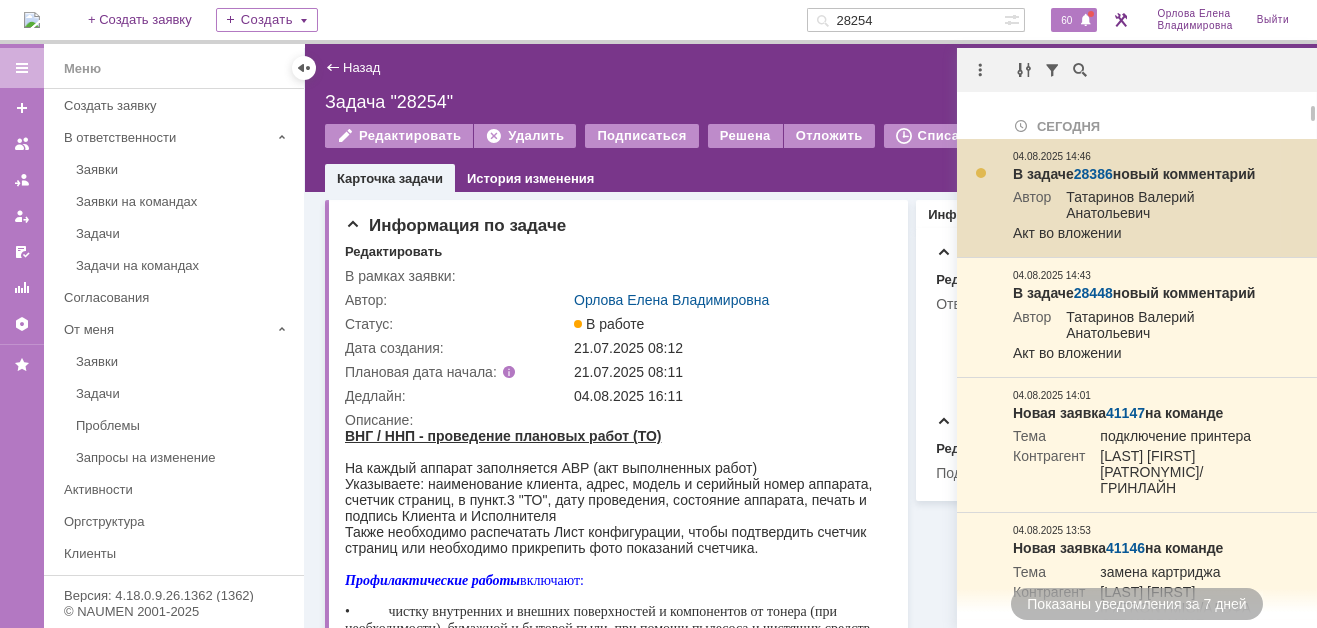 click on "28386" at bounding box center [1093, 174] 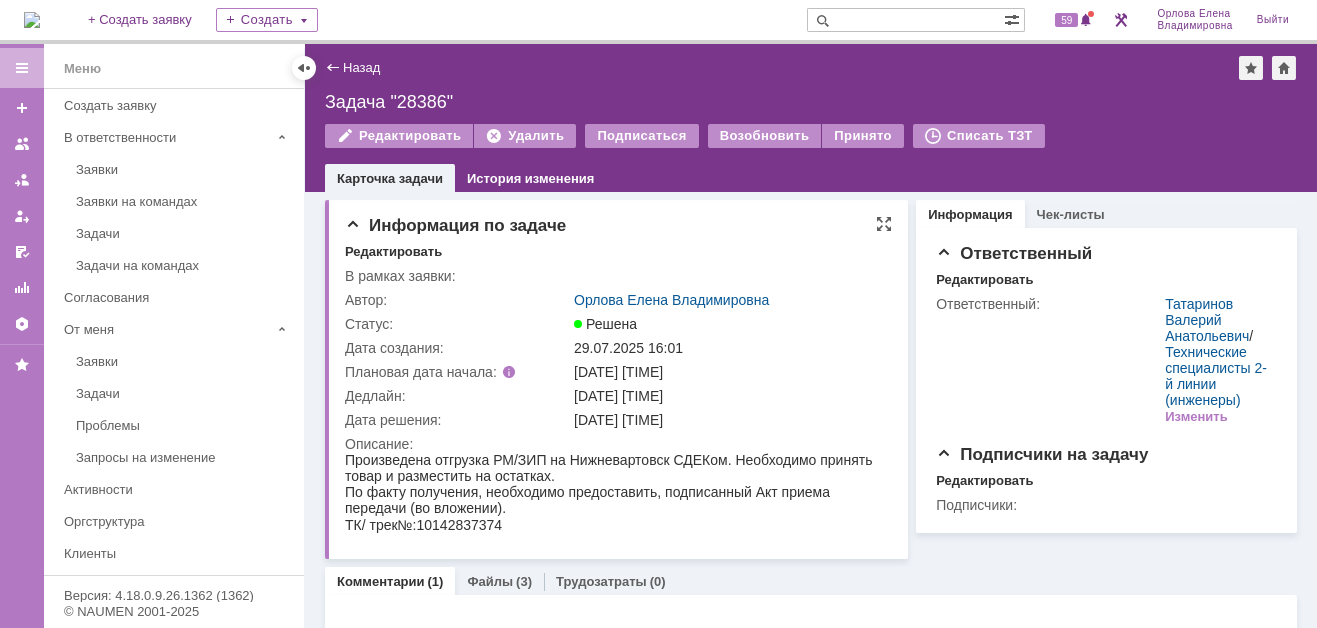 scroll, scrollTop: 0, scrollLeft: 0, axis: both 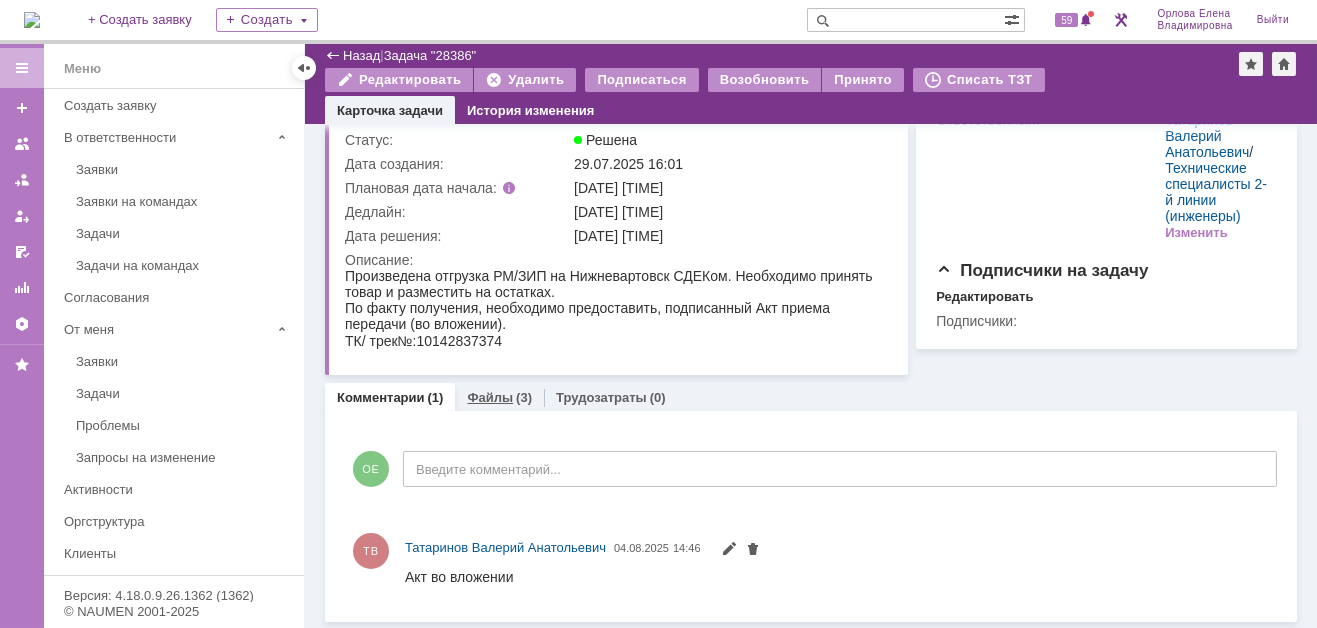 click on "Файлы" at bounding box center (490, 397) 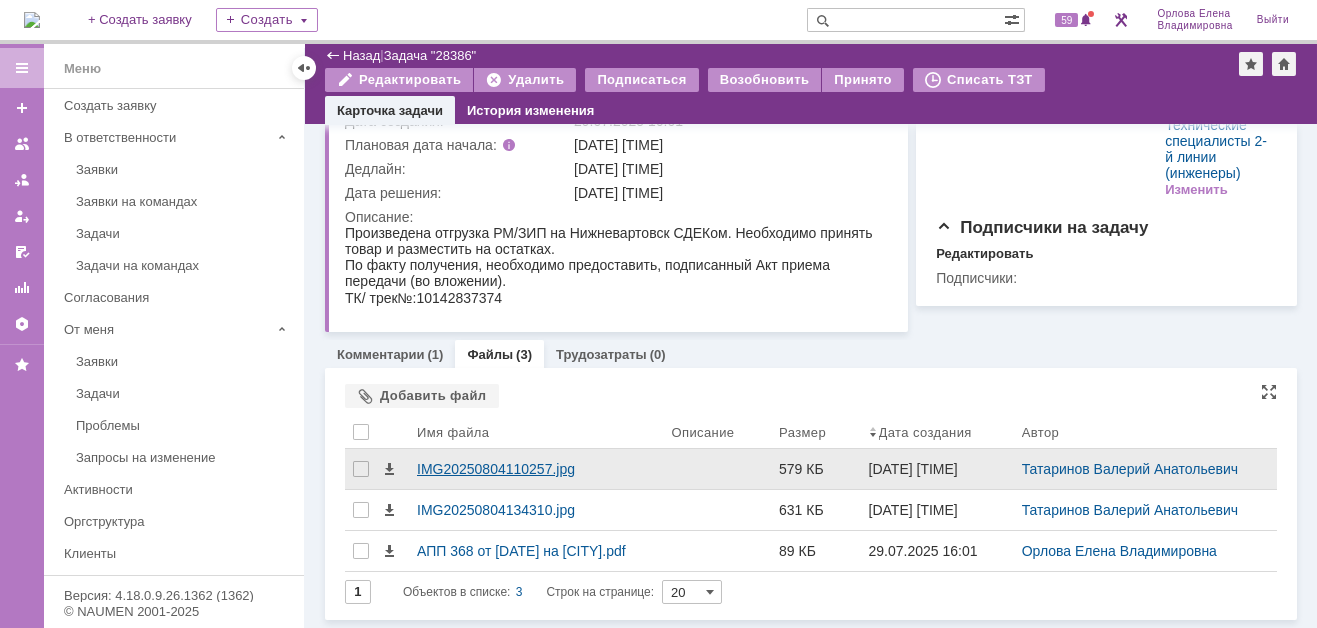 scroll, scrollTop: 157, scrollLeft: 0, axis: vertical 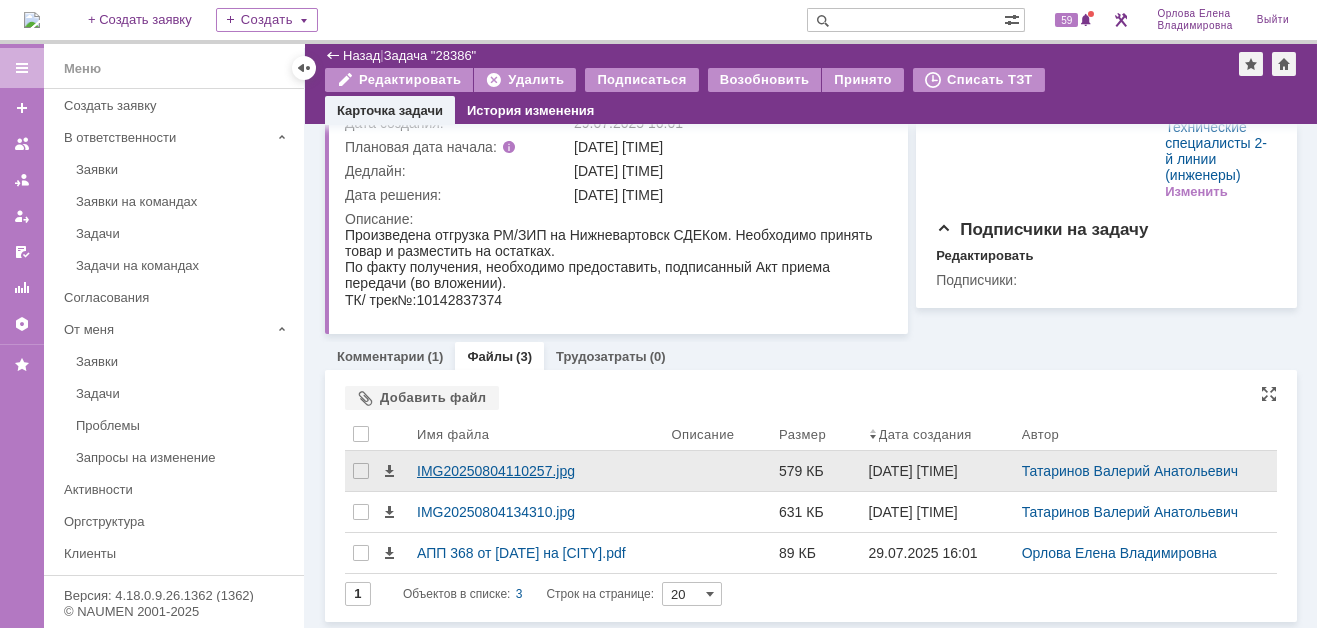 click on "IMG20250804110257.jpg" at bounding box center [536, 471] 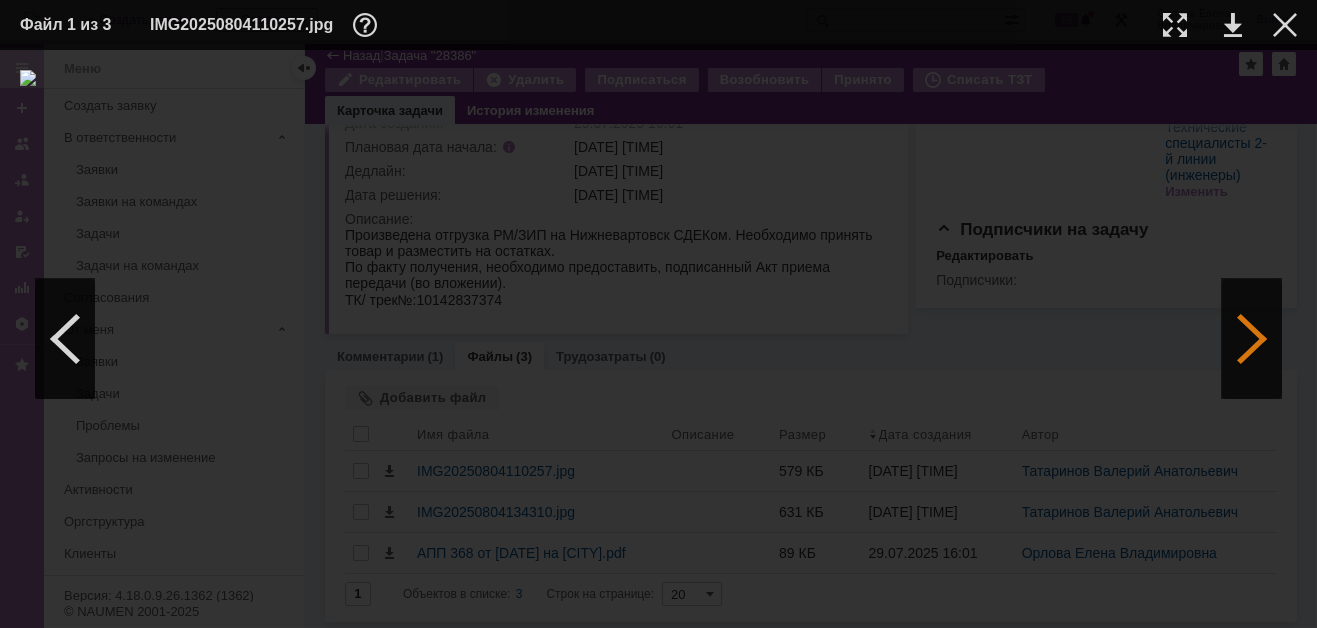 click at bounding box center [1252, 339] 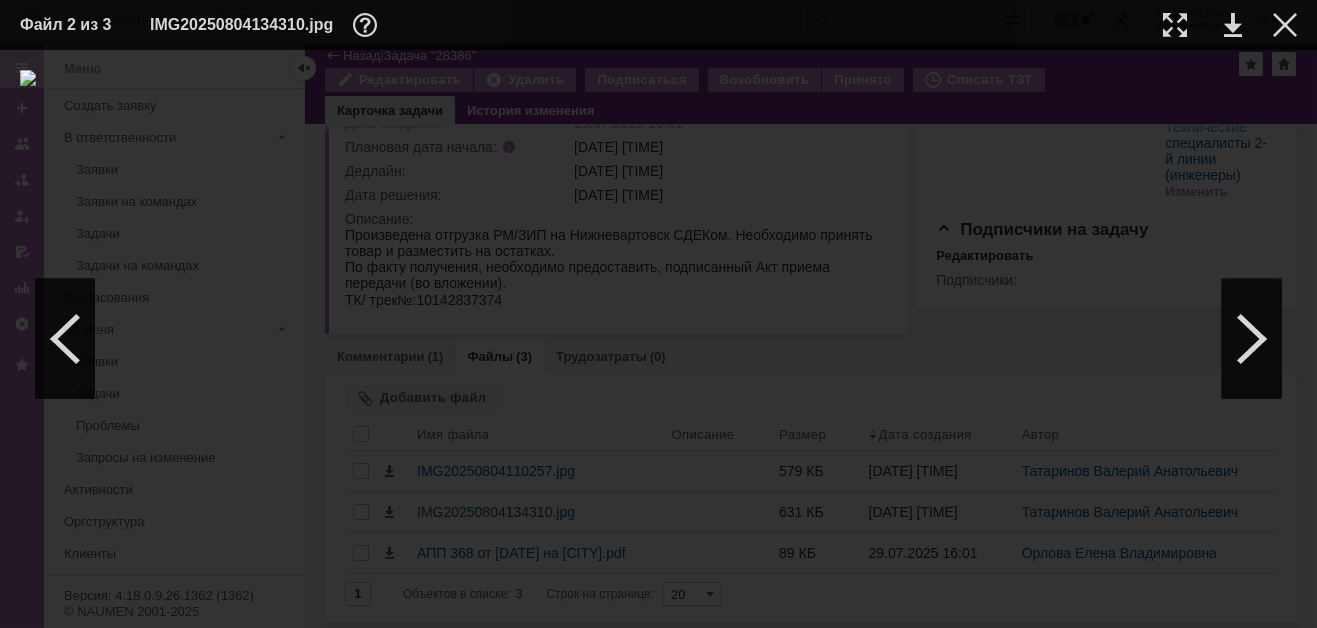click at bounding box center (658, 339) 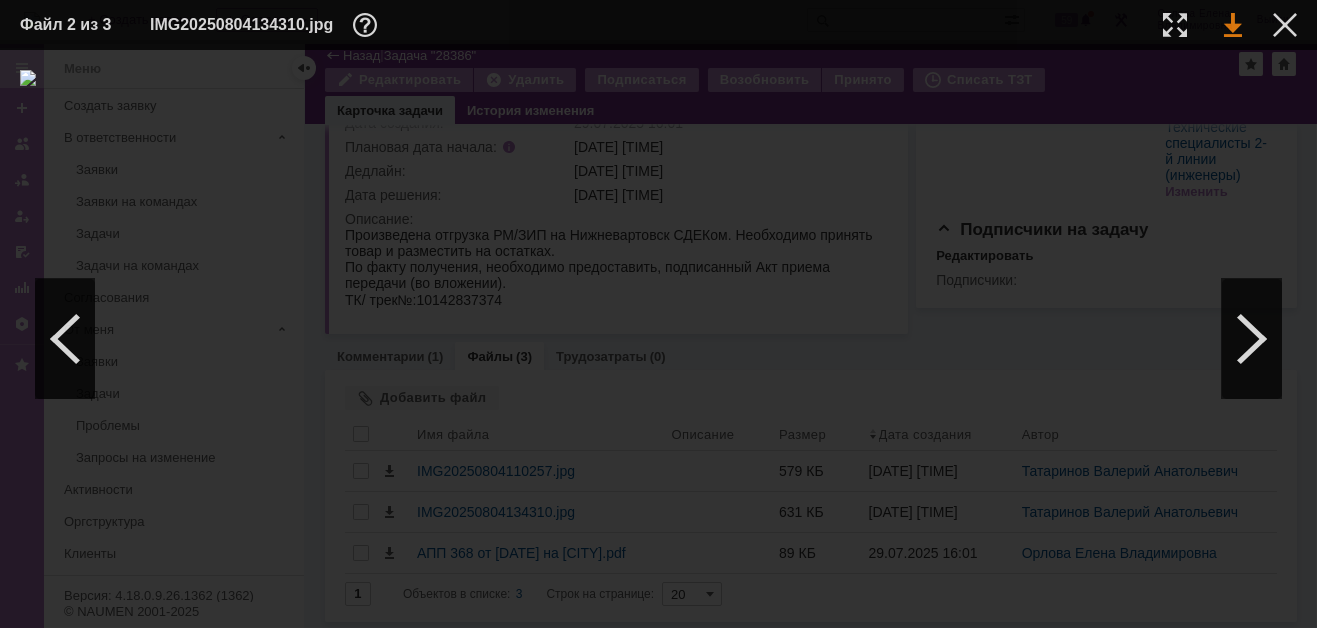 click at bounding box center [1233, 25] 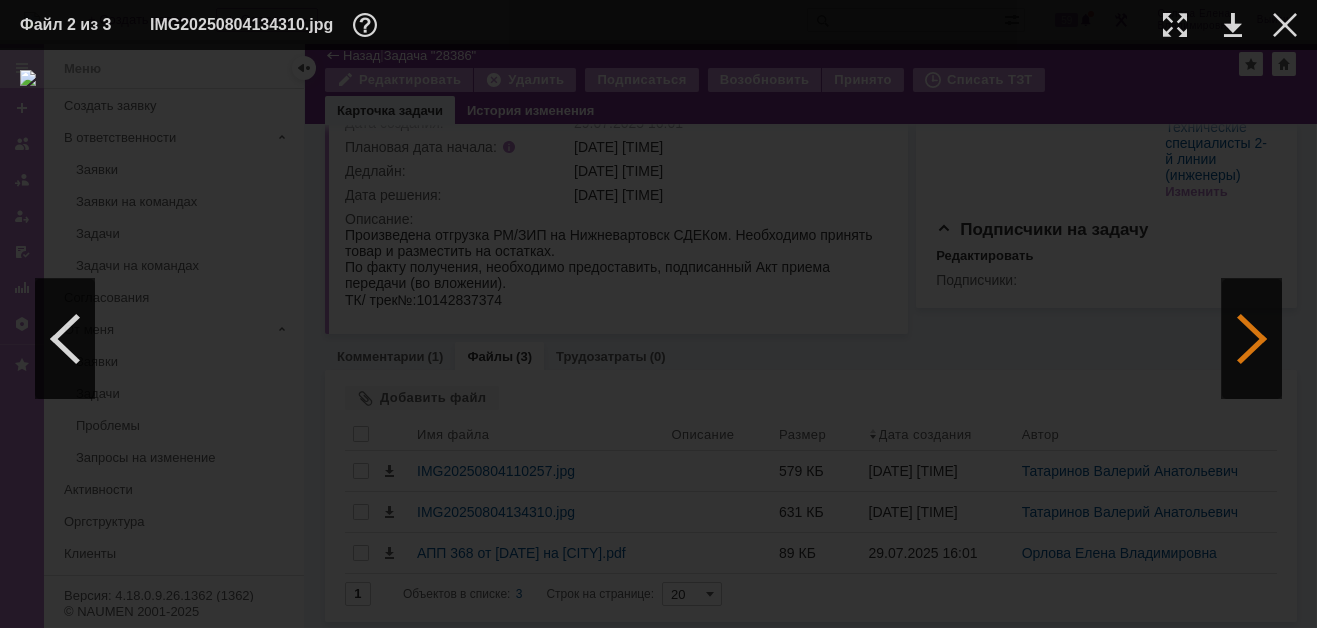 click at bounding box center (1252, 339) 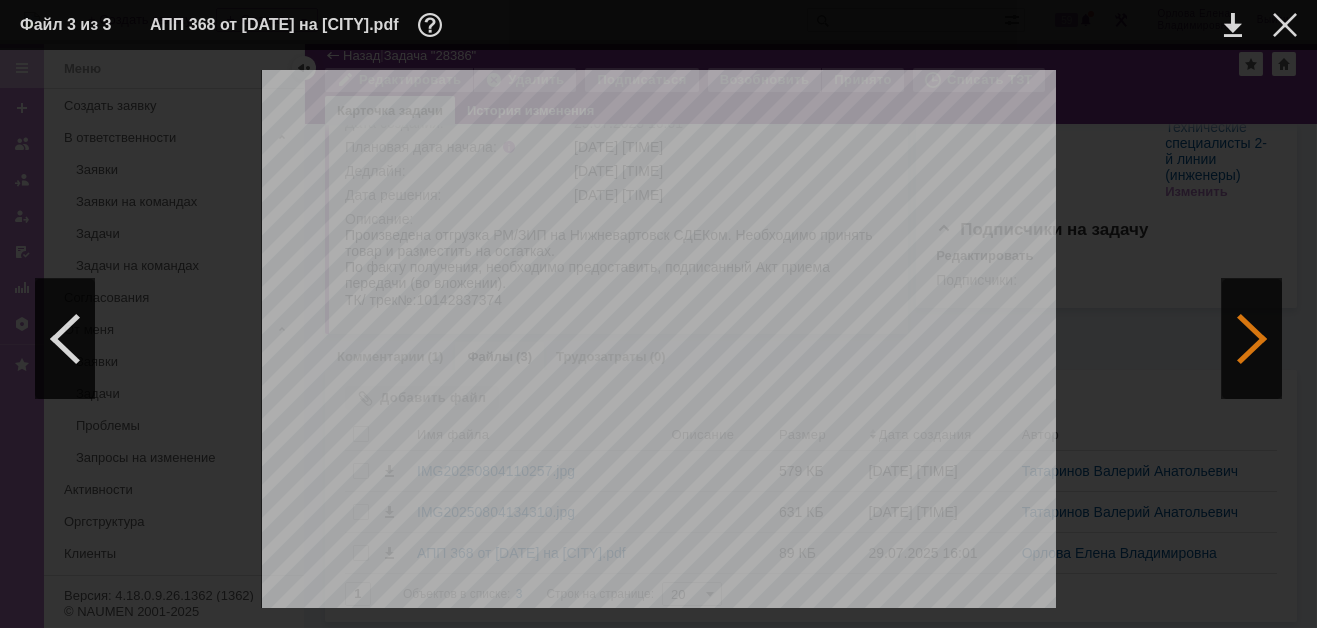 click at bounding box center [1252, 339] 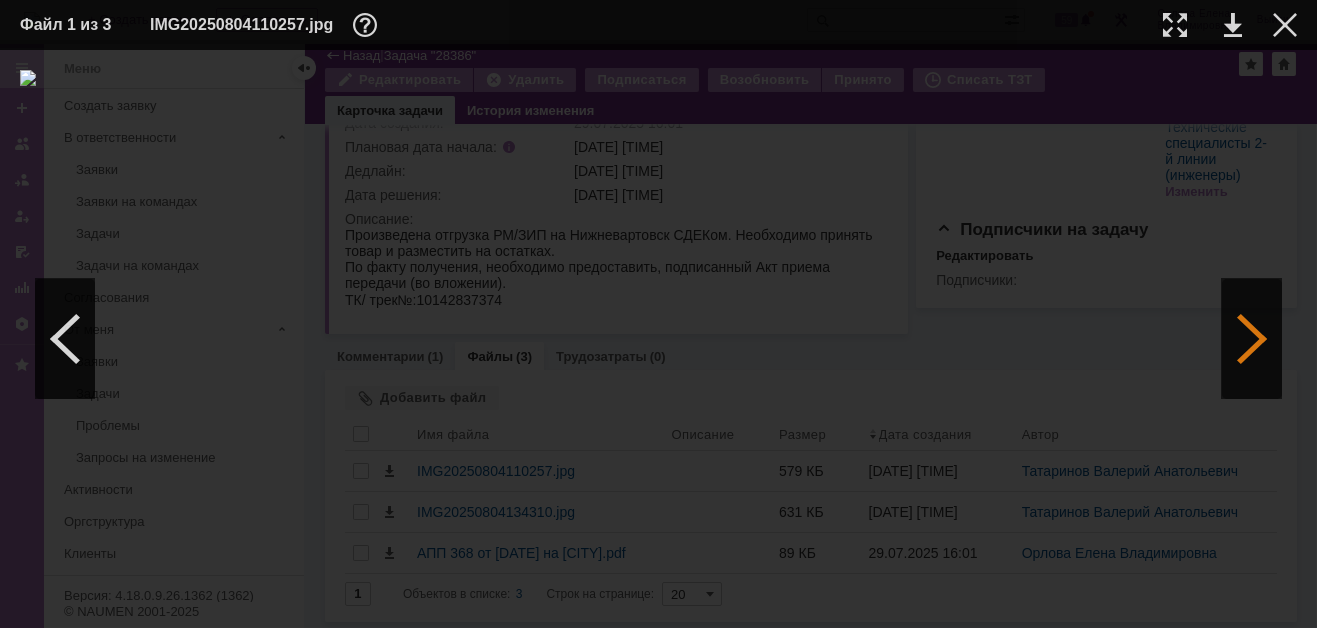 click at bounding box center (1252, 339) 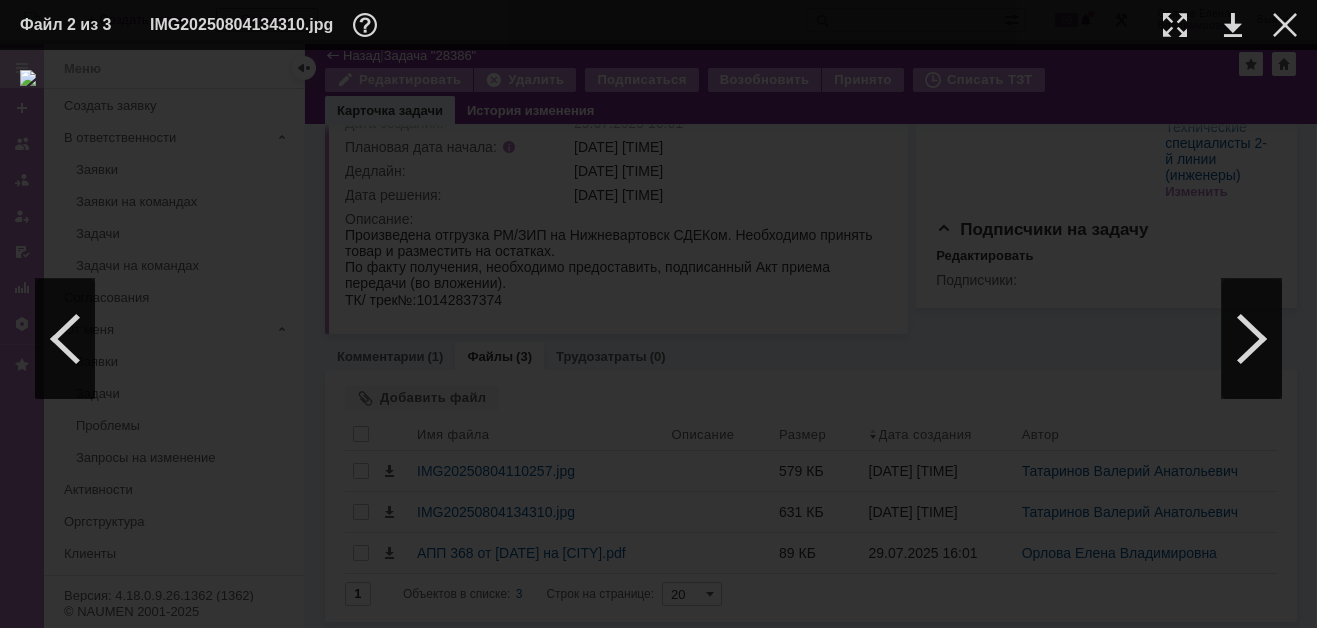 drag, startPoint x: 945, startPoint y: 192, endPoint x: 1037, endPoint y: 135, distance: 108.226616 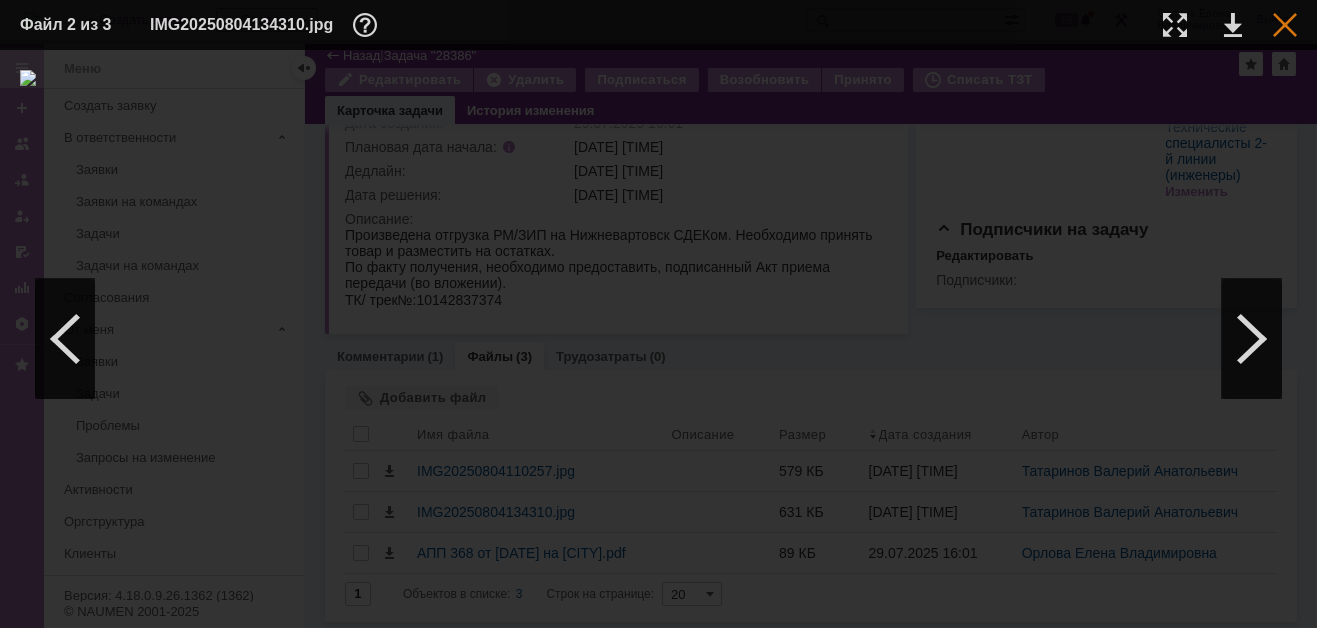 click at bounding box center [1285, 25] 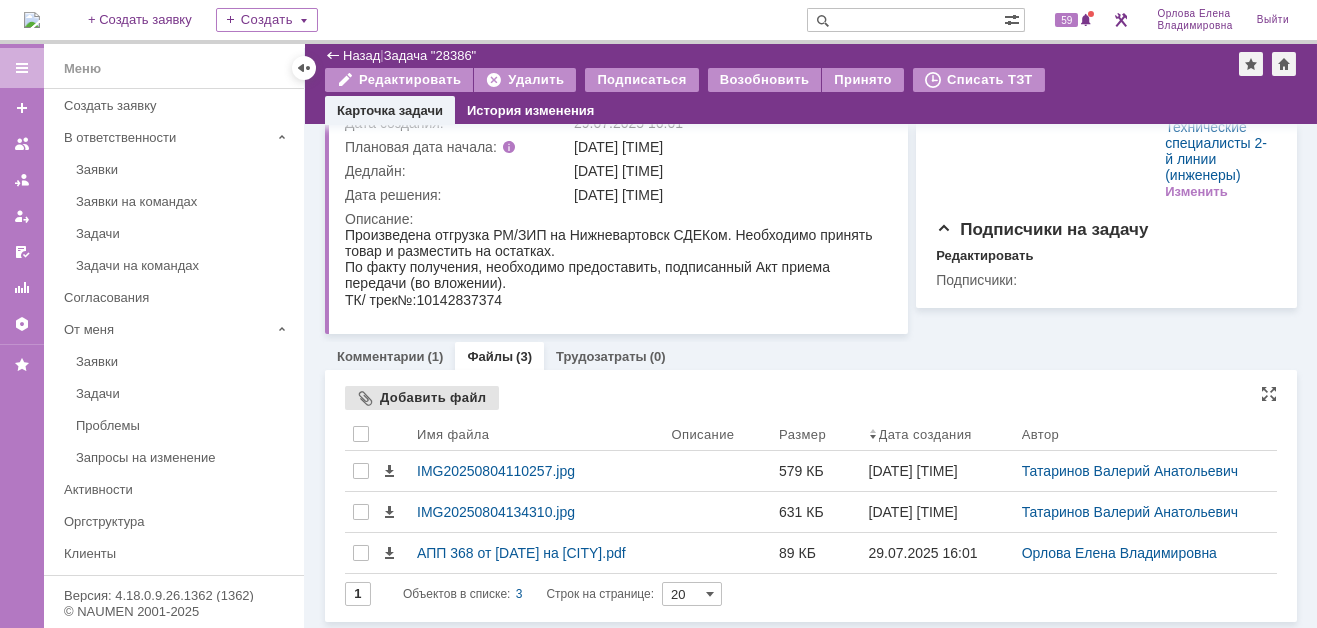 scroll, scrollTop: 0, scrollLeft: 0, axis: both 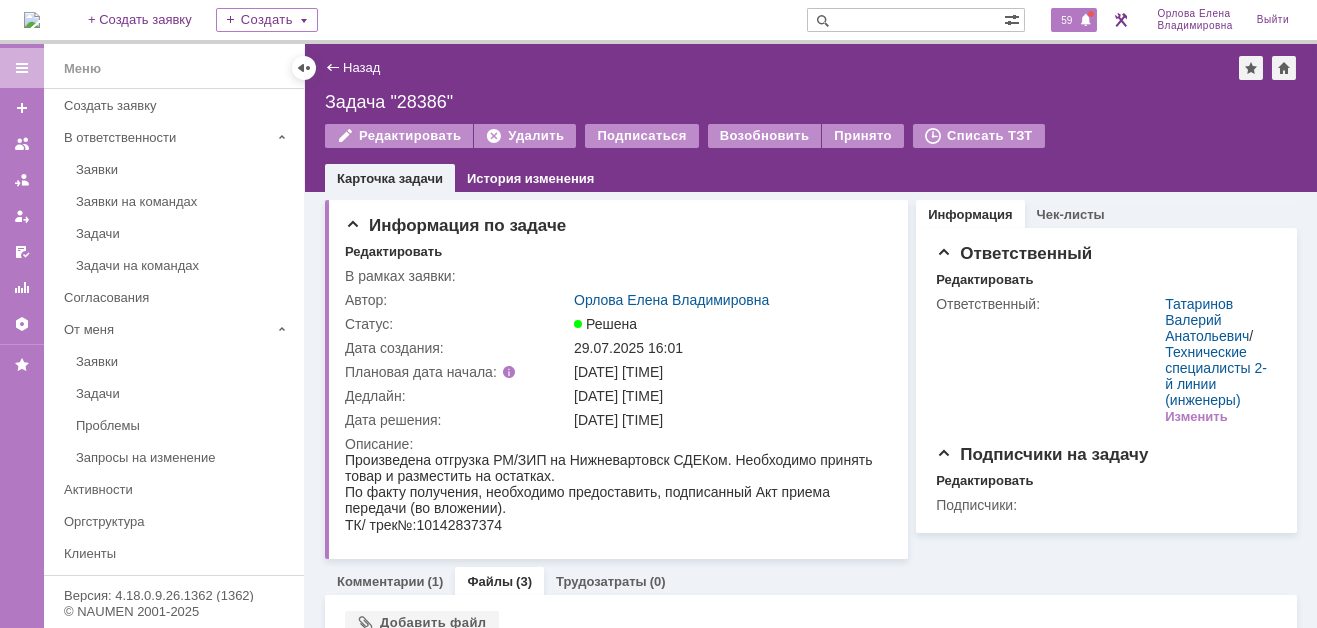 click on "59" at bounding box center (1066, 20) 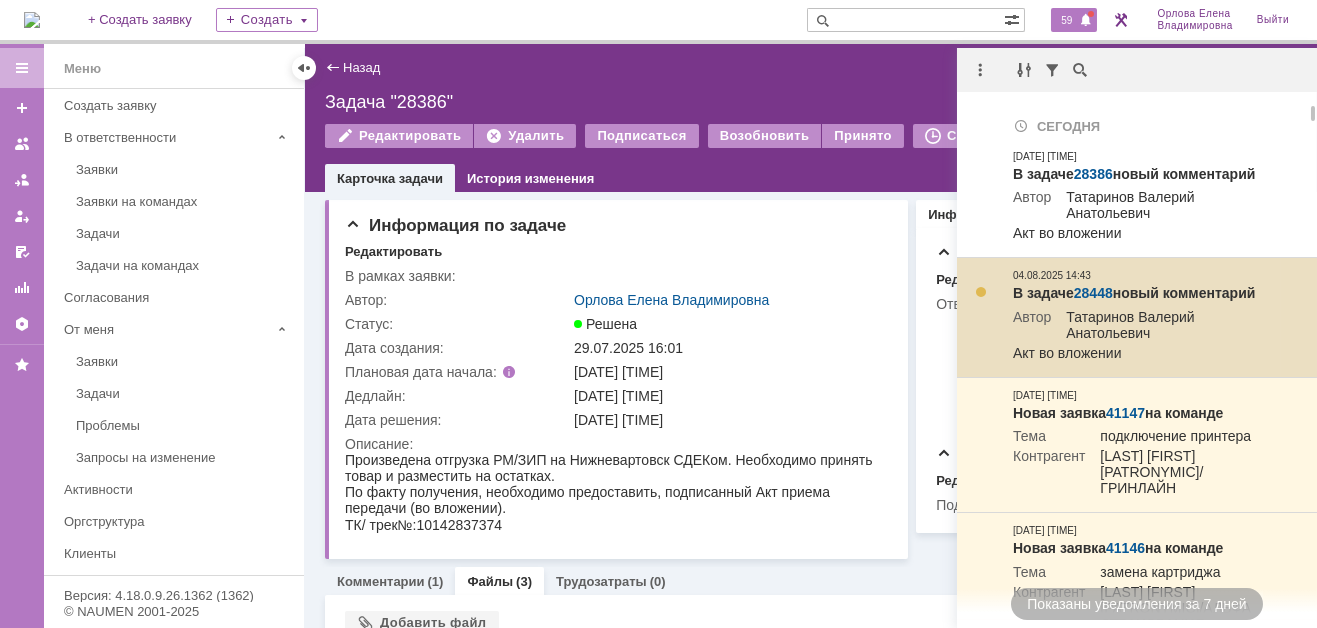 click on "28448" at bounding box center (1093, 293) 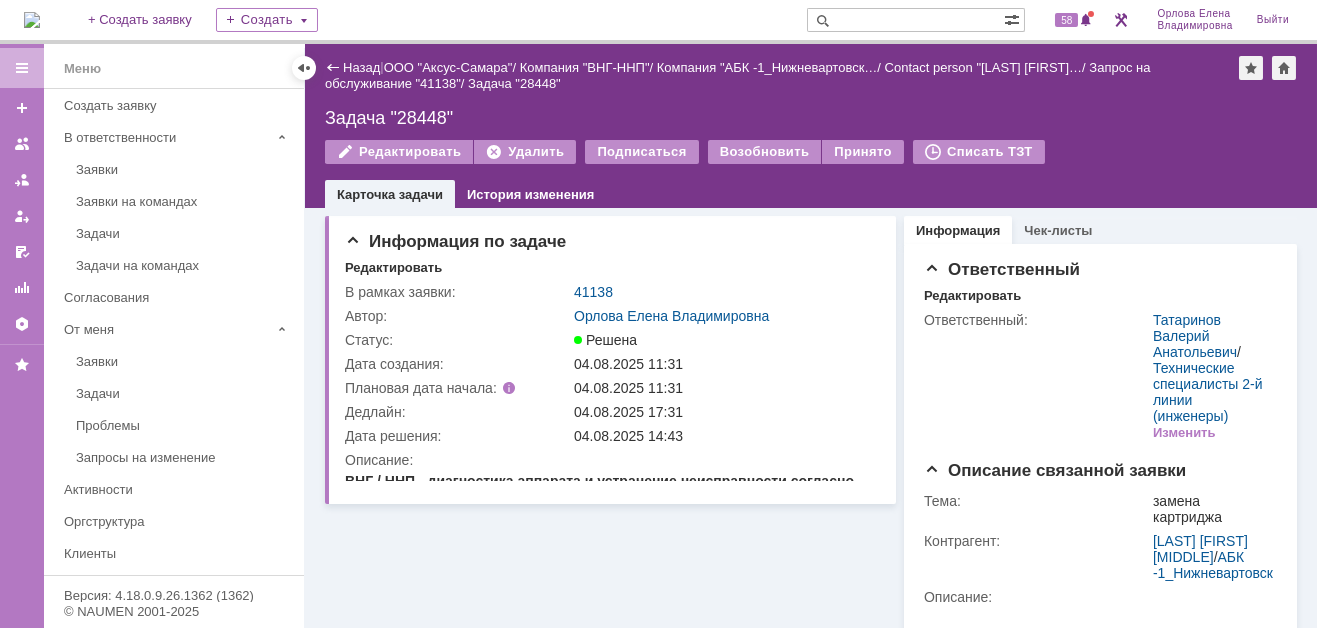 scroll, scrollTop: 0, scrollLeft: 0, axis: both 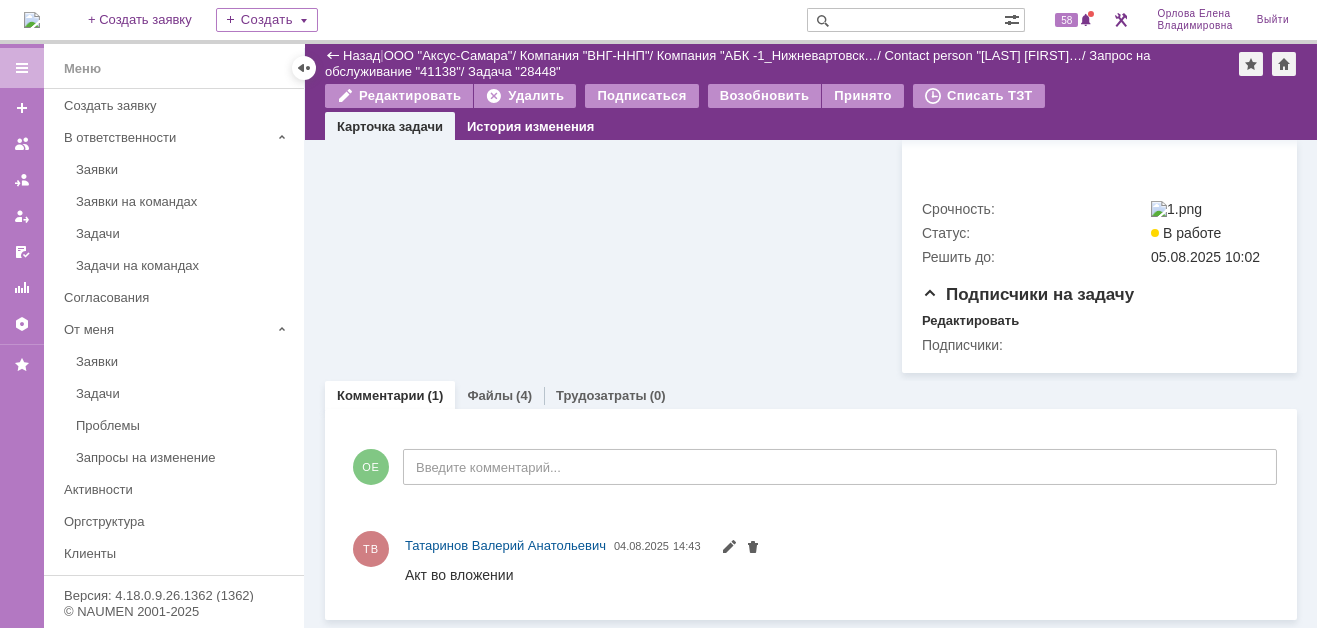 click on "Файлы" at bounding box center [490, 395] 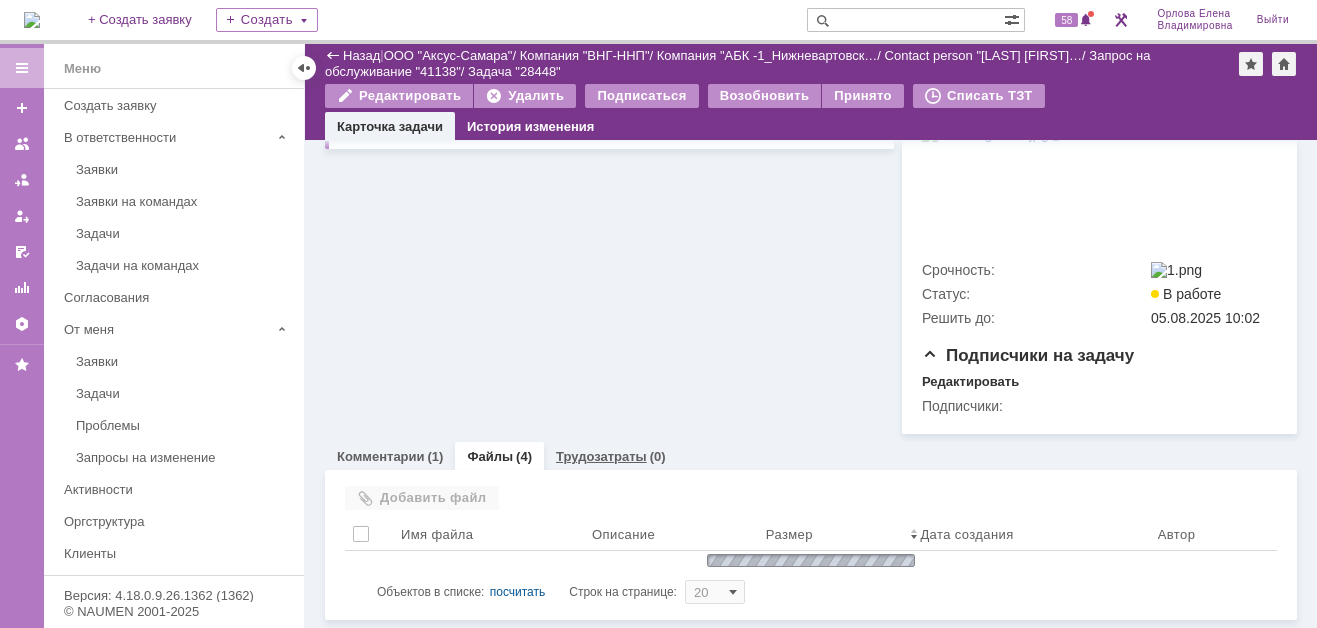 scroll, scrollTop: 985, scrollLeft: 0, axis: vertical 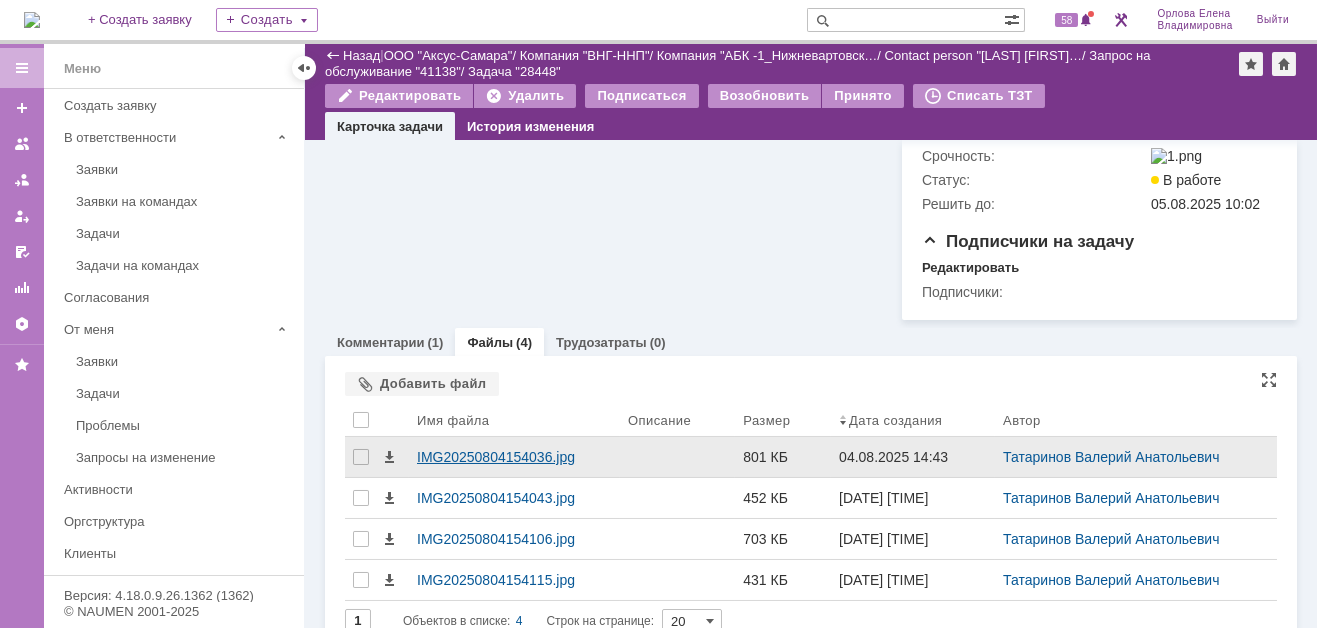 click on "IMG20250804154036.jpg" at bounding box center [514, 457] 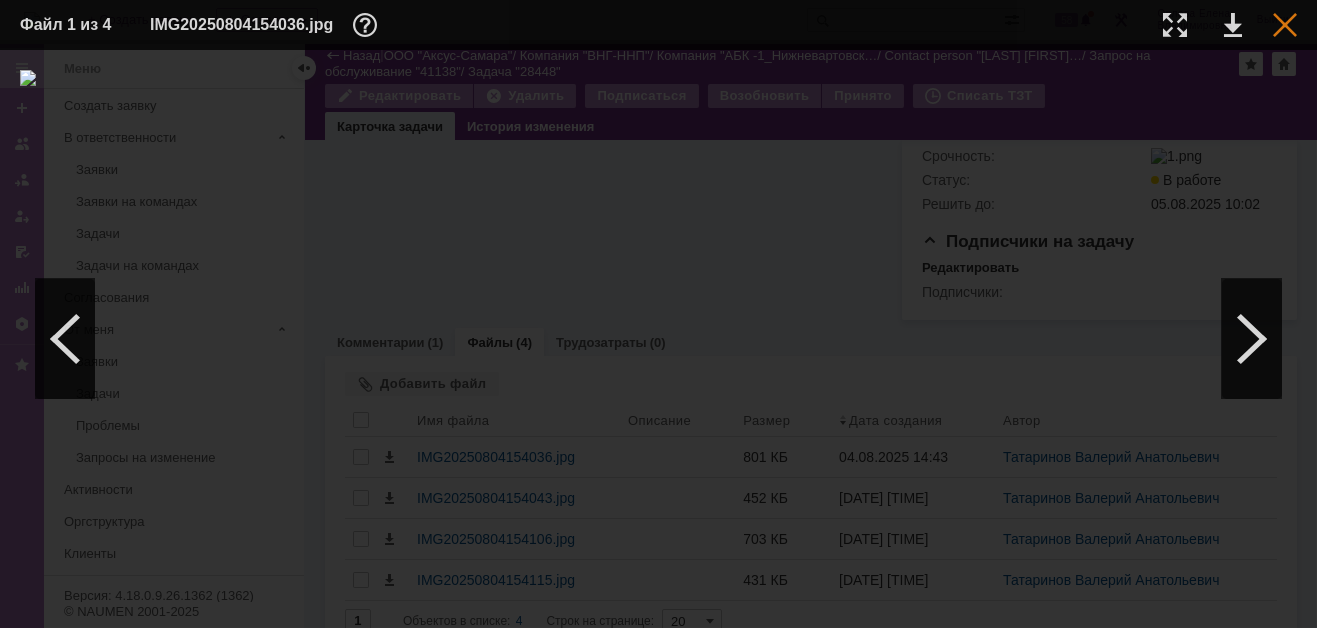 click at bounding box center [1285, 25] 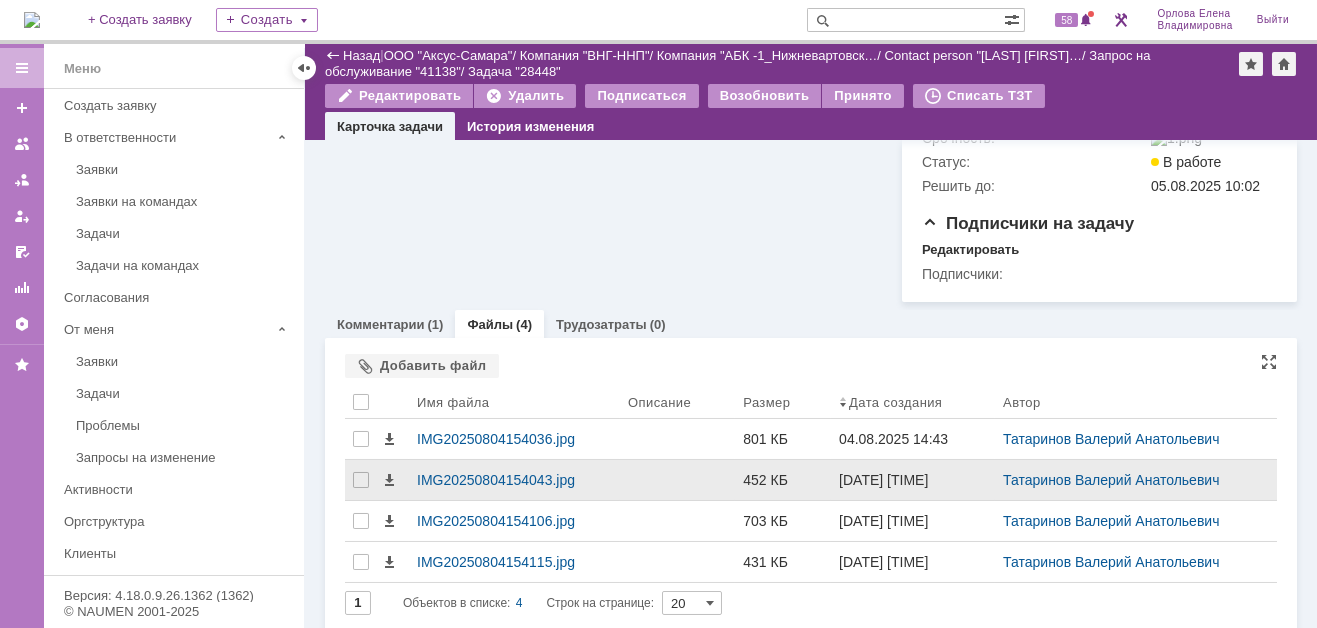 scroll, scrollTop: 1066, scrollLeft: 0, axis: vertical 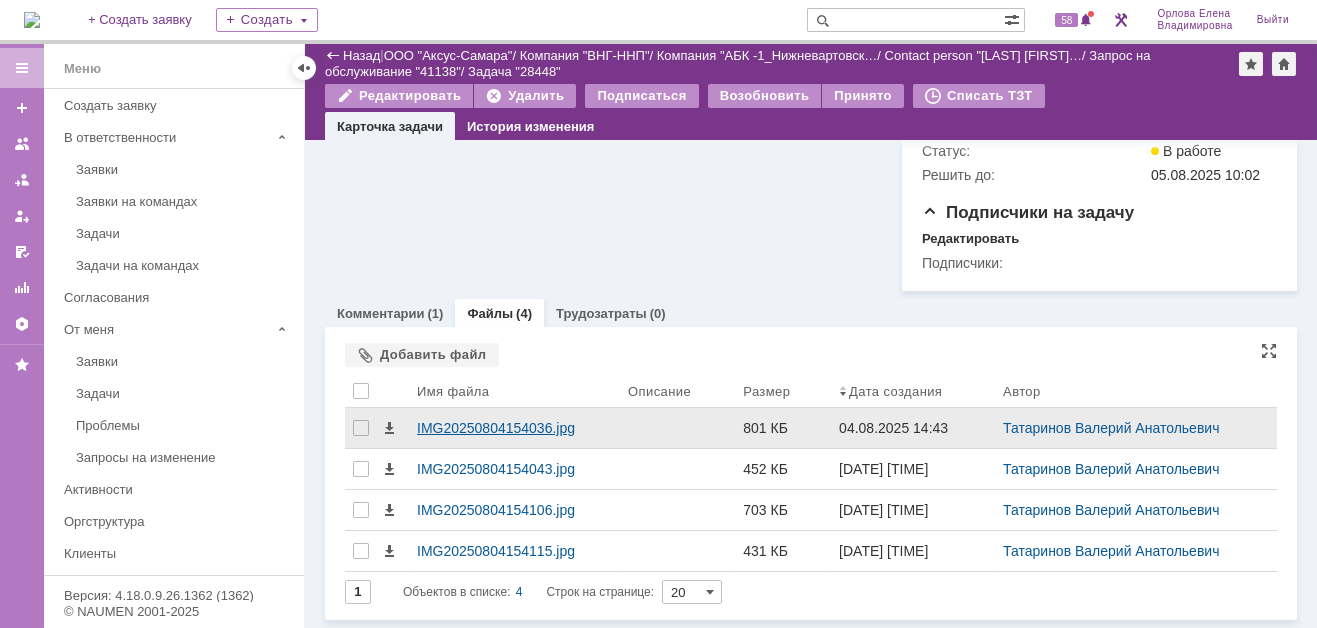 click on "IMG20250804154036.jpg" at bounding box center (514, 428) 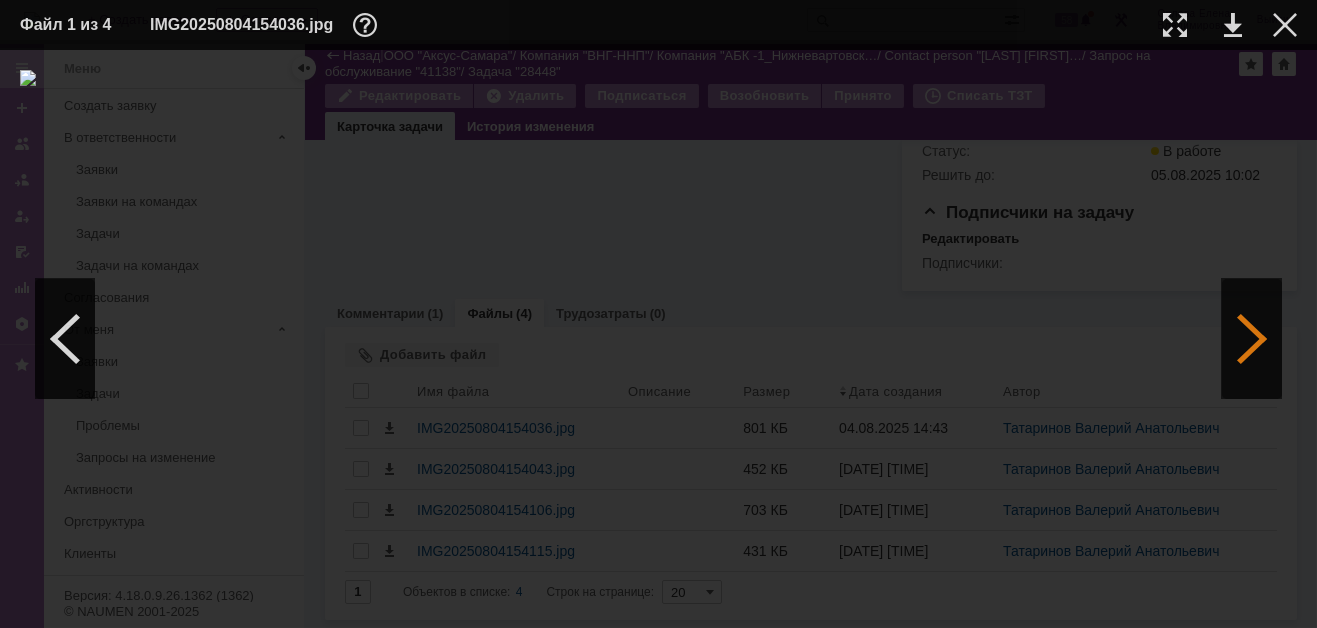 click at bounding box center [1252, 339] 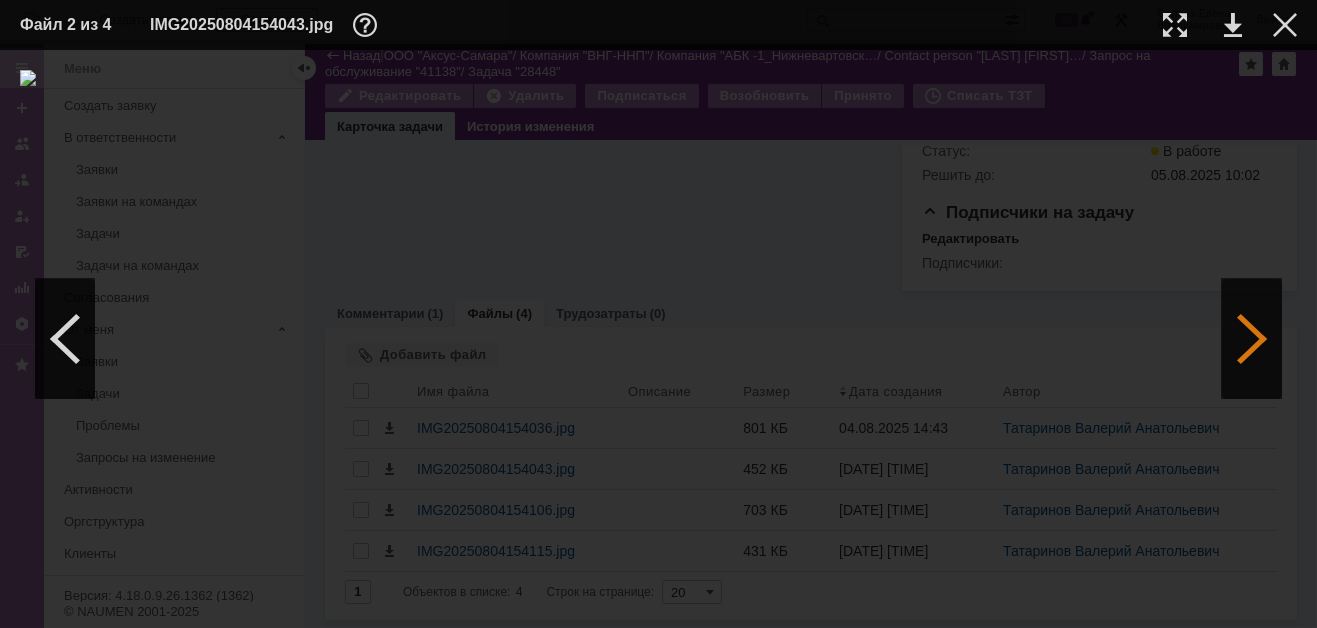 click at bounding box center (1252, 339) 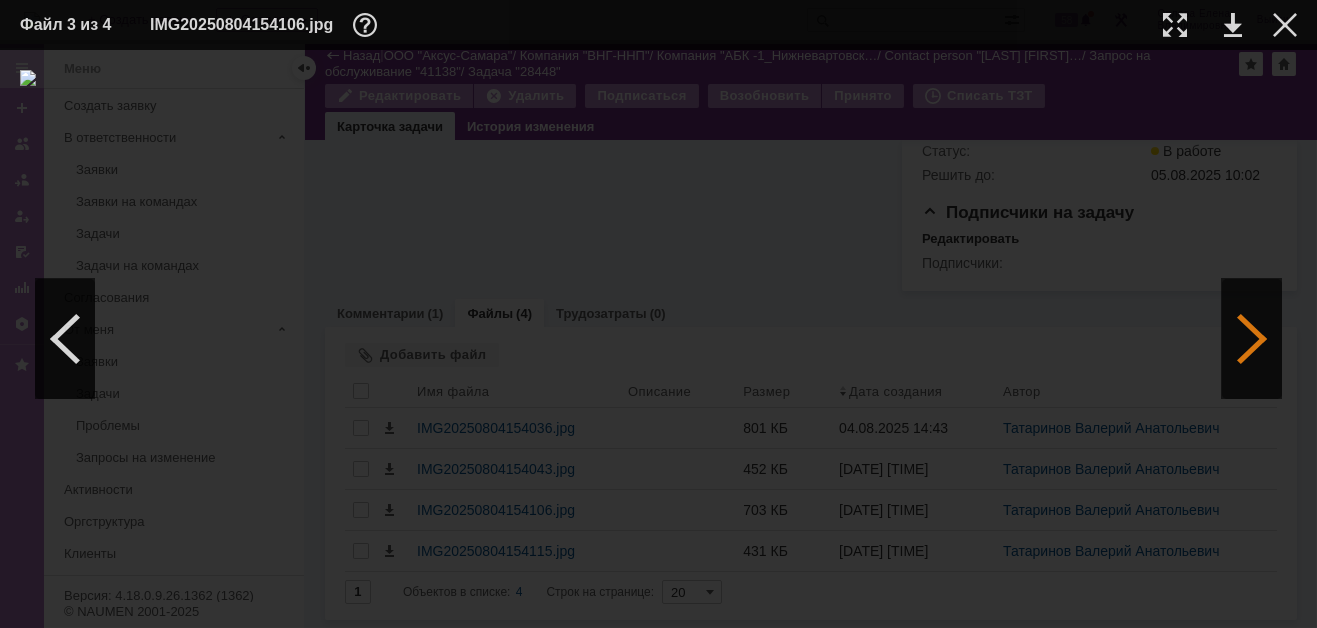 click at bounding box center [1252, 339] 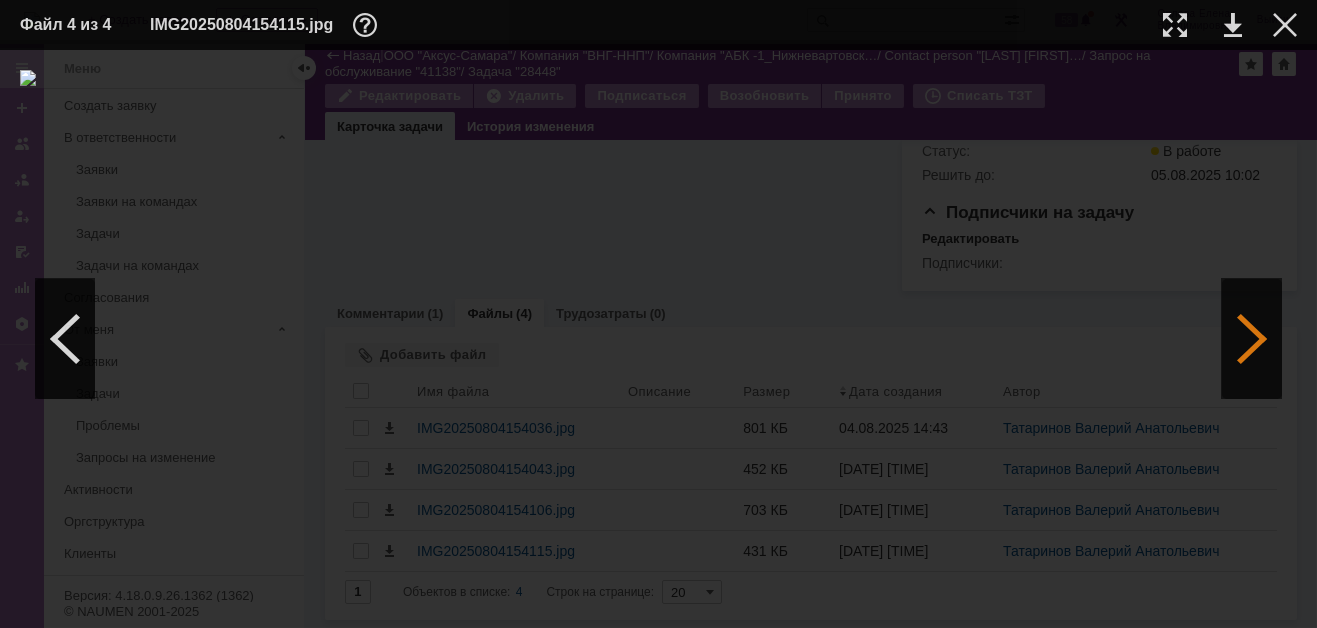 click at bounding box center [1252, 339] 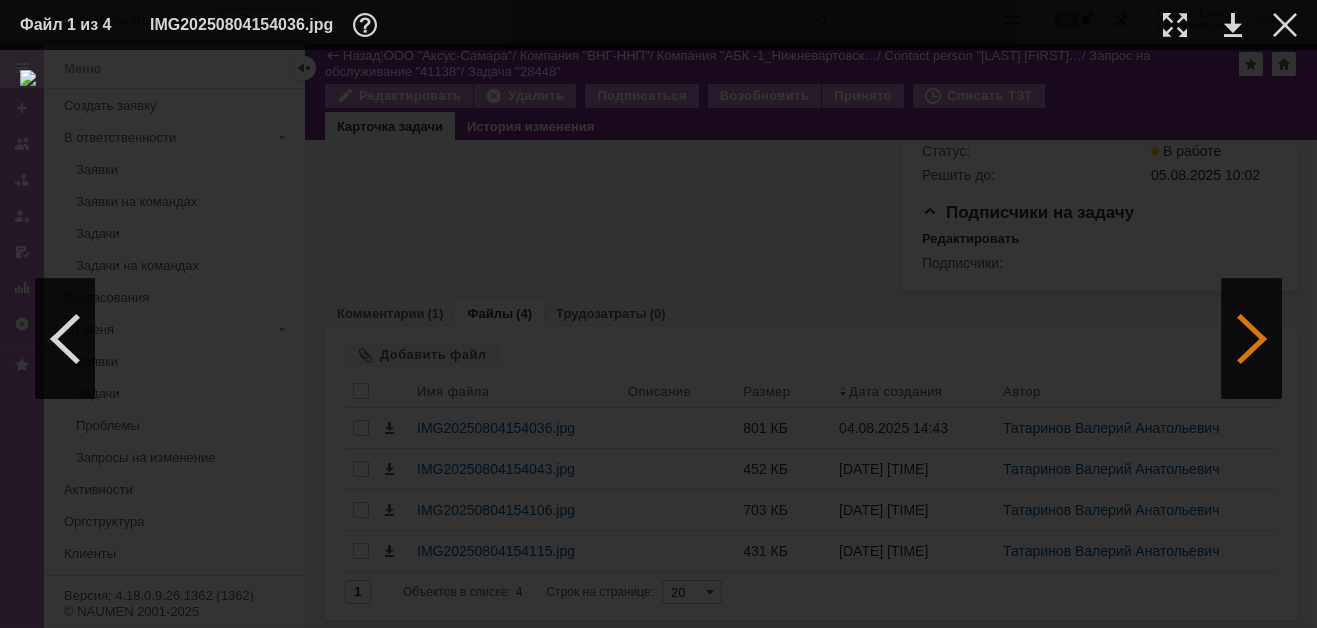 click at bounding box center [1252, 339] 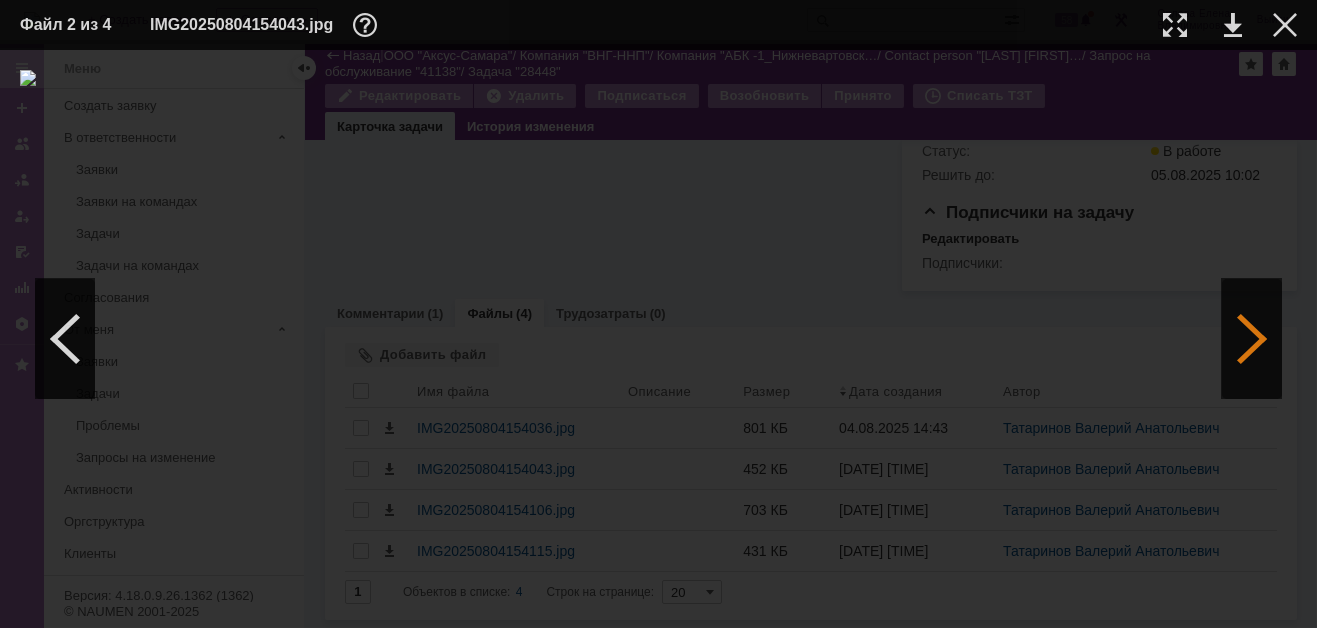 click at bounding box center (1252, 339) 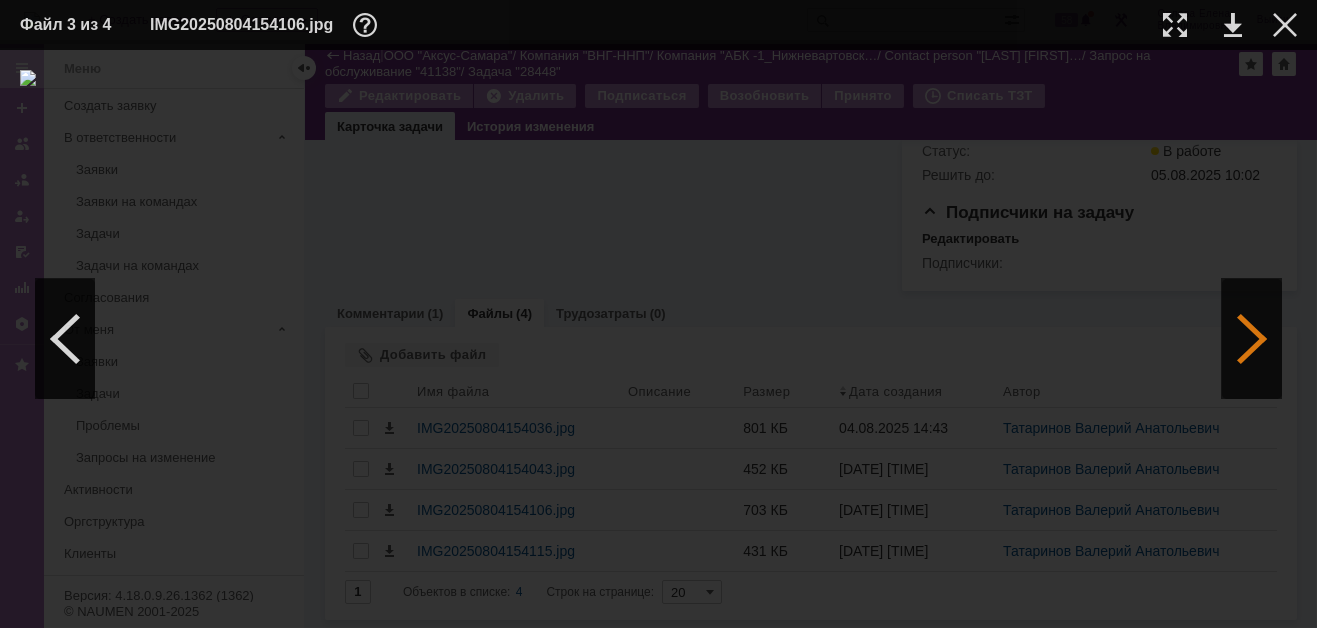 click at bounding box center [1252, 339] 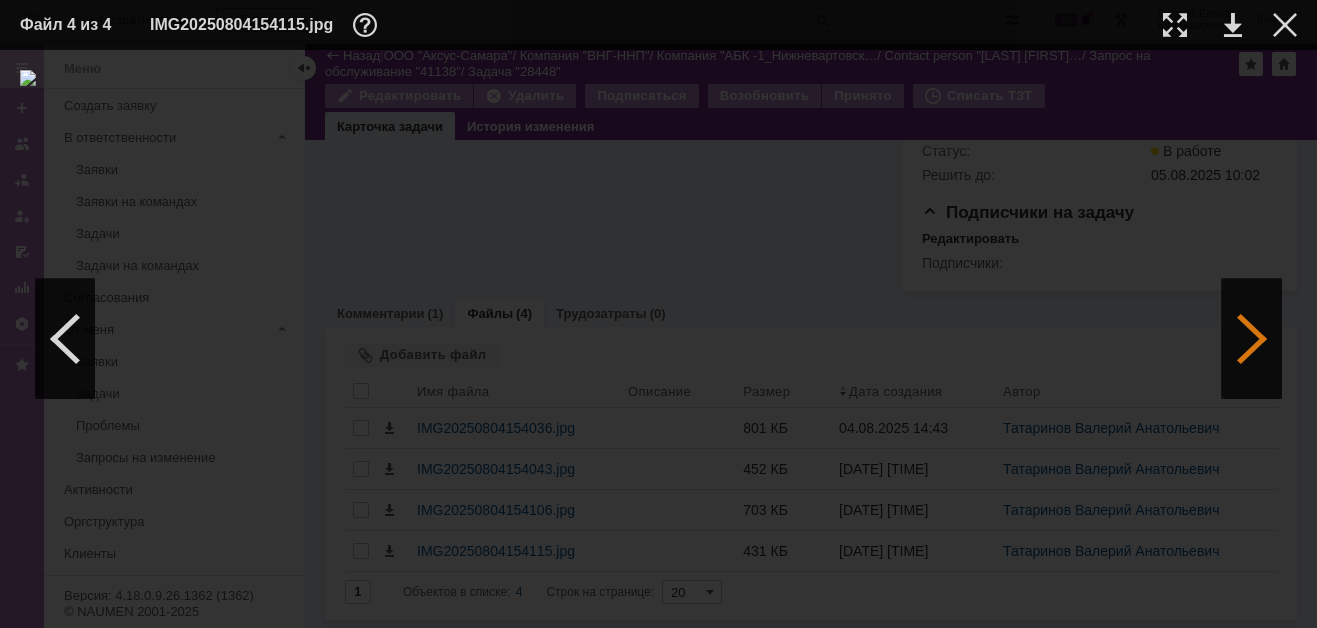 click at bounding box center [1252, 339] 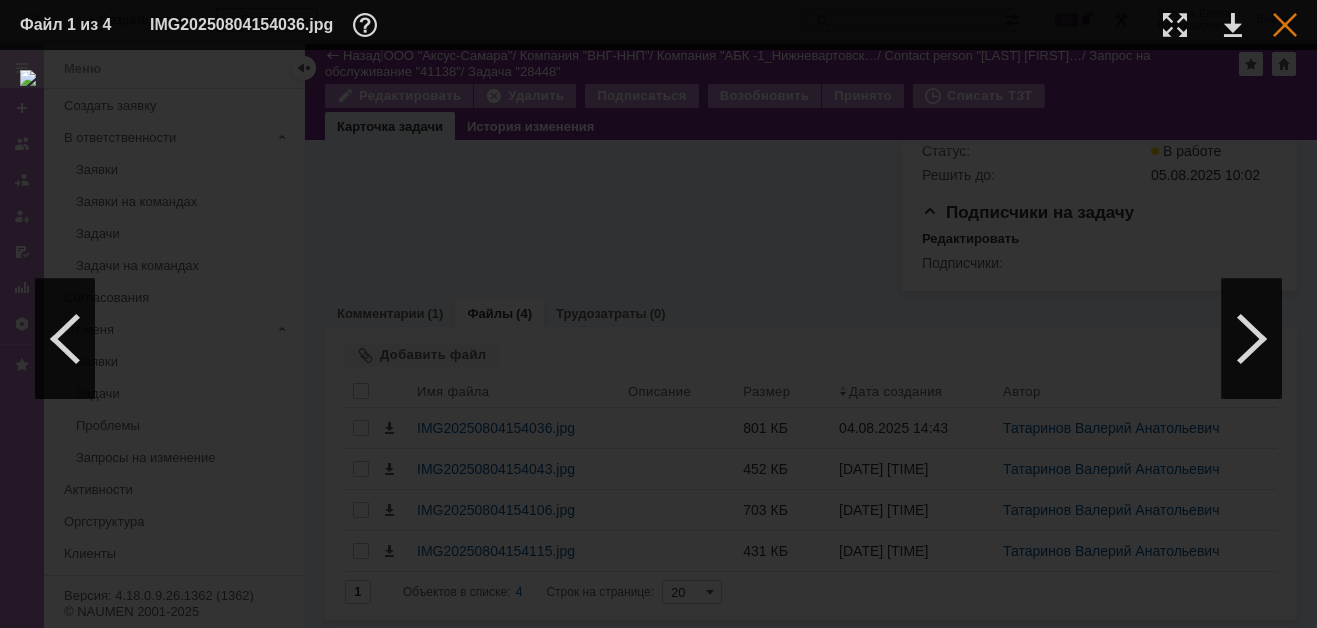 click at bounding box center (1285, 25) 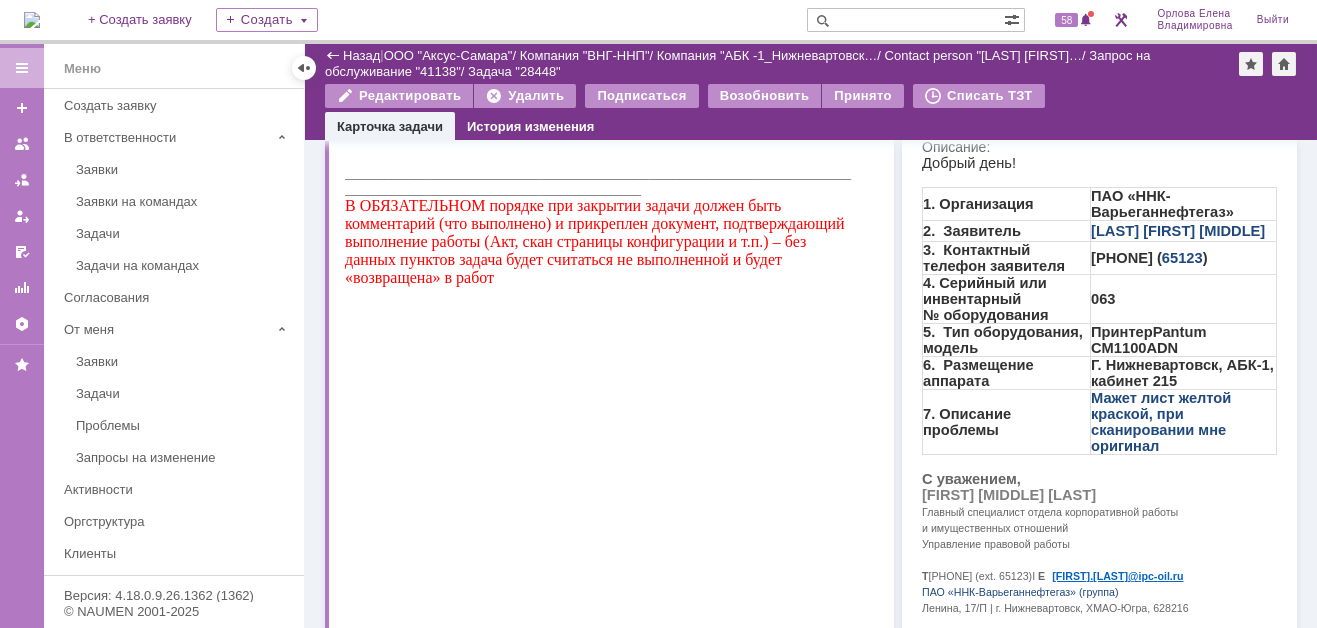 scroll, scrollTop: 0, scrollLeft: 0, axis: both 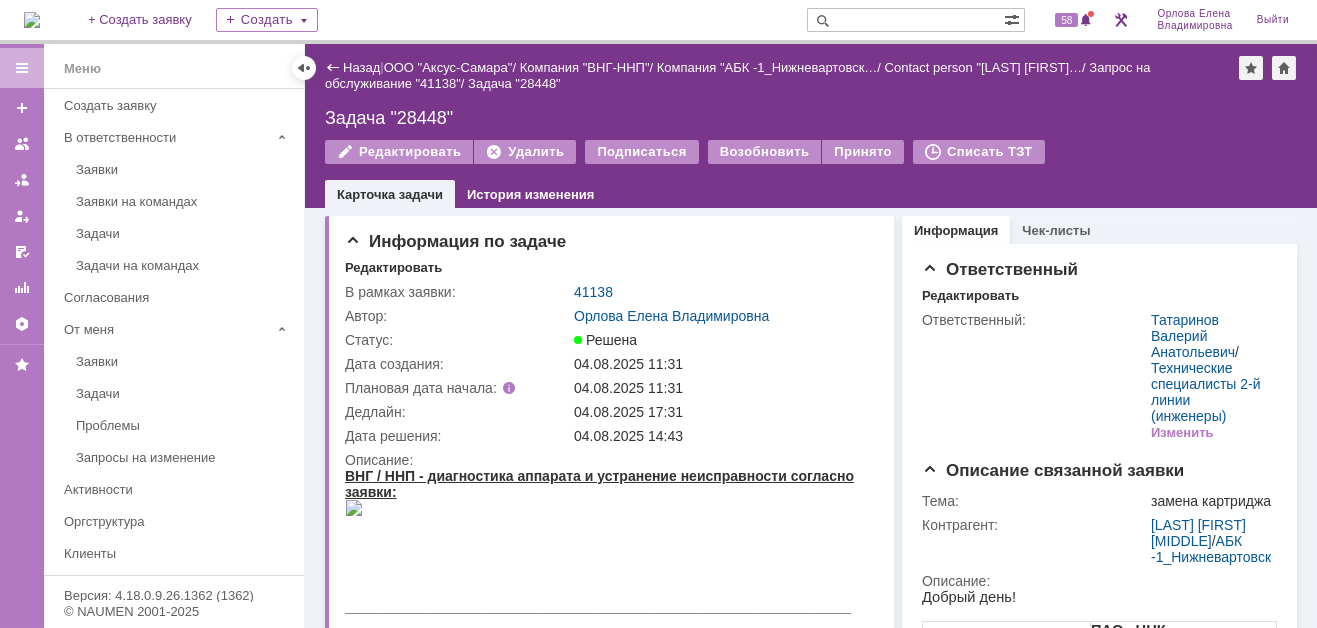 click on "41138" at bounding box center [593, 292] 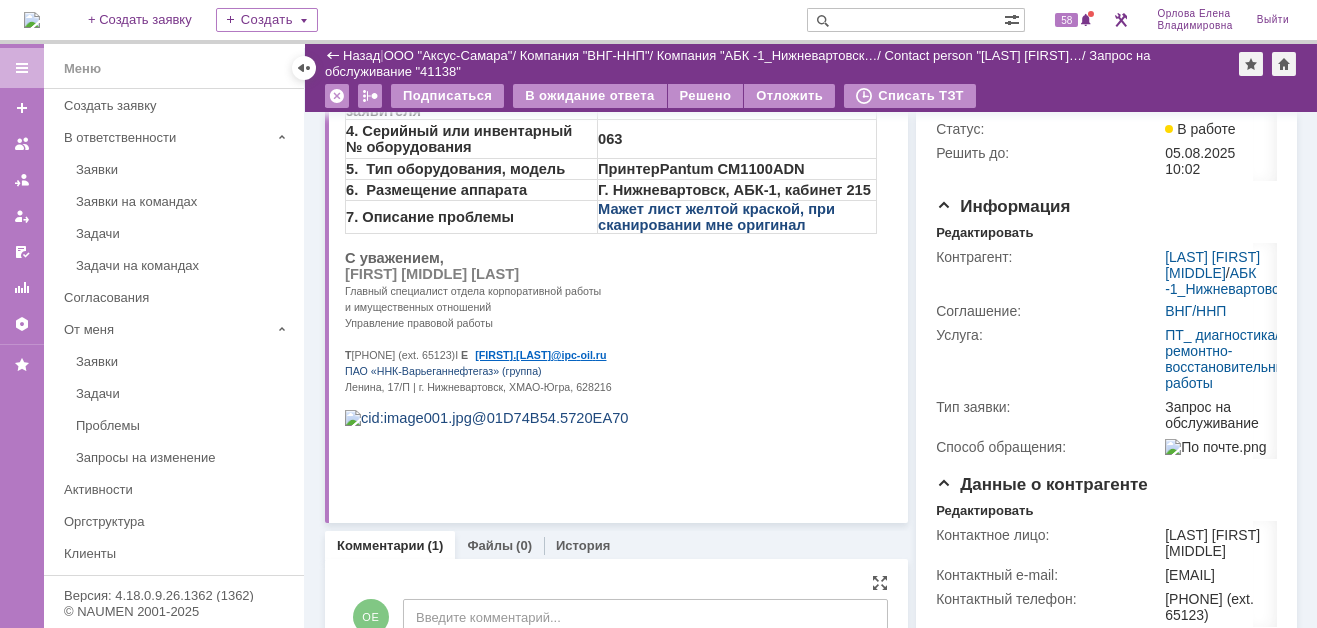 scroll, scrollTop: 0, scrollLeft: 0, axis: both 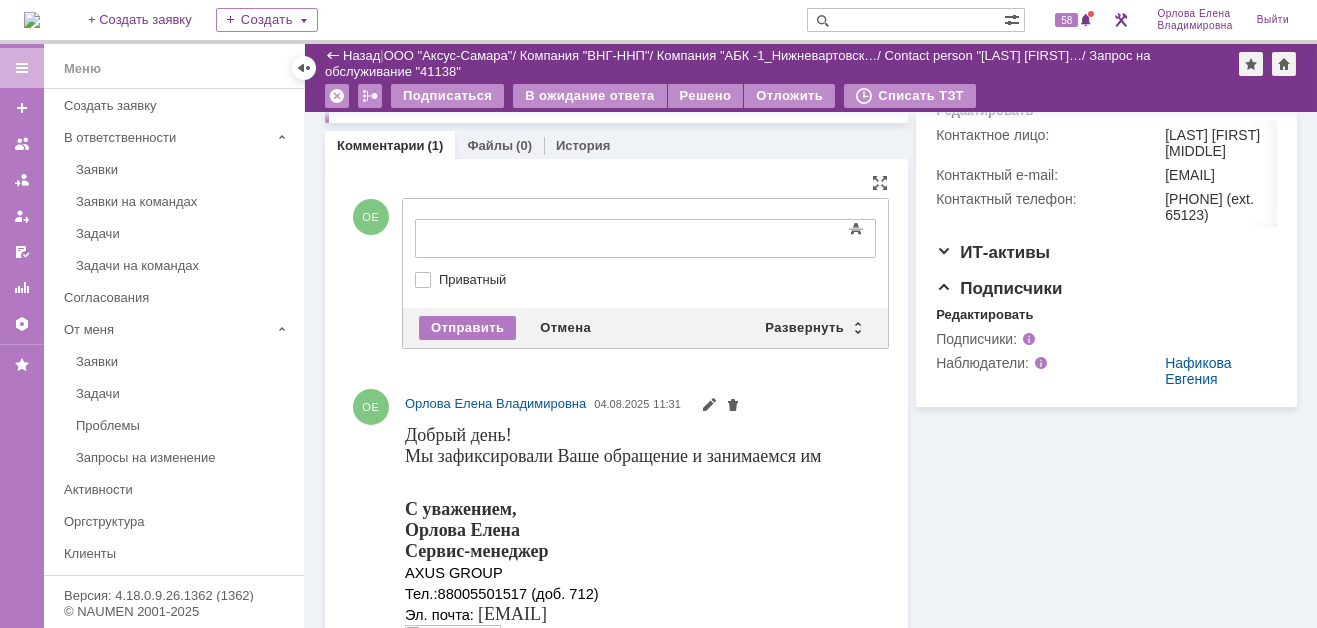 click on "Отправить Отмена Развернуть Свернуть" at bounding box center [645, 328] 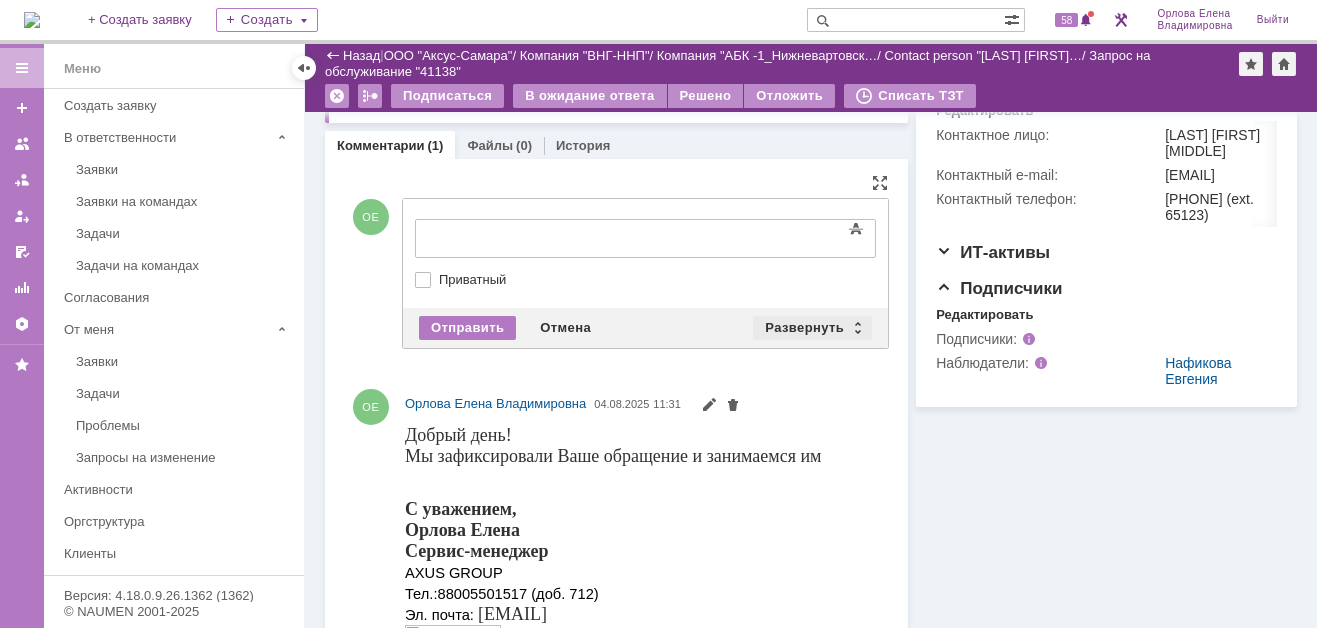 click on "Развернуть" at bounding box center (812, 328) 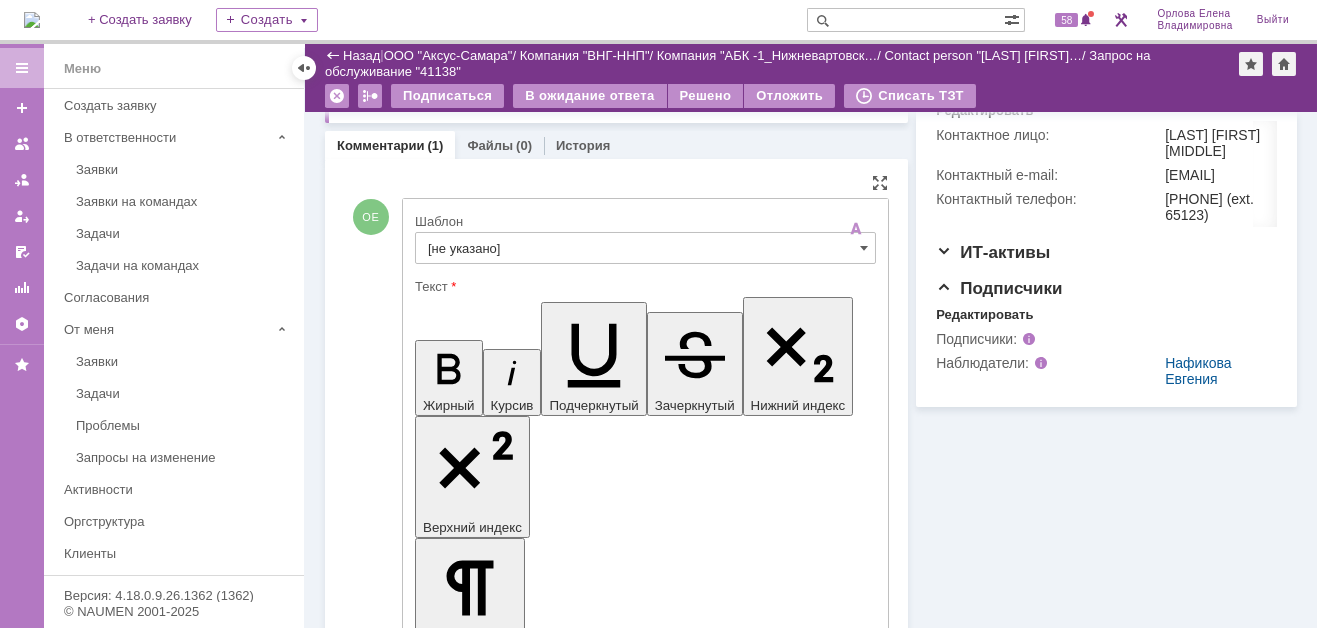 scroll, scrollTop: 0, scrollLeft: 0, axis: both 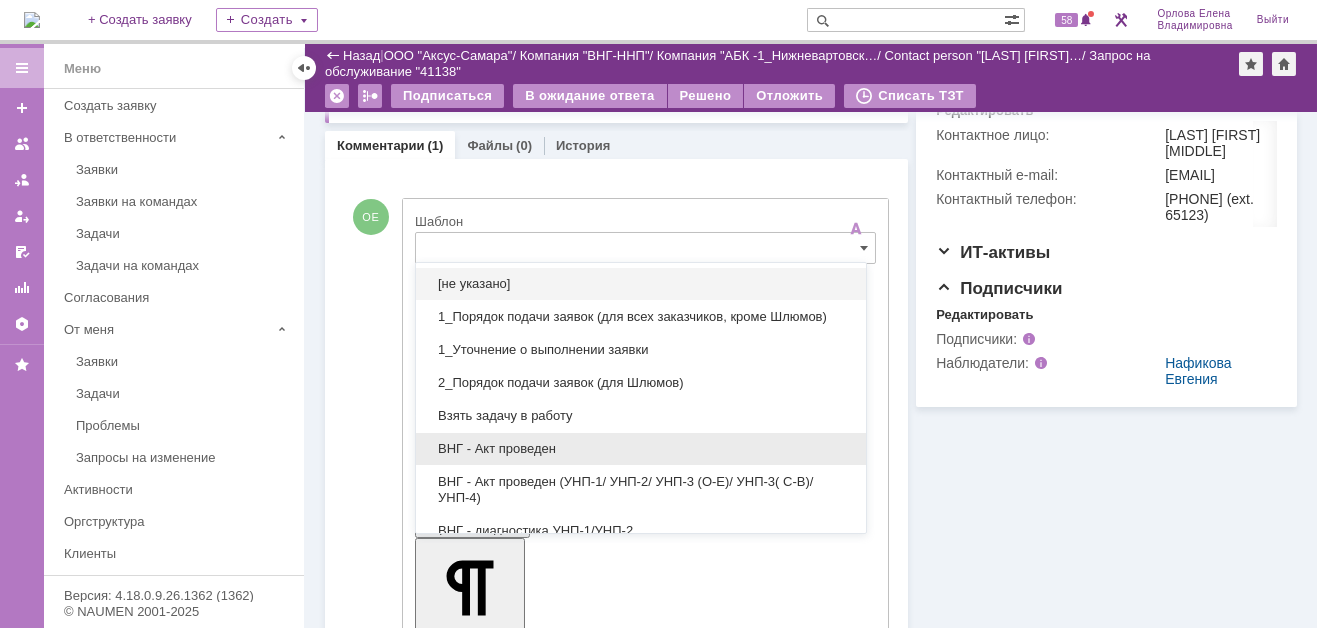 drag, startPoint x: 512, startPoint y: 460, endPoint x: 96, endPoint y: 104, distance: 547.53265 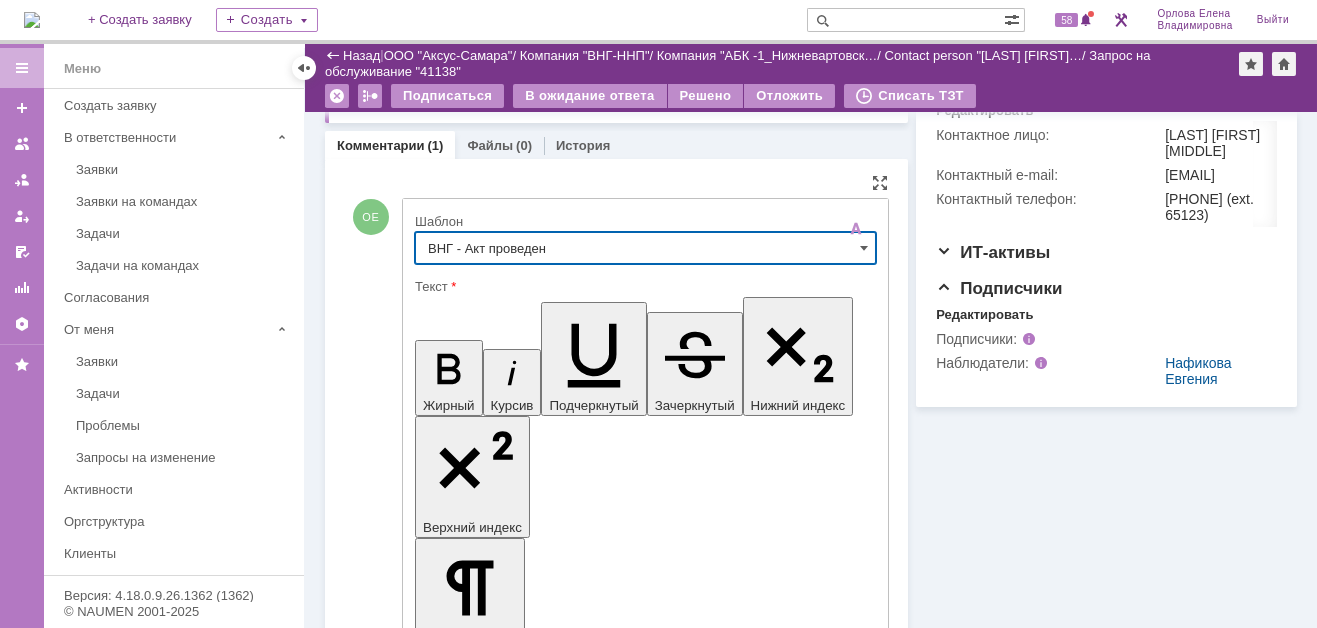 type on "ВНГ - Акт проведен" 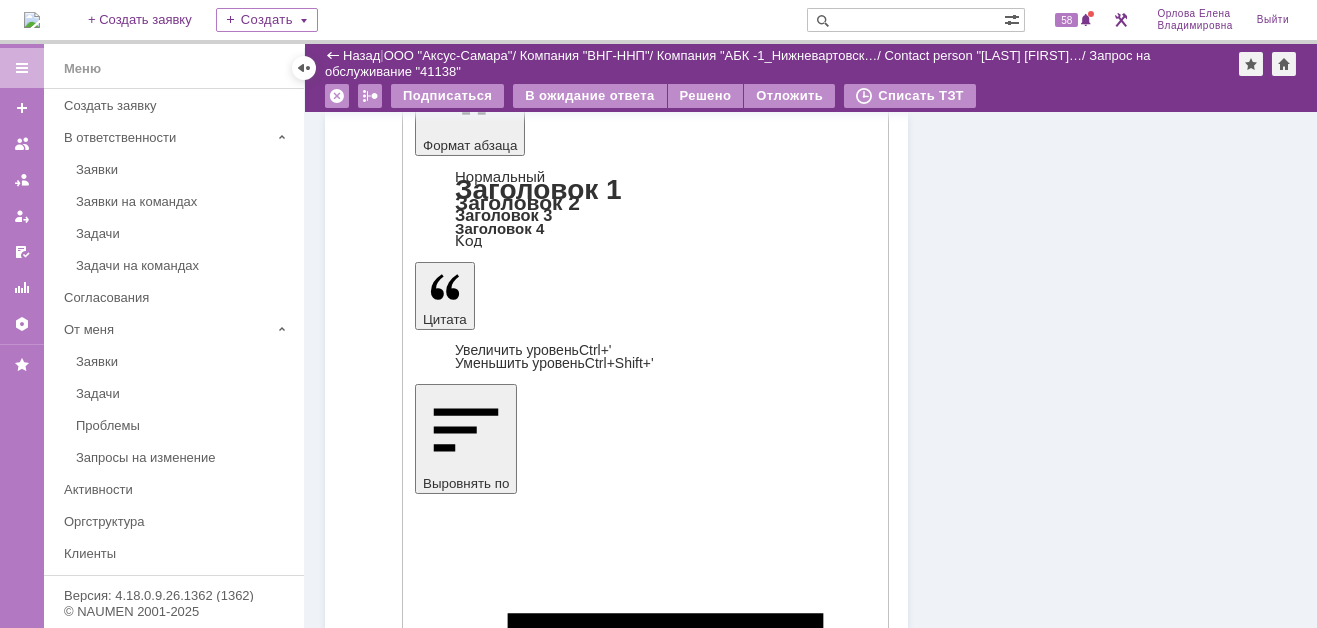 scroll, scrollTop: 1198, scrollLeft: 0, axis: vertical 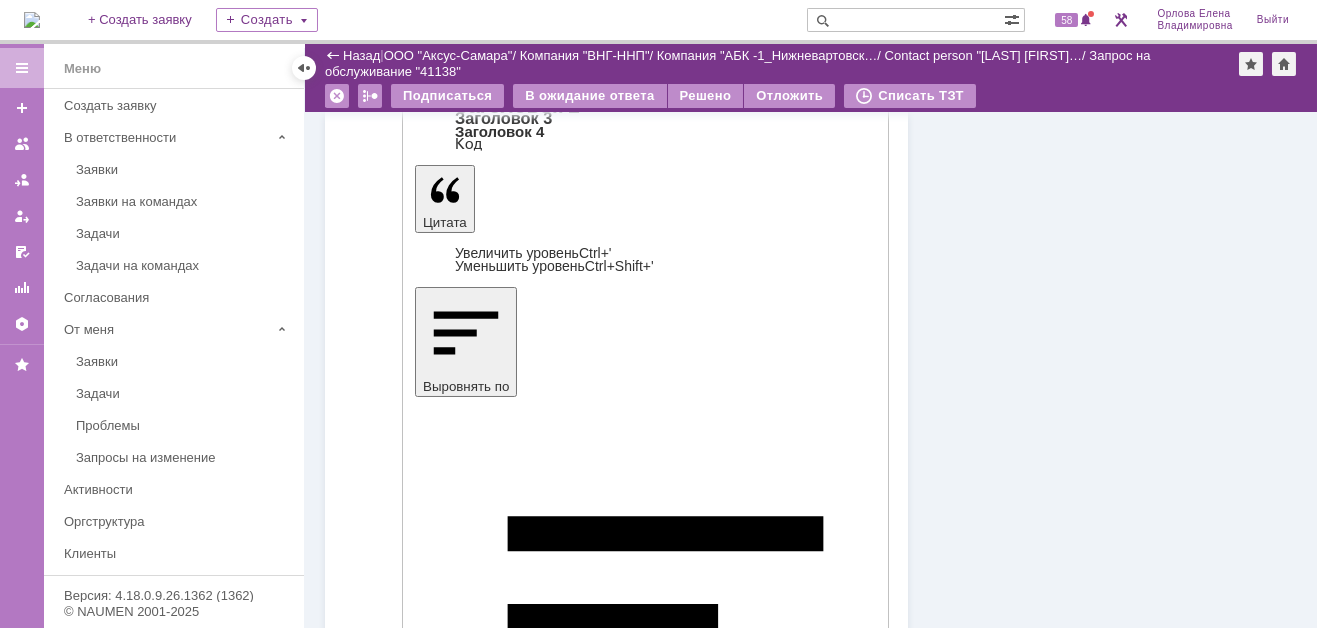 click on "Отправить" at bounding box center (467, 4233) 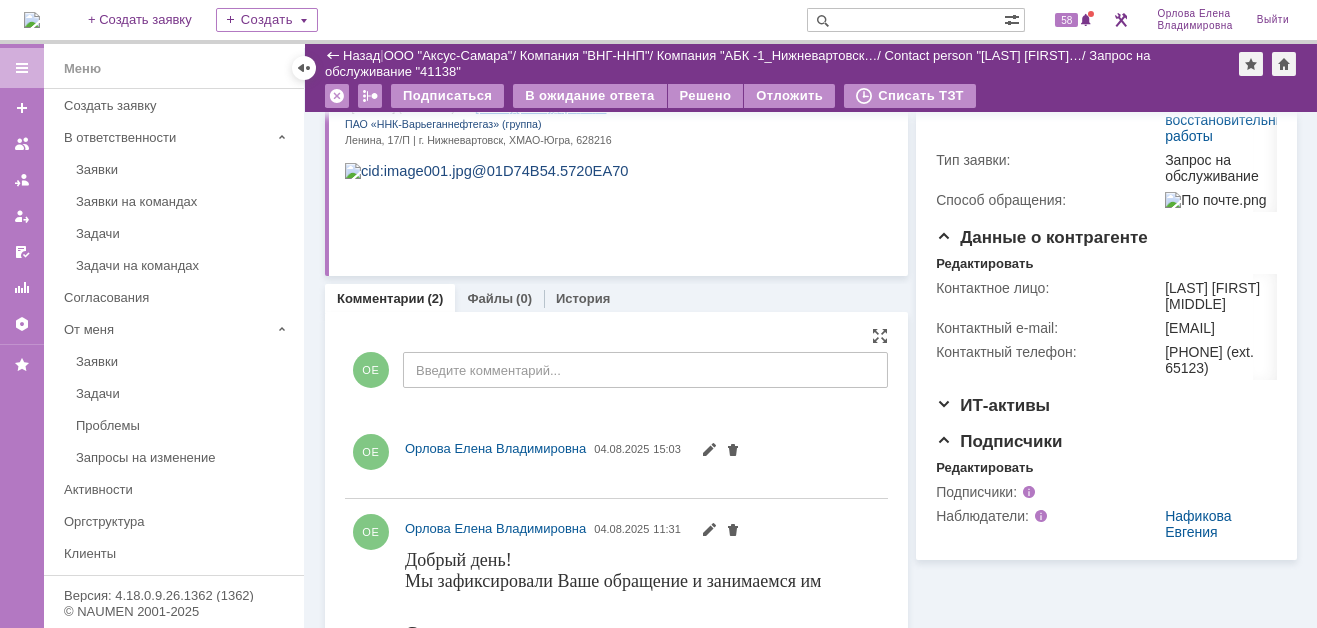 scroll, scrollTop: 0, scrollLeft: 0, axis: both 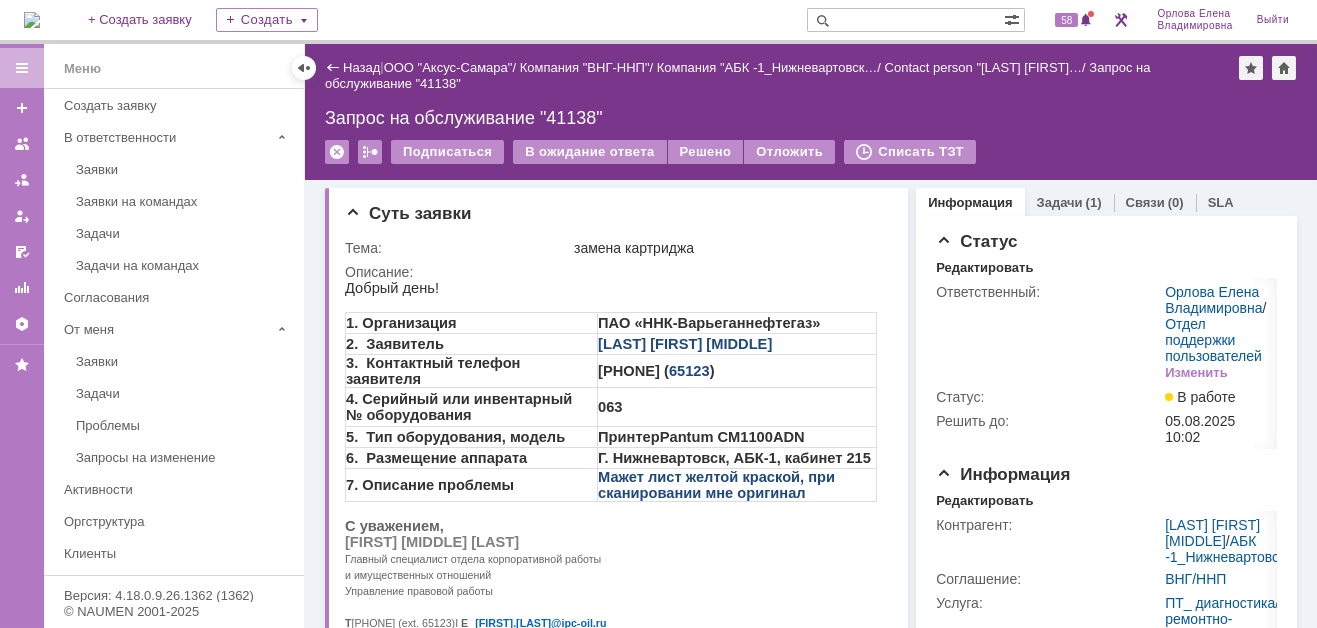 click at bounding box center [905, 20] 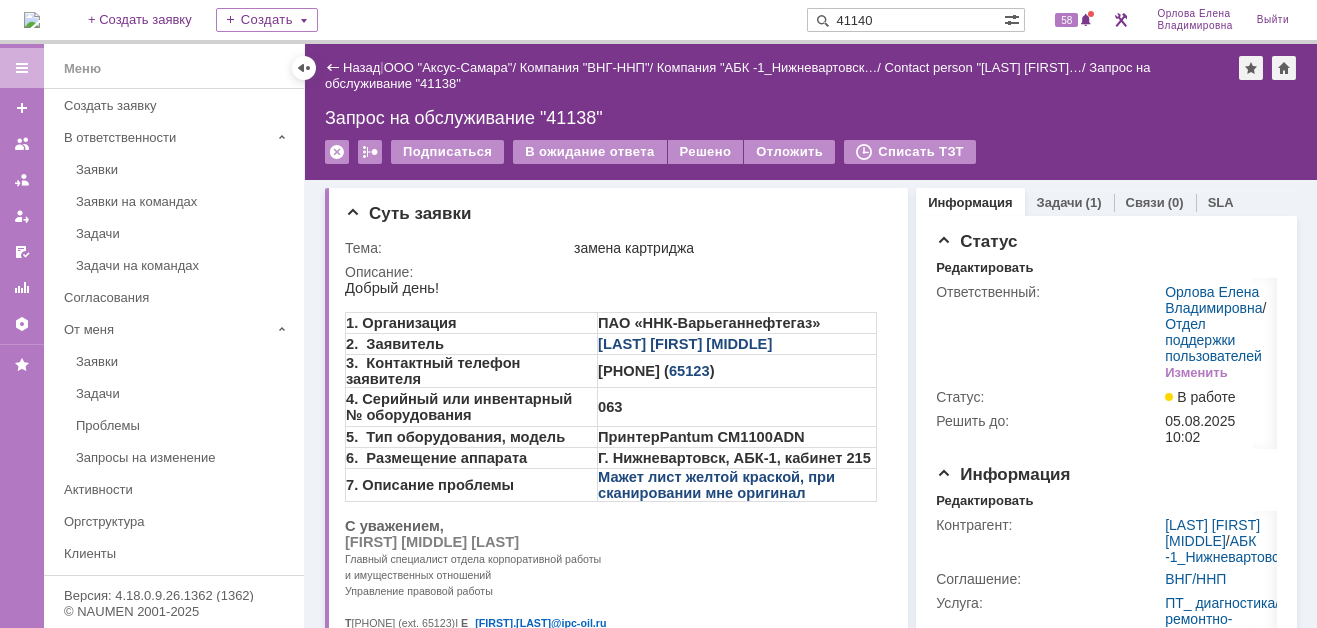 type on "41140" 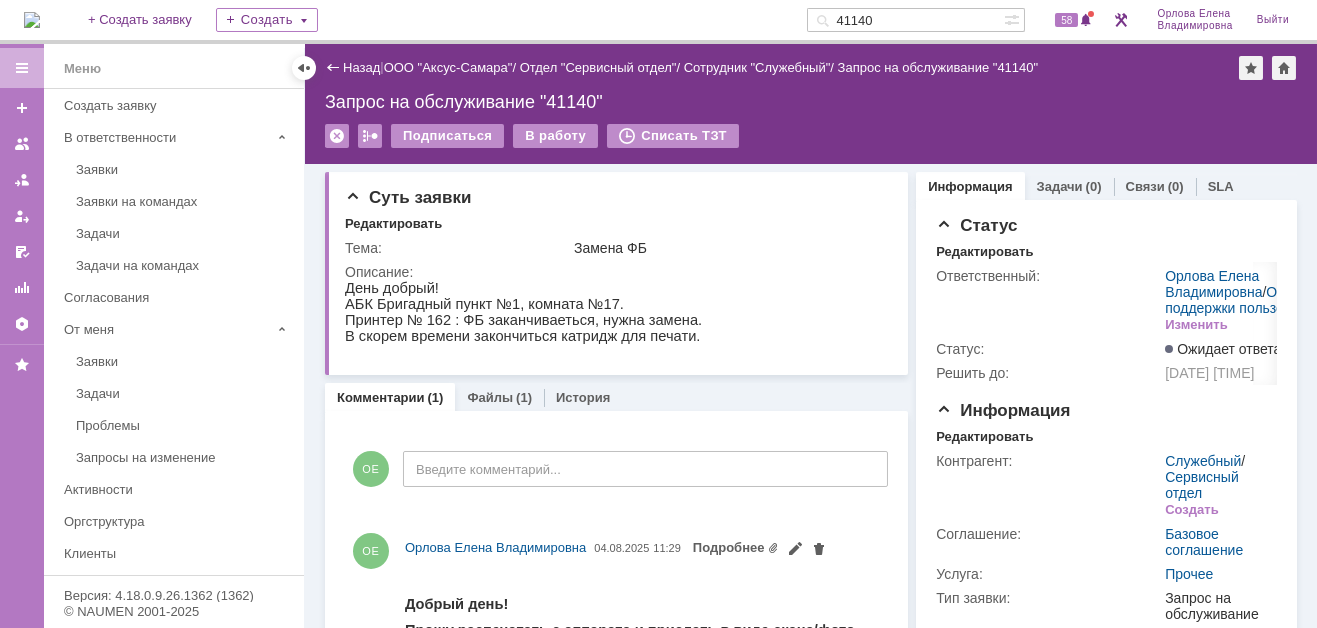 scroll, scrollTop: 0, scrollLeft: 0, axis: both 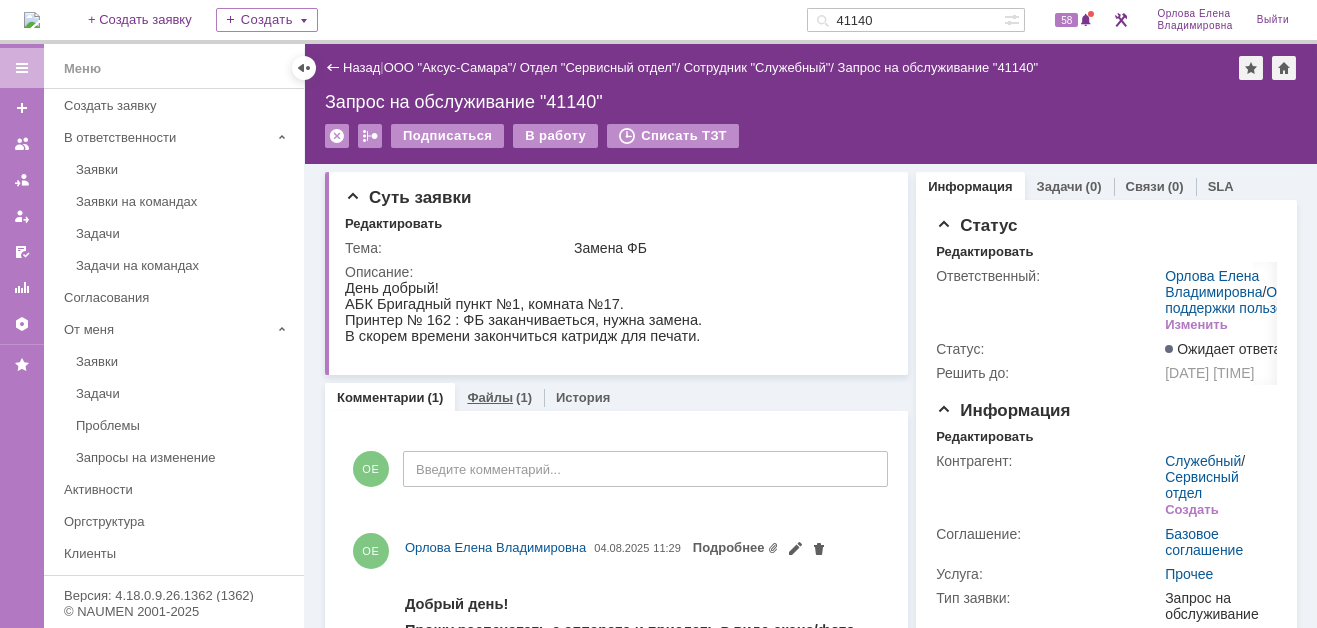 click on "Файлы" at bounding box center [490, 397] 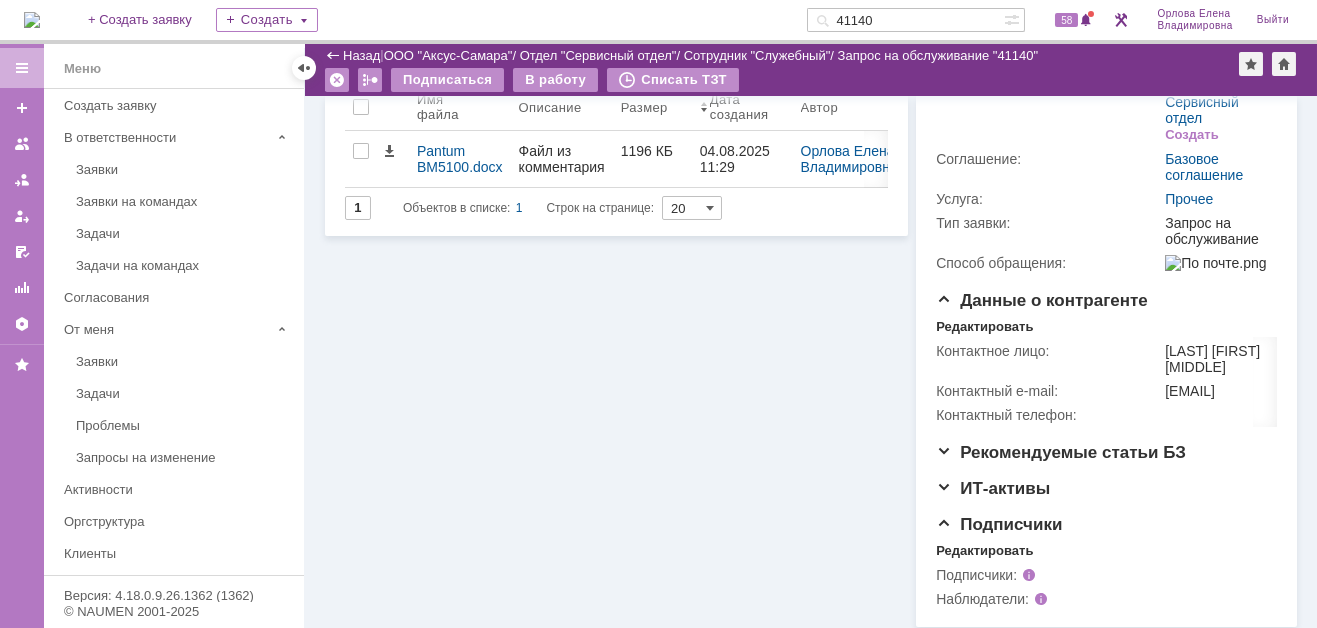 scroll, scrollTop: 340, scrollLeft: 0, axis: vertical 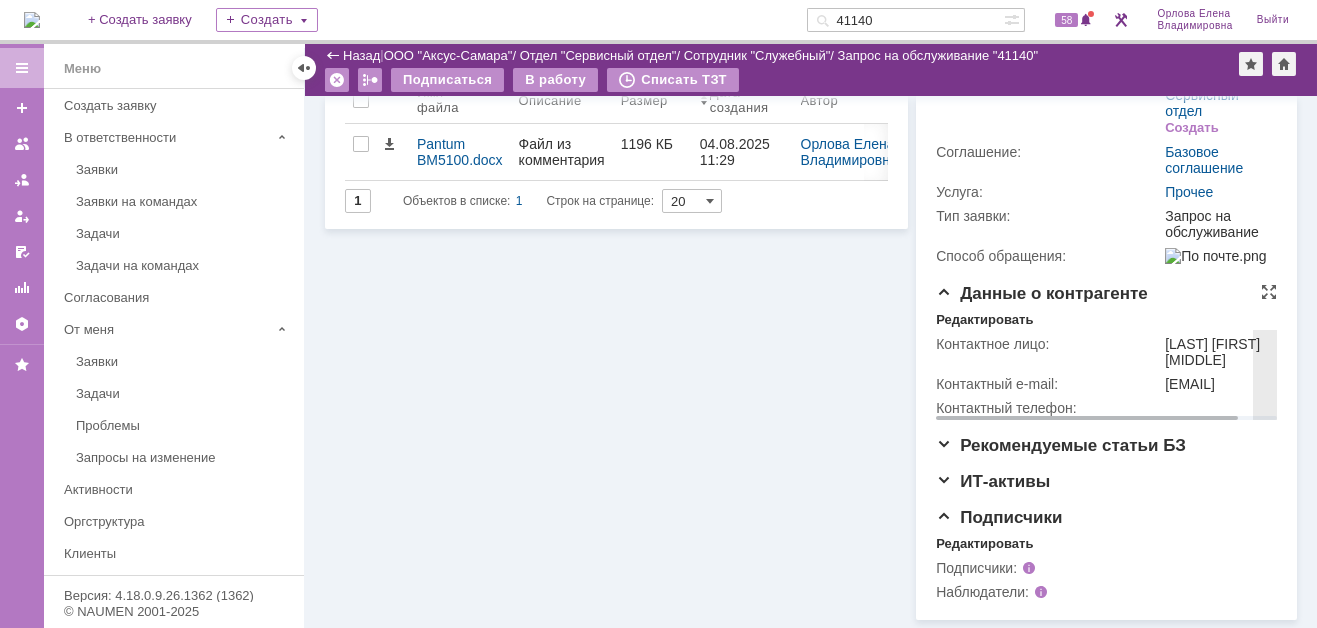 drag, startPoint x: 1156, startPoint y: 366, endPoint x: 1199, endPoint y: 389, distance: 48.76474 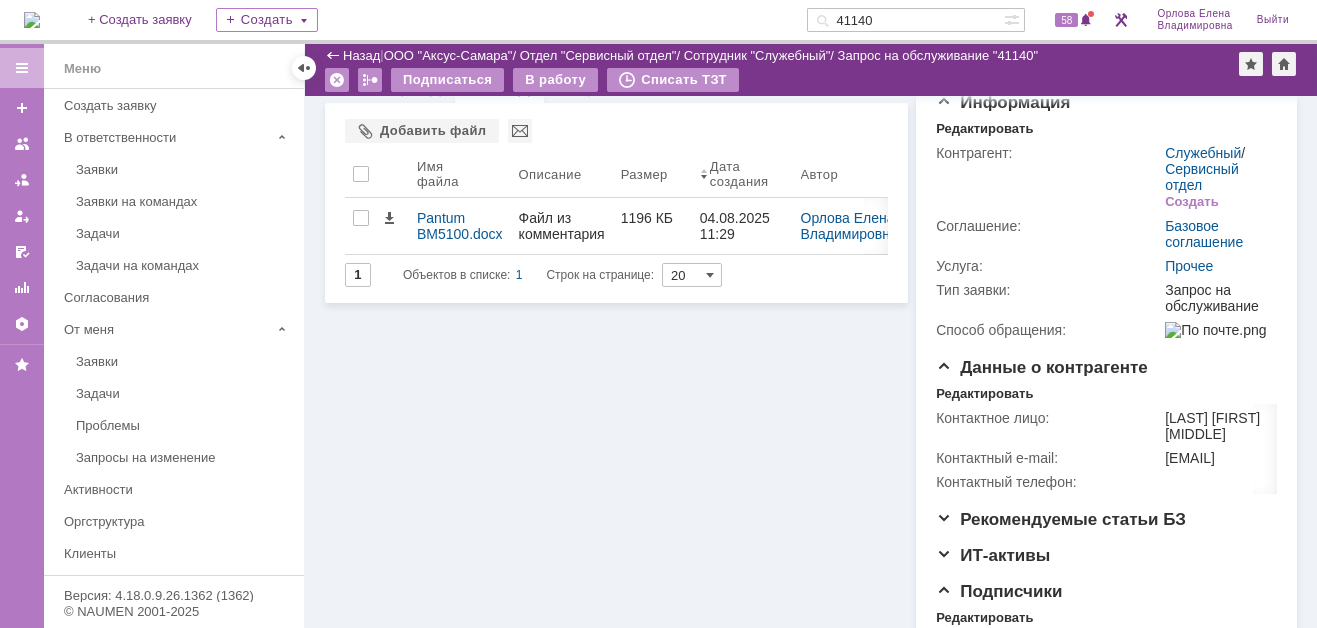 scroll, scrollTop: 0, scrollLeft: 0, axis: both 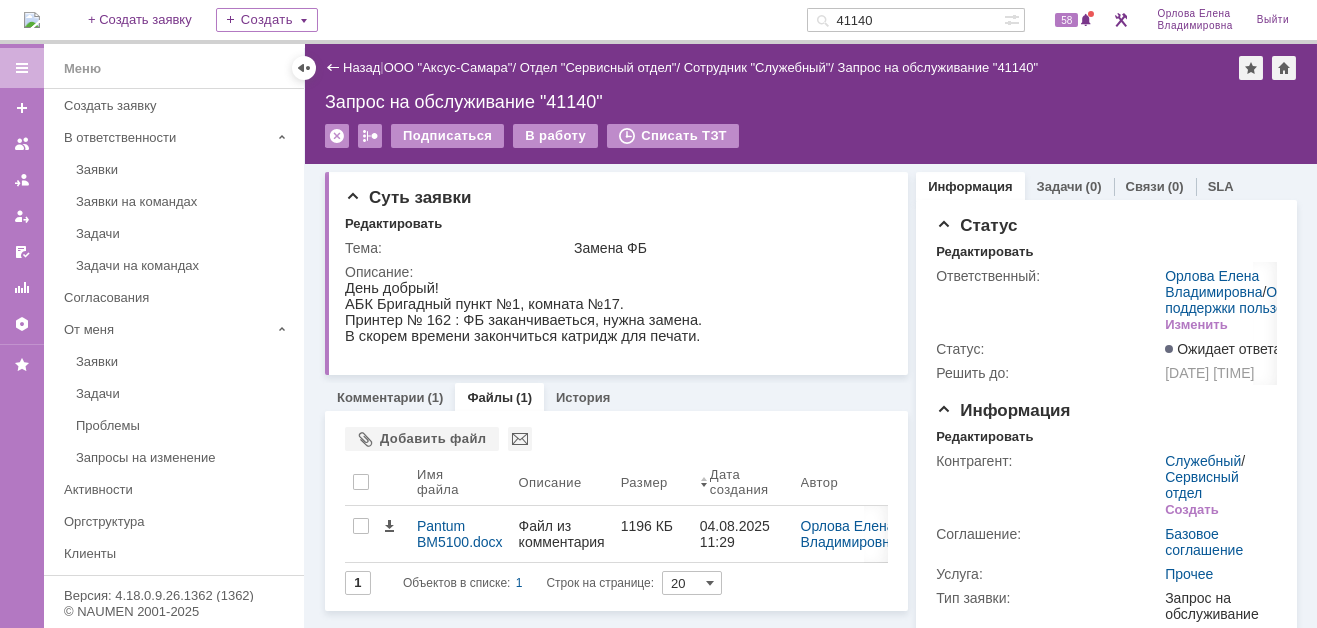 click at bounding box center [32, 20] 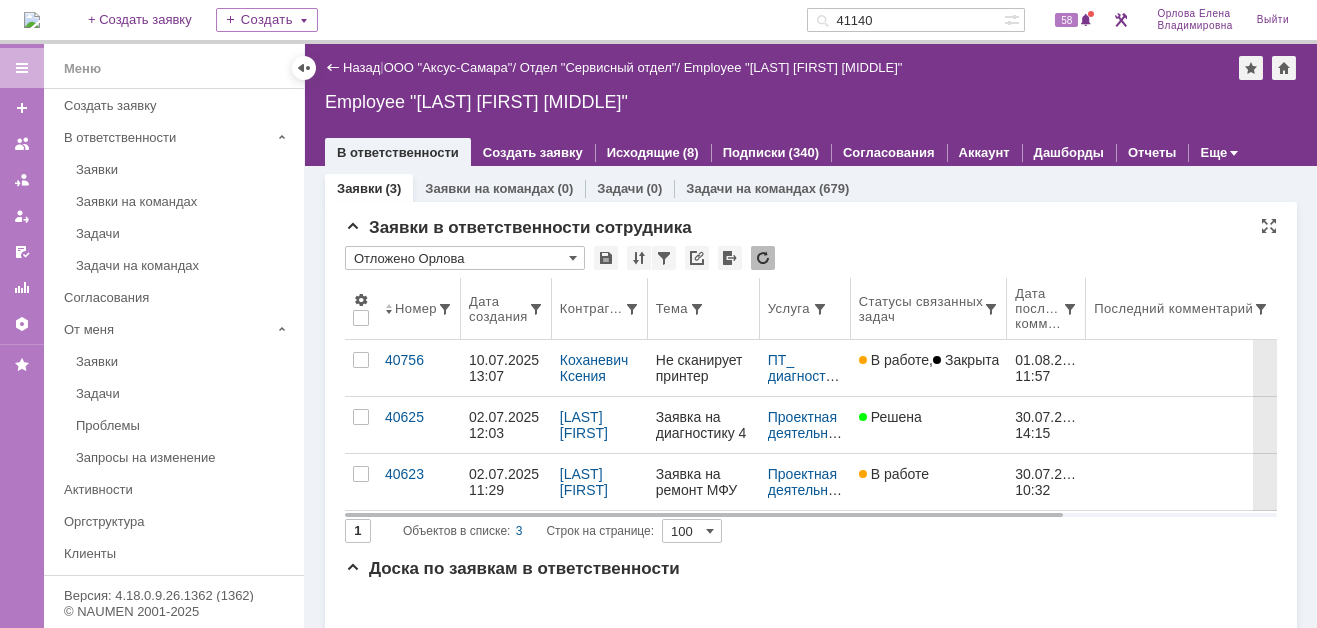 scroll, scrollTop: 0, scrollLeft: 0, axis: both 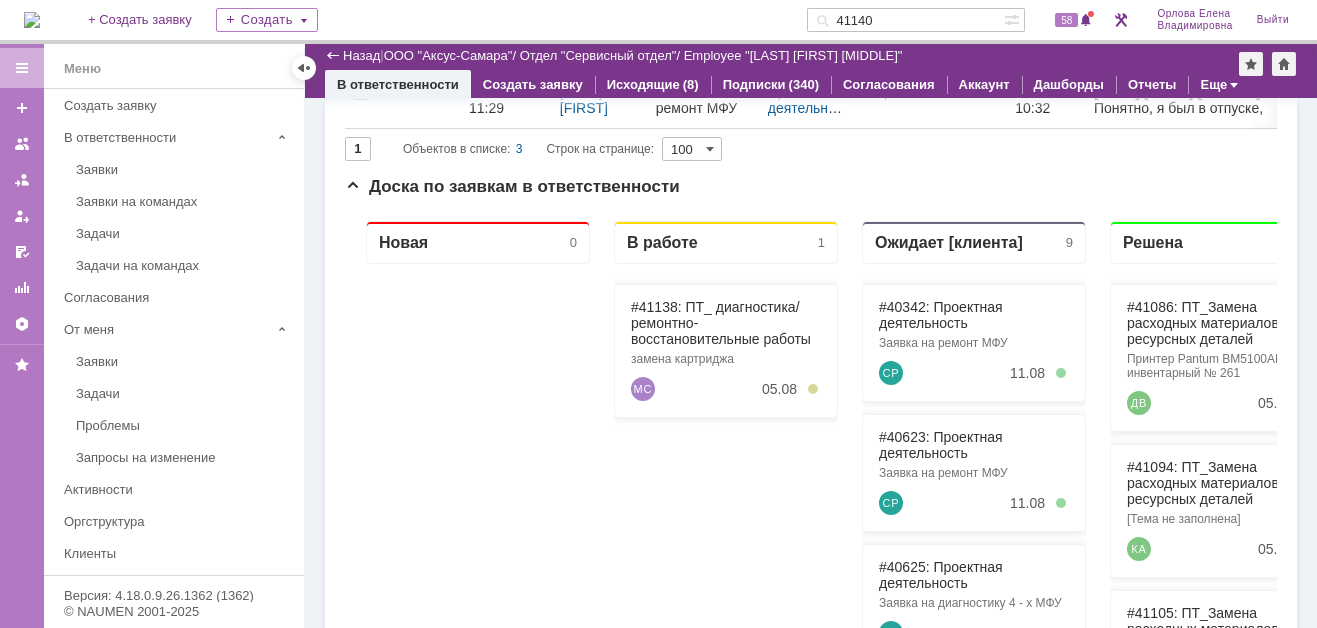 click on "41140" at bounding box center (905, 20) 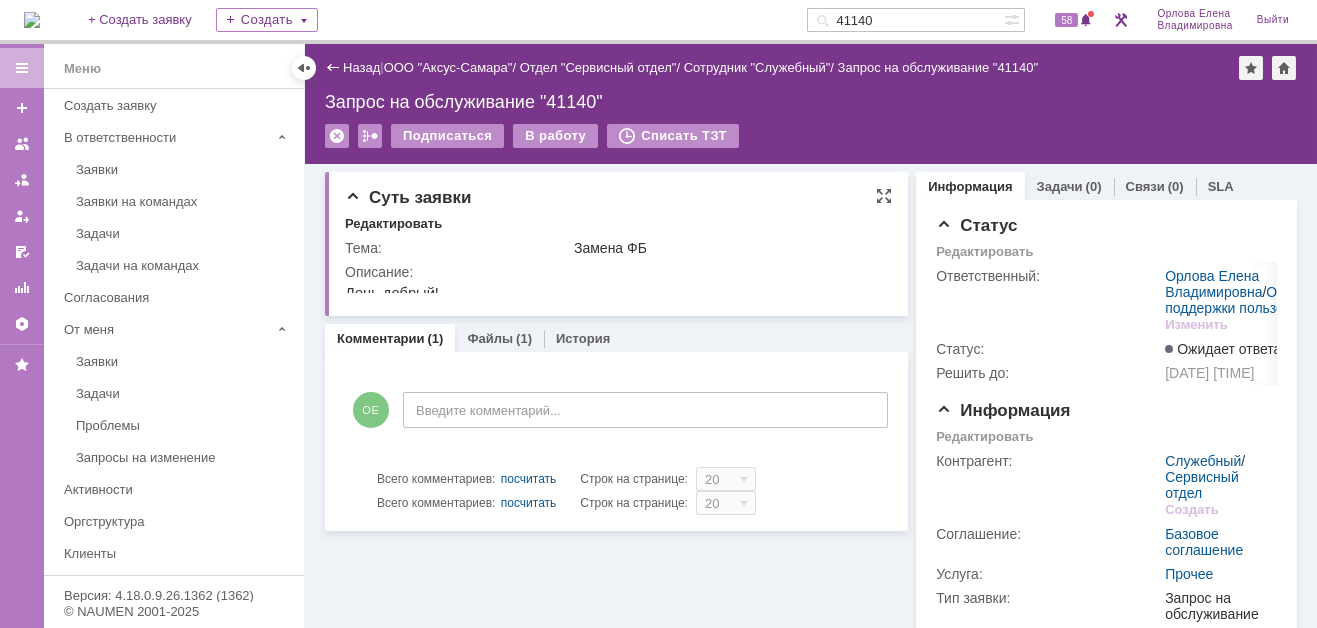 scroll, scrollTop: 0, scrollLeft: 0, axis: both 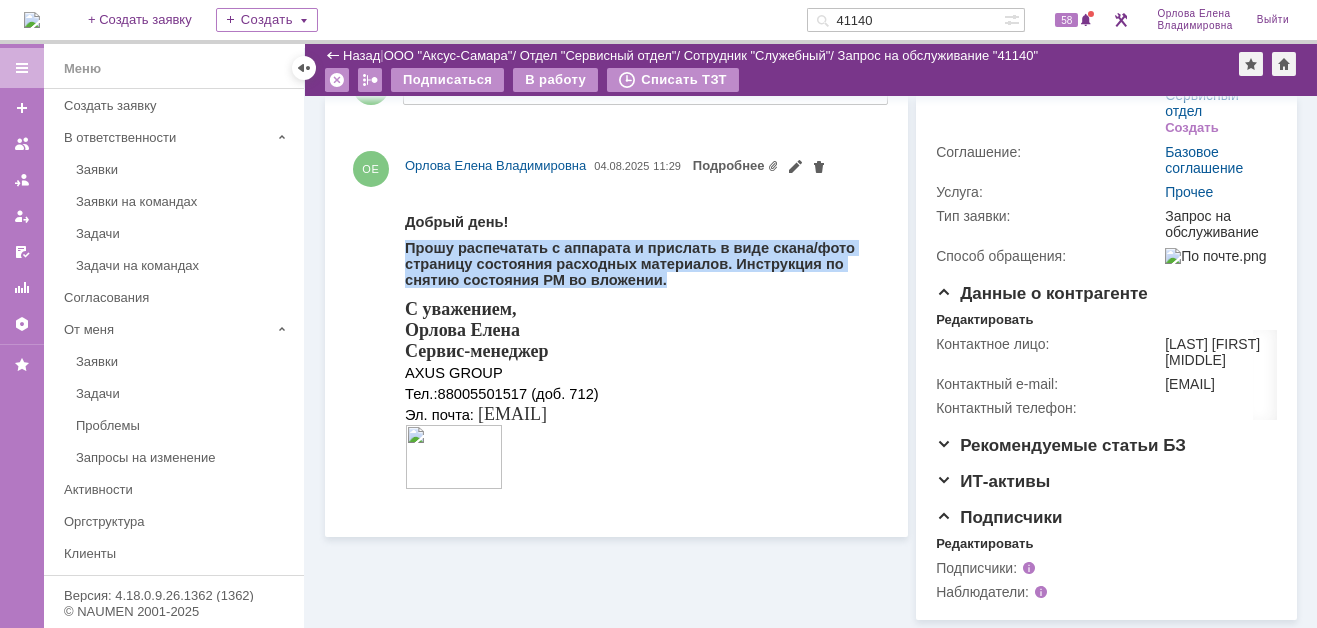 drag, startPoint x: 405, startPoint y: 249, endPoint x: 509, endPoint y: 287, distance: 110.724884 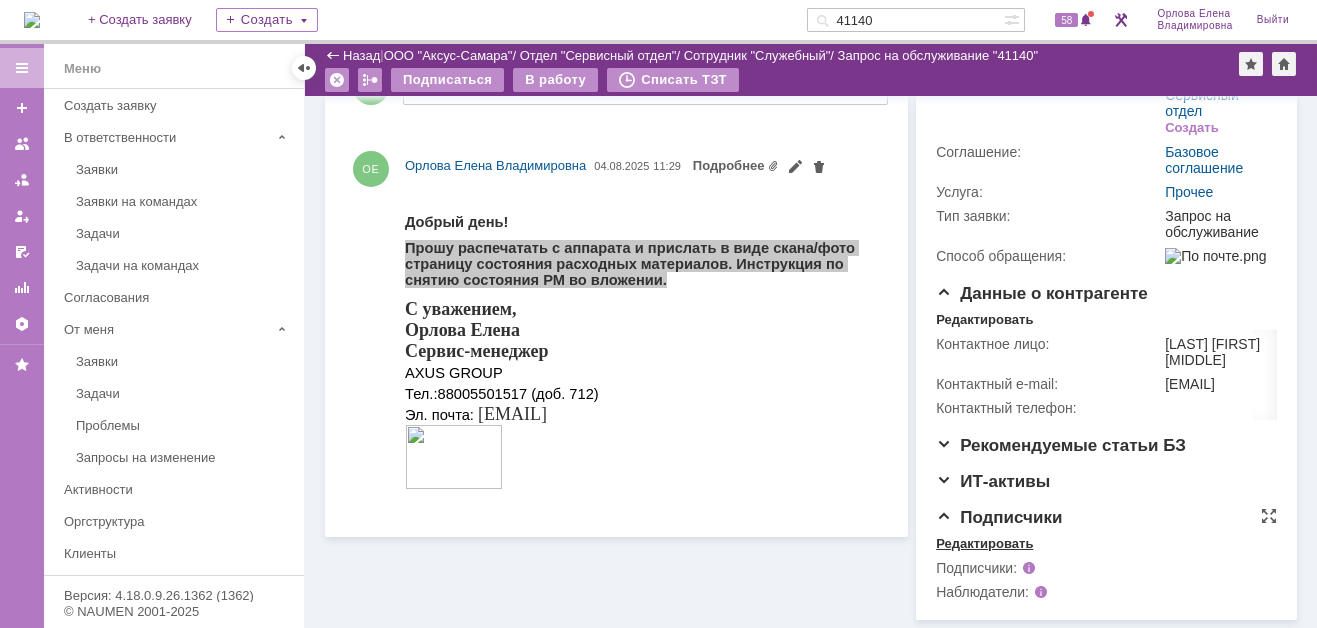 click on "Редактировать" at bounding box center [984, 544] 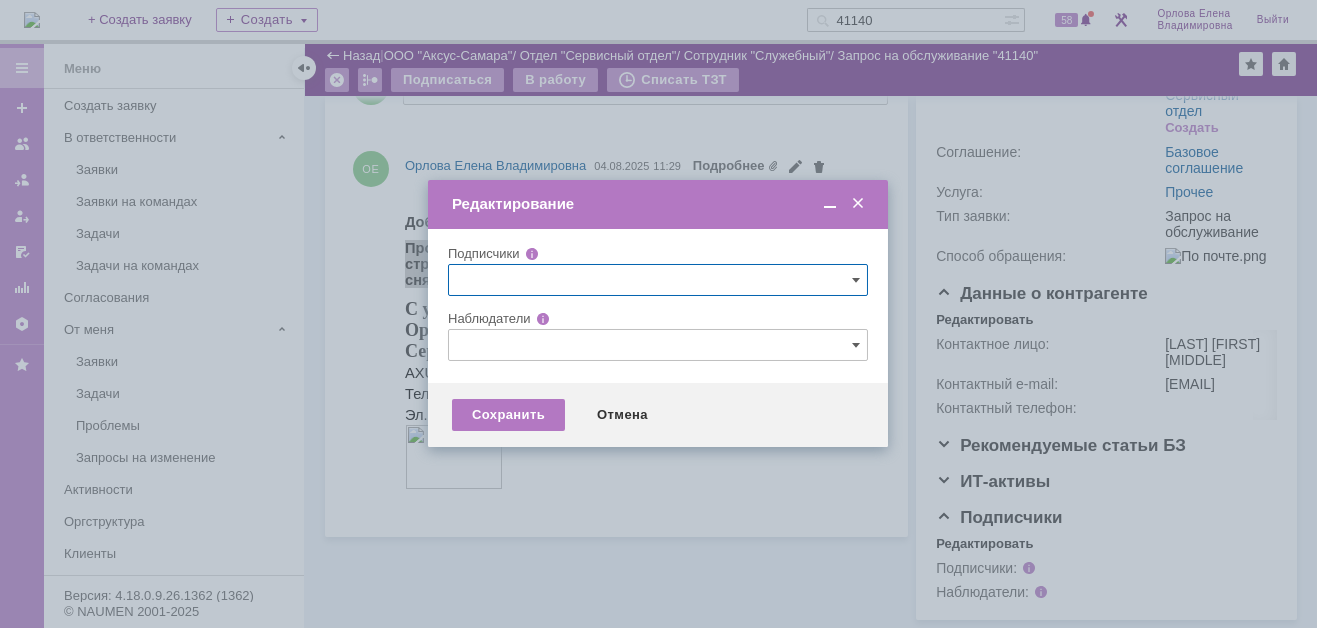 click at bounding box center [658, 345] 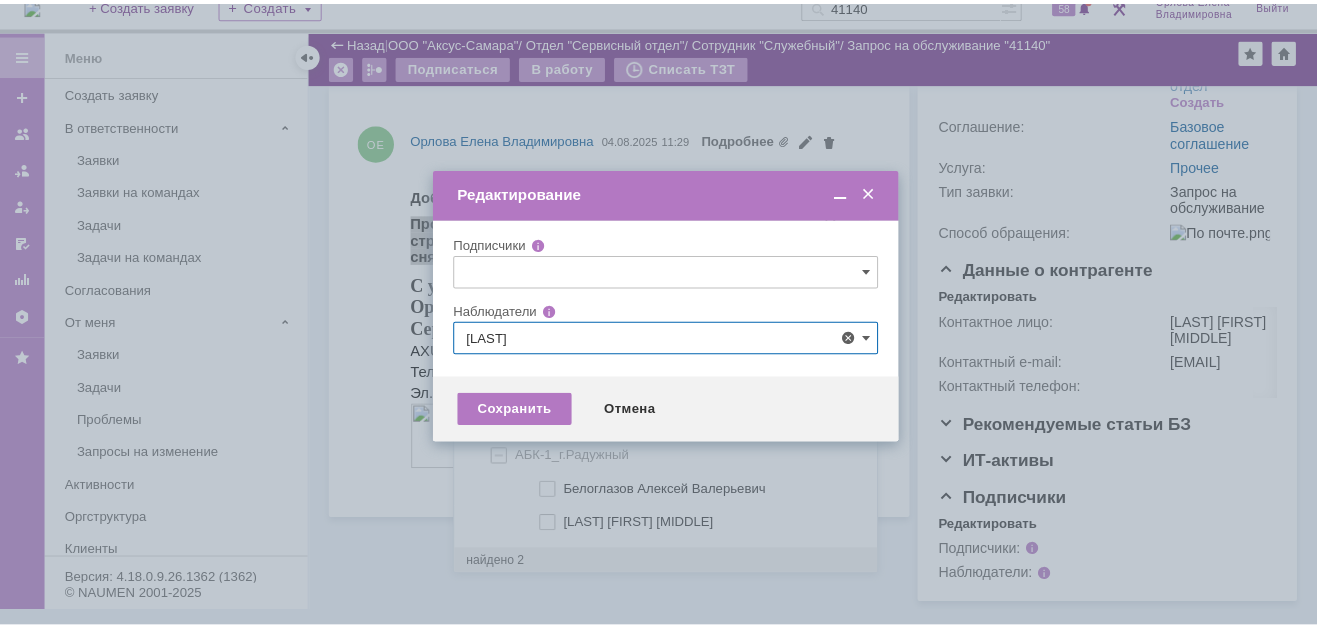 scroll, scrollTop: 0, scrollLeft: 0, axis: both 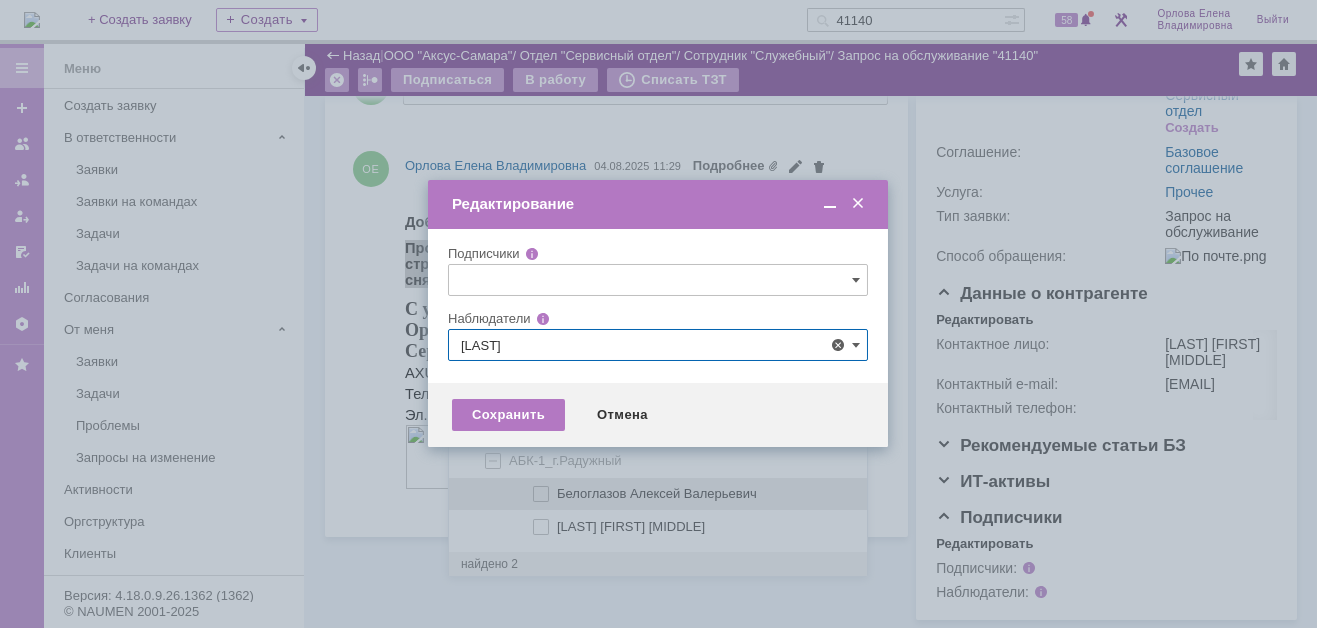 click at bounding box center [557, 491] 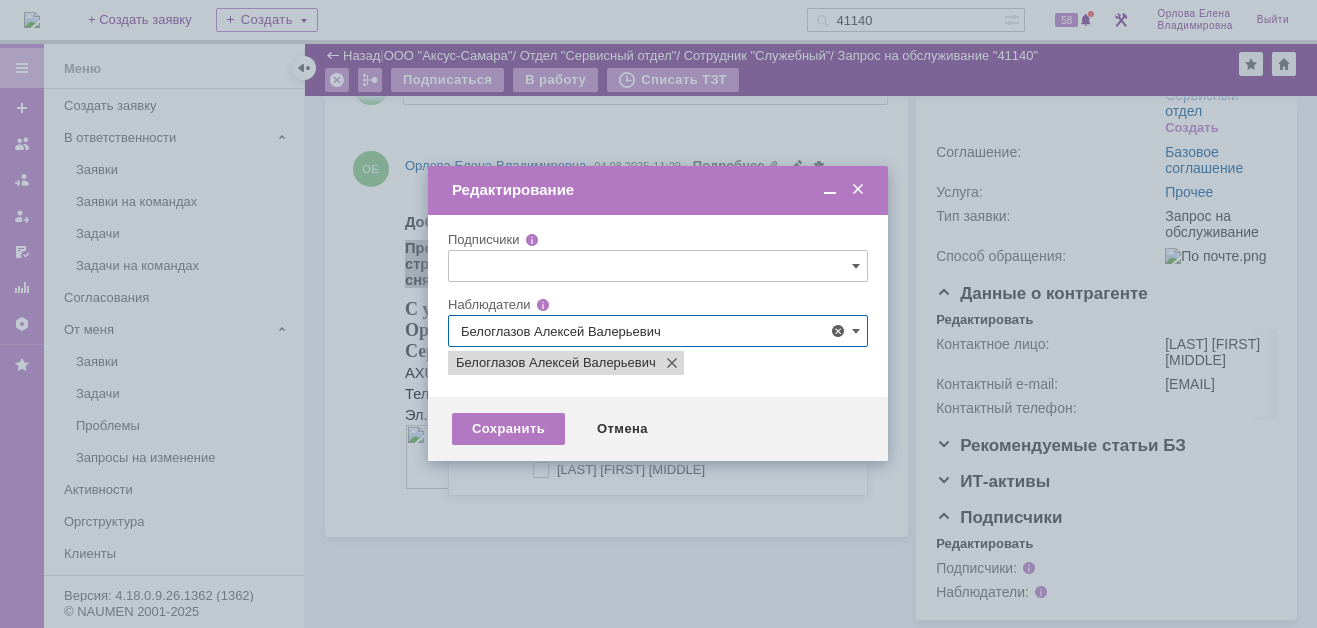 click at bounding box center (658, 314) 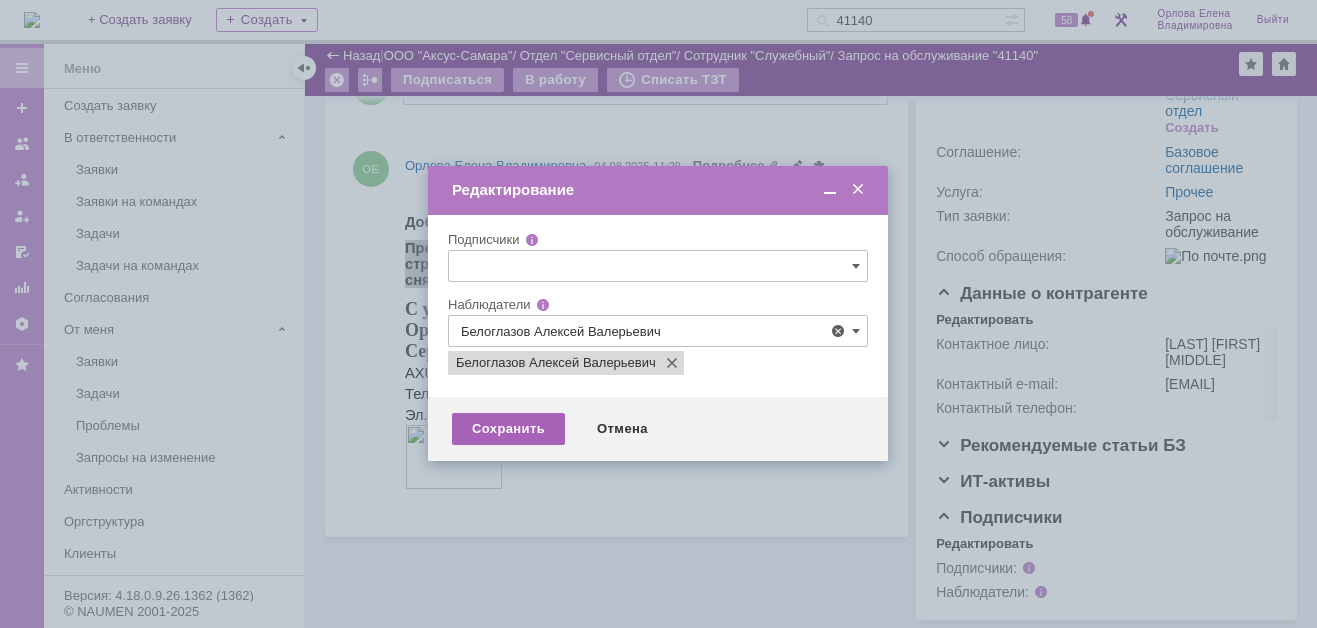 click on "Сохранить" at bounding box center (508, 429) 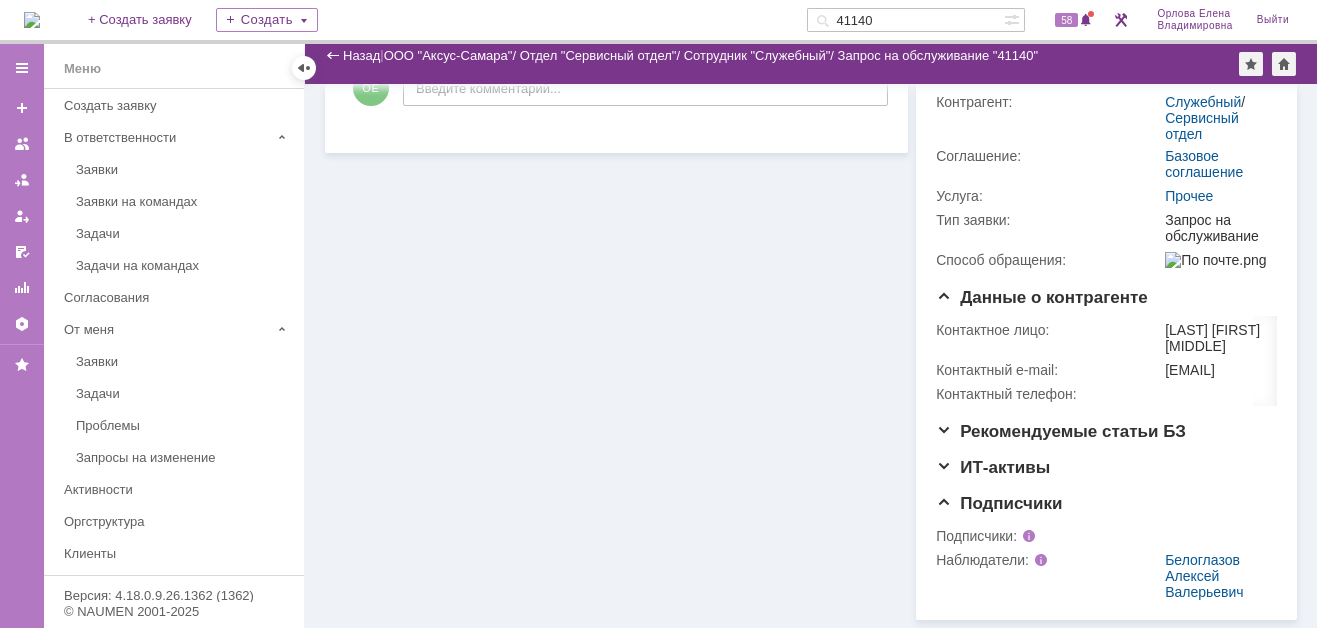 scroll, scrollTop: 0, scrollLeft: 0, axis: both 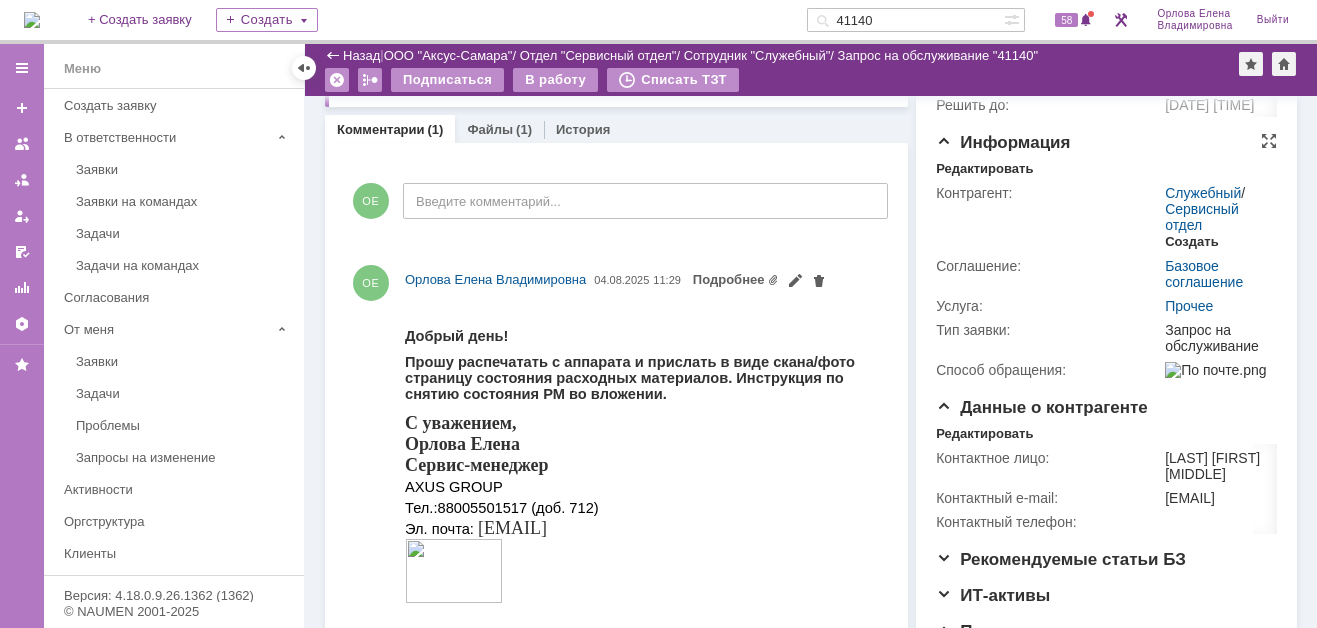 click on "Создать" at bounding box center [1191, 242] 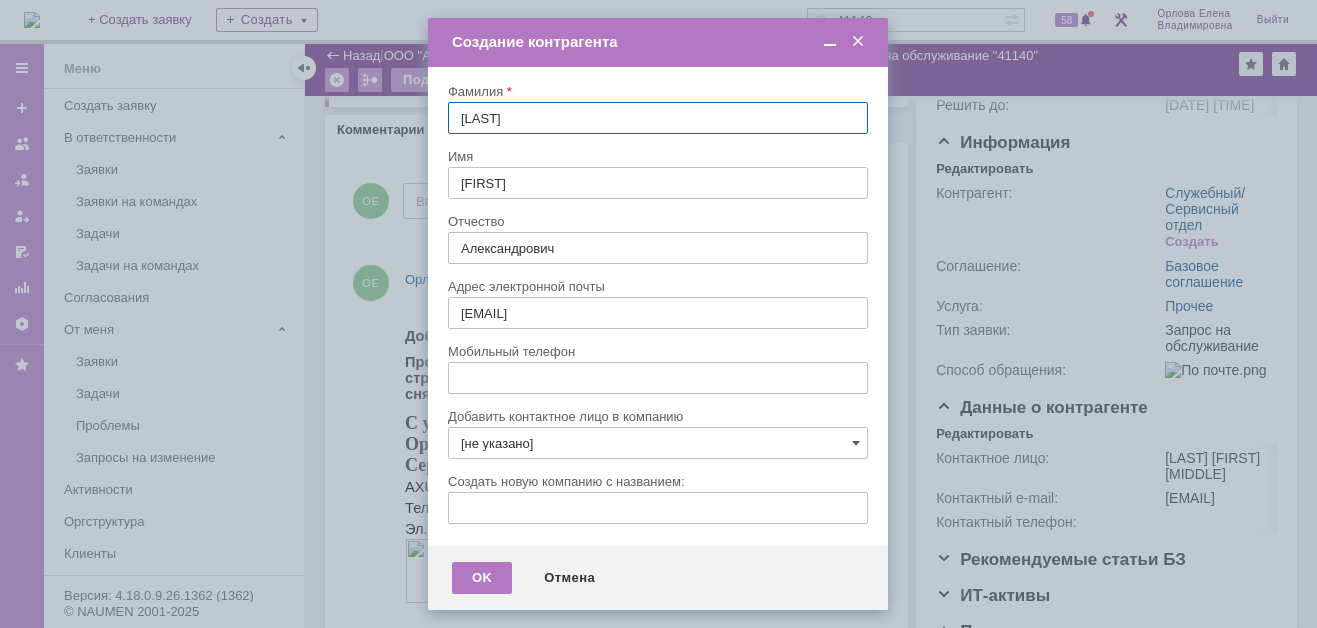 click on "[не указано]" at bounding box center [658, 443] 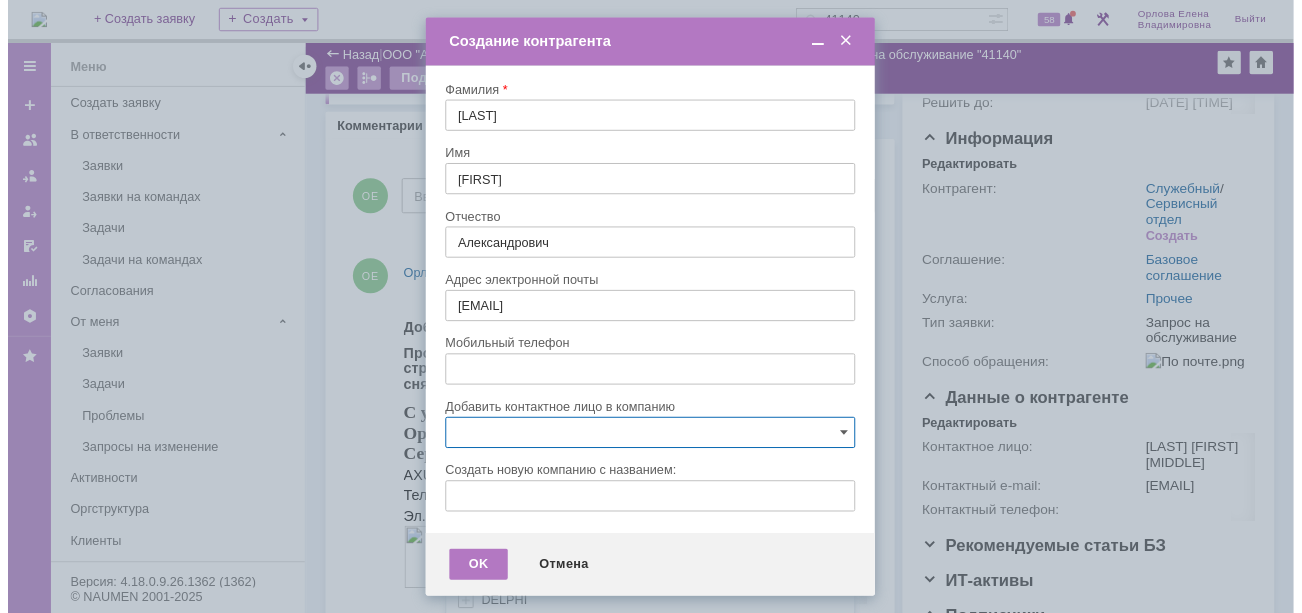scroll, scrollTop: 113, scrollLeft: 0, axis: vertical 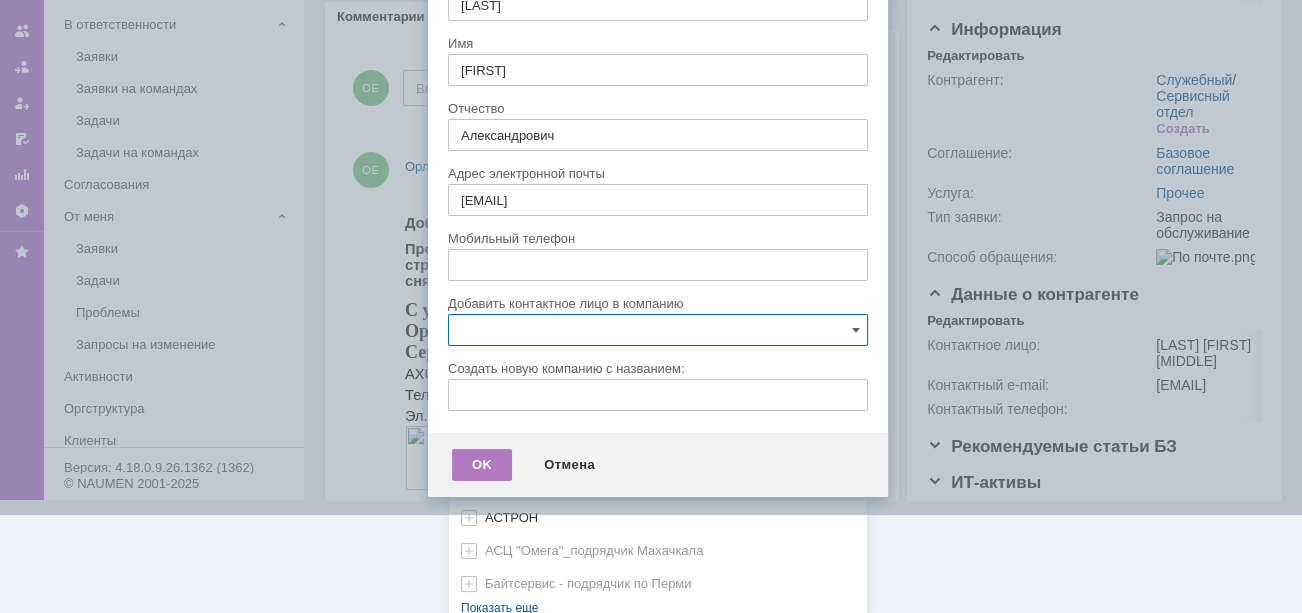 click on "[не указано] AVON AXUS Axus Computers DELPHI Xcom АВТОВАЗ Автоматизация успеха Автоматизация Успеха Автоматизация успеха-подрядчик по 1С Гринлайн АГЕНТСТВО БЕЗОПАСНОСТИ АГЕНТСТВО БЕЗОПАСНОСТИ - АСБиО «Агентство безопасности», АГРОНИК Адвокатское бюро "РБЛ" АйтиКонсалт Аксус Сервис Самара АЛЬФА СТРАХОВАНИЯ - Медицина АльфаСтрахования АО Самарский трансформатор АО "Уральский завод гражданской авиации" АО  Экотехнопарк «Зелененький» АсАвто на Алма-Атинской Аскон-Самара АСТРОН АСЦ "Омега"_подрядчик Махачкала Байтсервис - подрядчик по Перми Пусто Показать еще" at bounding box center (658, 187) 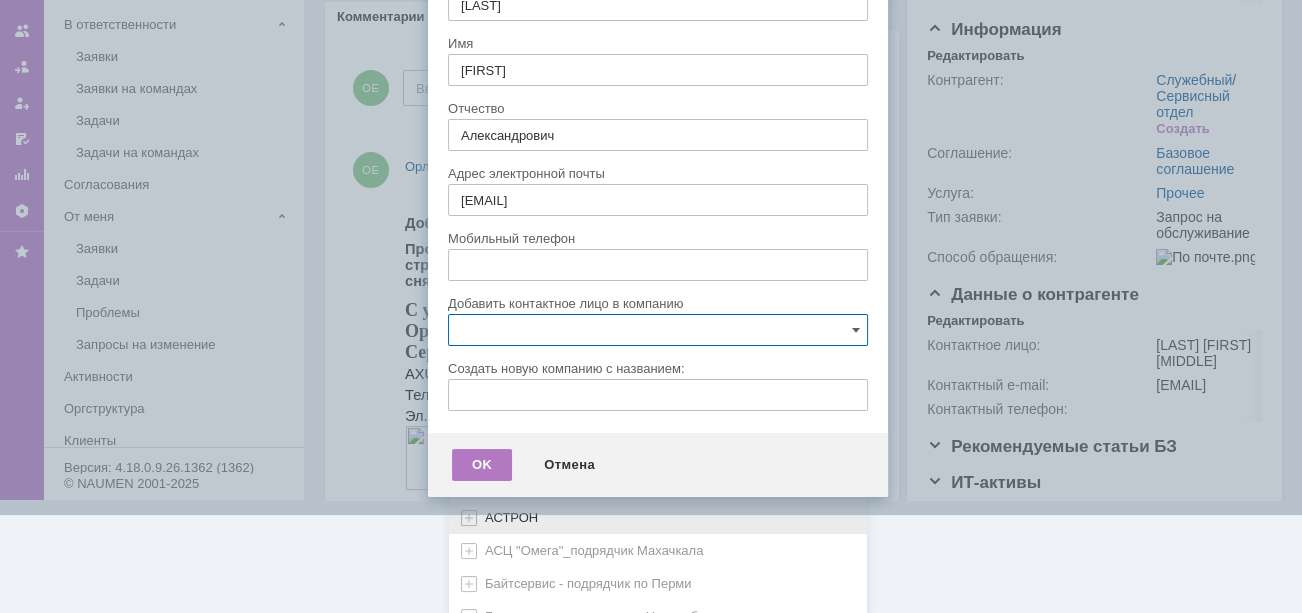 scroll, scrollTop: 894, scrollLeft: 0, axis: vertical 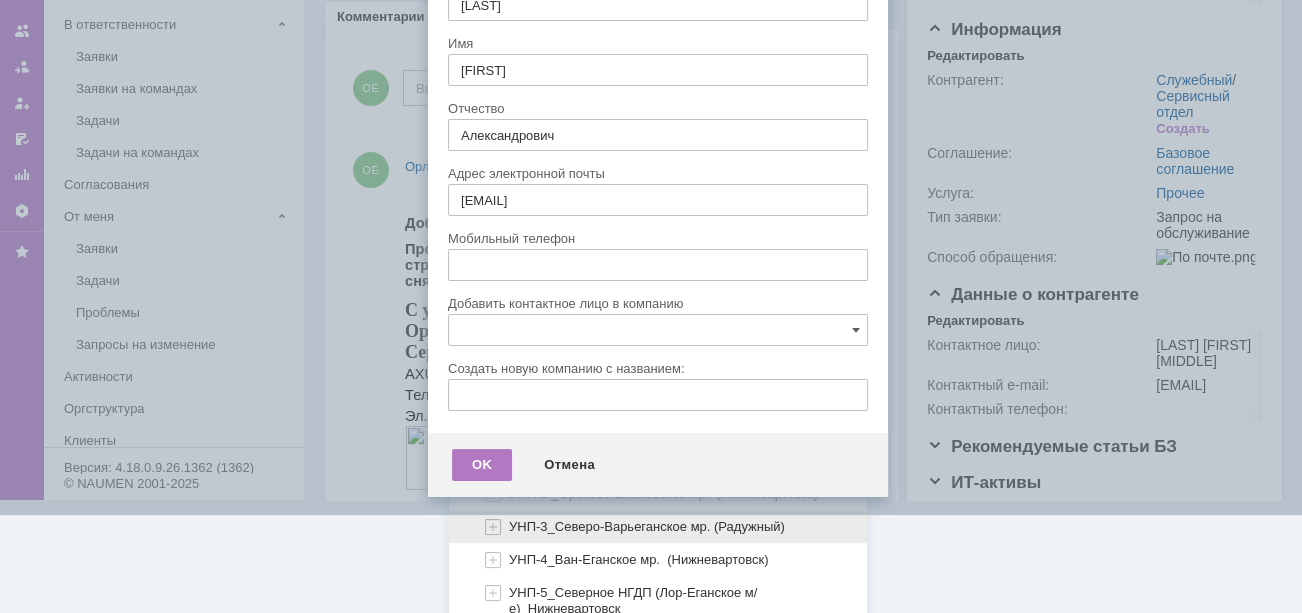 click on "УНП-3_Северо-Варьеганское мр. (Радужный)" at bounding box center [647, 526] 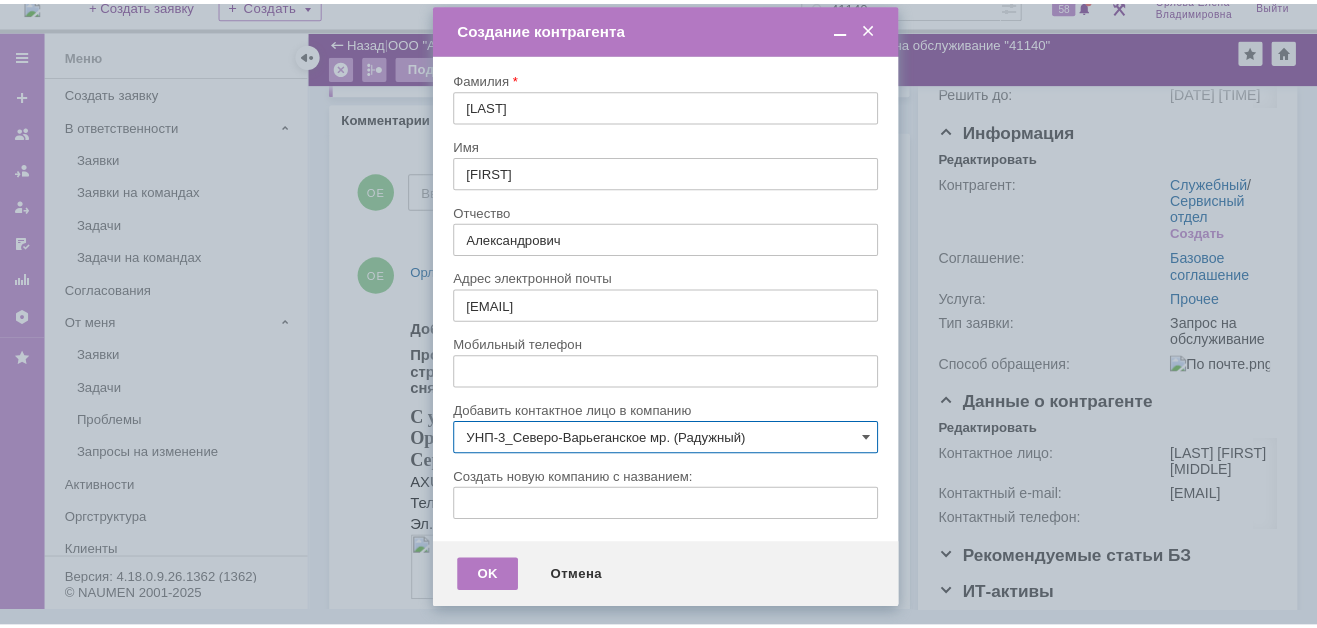 scroll, scrollTop: 0, scrollLeft: 0, axis: both 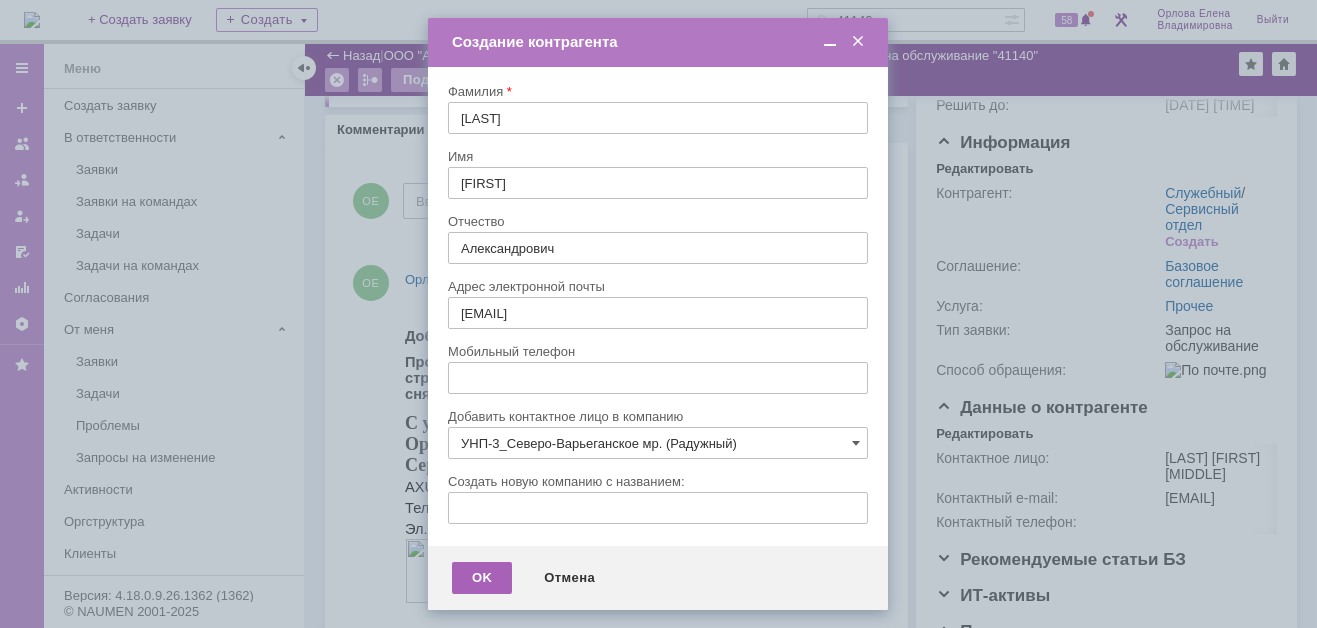 click on "OK" at bounding box center (482, 578) 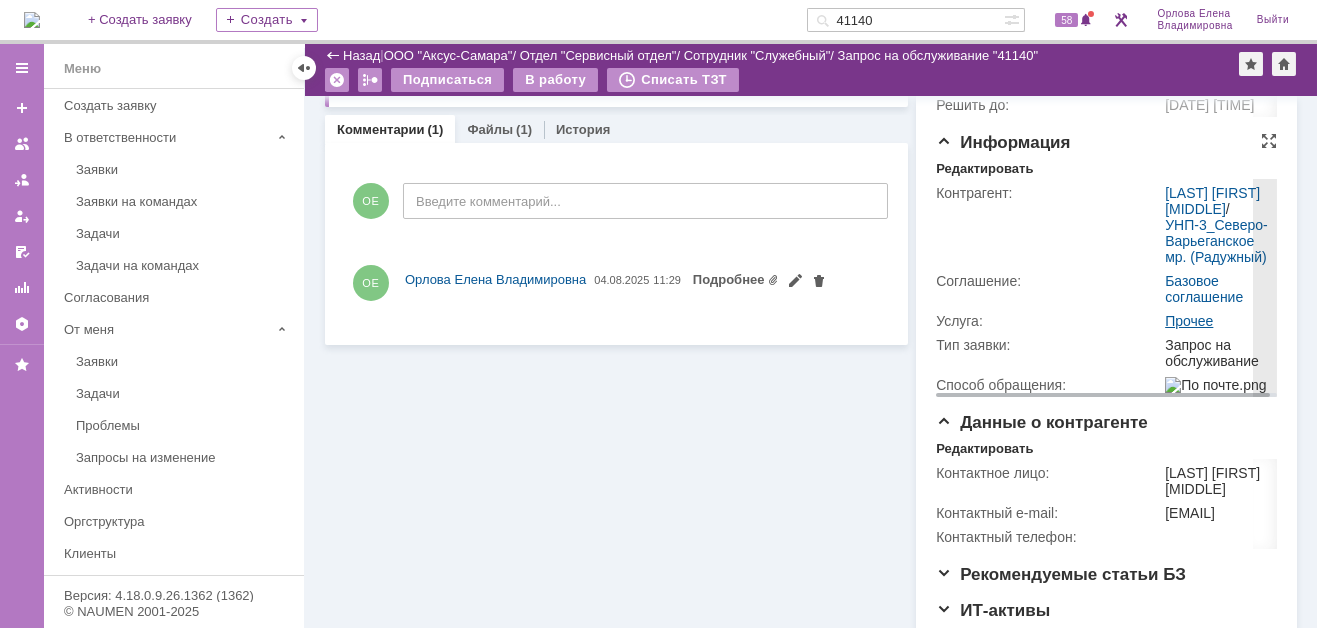 scroll, scrollTop: 0, scrollLeft: 0, axis: both 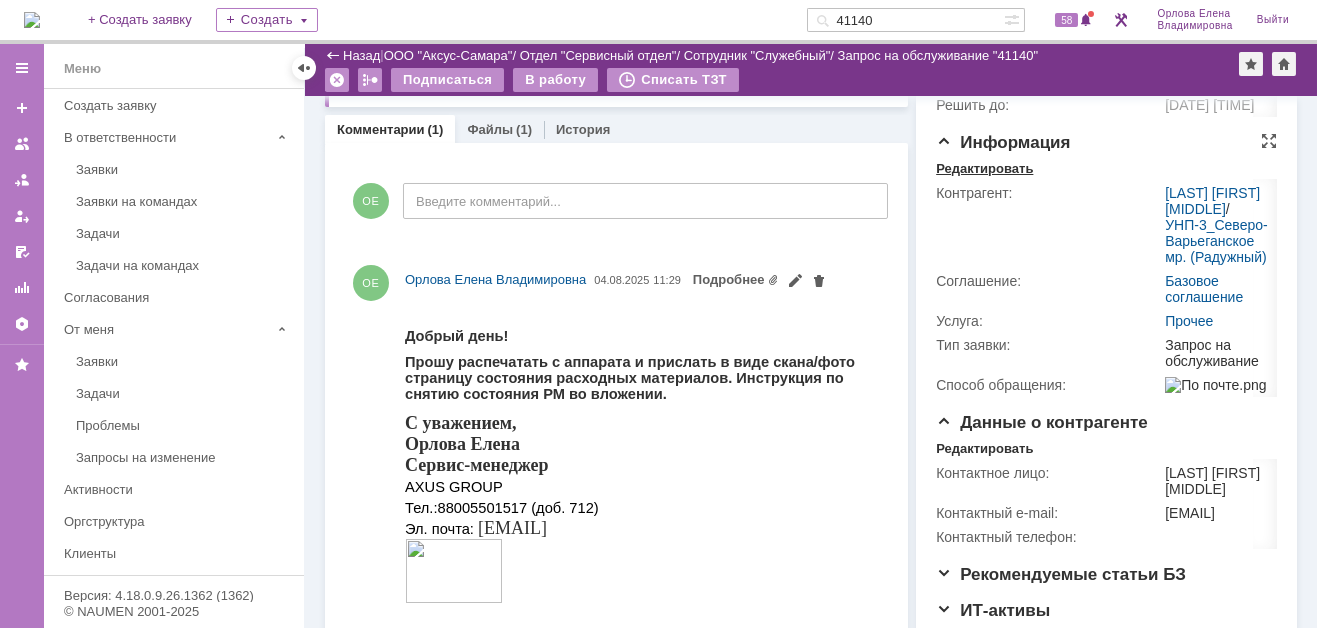 click on "Редактировать" at bounding box center (984, 169) 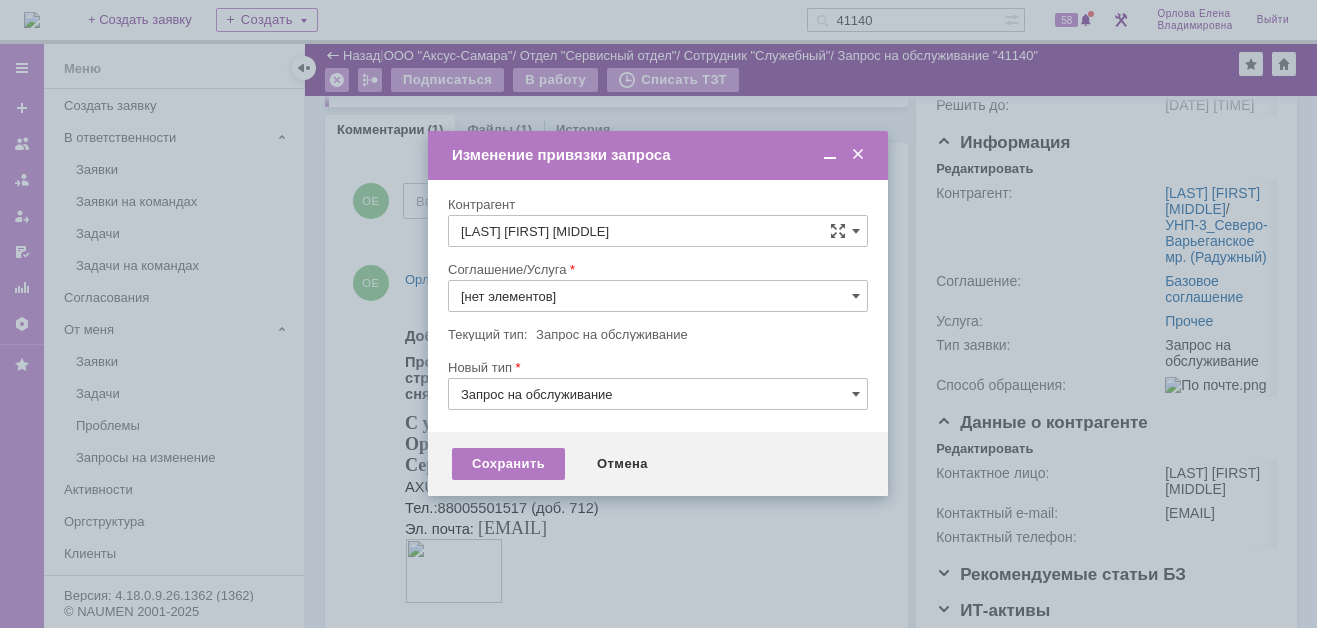 type on "Прочее" 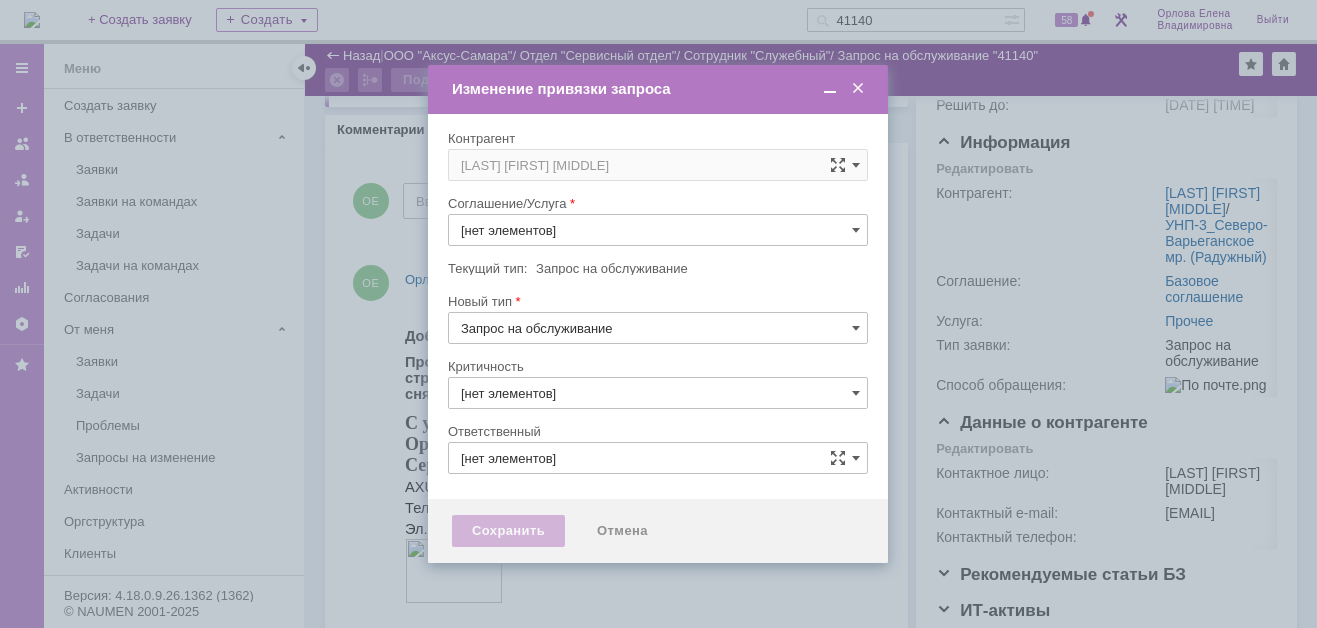 type on "3. Низкая" 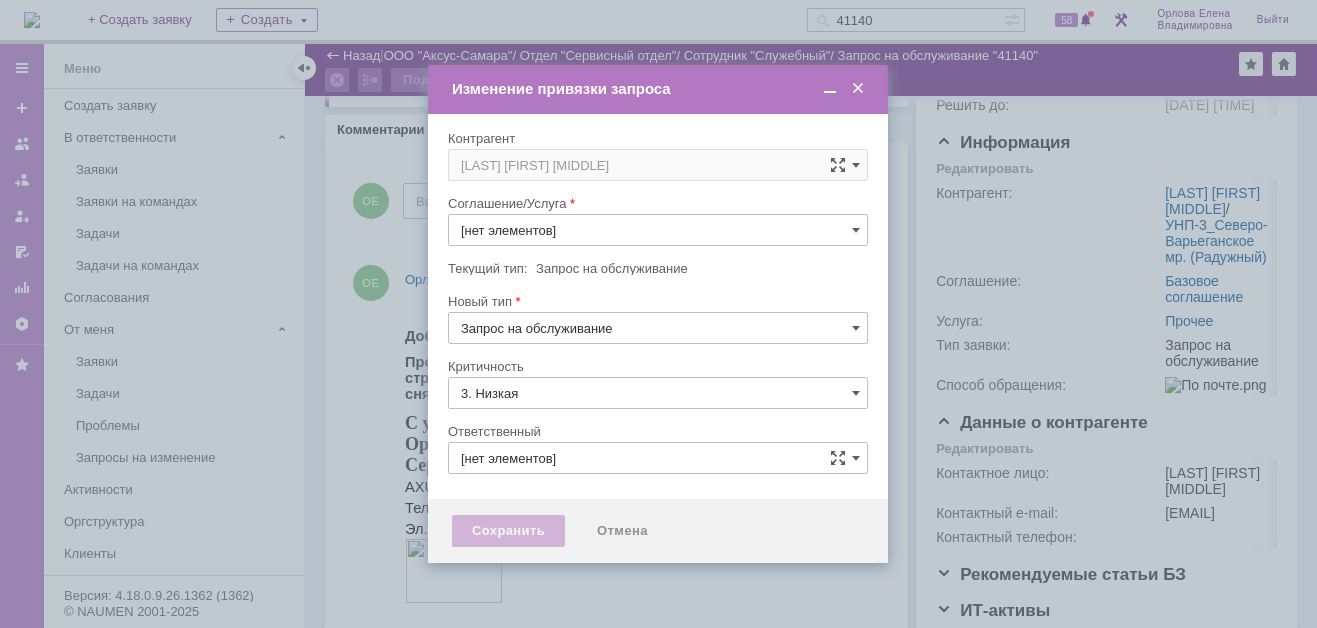 type on "Прочее" 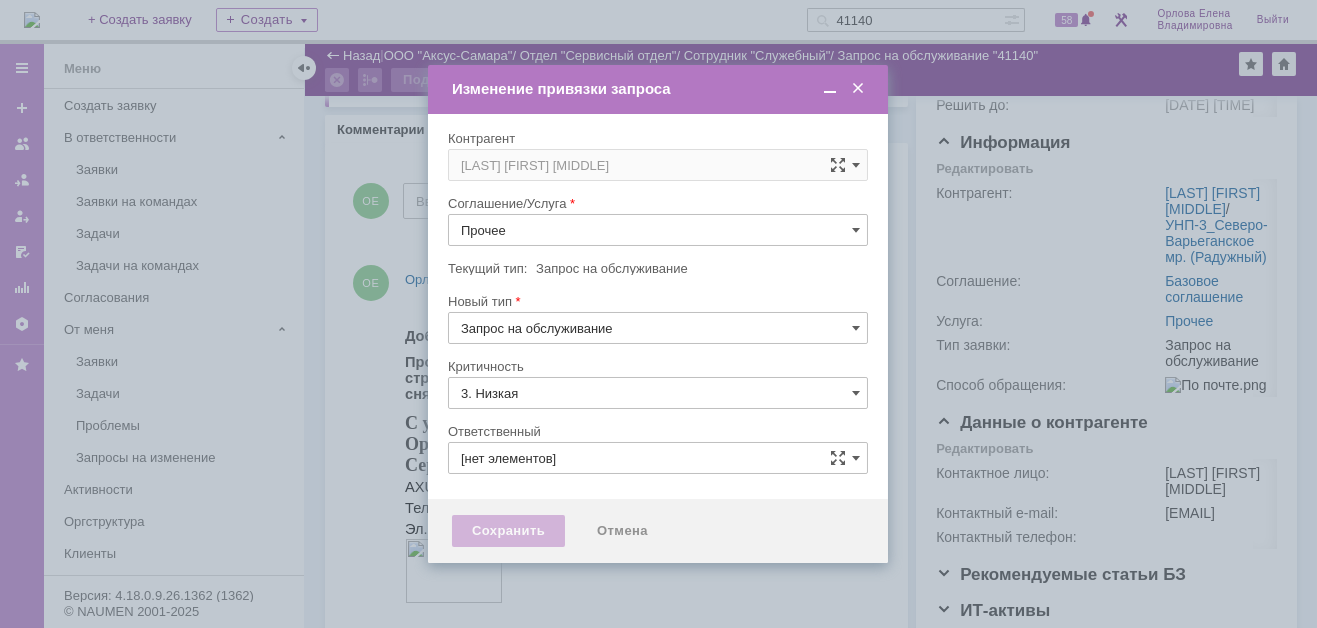 type on "Орлова Елена Владимировна" 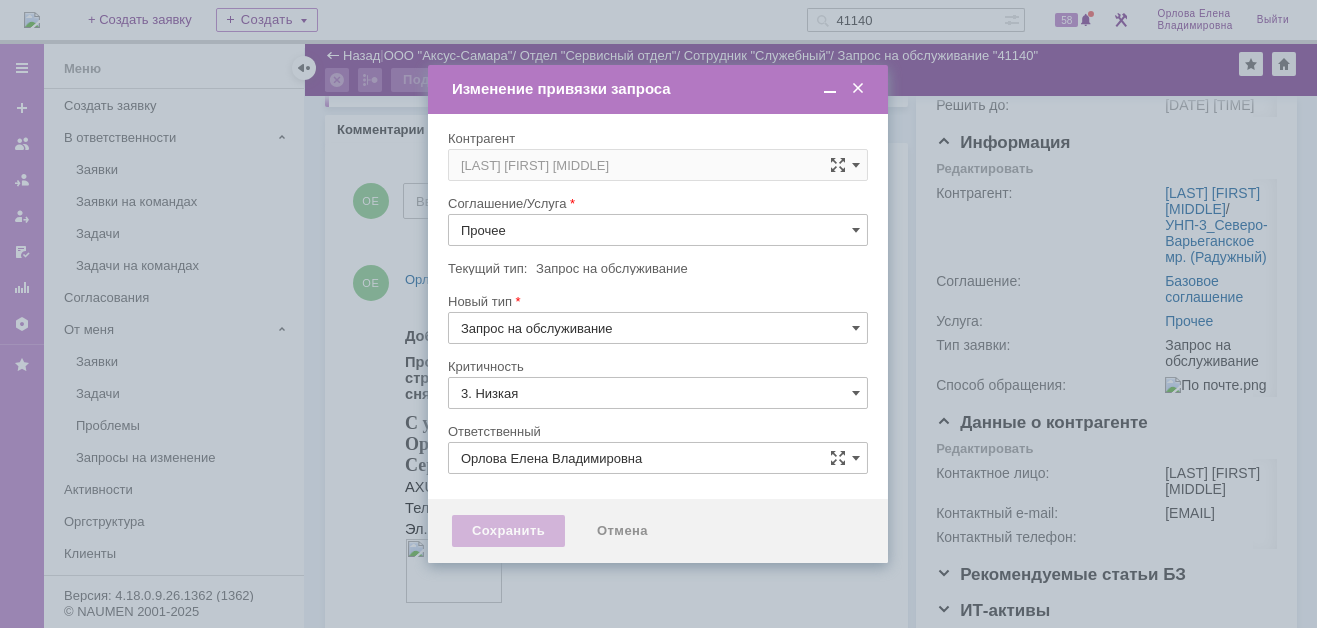 type on "[не указано]" 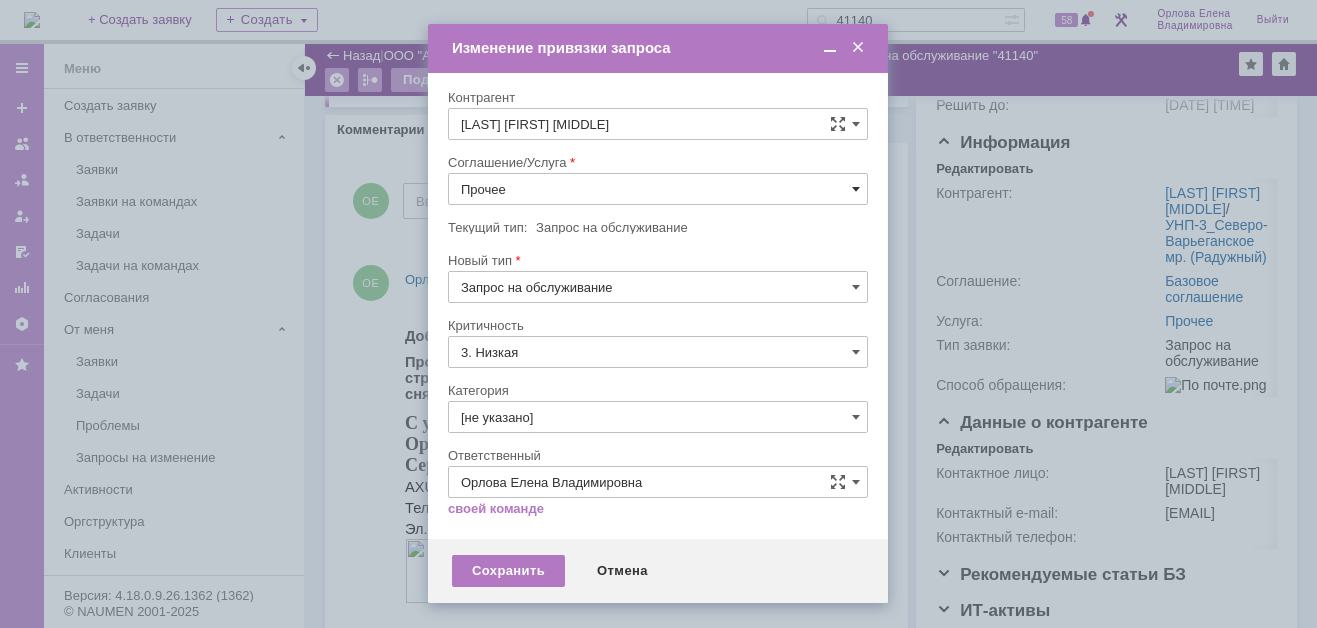 click at bounding box center [856, 189] 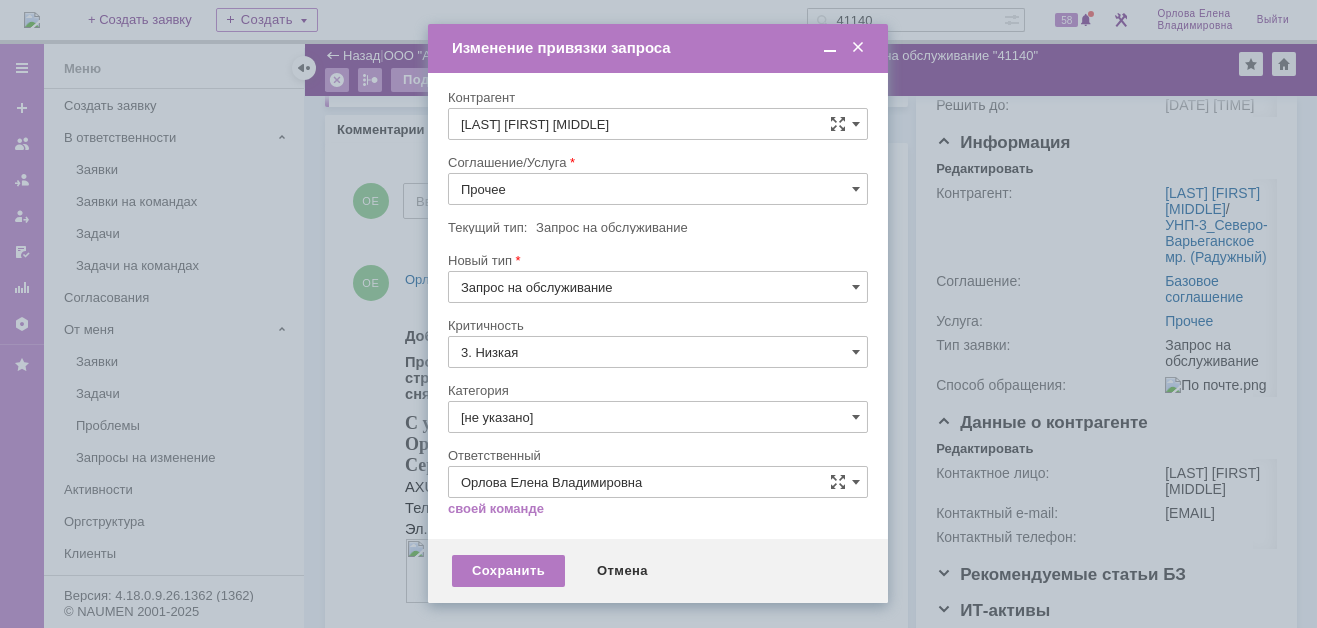 scroll, scrollTop: 121, scrollLeft: 0, axis: vertical 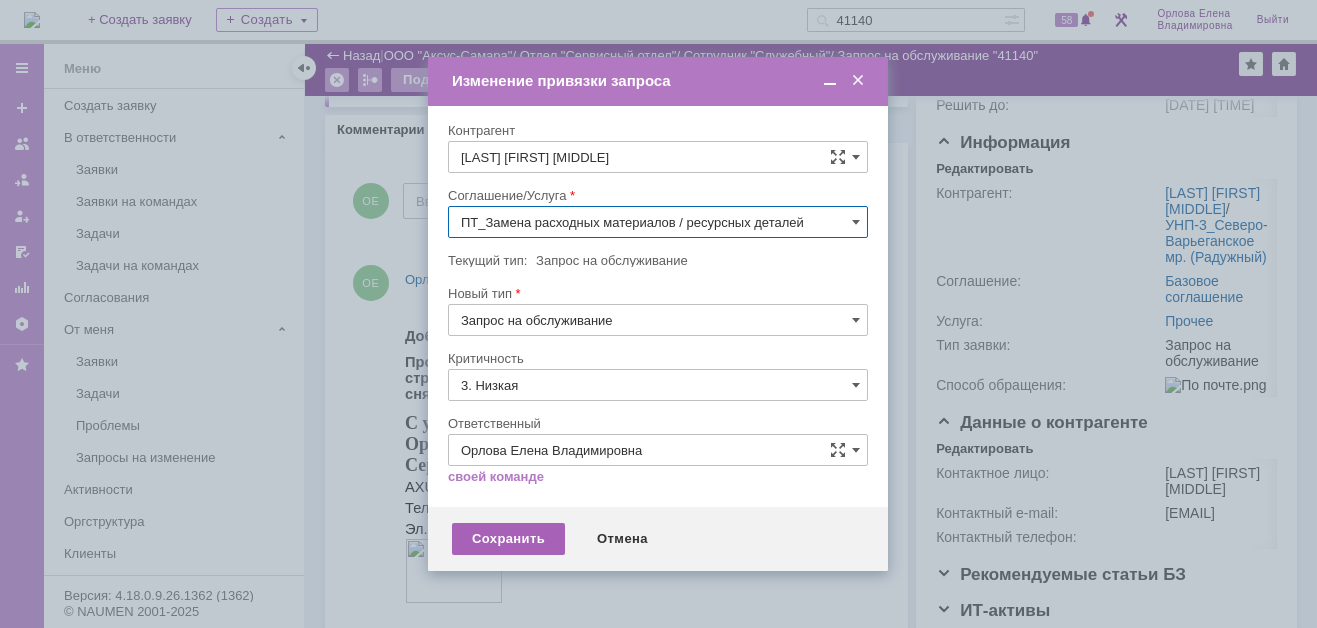 type on "ПТ_Замена расходных материалов / ресурсных деталей" 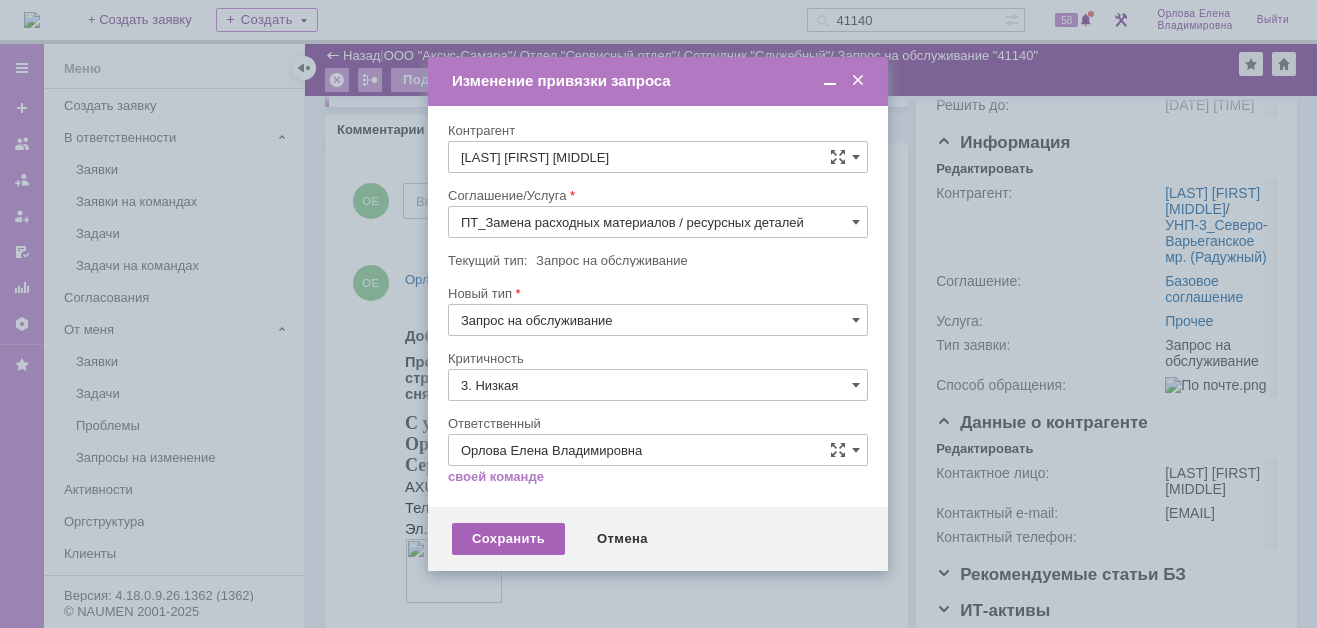 click on "Сохранить" at bounding box center [508, 539] 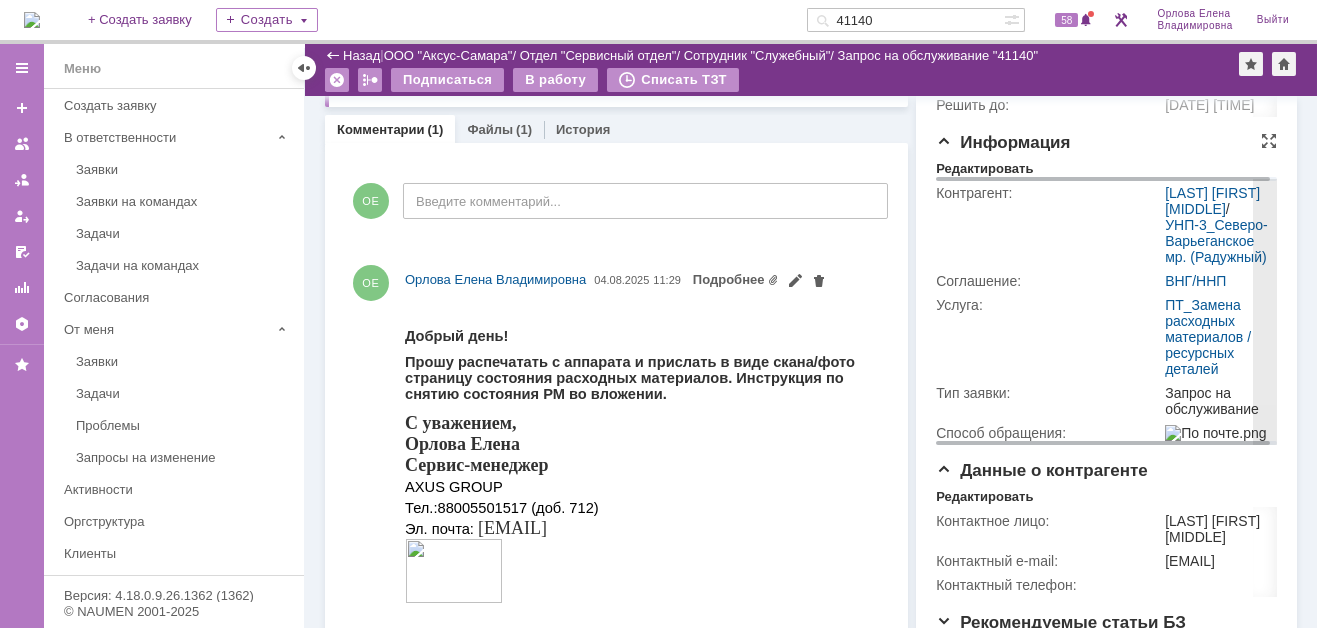 scroll, scrollTop: 0, scrollLeft: 0, axis: both 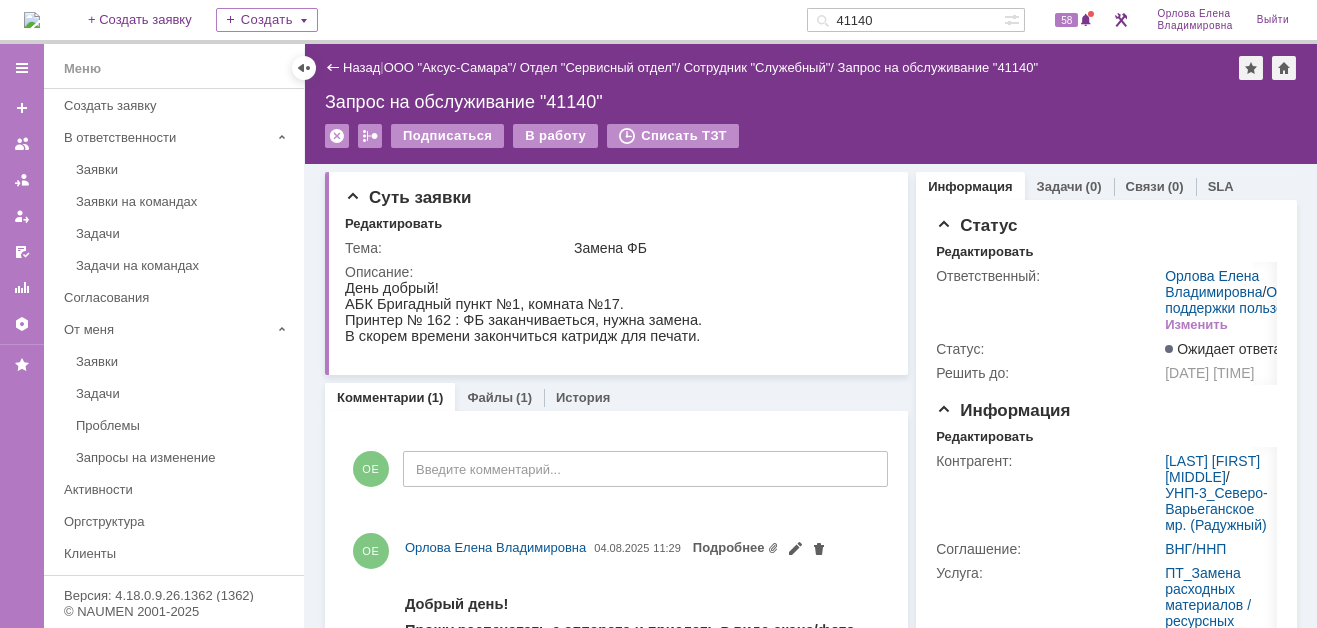 drag, startPoint x: 904, startPoint y: 18, endPoint x: 821, endPoint y: 15, distance: 83.0542 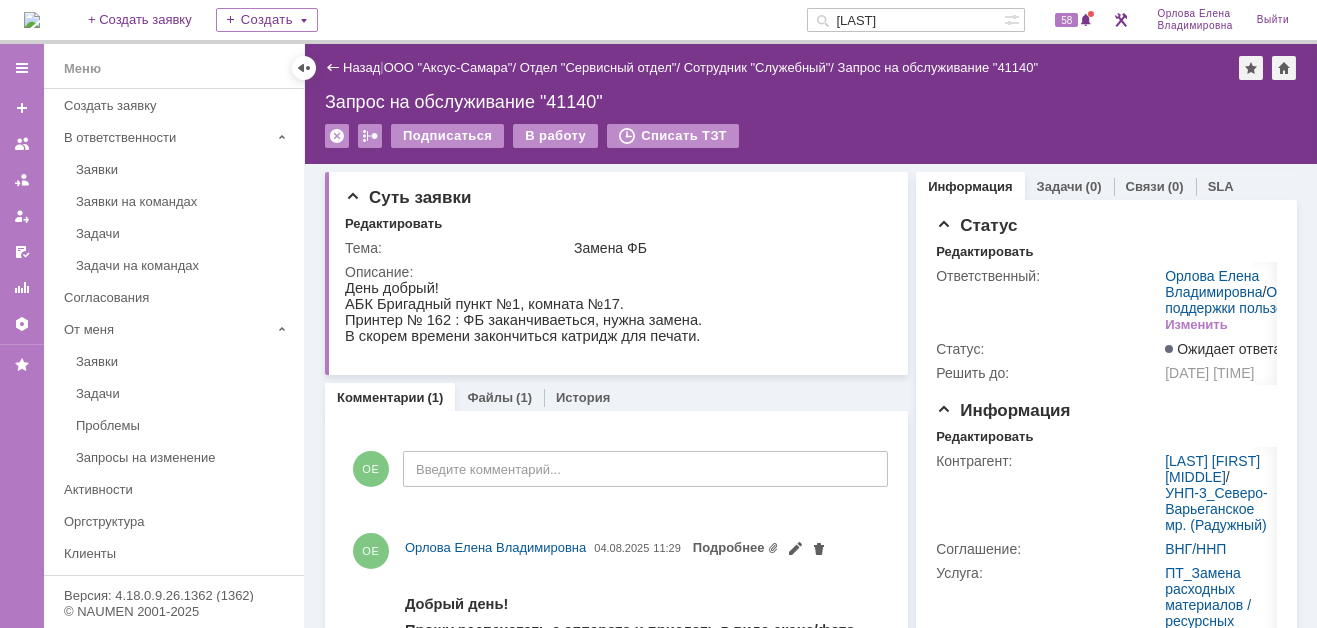 type on "Ткаченко" 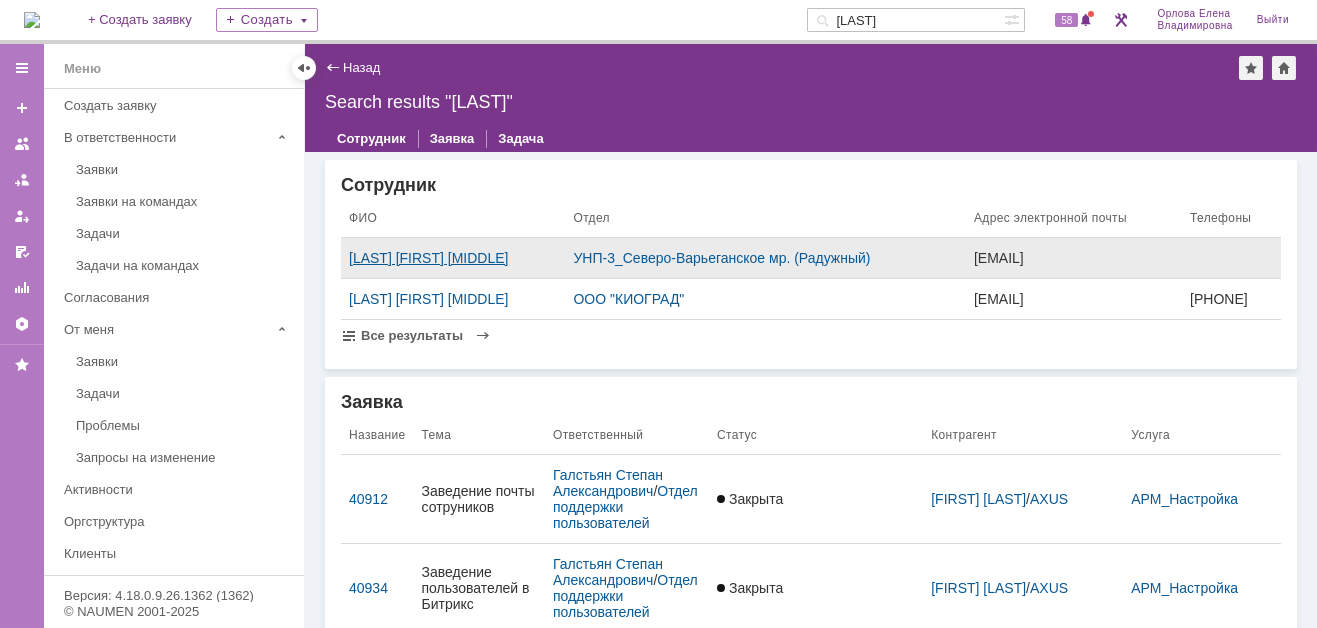 click on "Ткаченко Николай Александрович" at bounding box center [453, 258] 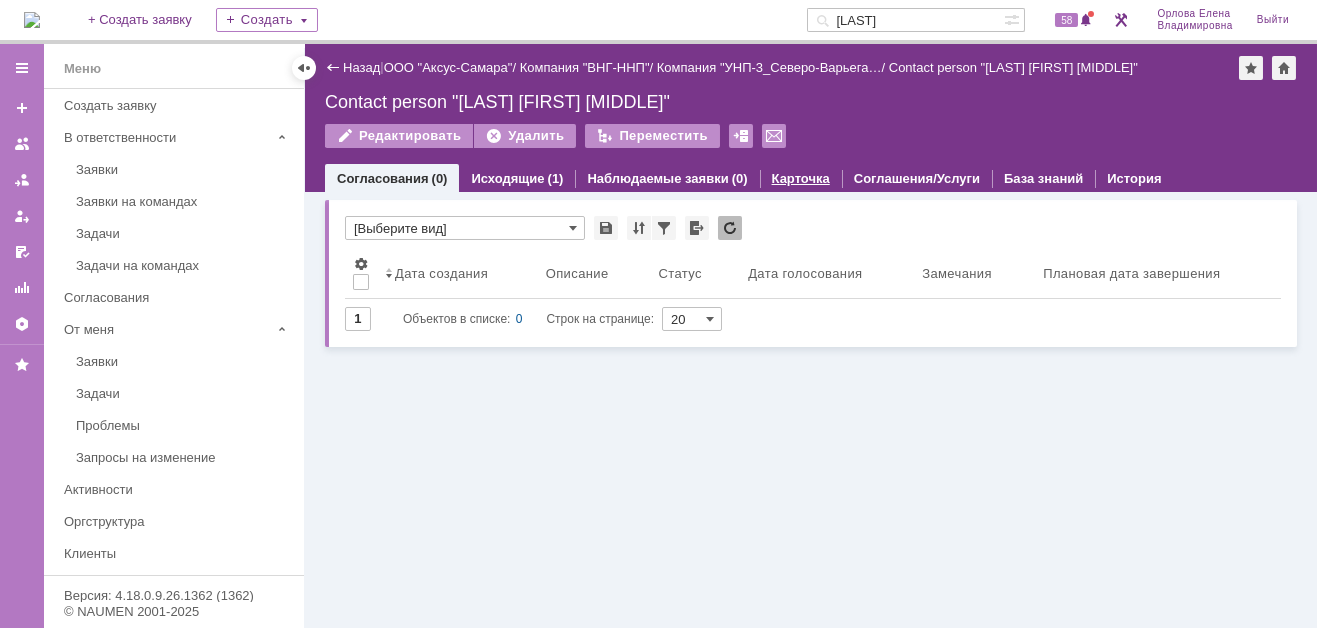 click on "Карточка" at bounding box center (801, 178) 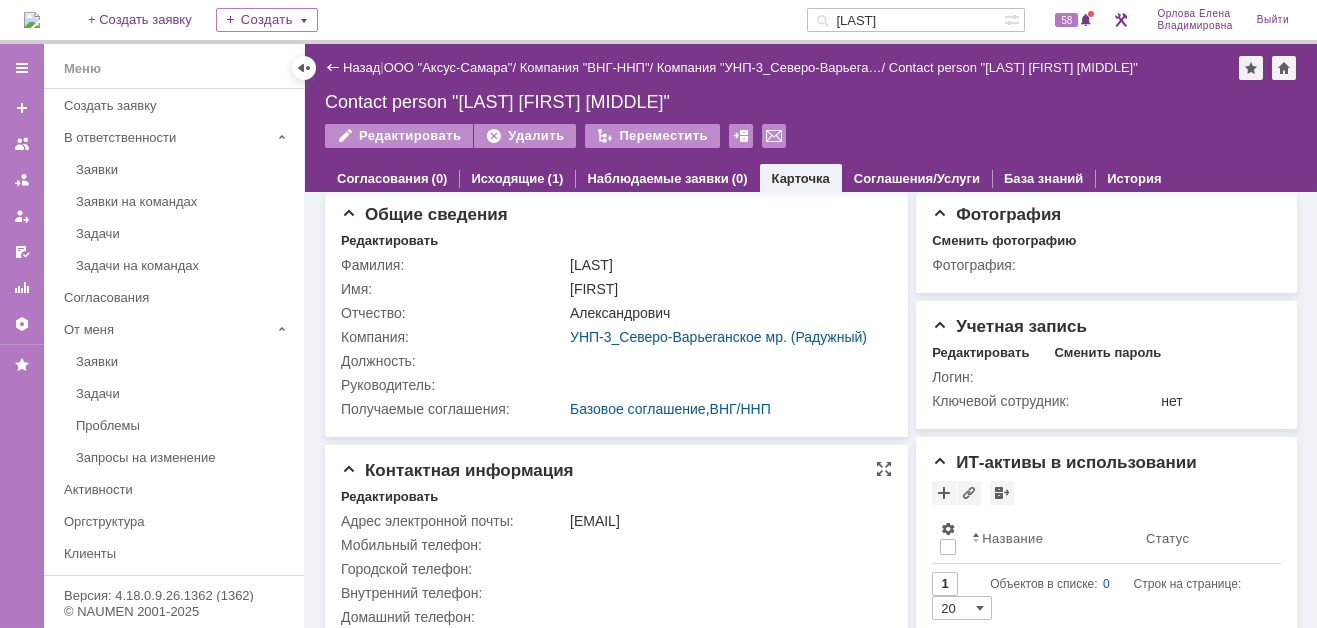 scroll, scrollTop: 0, scrollLeft: 0, axis: both 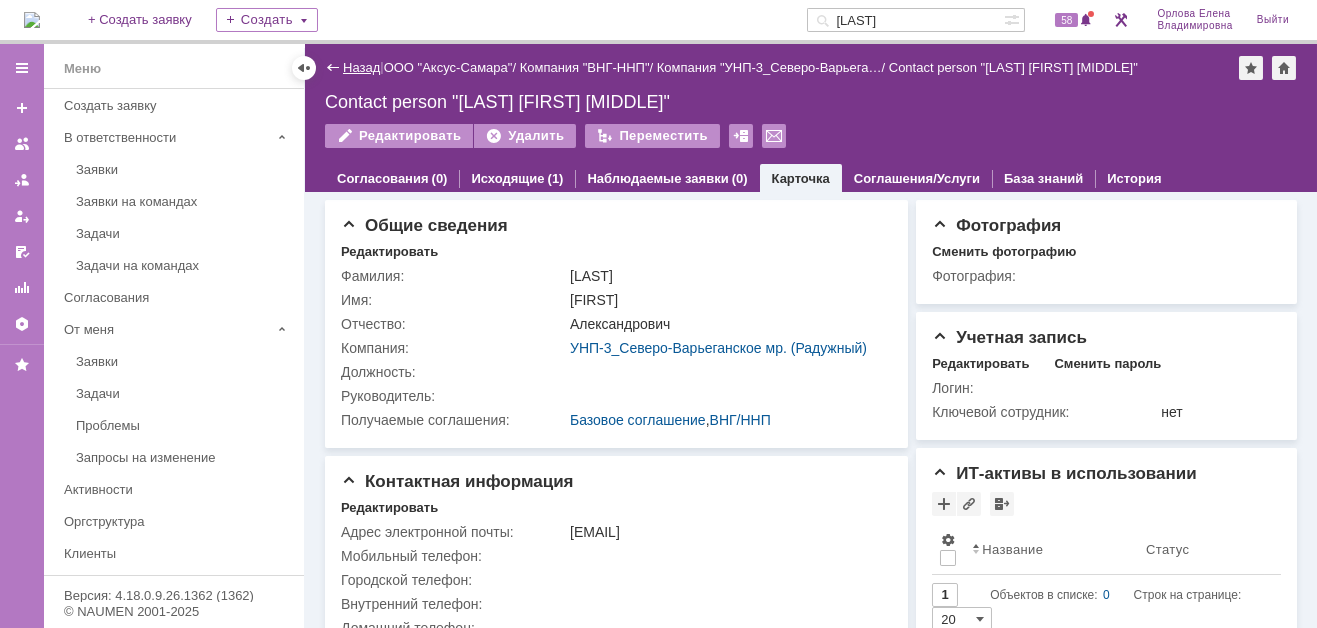 click on "Назад" at bounding box center [361, 67] 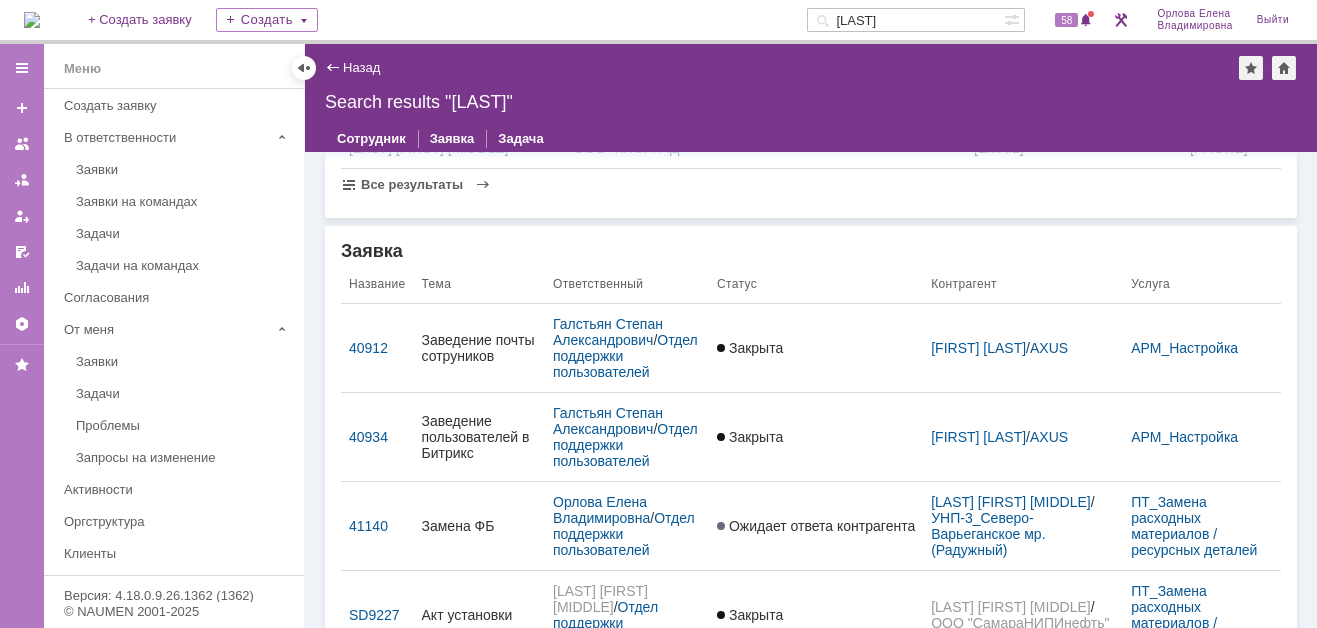 scroll, scrollTop: 0, scrollLeft: 0, axis: both 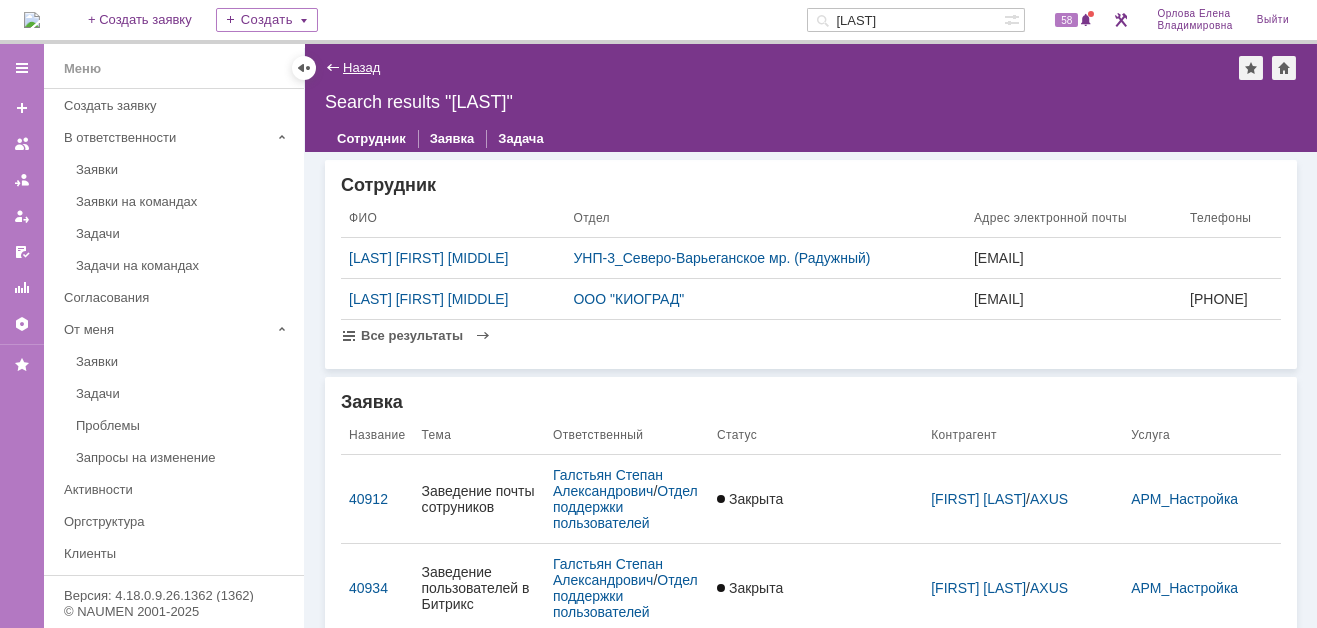 click on "Назад" at bounding box center [361, 67] 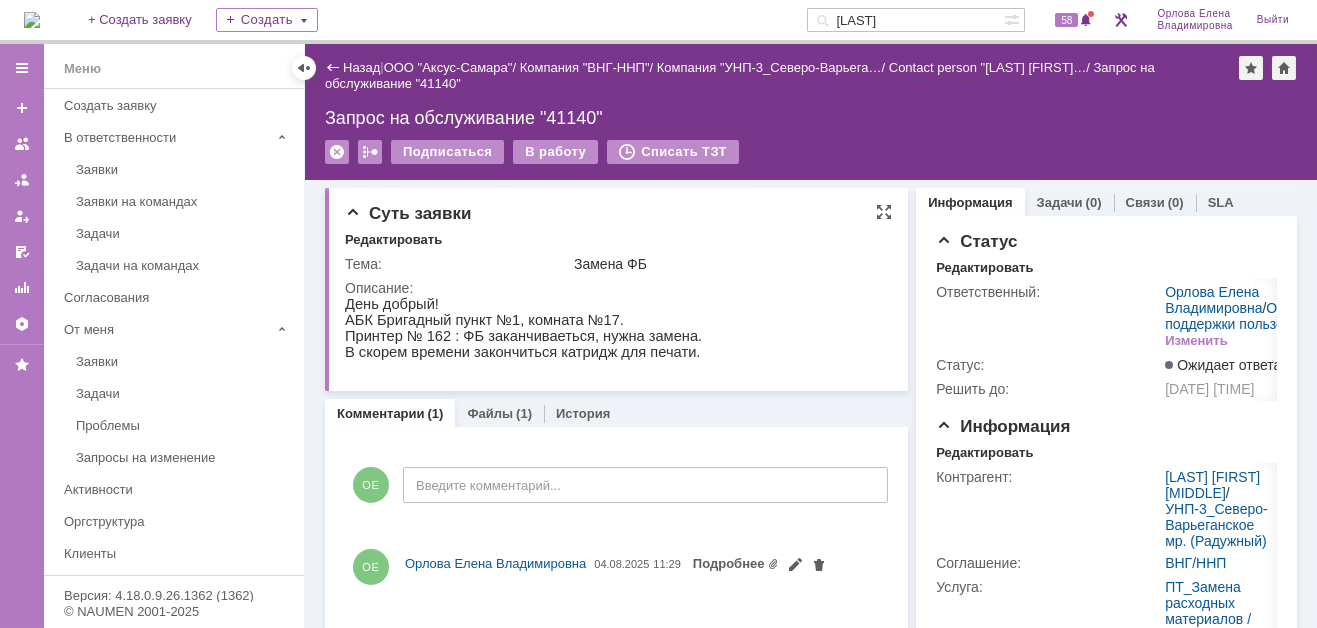 scroll, scrollTop: 0, scrollLeft: 0, axis: both 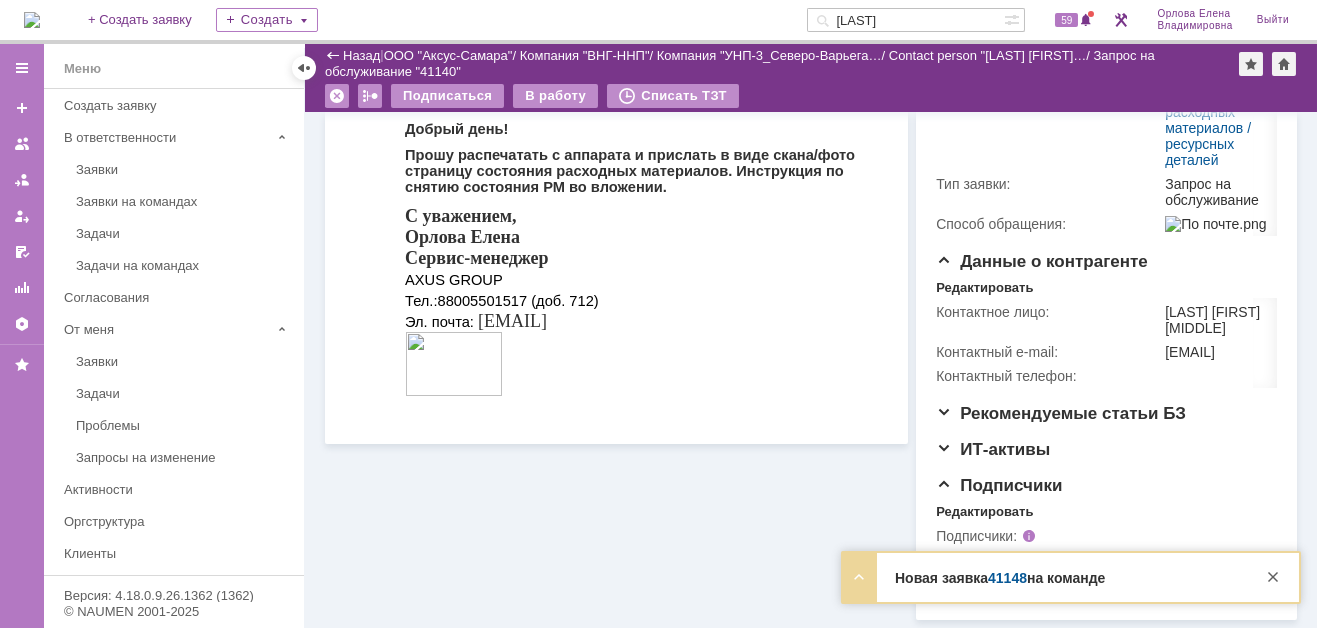 click on "41148" at bounding box center [1007, 578] 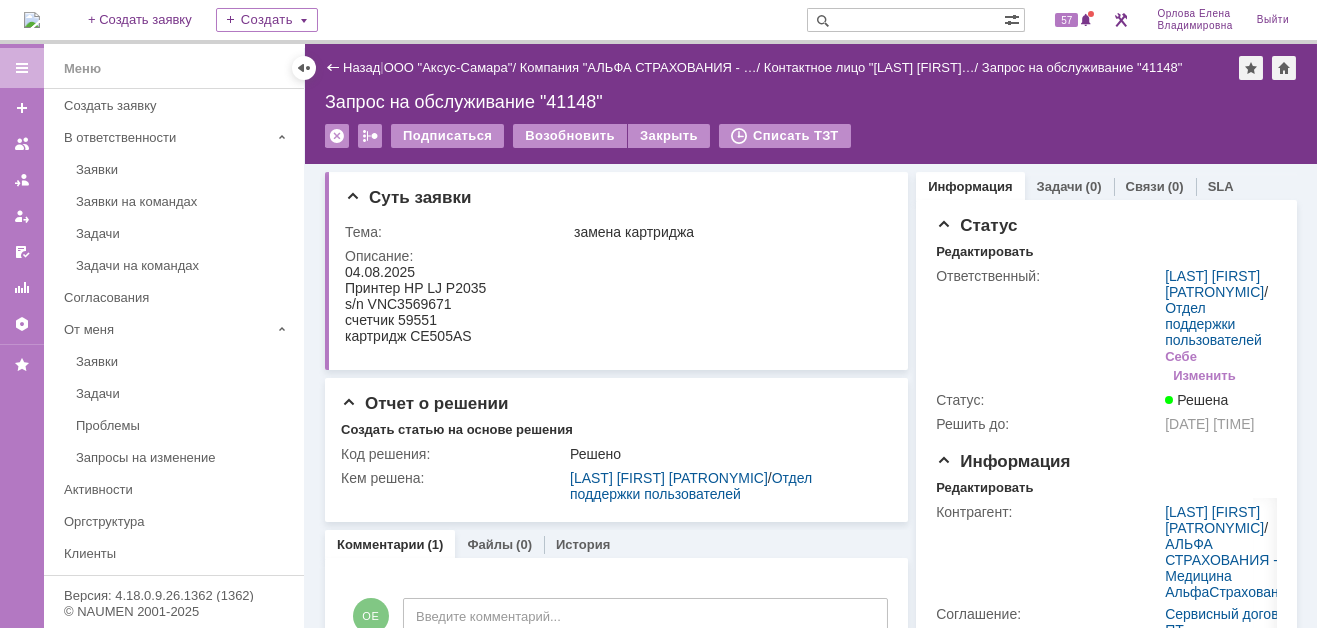 scroll, scrollTop: 0, scrollLeft: 0, axis: both 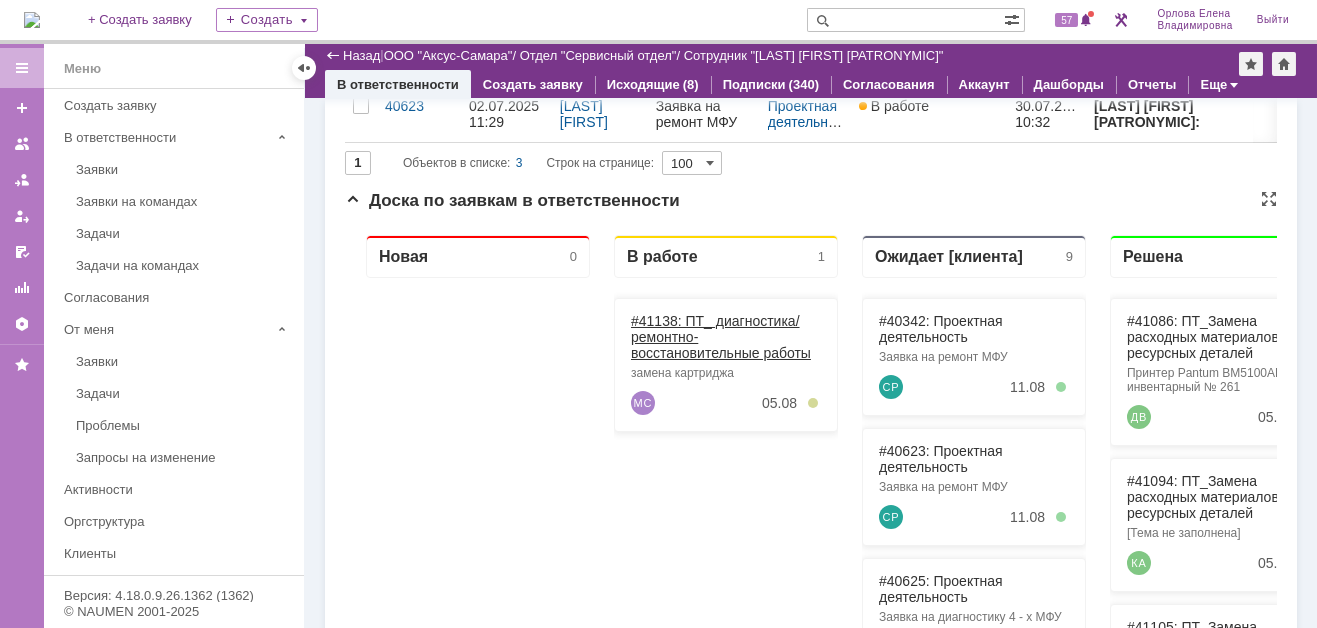 click on "#41138: ПТ_ диагностика/ ремонтно-восстановительные работы" at bounding box center (721, 337) 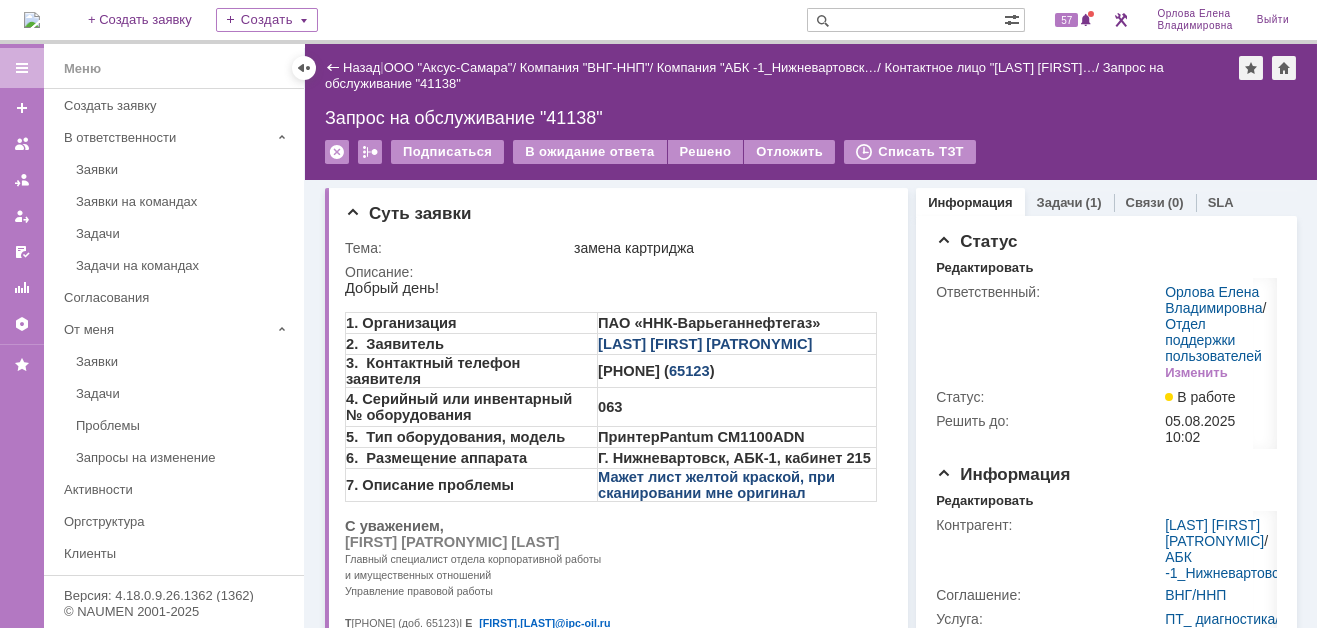 scroll, scrollTop: 0, scrollLeft: 0, axis: both 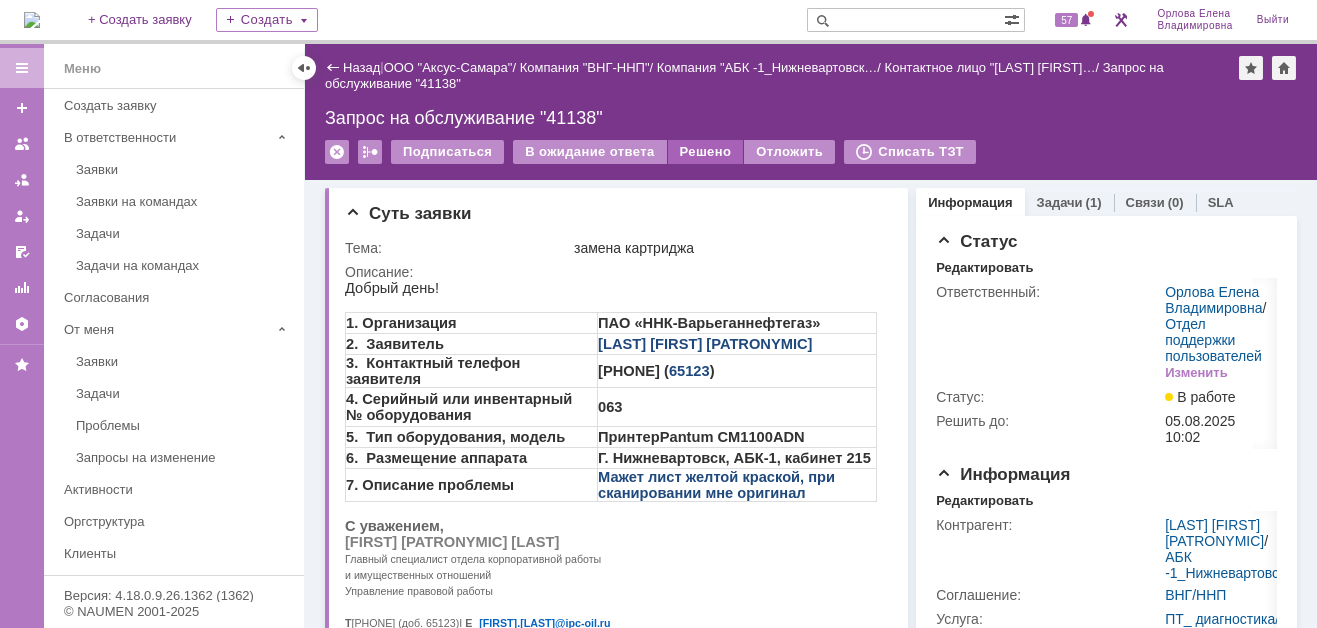 click on "Решено" at bounding box center (706, 152) 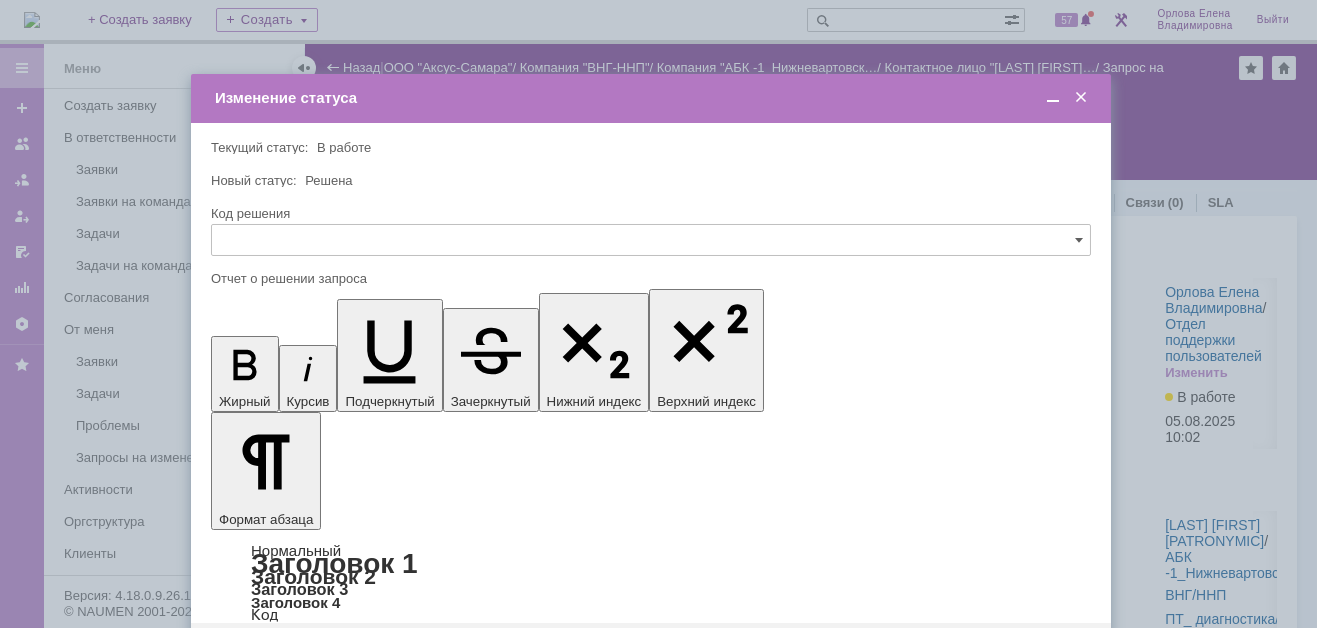 scroll, scrollTop: 0, scrollLeft: 0, axis: both 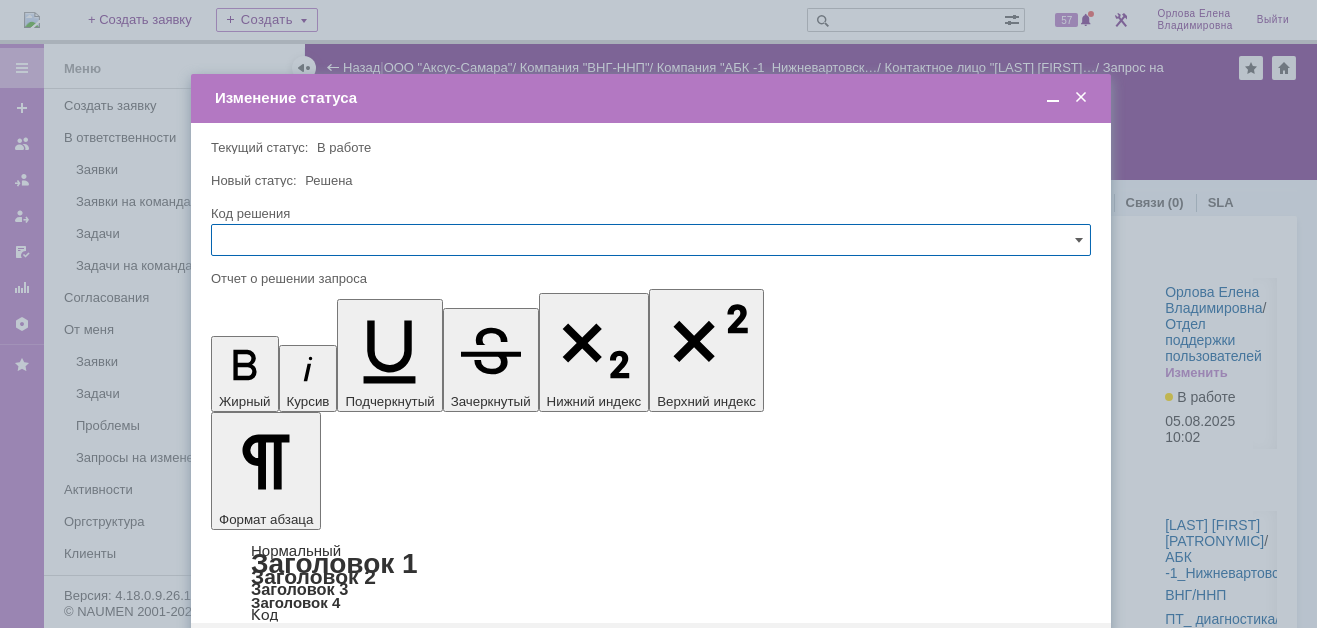 click on "Сохранить" at bounding box center (271, 655) 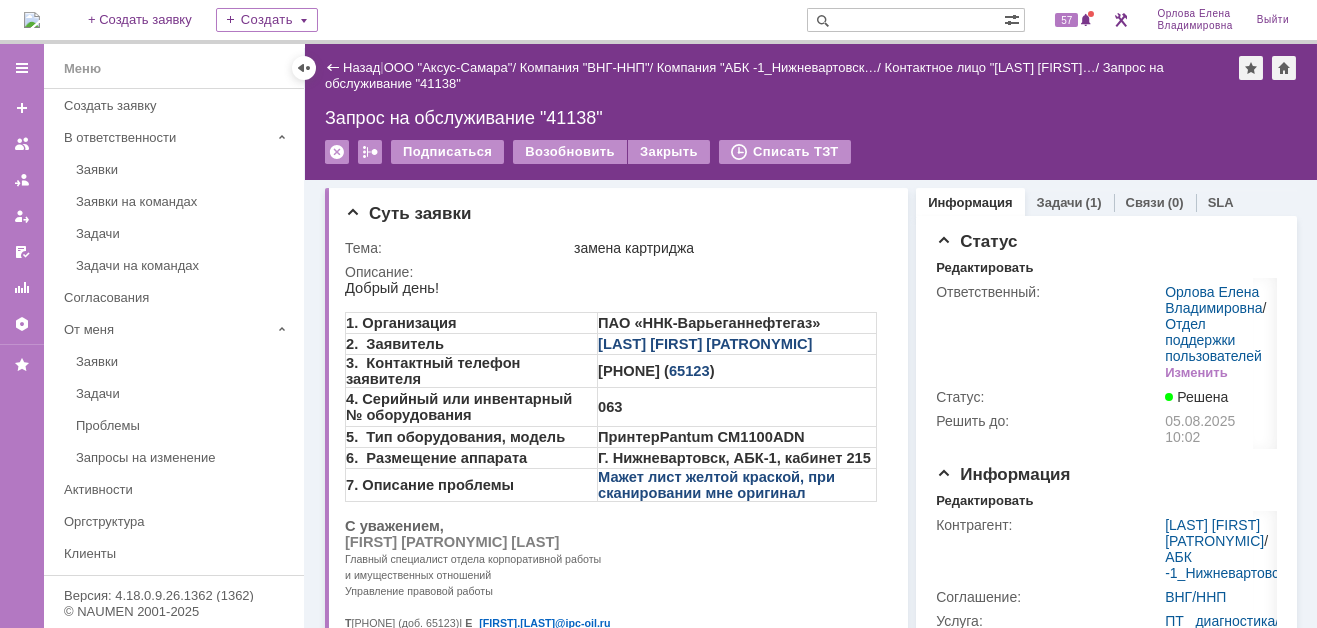 scroll, scrollTop: 0, scrollLeft: 0, axis: both 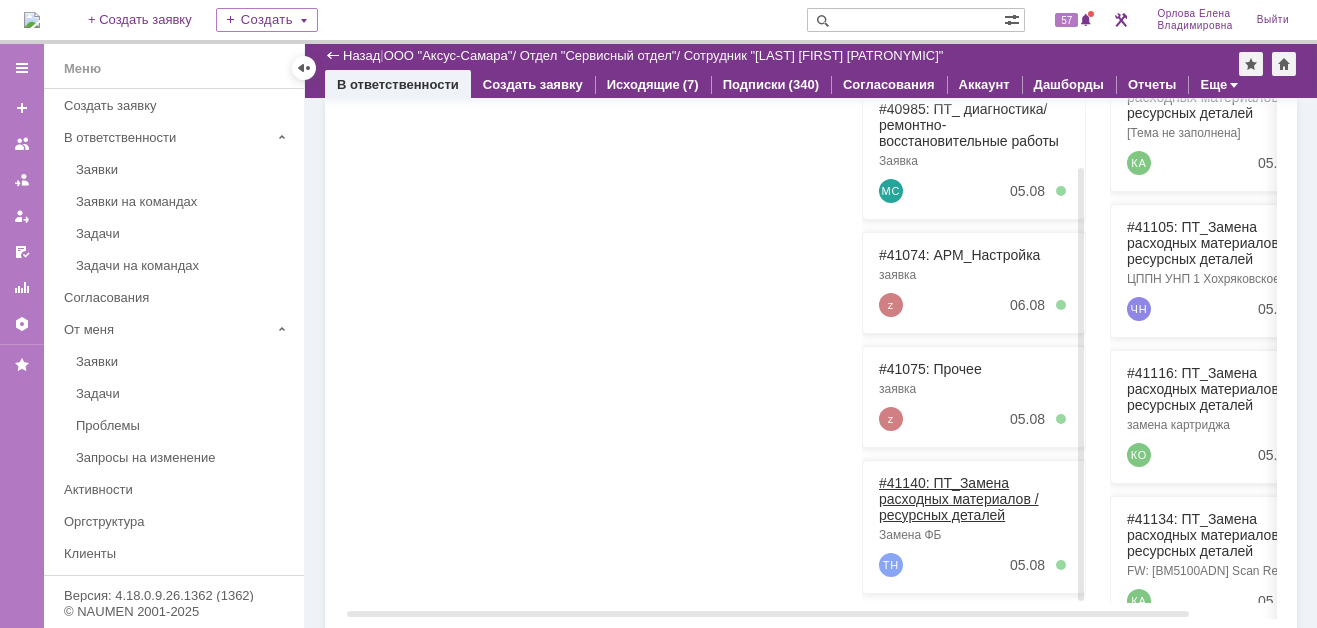 click on "#41140: ПТ_Замена расходных материалов / ресурсных деталей" at bounding box center (959, 499) 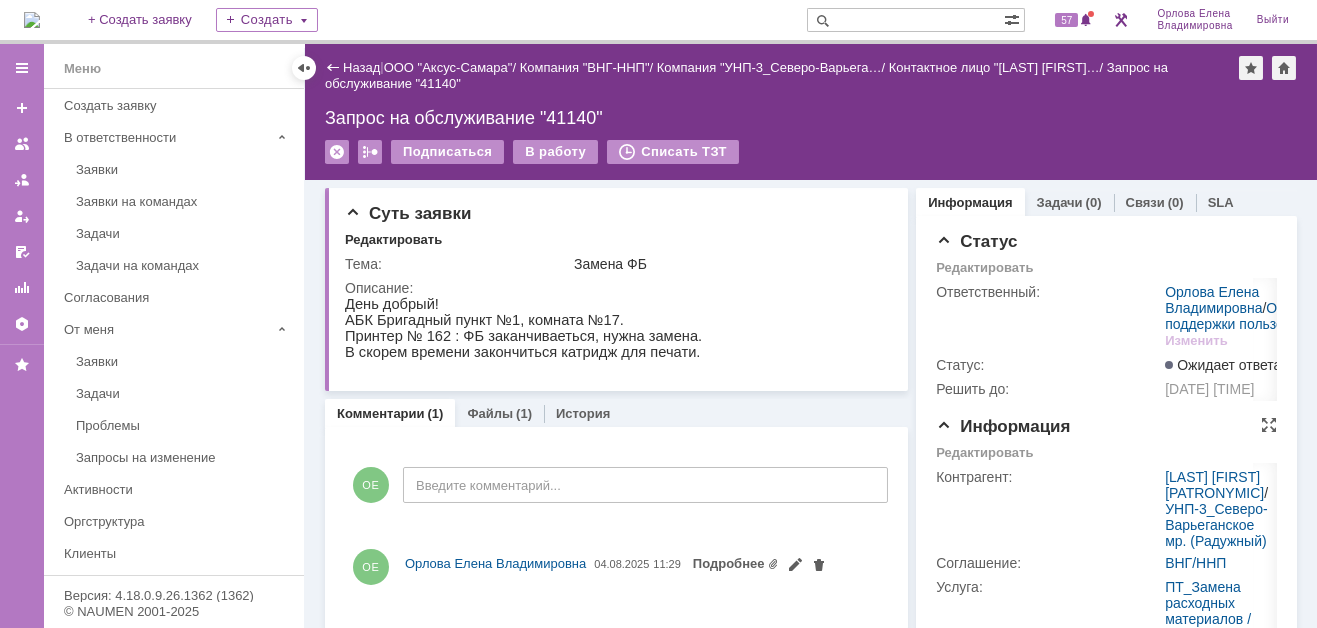 scroll, scrollTop: 0, scrollLeft: 0, axis: both 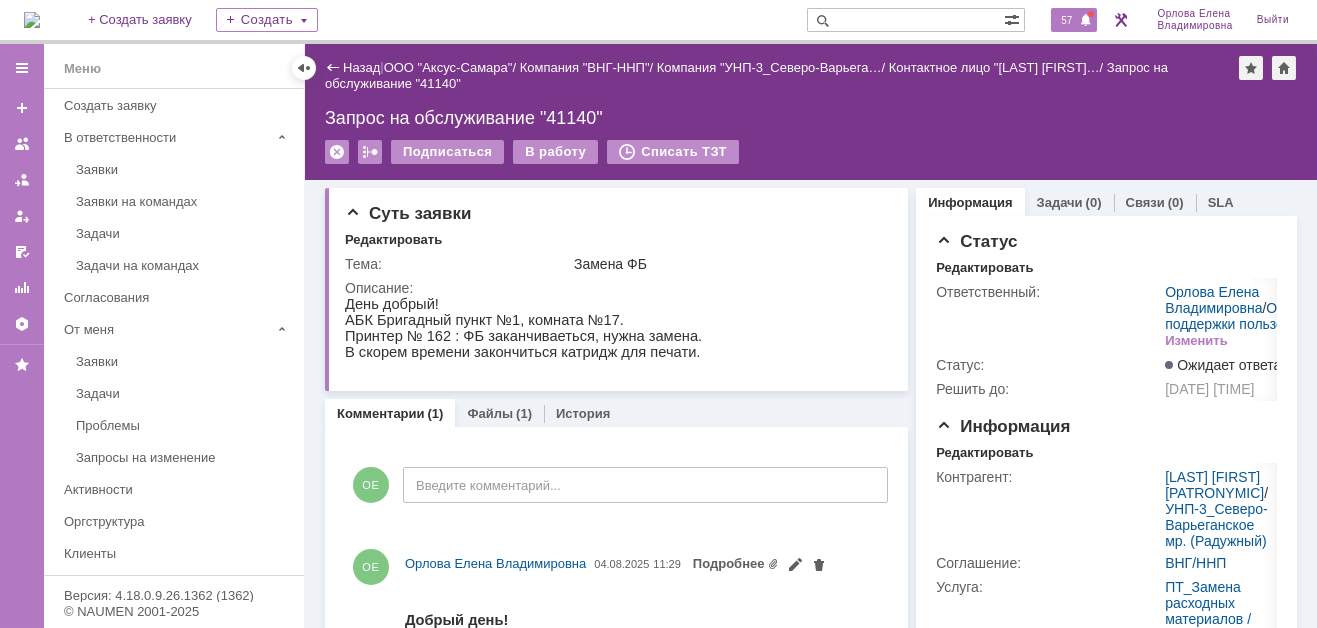 click on "57" at bounding box center [1066, 20] 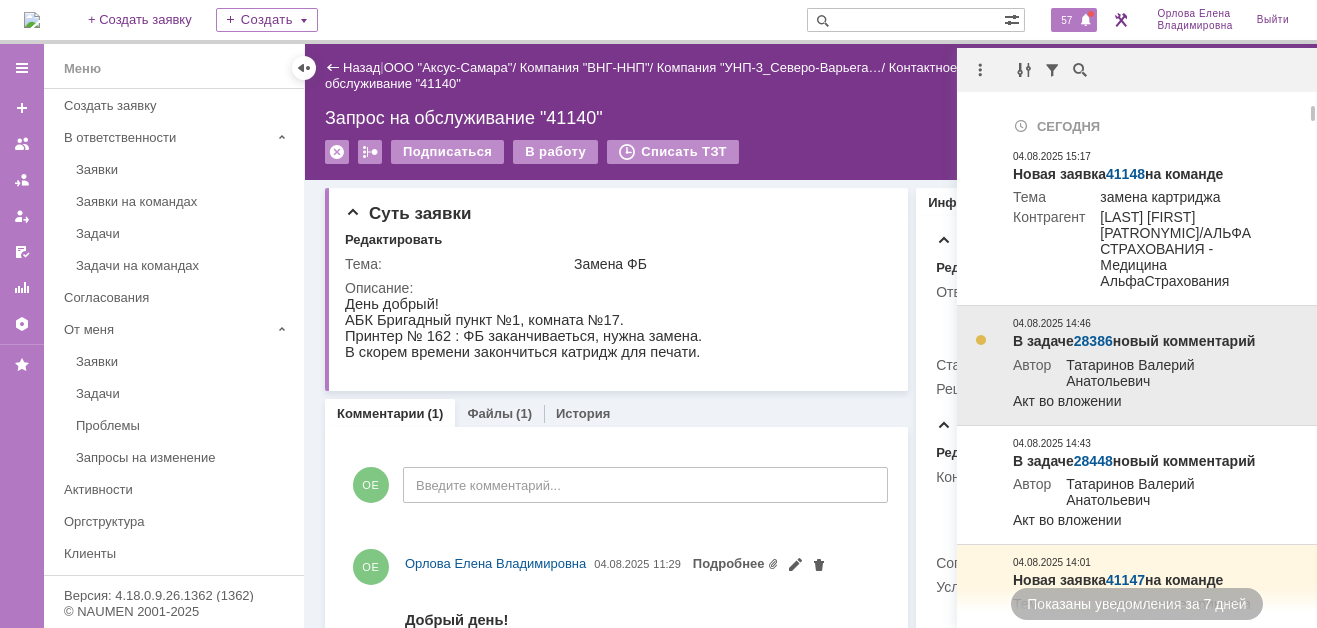 click on "28386" at bounding box center [1093, 341] 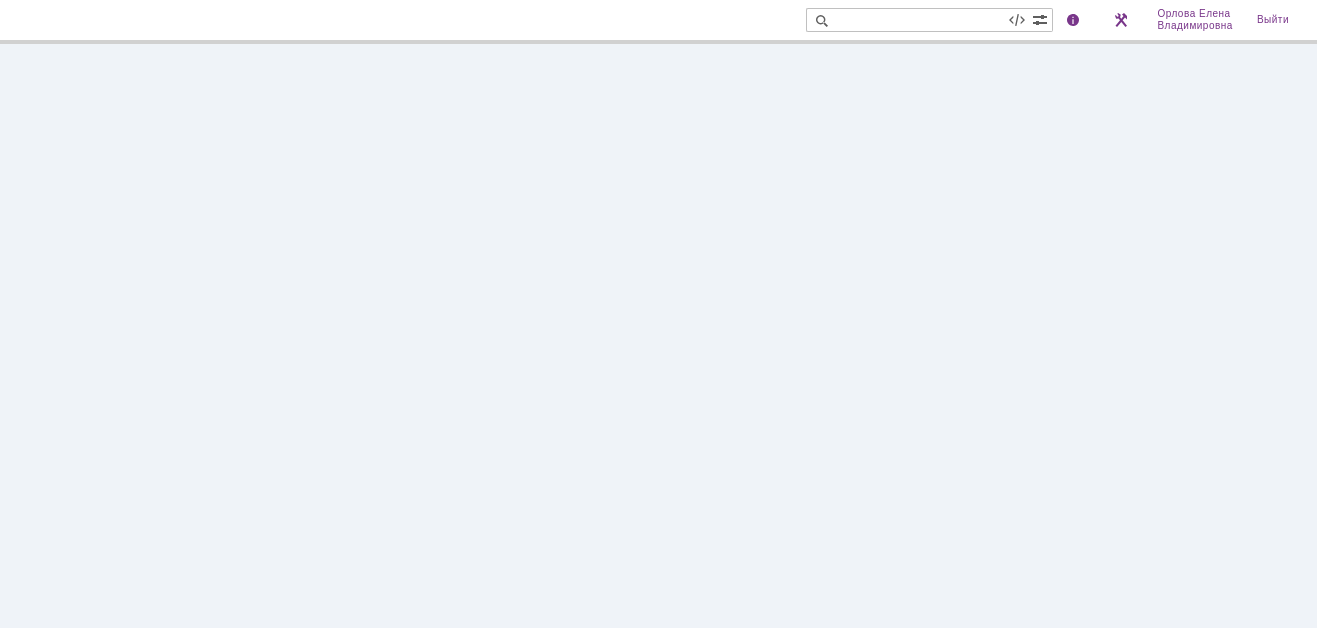 scroll, scrollTop: 0, scrollLeft: 0, axis: both 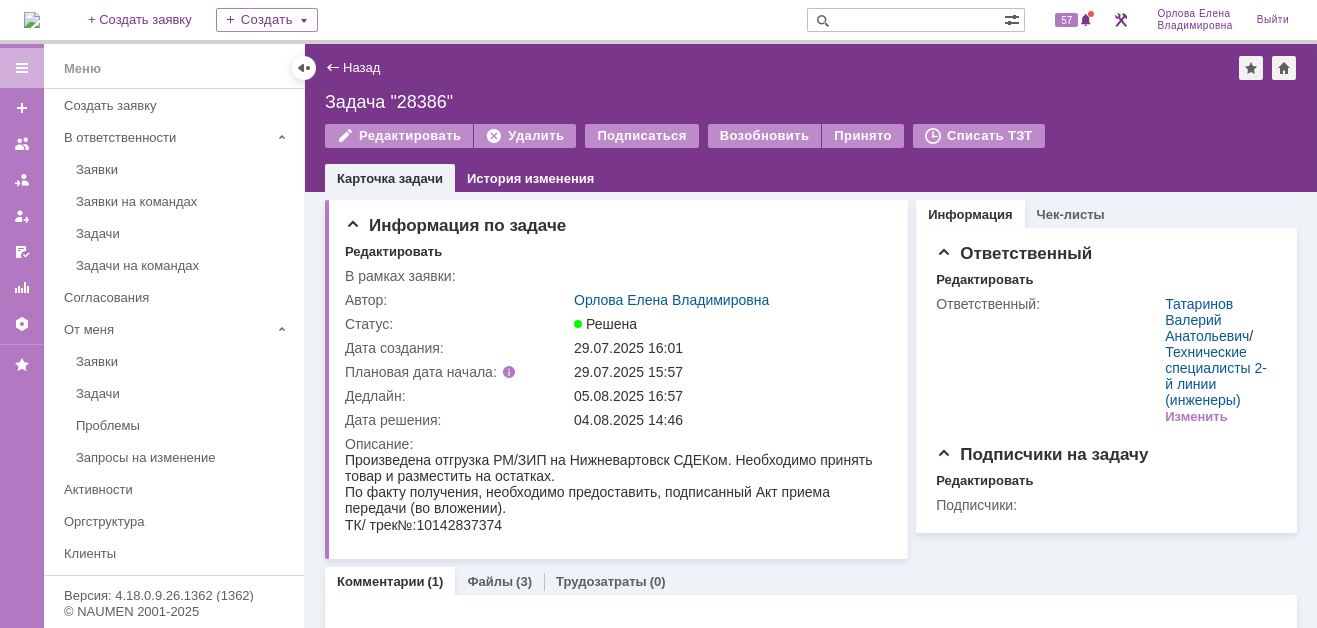 click at bounding box center [905, 20] 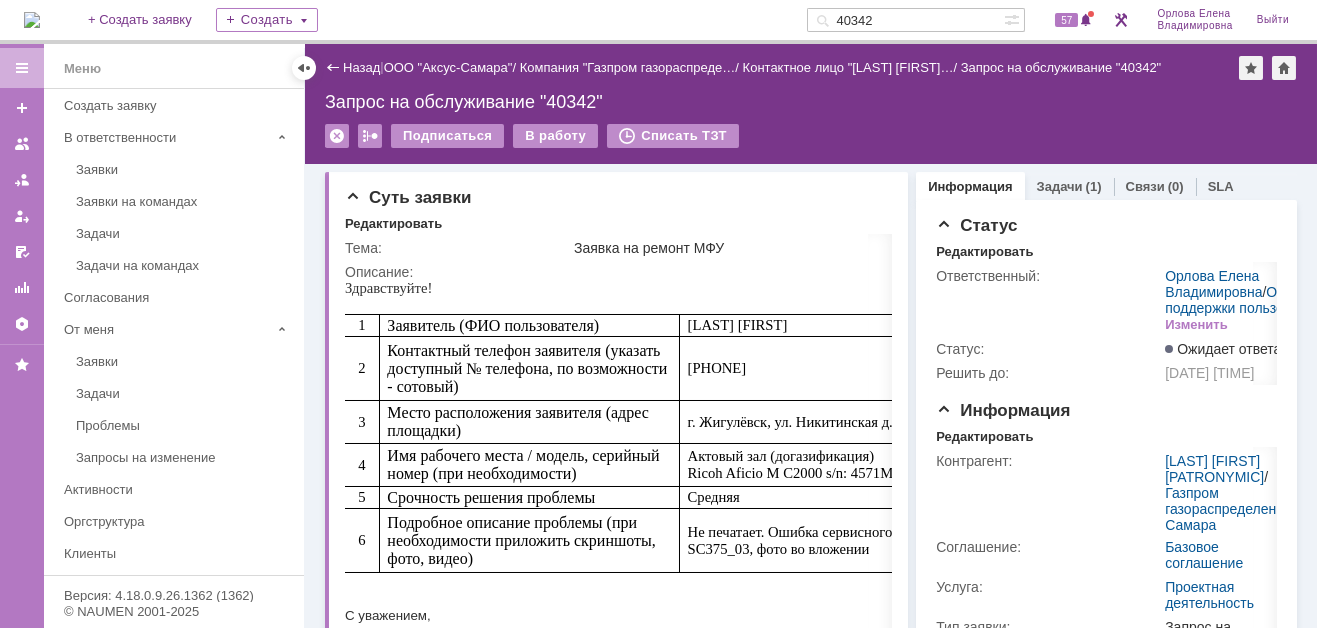 scroll, scrollTop: 0, scrollLeft: 0, axis: both 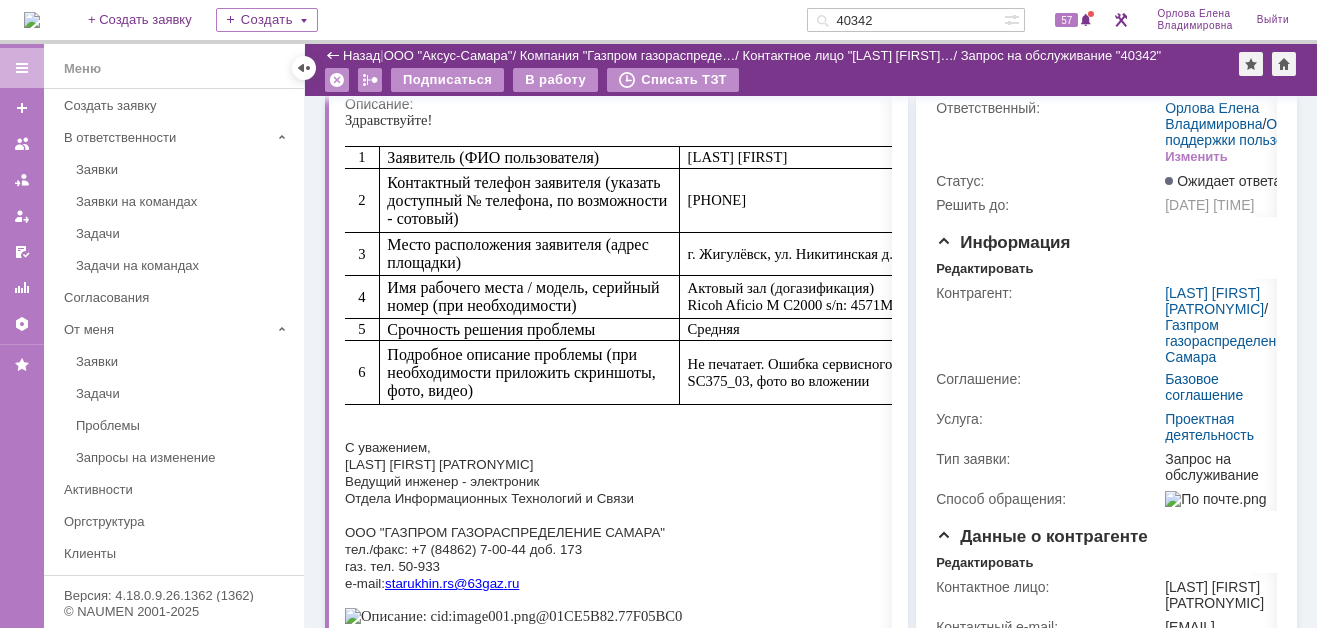drag, startPoint x: 892, startPoint y: 22, endPoint x: 877, endPoint y: 21, distance: 15.033297 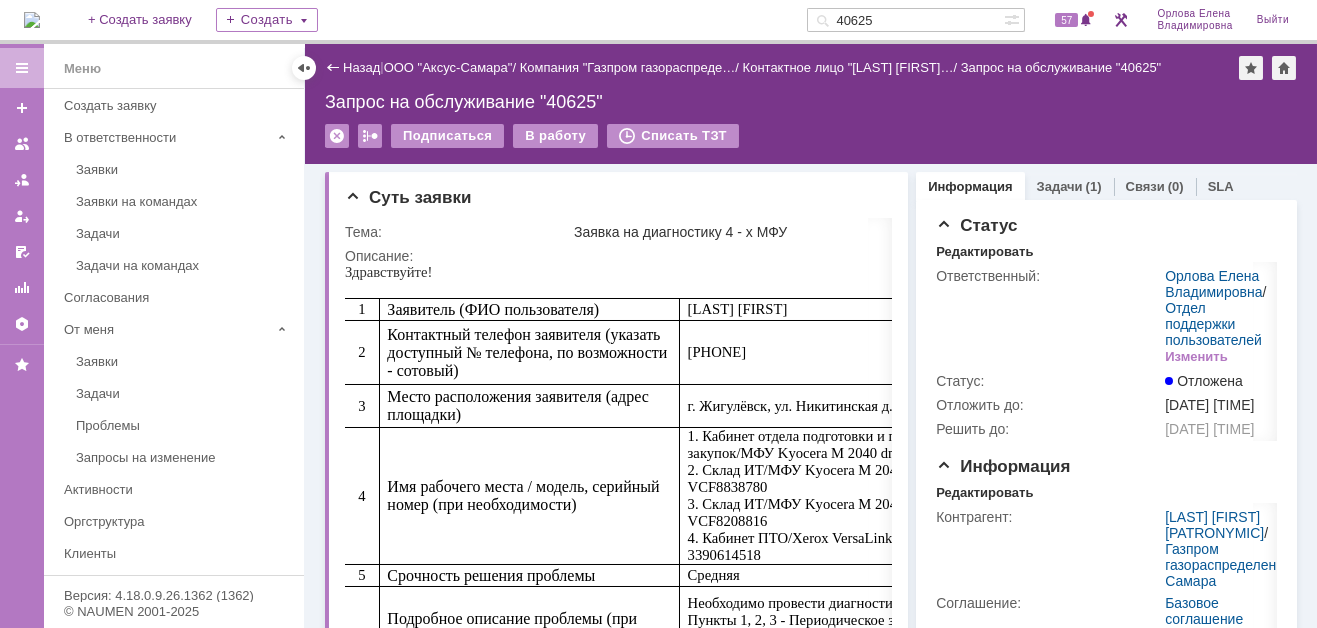 scroll, scrollTop: 0, scrollLeft: 0, axis: both 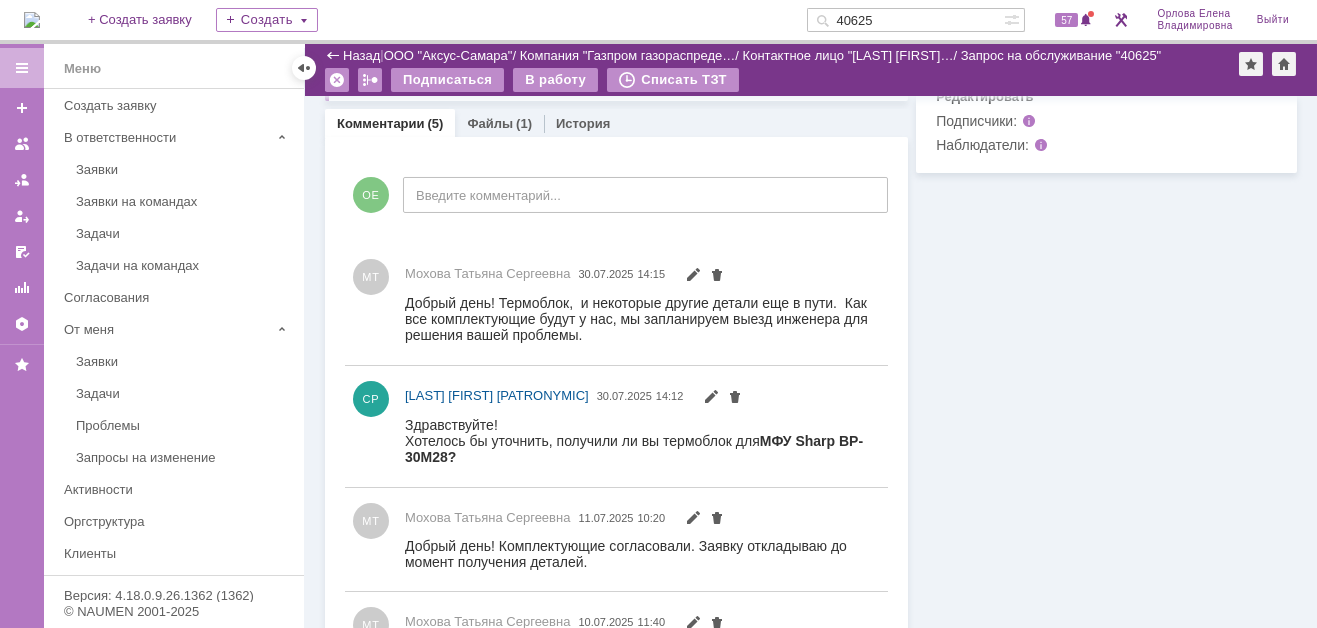 drag, startPoint x: 894, startPoint y: 18, endPoint x: 839, endPoint y: 21, distance: 55.081757 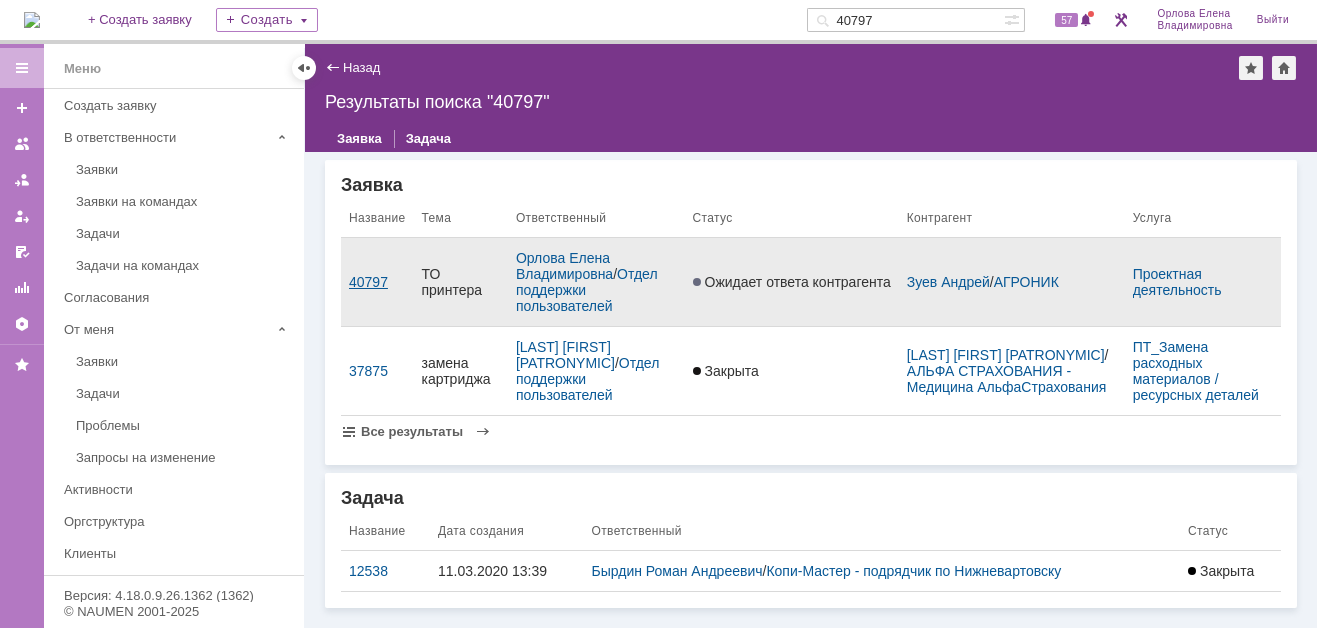 click on "40797" at bounding box center [377, 282] 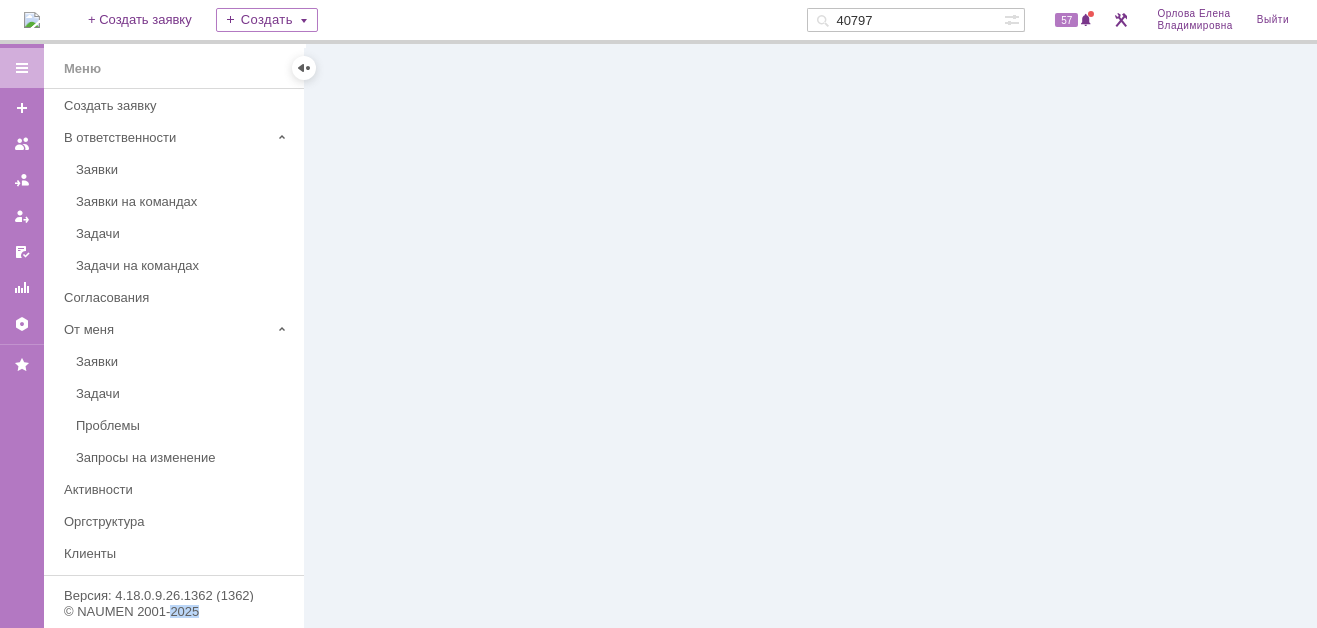 click at bounding box center (811, 336) 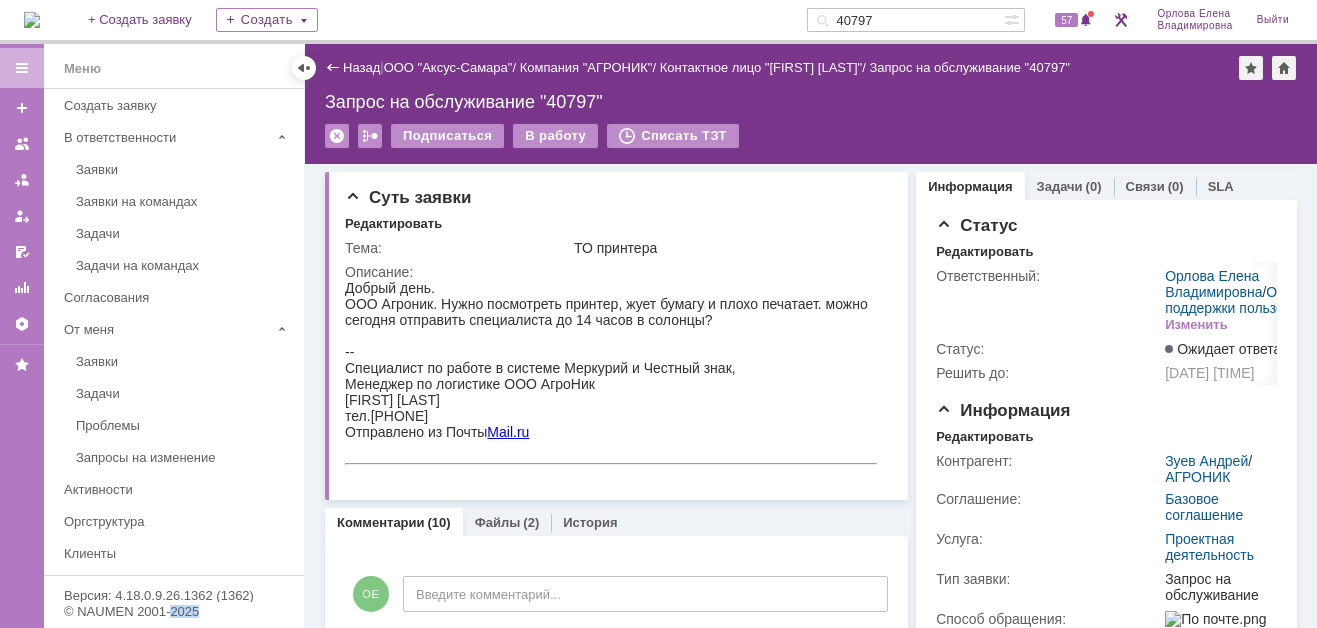 scroll, scrollTop: 0, scrollLeft: 0, axis: both 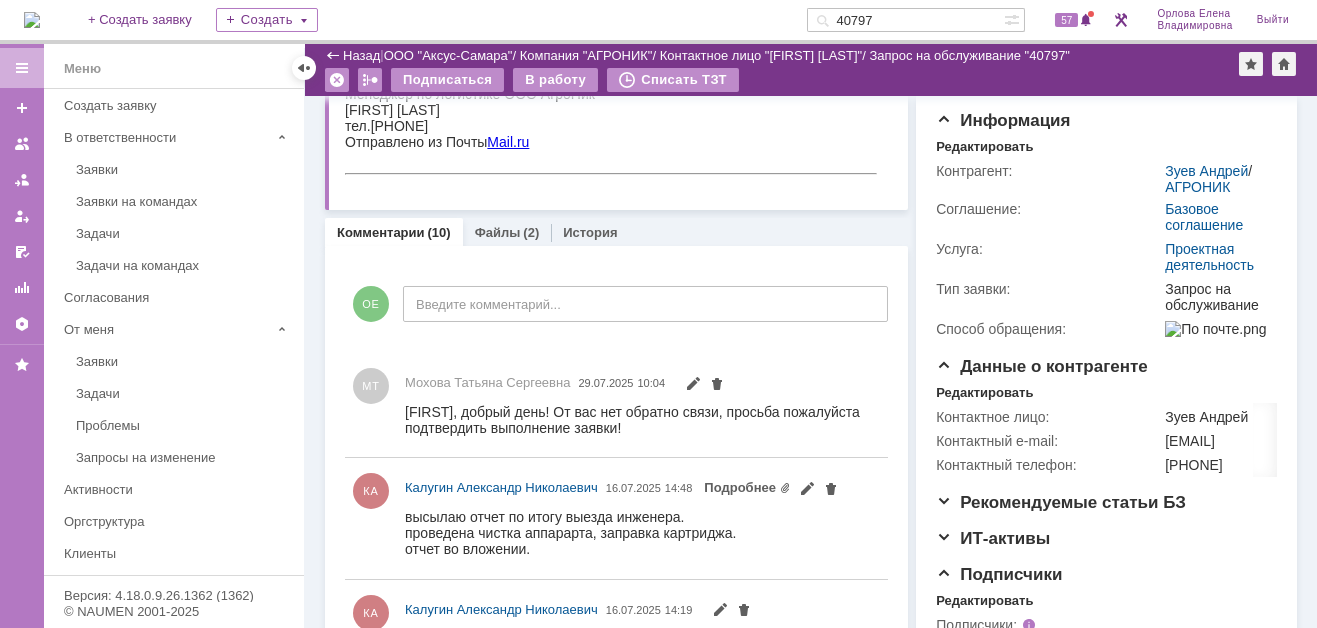 drag, startPoint x: 898, startPoint y: 17, endPoint x: 852, endPoint y: 20, distance: 46.09772 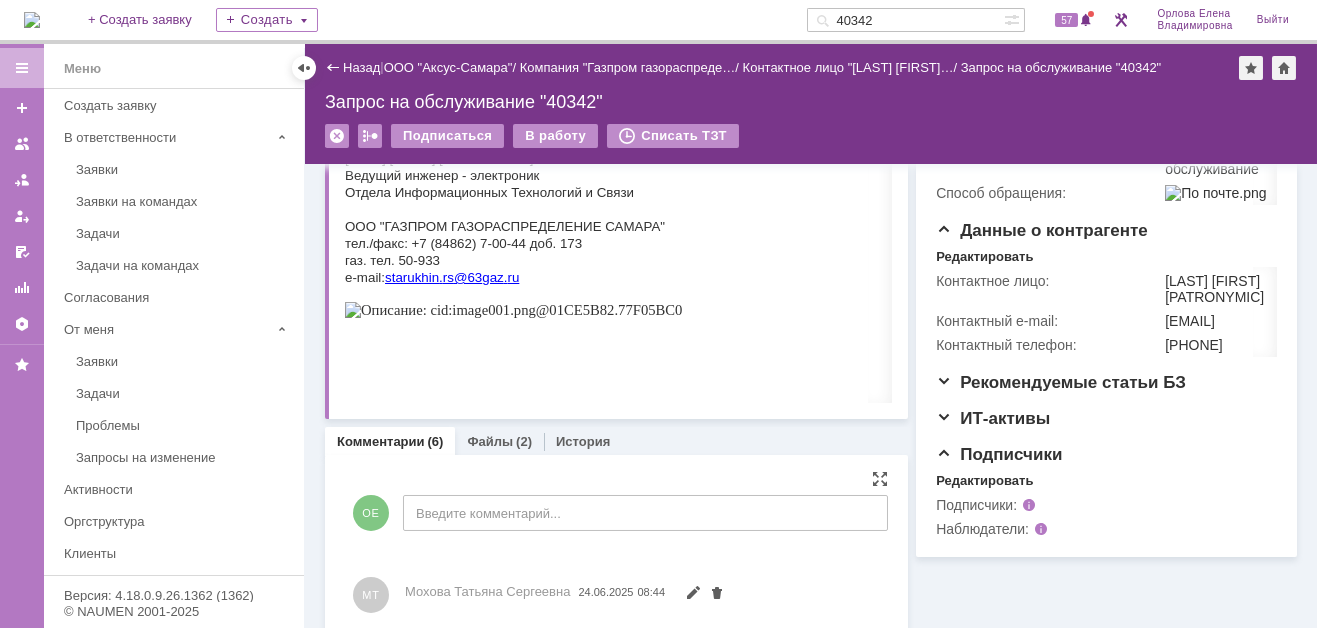 scroll, scrollTop: 0, scrollLeft: 0, axis: both 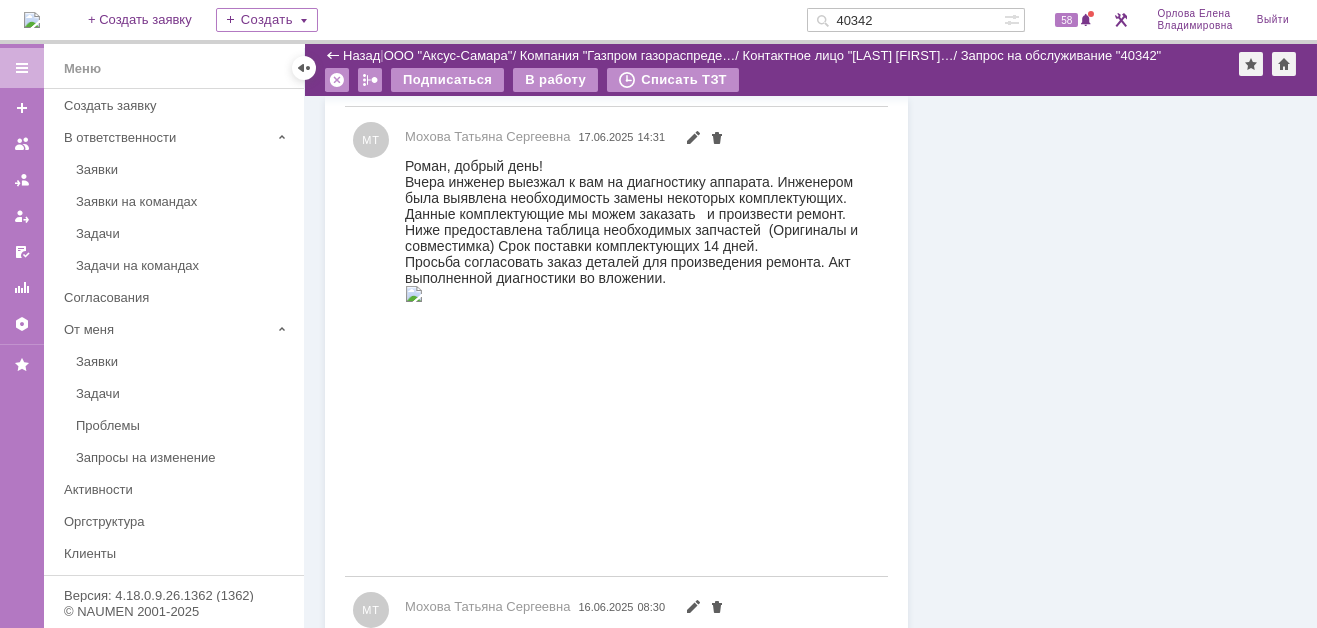 drag, startPoint x: 895, startPoint y: 16, endPoint x: 834, endPoint y: 18, distance: 61.03278 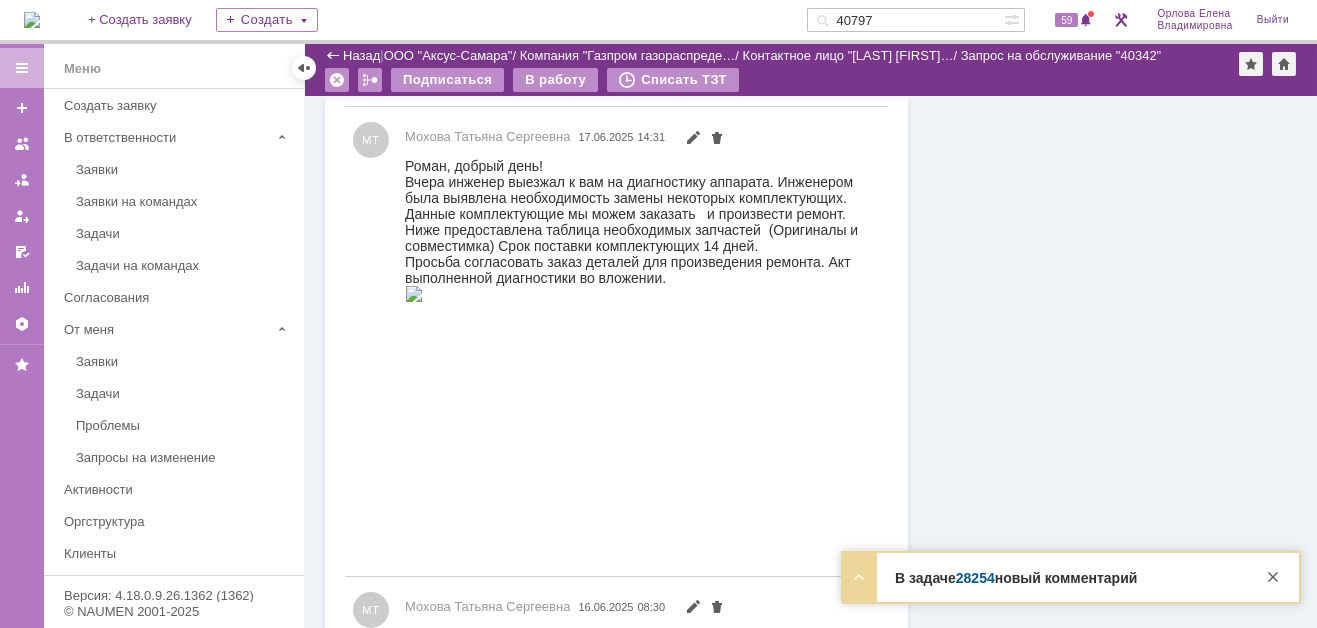 type on "40797" 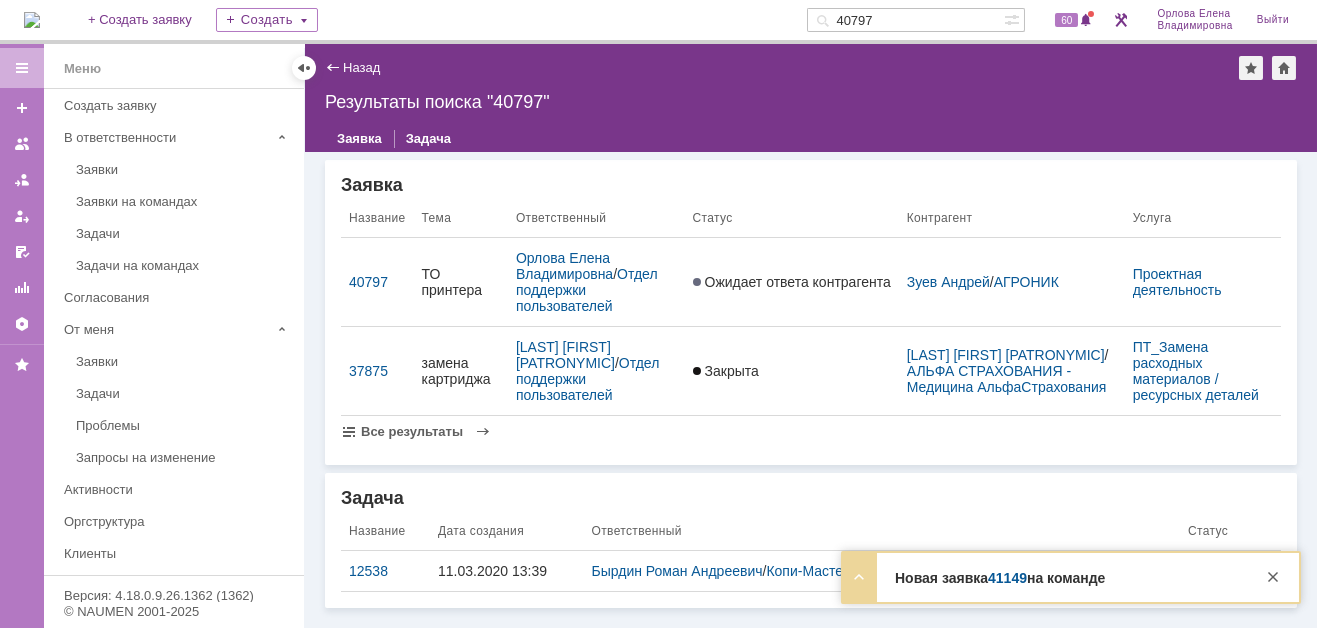 click on "41149" at bounding box center (1007, 578) 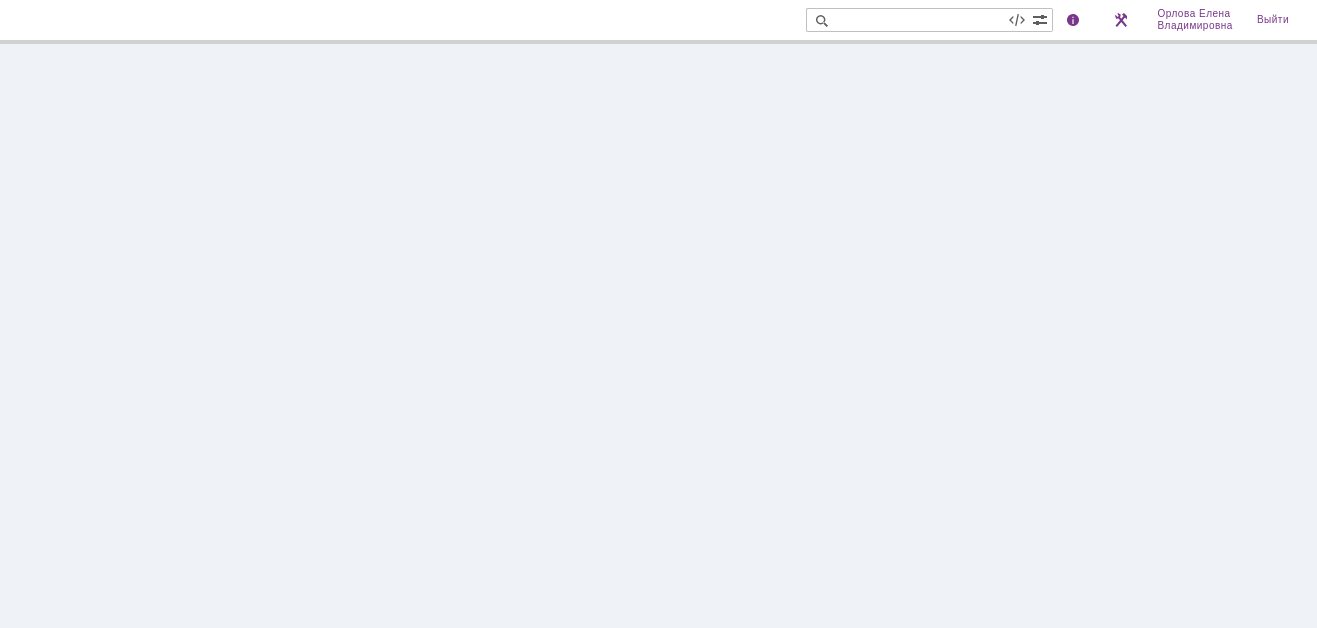 scroll, scrollTop: 0, scrollLeft: 0, axis: both 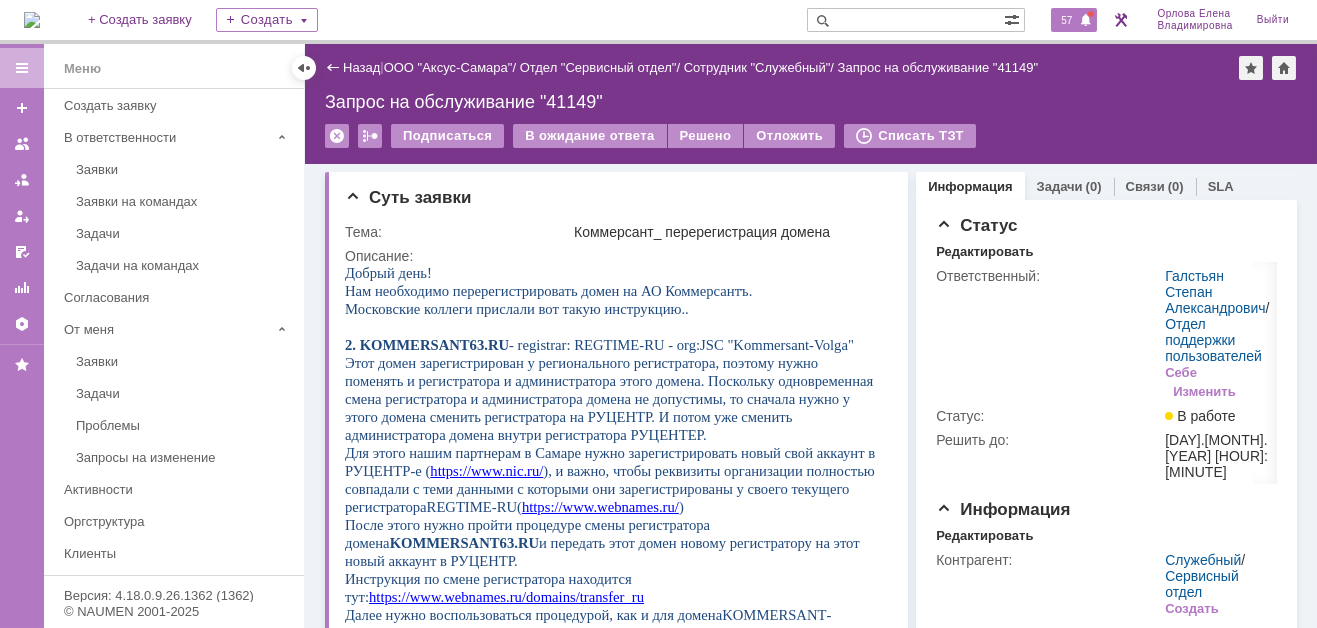 click on "57" at bounding box center (1066, 20) 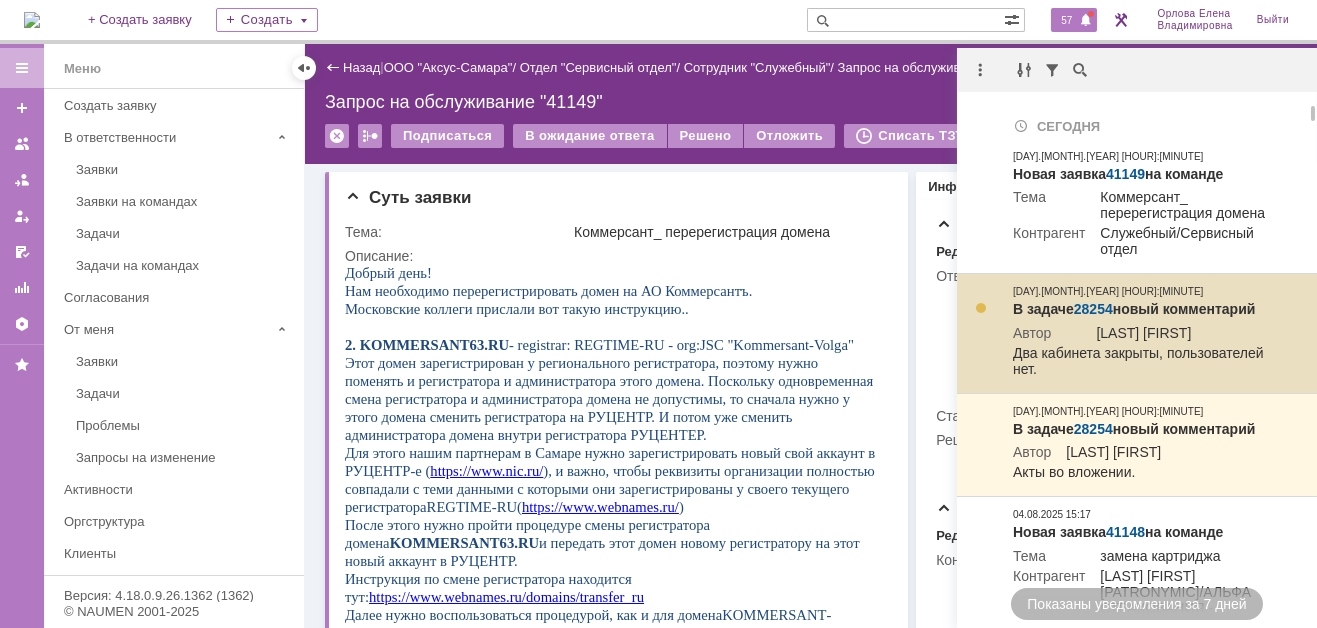 click on "28254" at bounding box center [1093, 309] 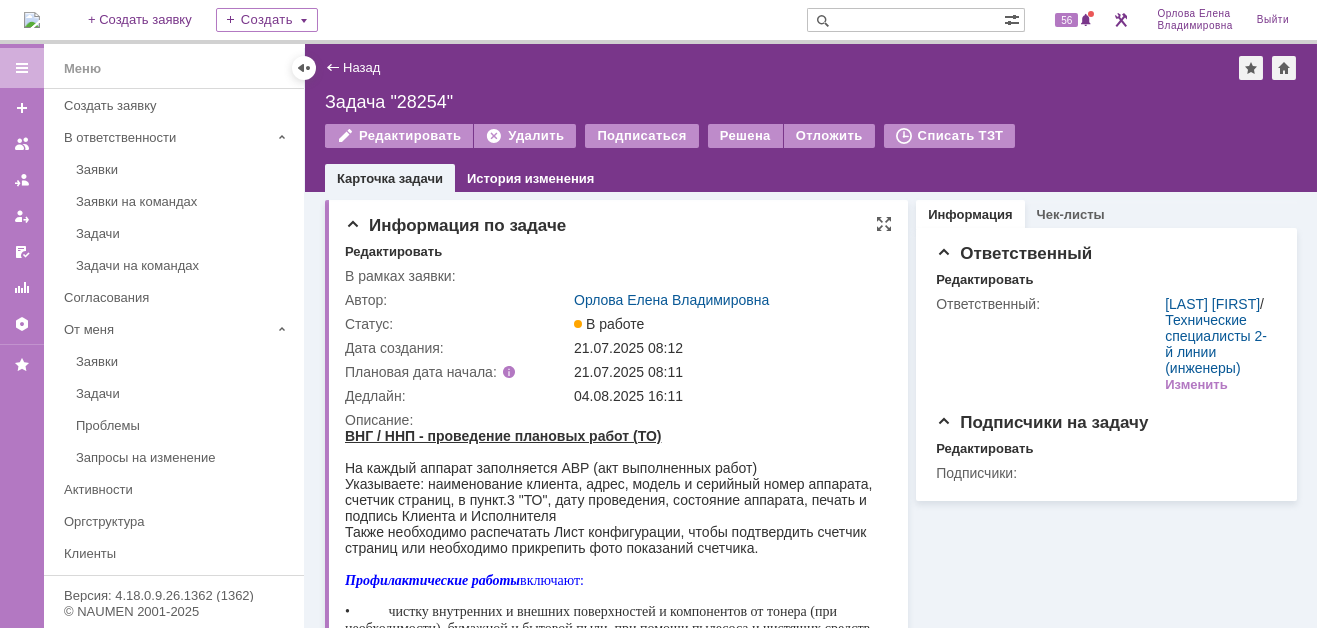scroll, scrollTop: 0, scrollLeft: 0, axis: both 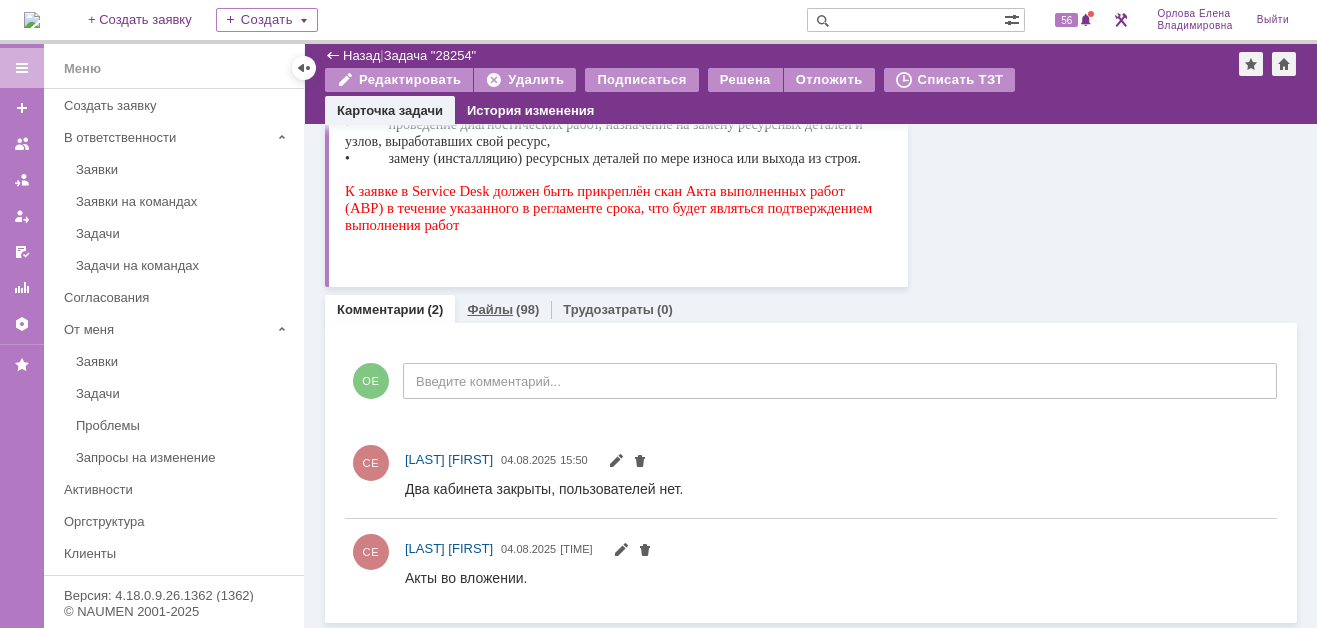 click on "Файлы" at bounding box center [490, 309] 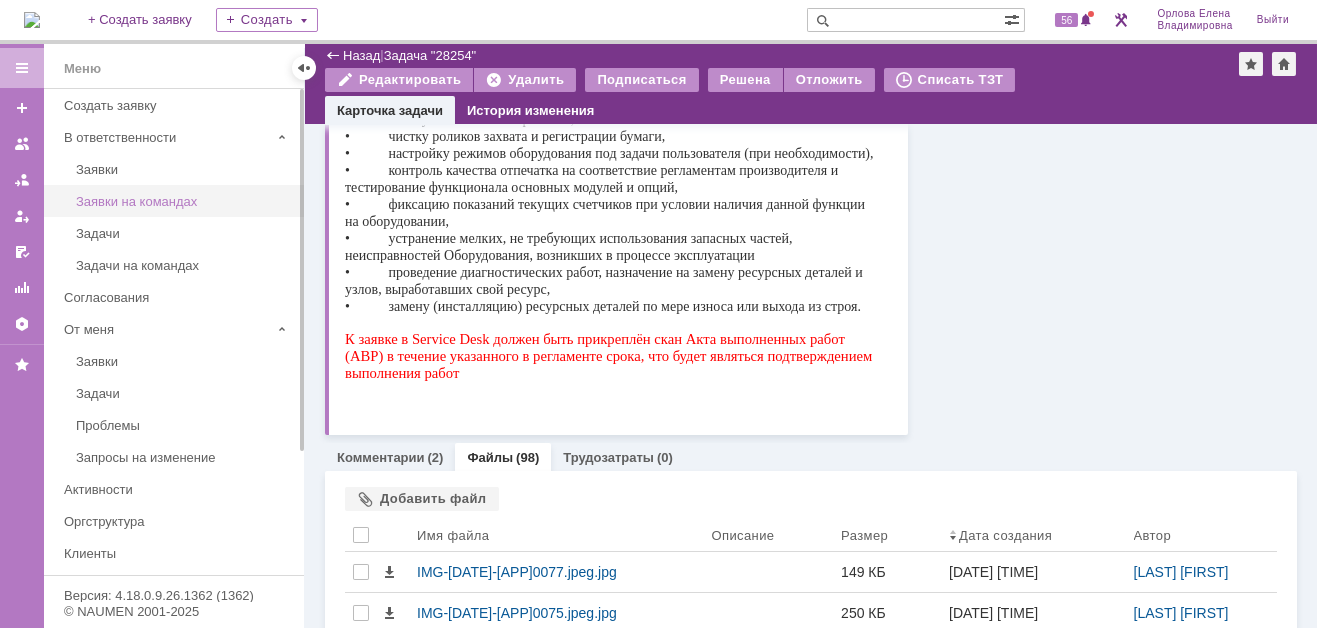 scroll, scrollTop: 606, scrollLeft: 0, axis: vertical 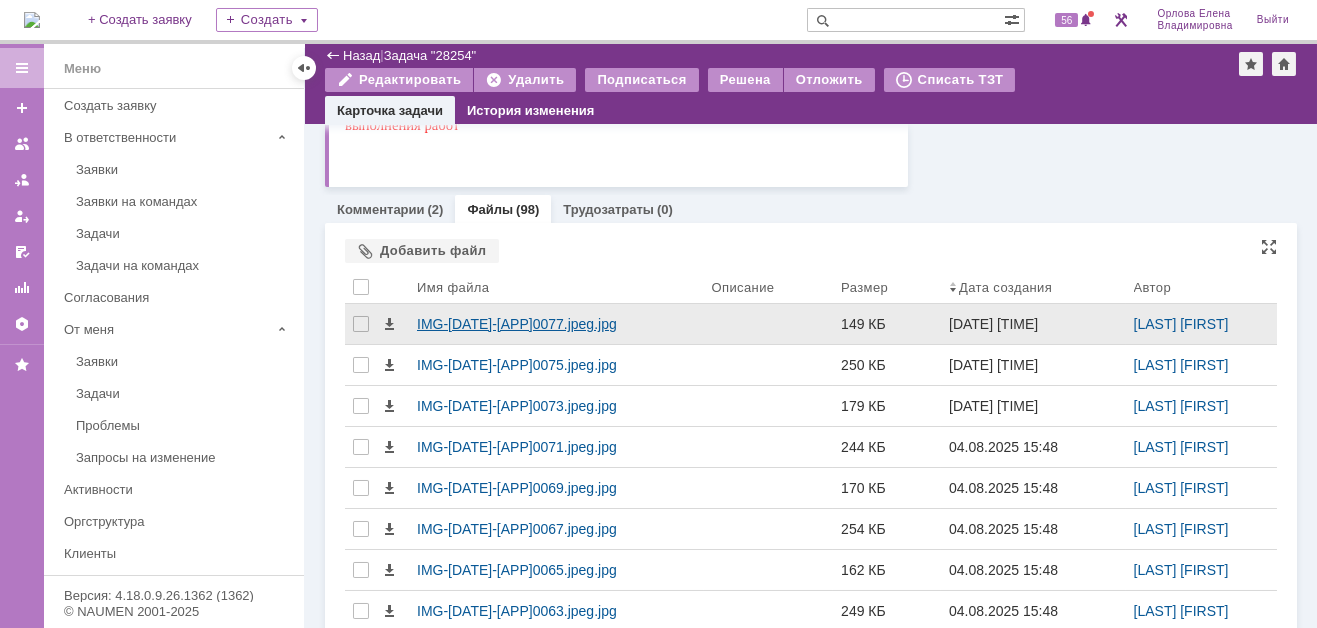 click on "IMG-[DATE]-[APP]0077.jpeg.jpg" at bounding box center [556, 324] 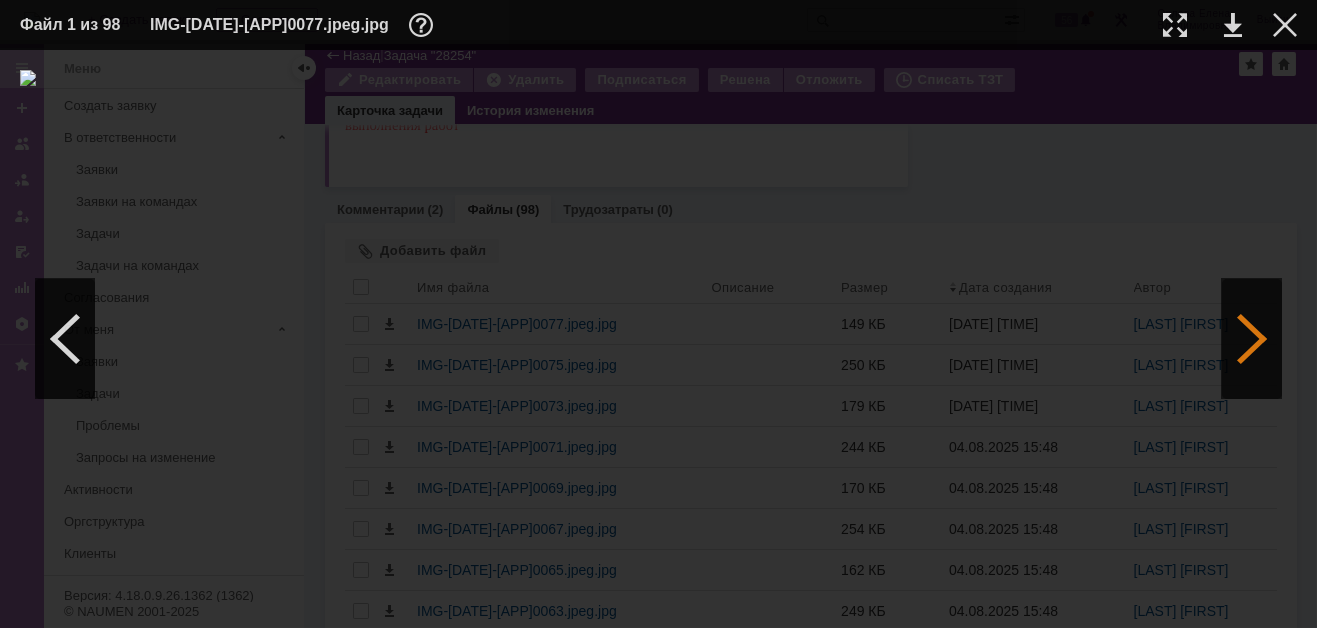 click at bounding box center [1252, 339] 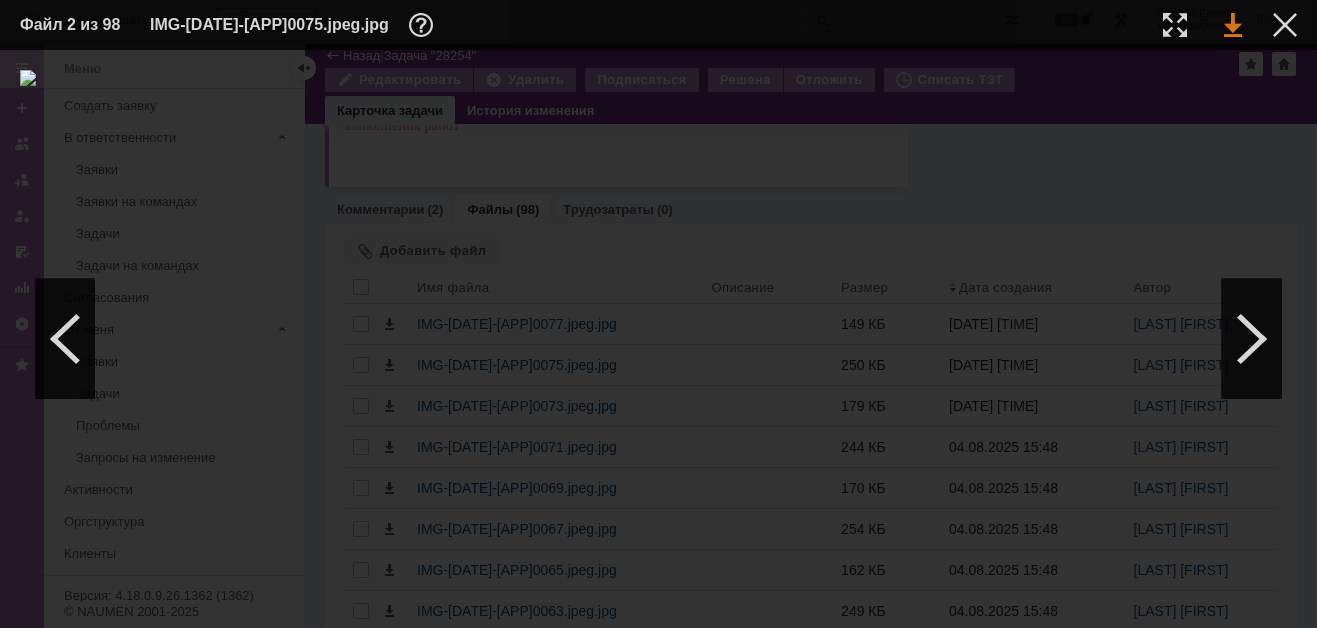 click at bounding box center [1233, 25] 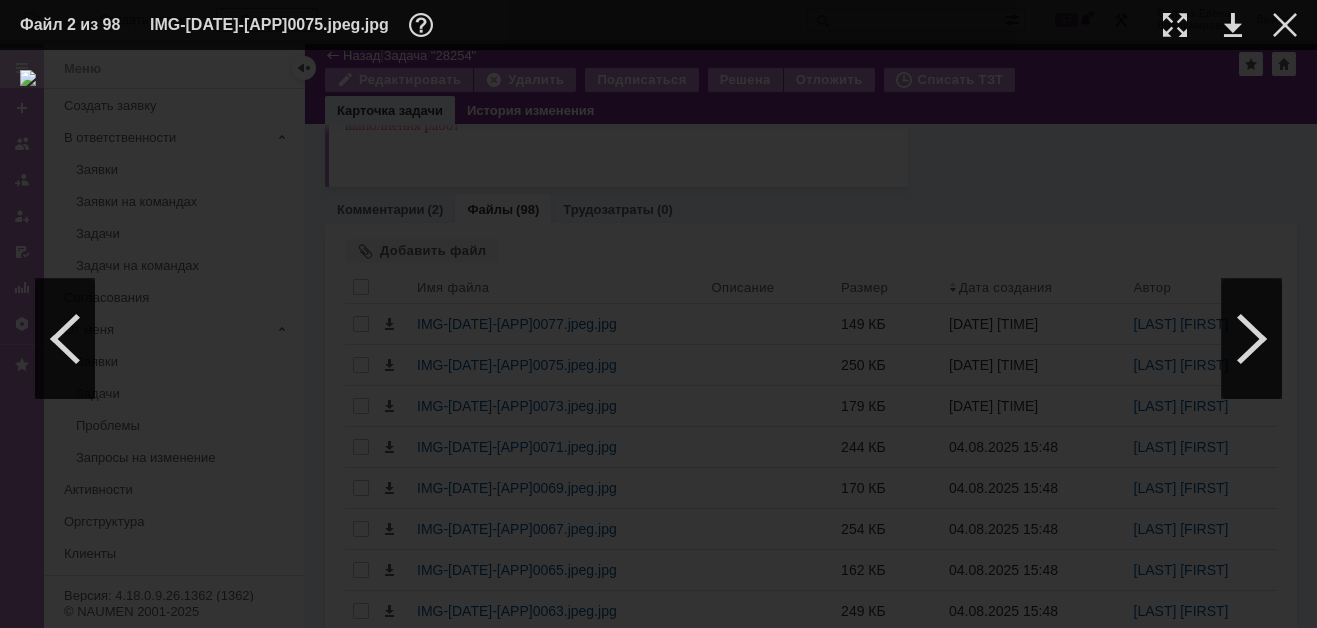 click on "40756" at bounding box center (1022, 627) 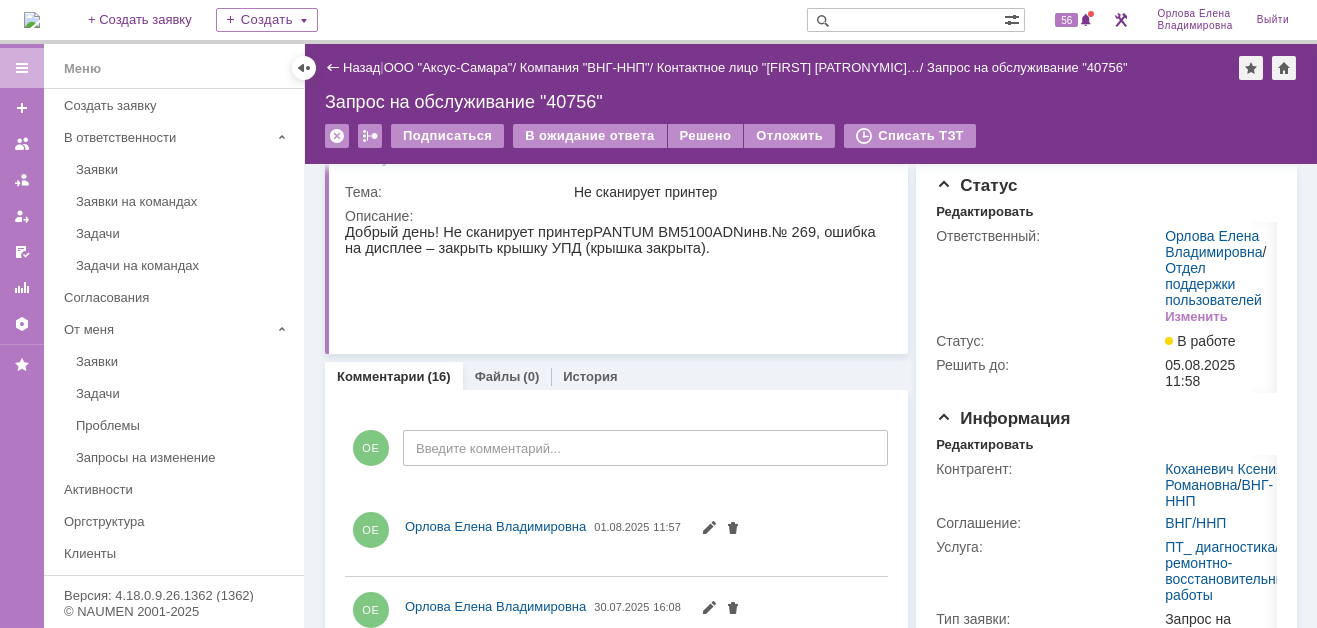 scroll, scrollTop: 0, scrollLeft: 0, axis: both 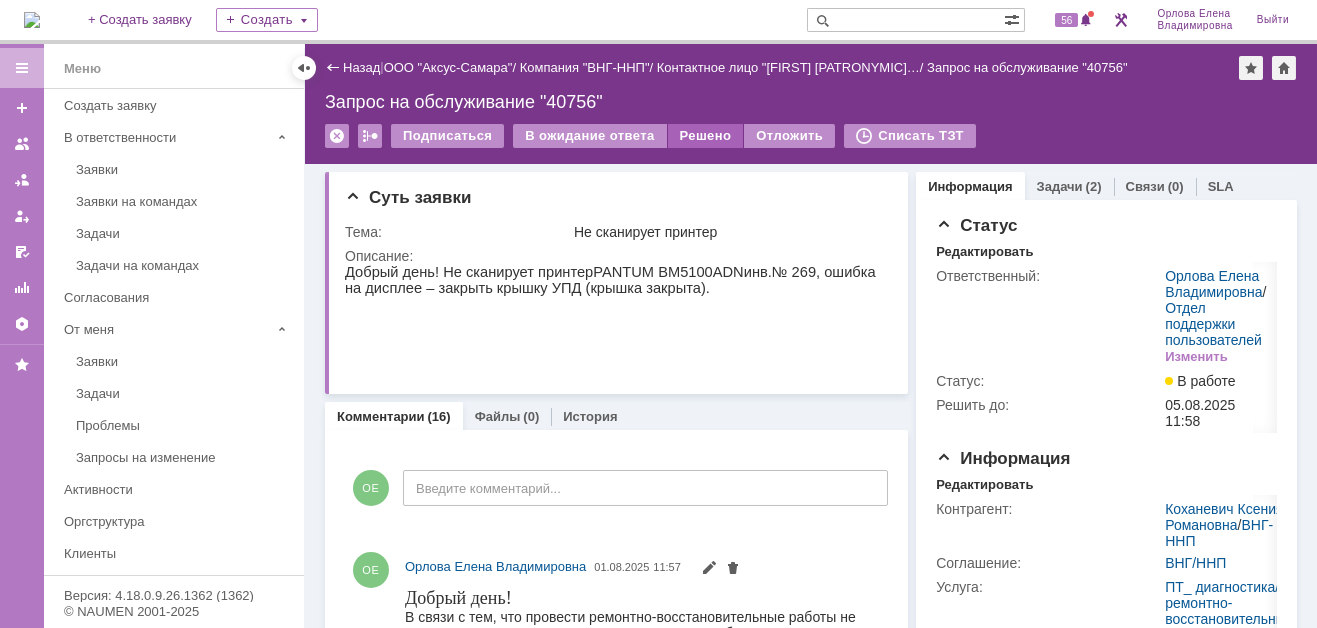 click on "Решено" at bounding box center [706, 136] 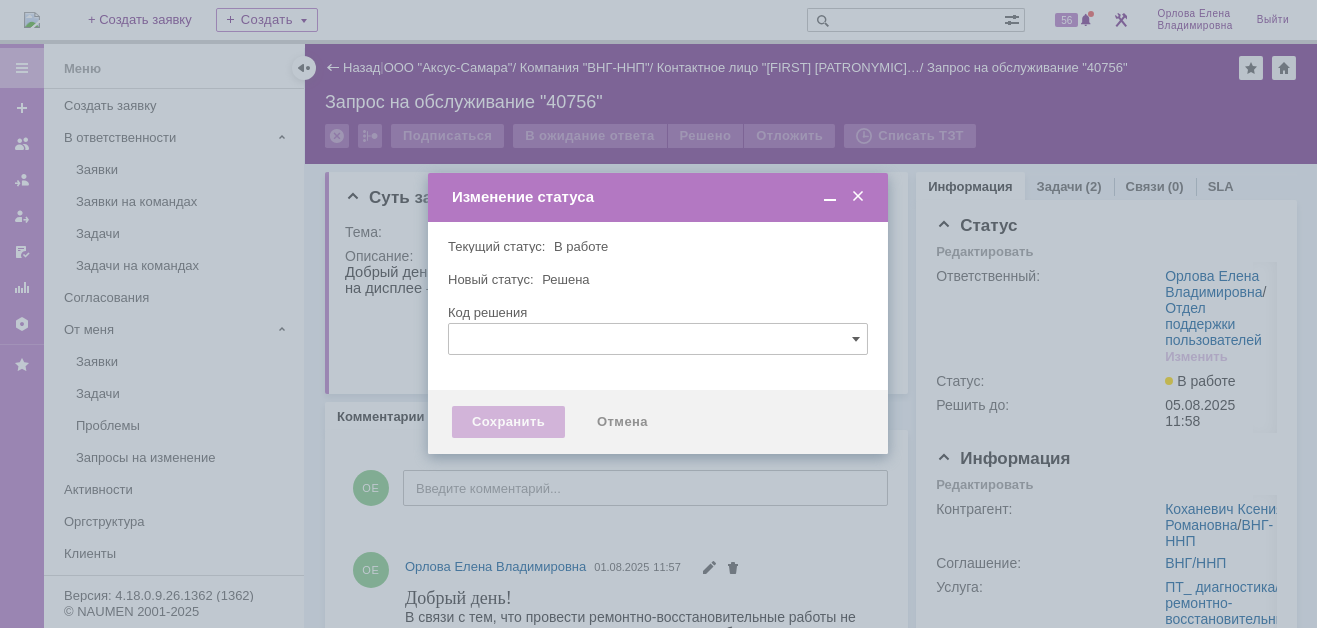 type 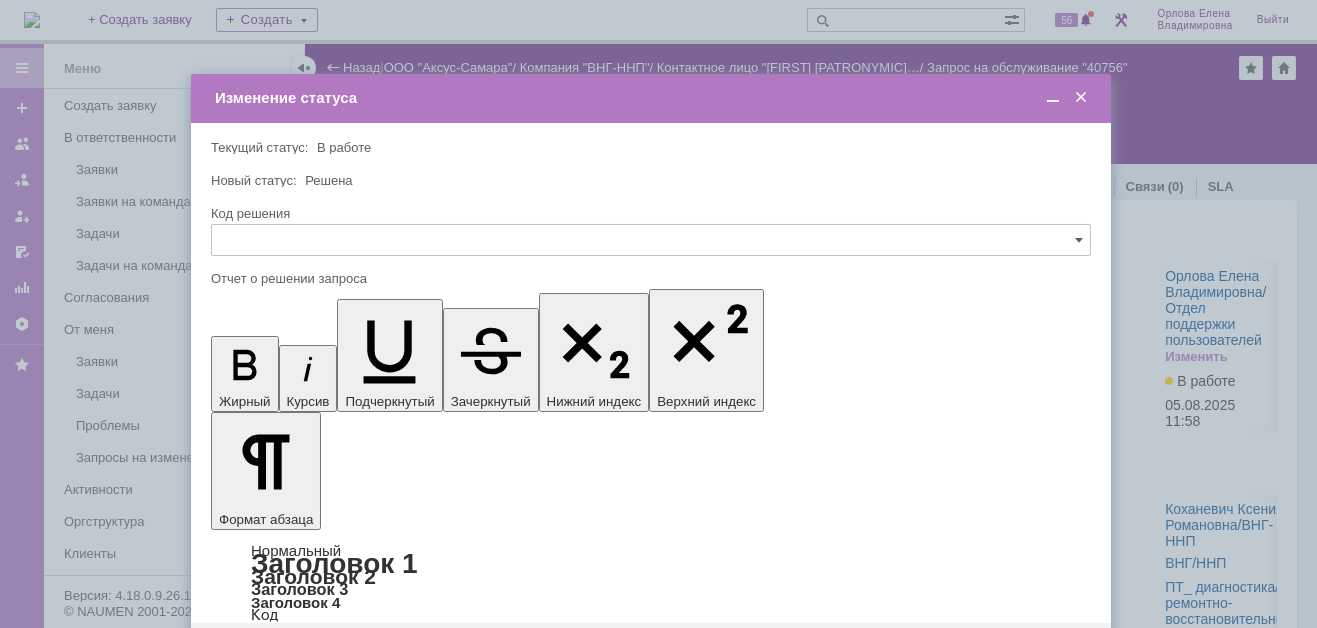 click on "Сохранить" at bounding box center [271, 655] 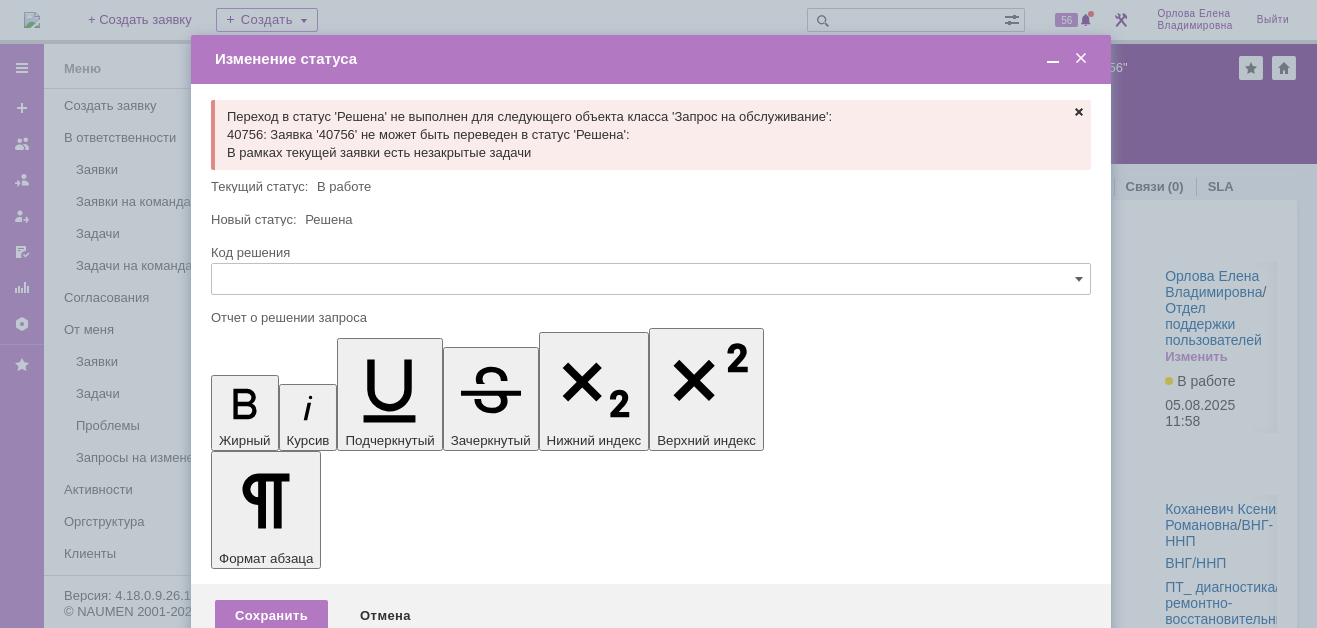 click at bounding box center [1079, 112] 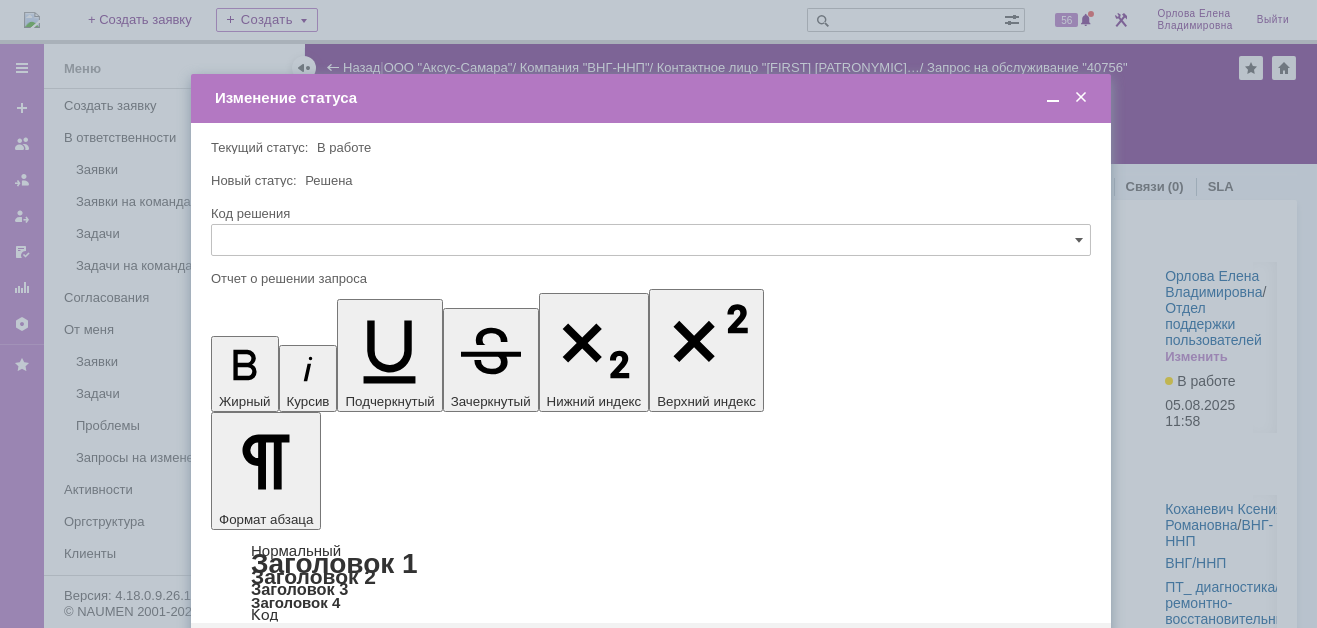 click at bounding box center [1081, 98] 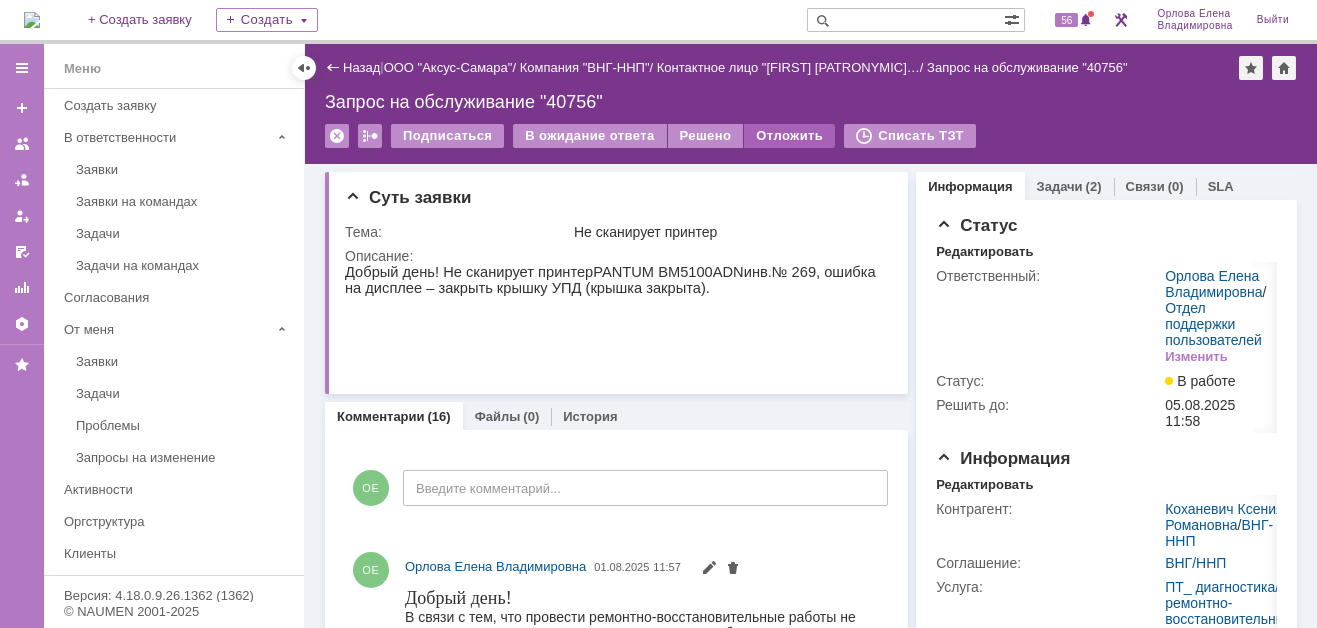 click on "Отложить" at bounding box center (789, 136) 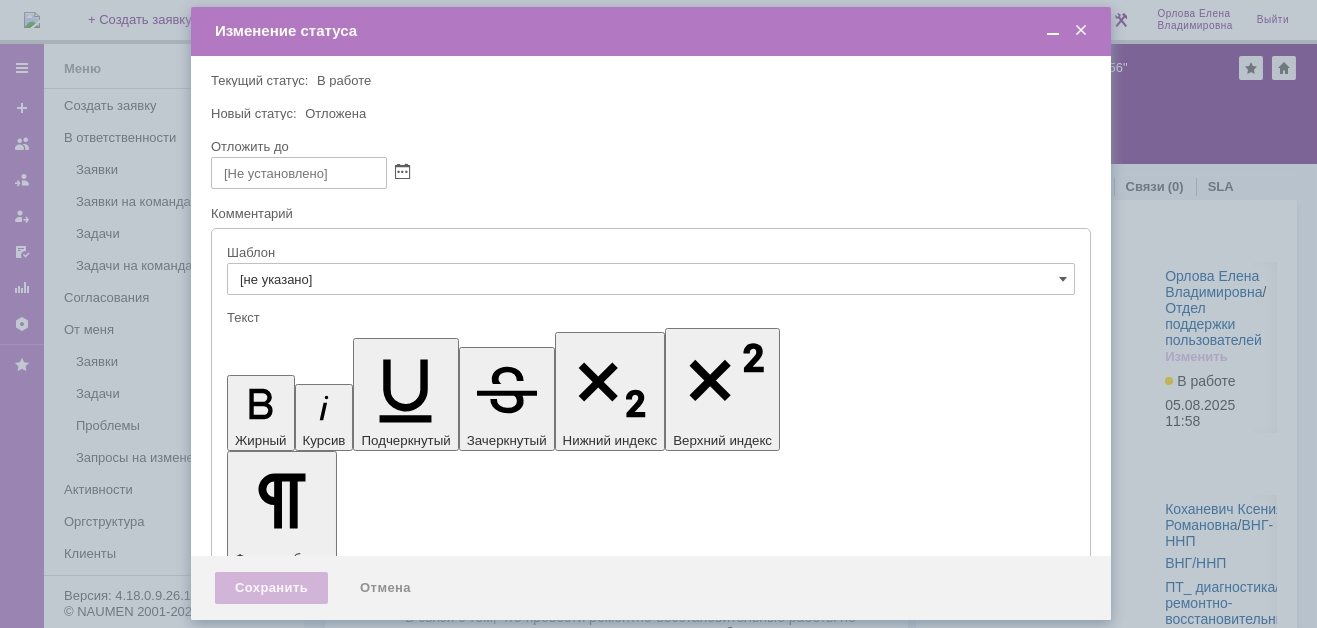 scroll, scrollTop: 0, scrollLeft: 0, axis: both 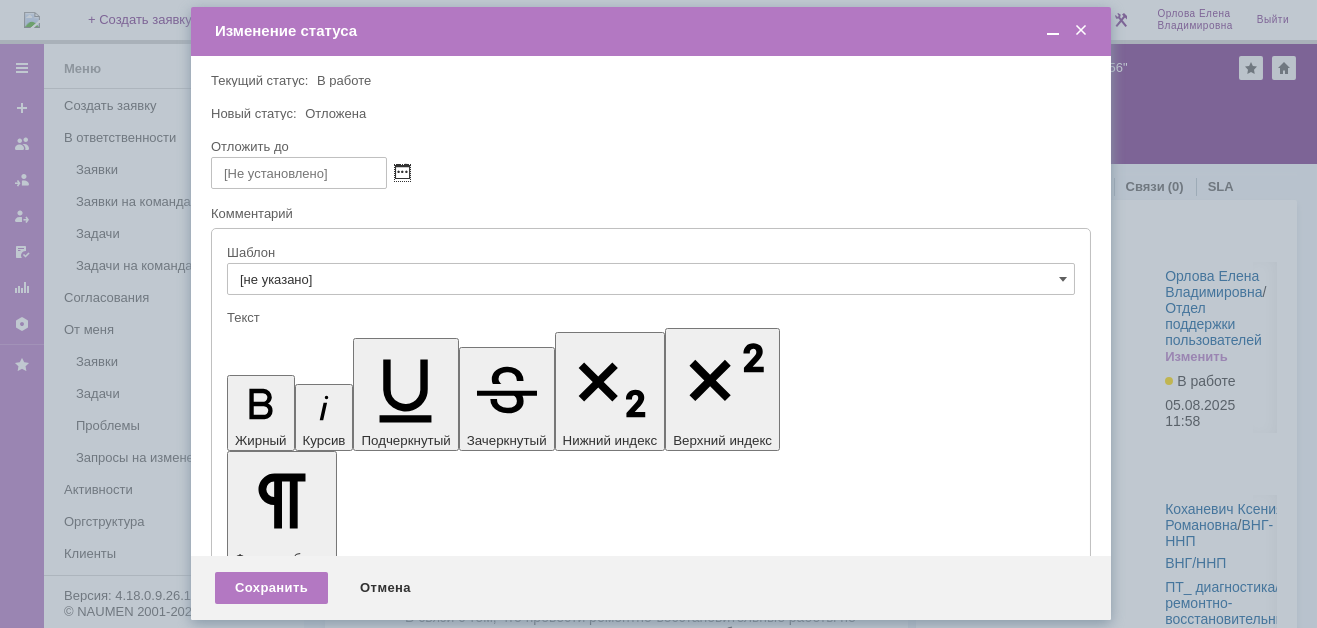 click at bounding box center (402, 173) 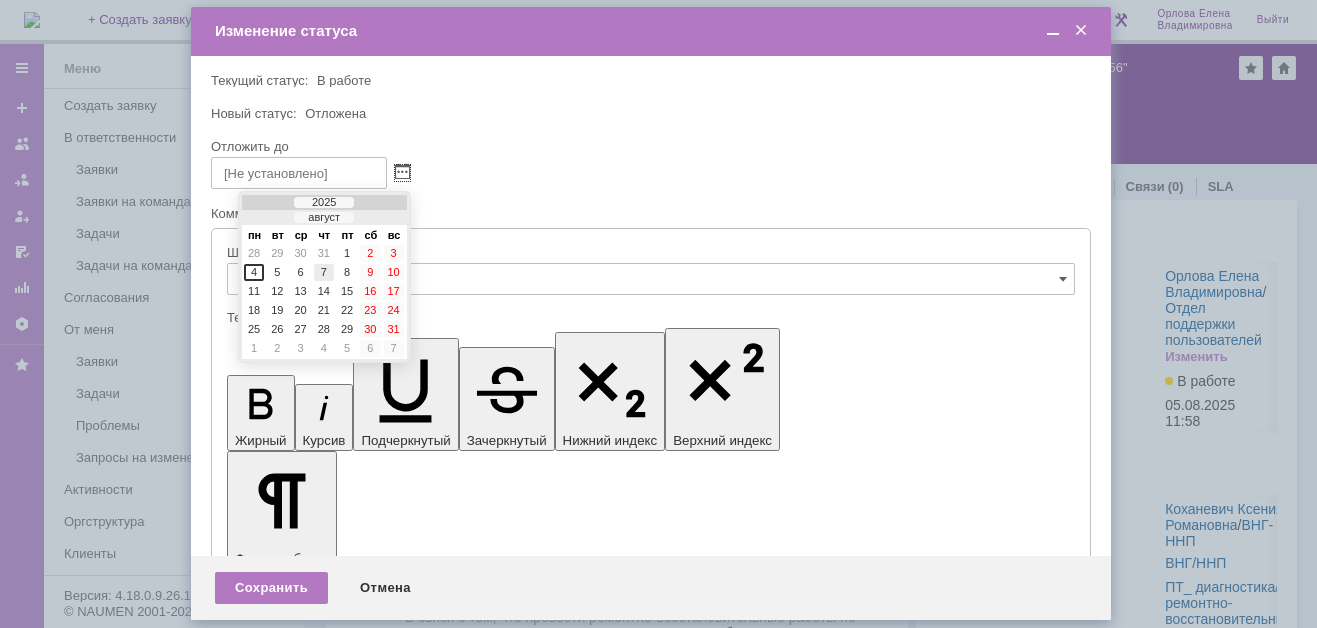 click on "7" at bounding box center (324, 272) 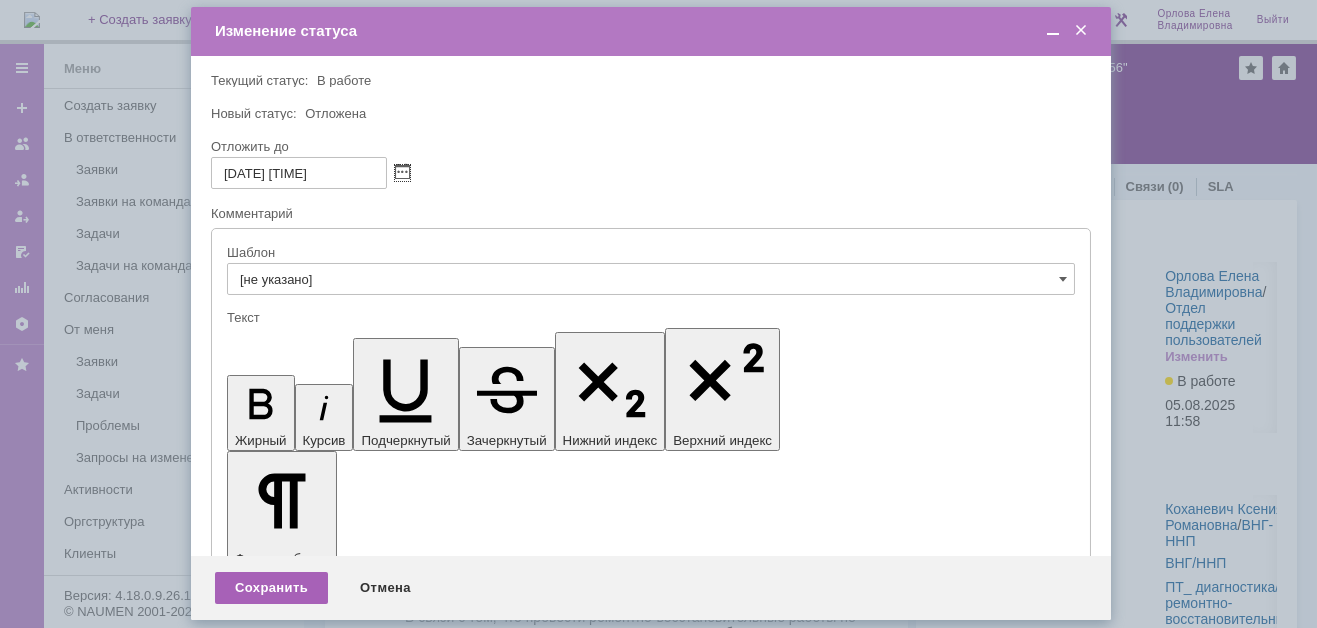 click on "Сохранить" at bounding box center [271, 588] 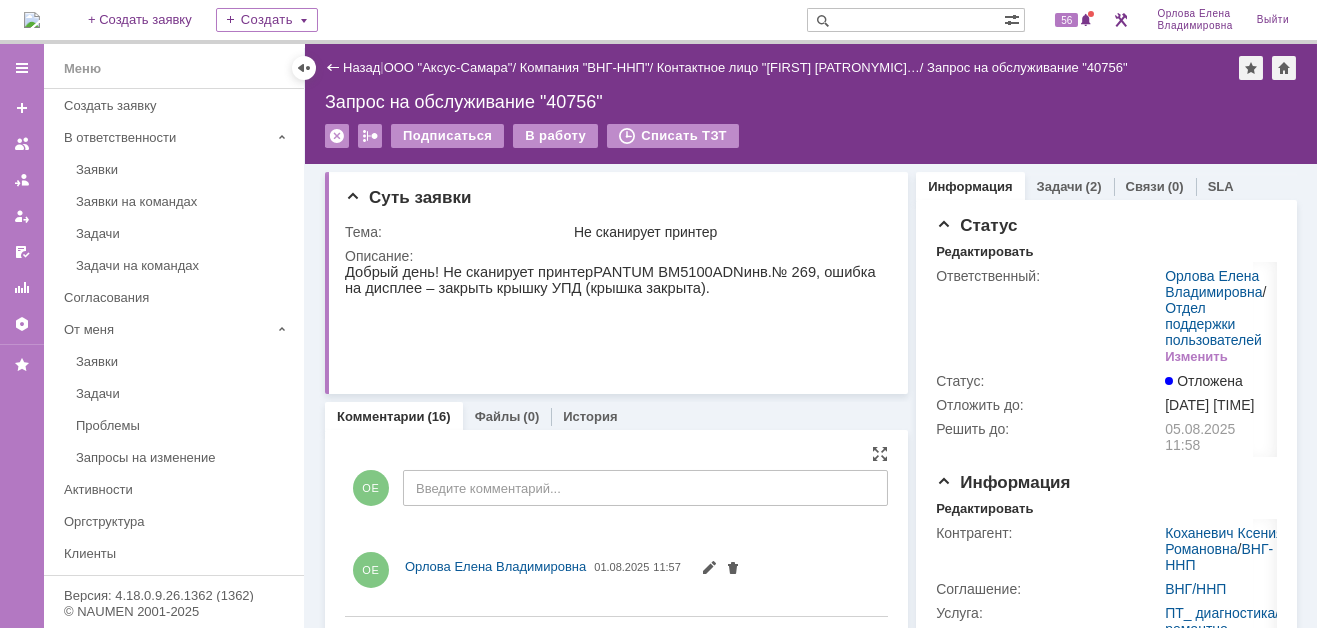 scroll, scrollTop: 0, scrollLeft: 0, axis: both 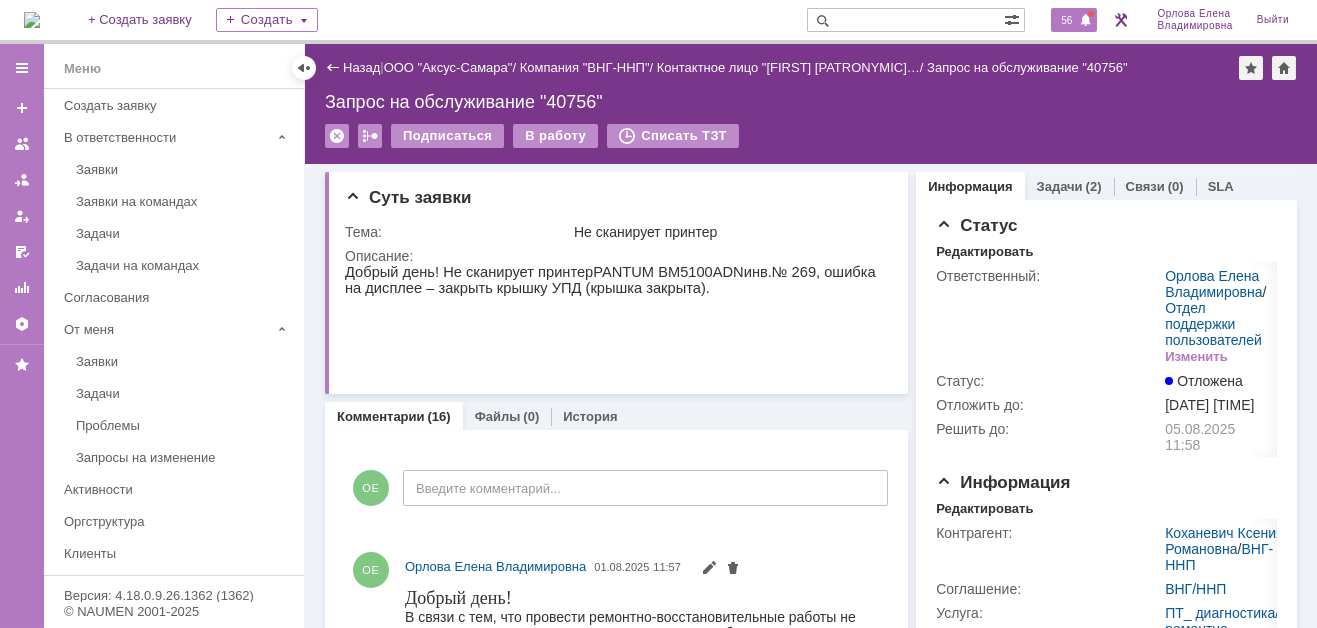 click at bounding box center [1086, 21] 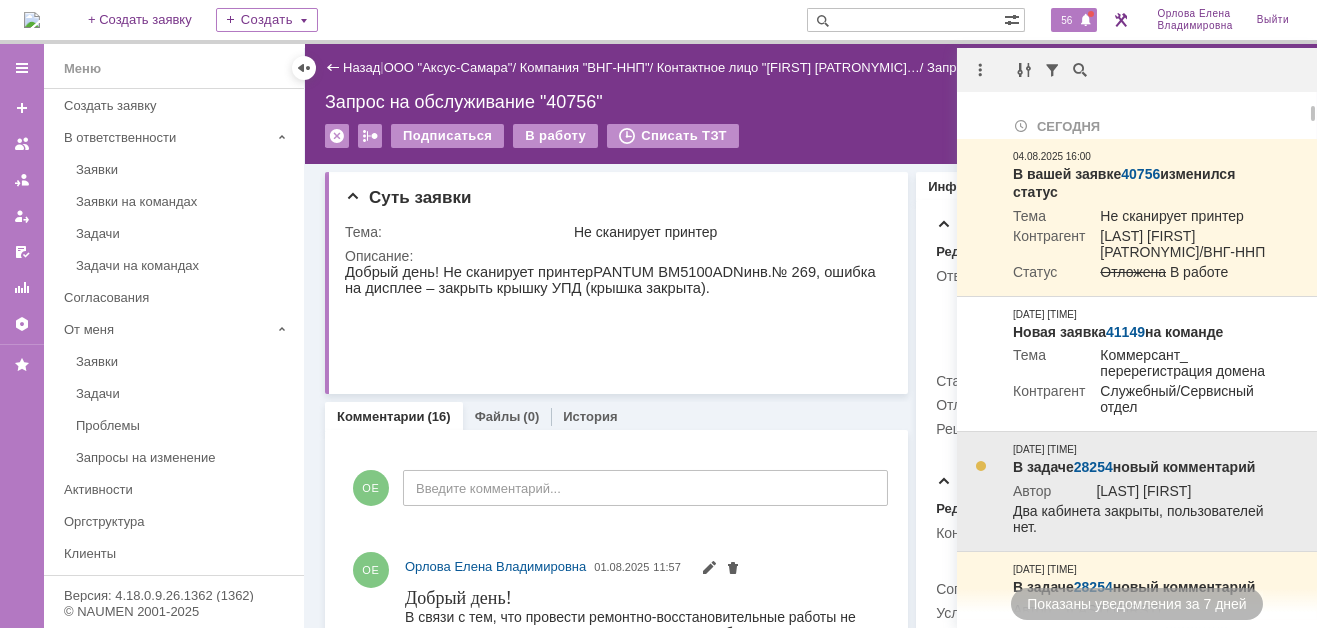 click on "28254" at bounding box center [1093, 467] 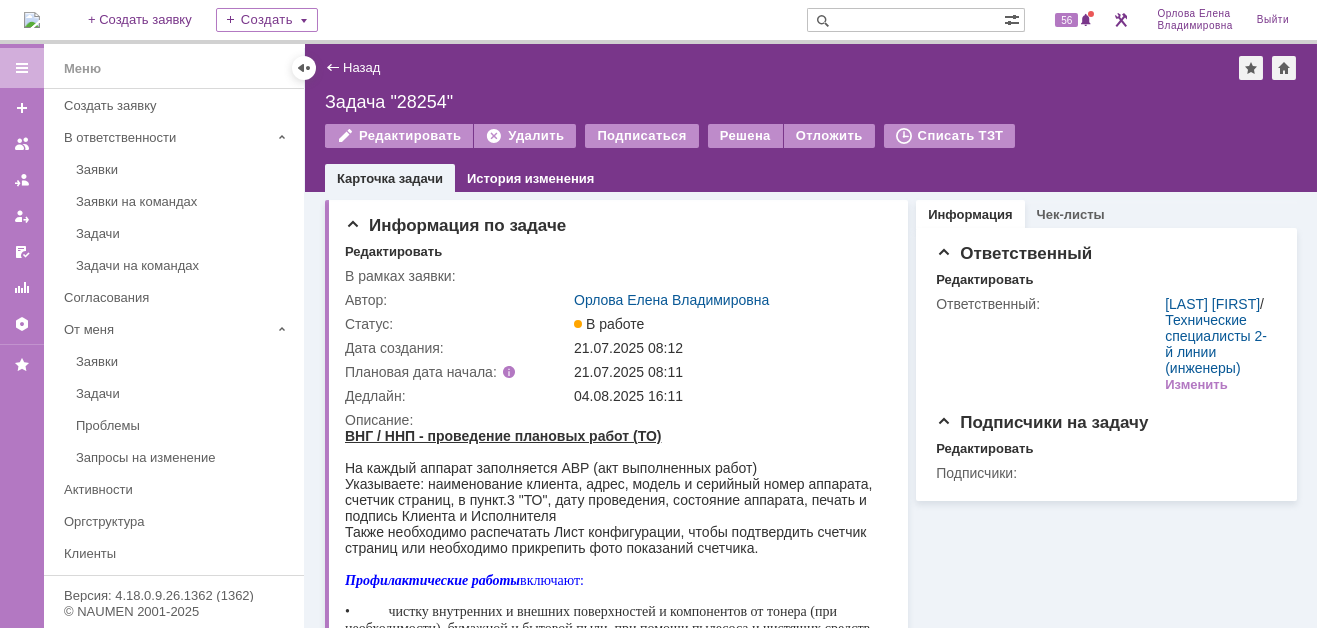 scroll, scrollTop: 0, scrollLeft: 0, axis: both 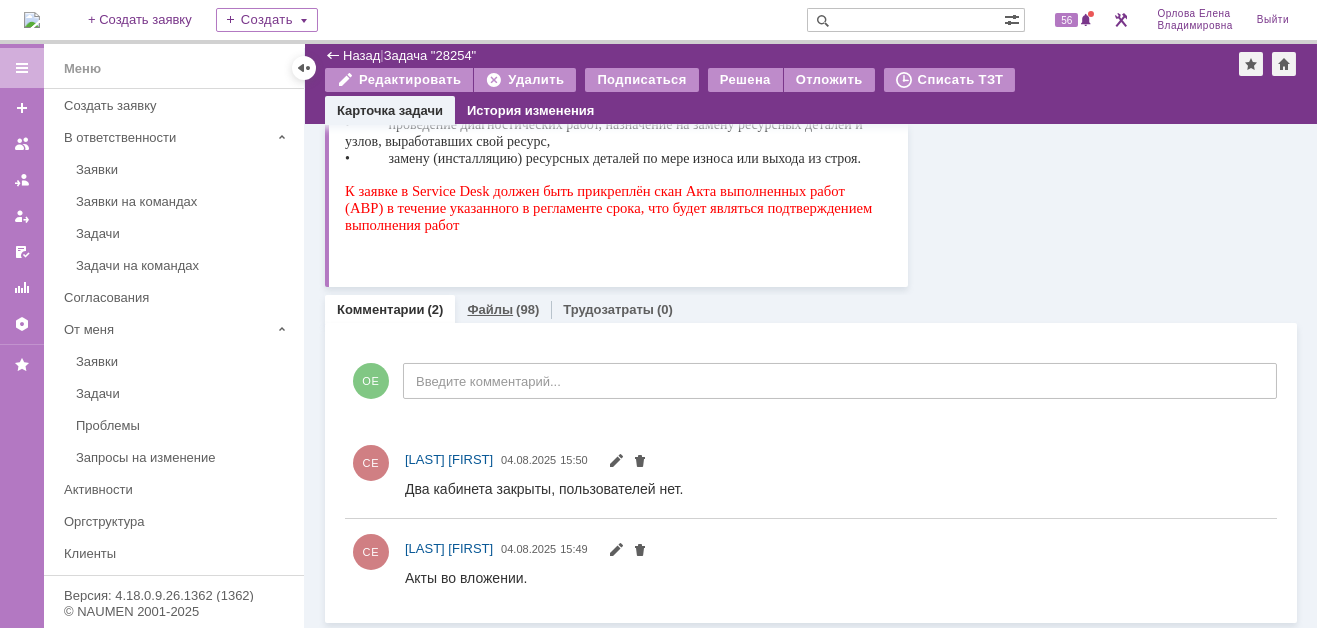 click on "Файлы" at bounding box center (490, 309) 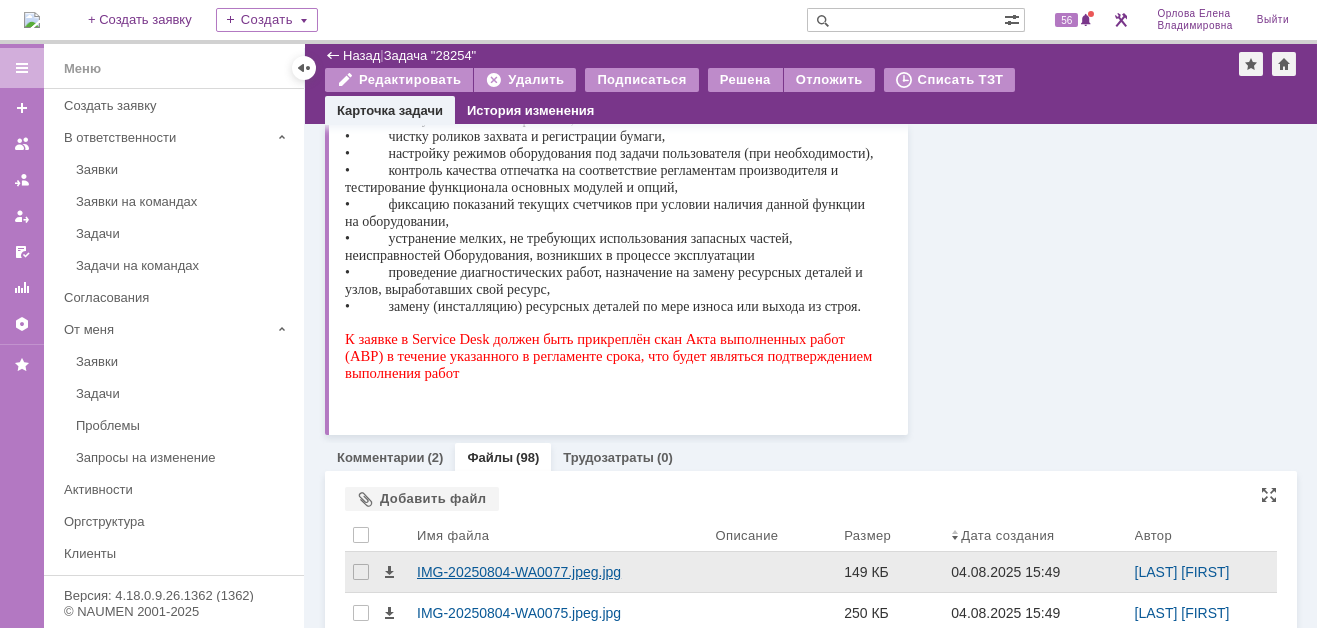 scroll, scrollTop: 606, scrollLeft: 0, axis: vertical 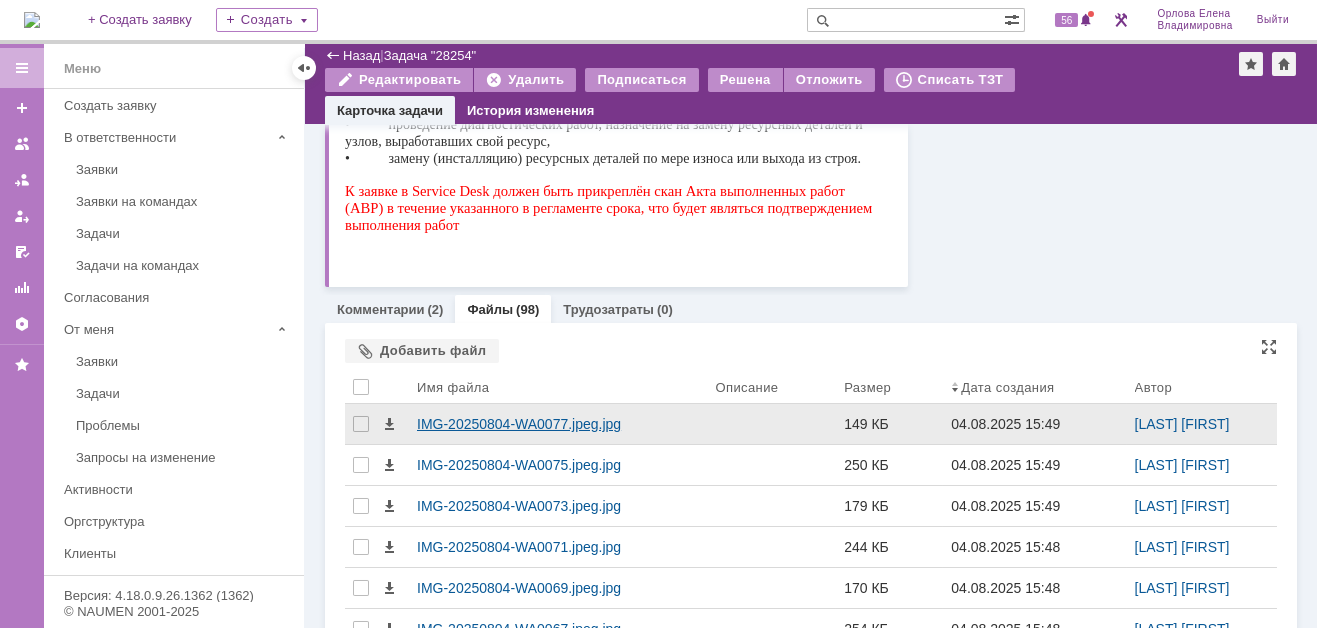 click on "IMG-20250804-WA0077.jpeg.jpg" at bounding box center (558, 424) 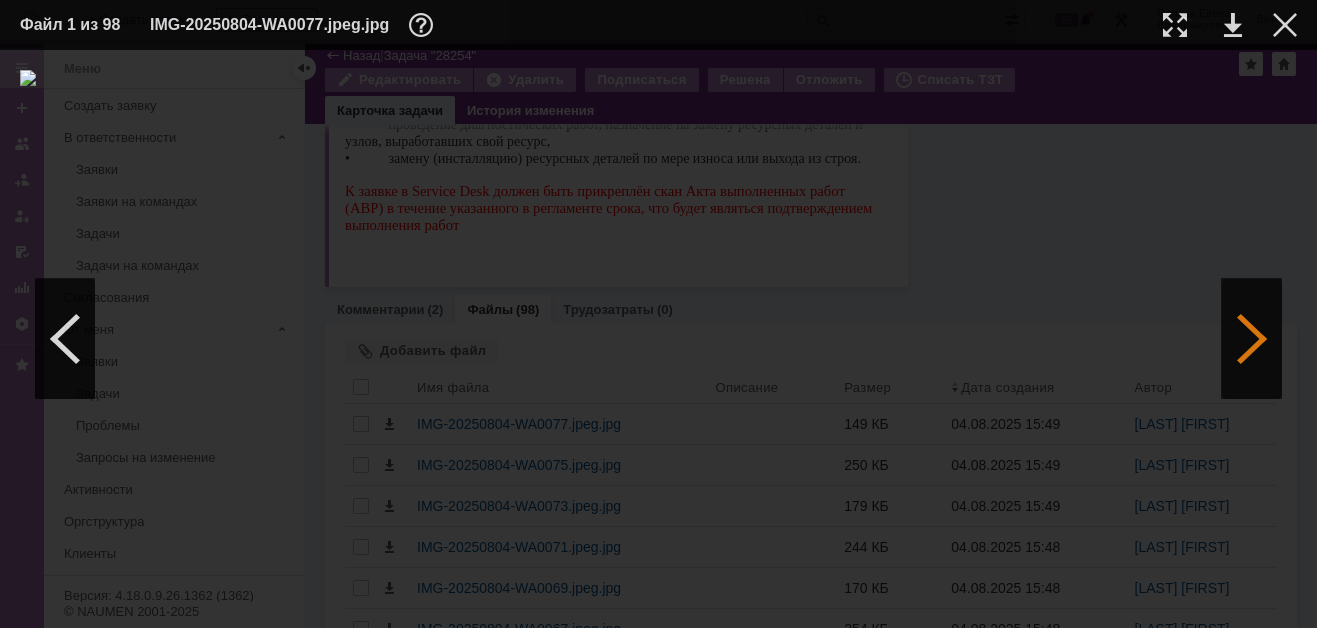 click at bounding box center [1252, 339] 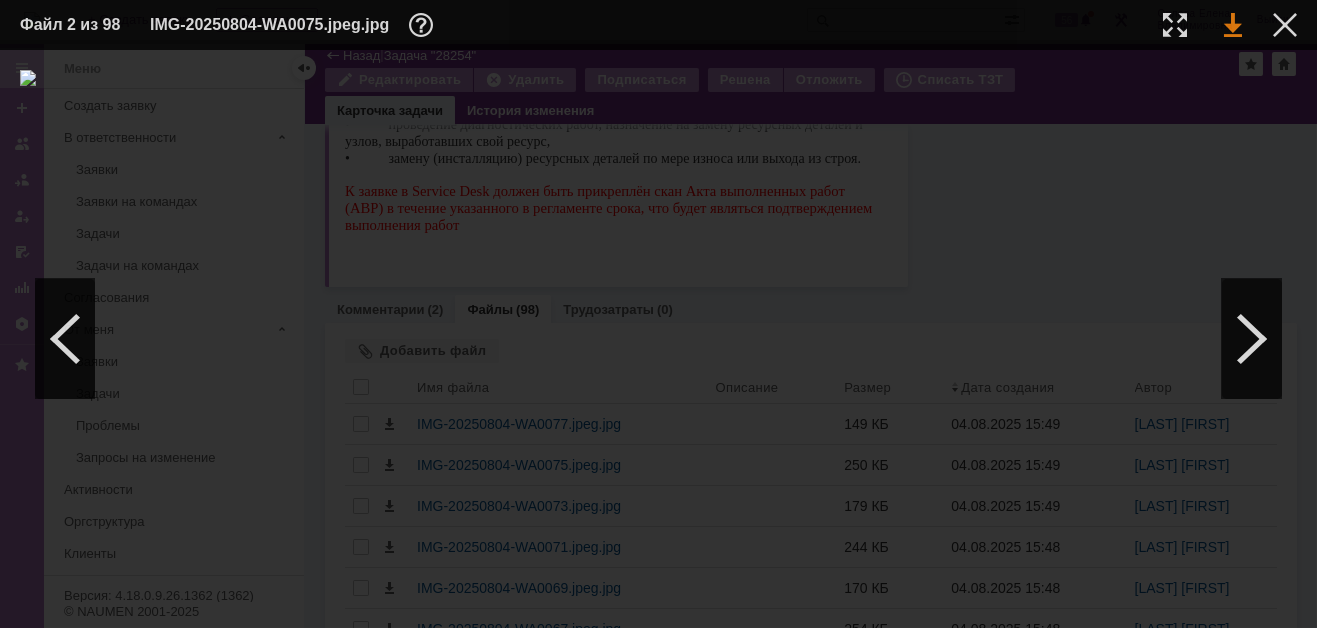 click at bounding box center [1233, 25] 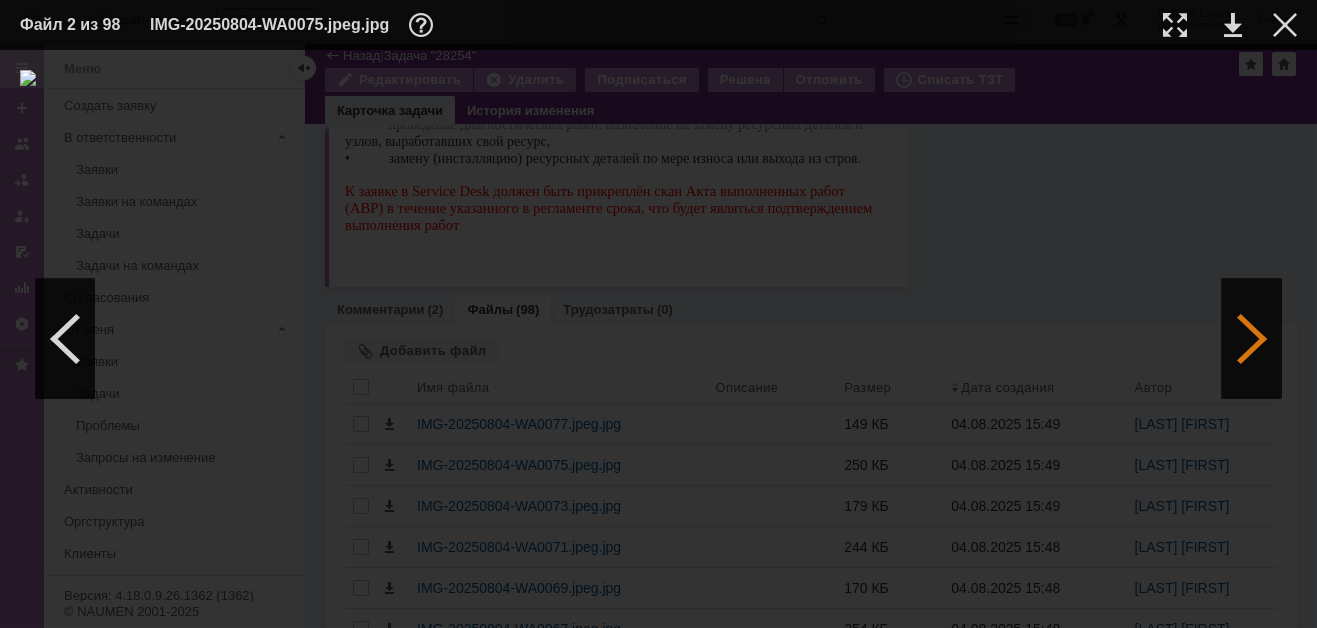 click at bounding box center [1252, 339] 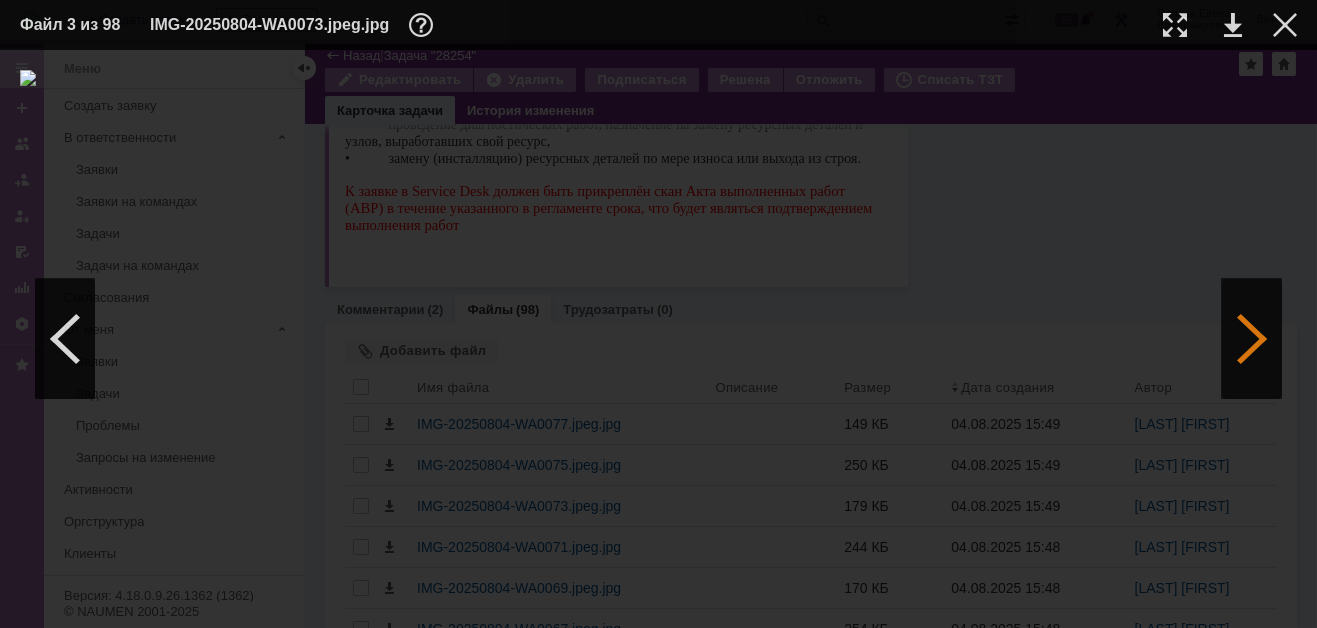 click at bounding box center [1252, 339] 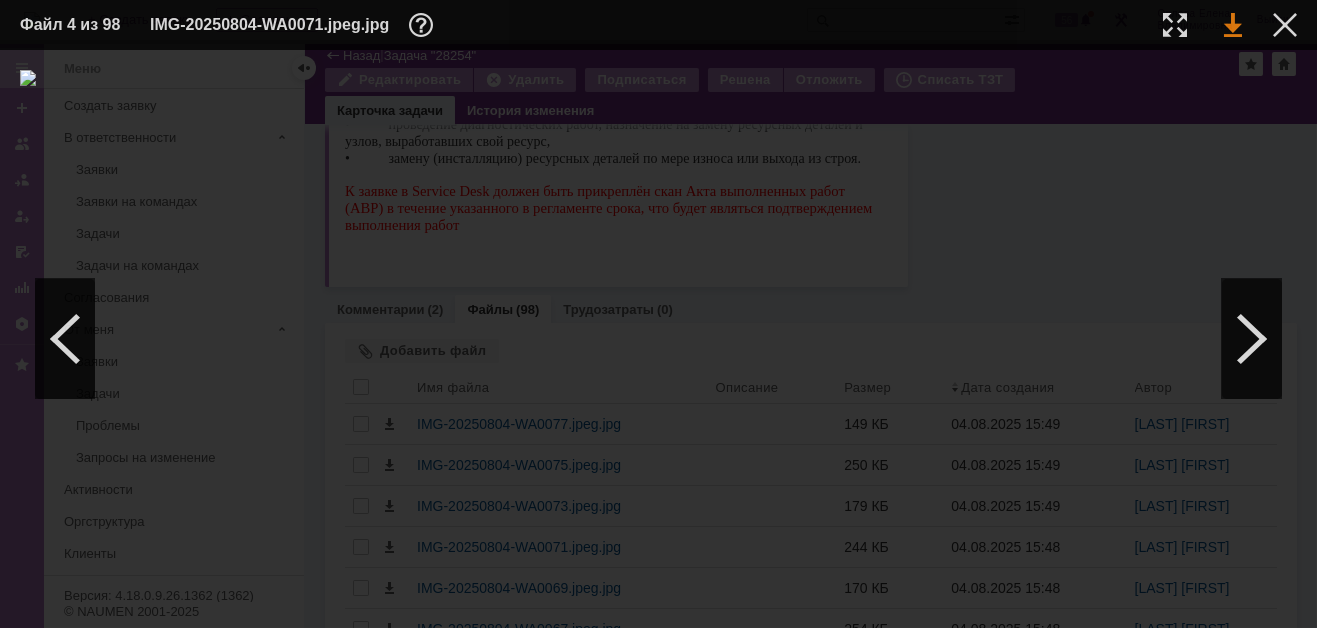 click at bounding box center (1233, 25) 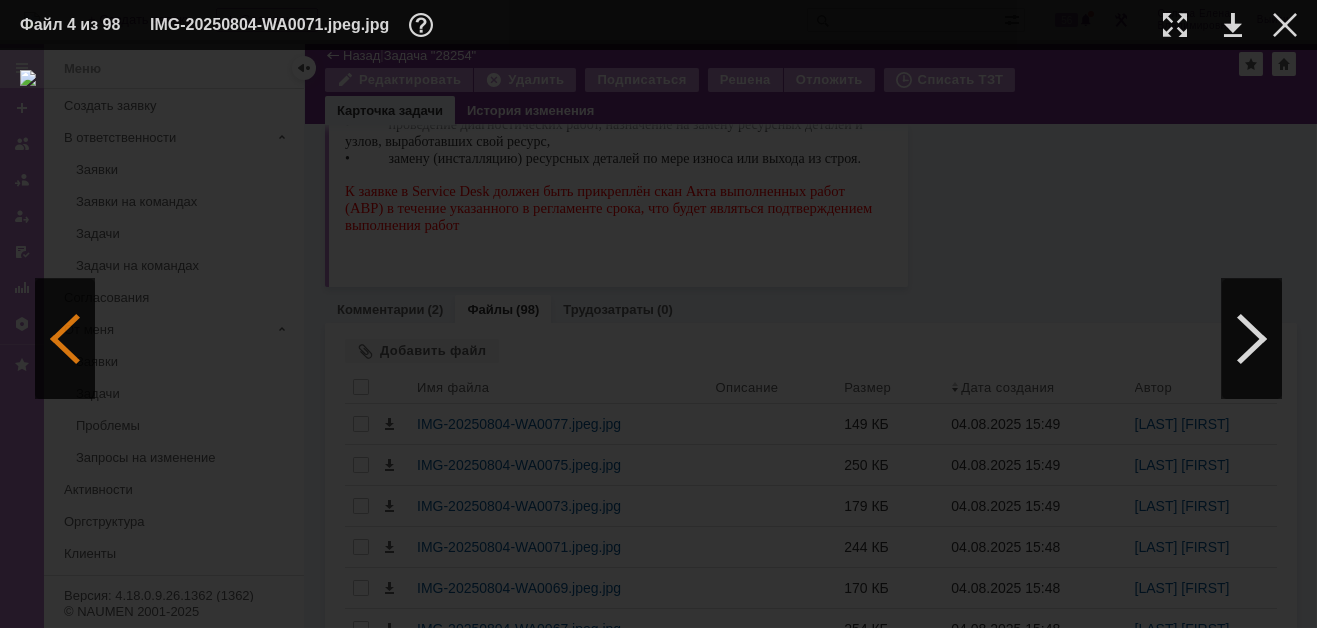 click at bounding box center [65, 339] 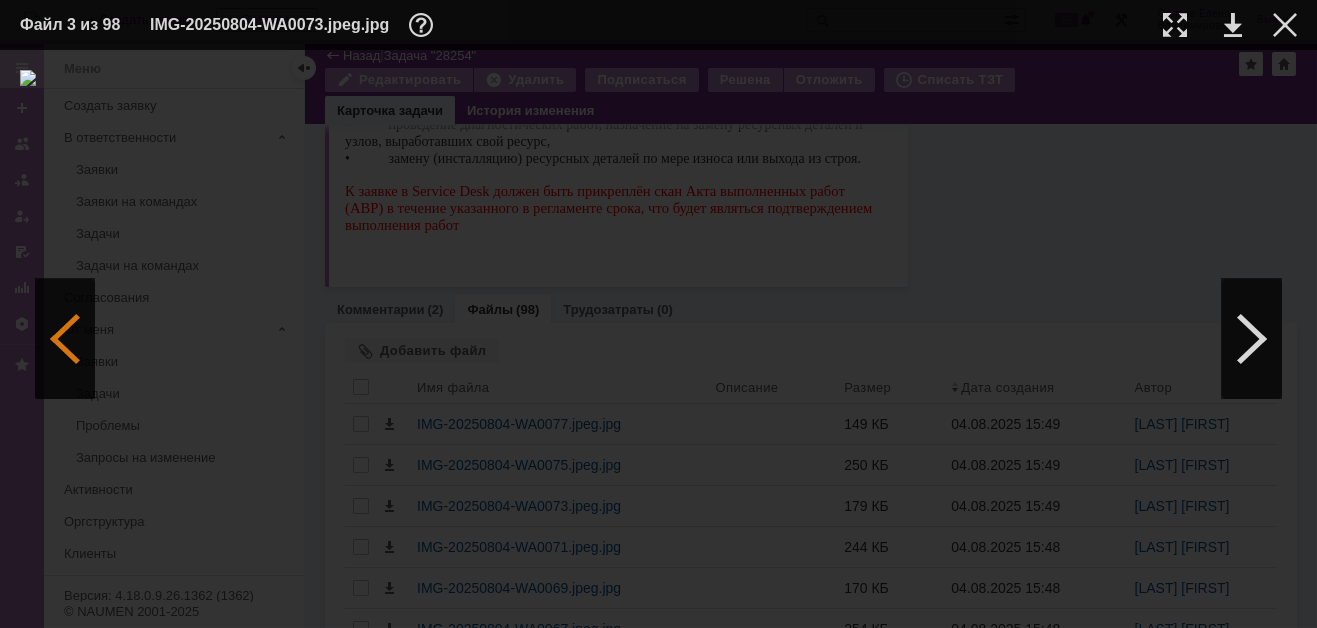 click at bounding box center [65, 339] 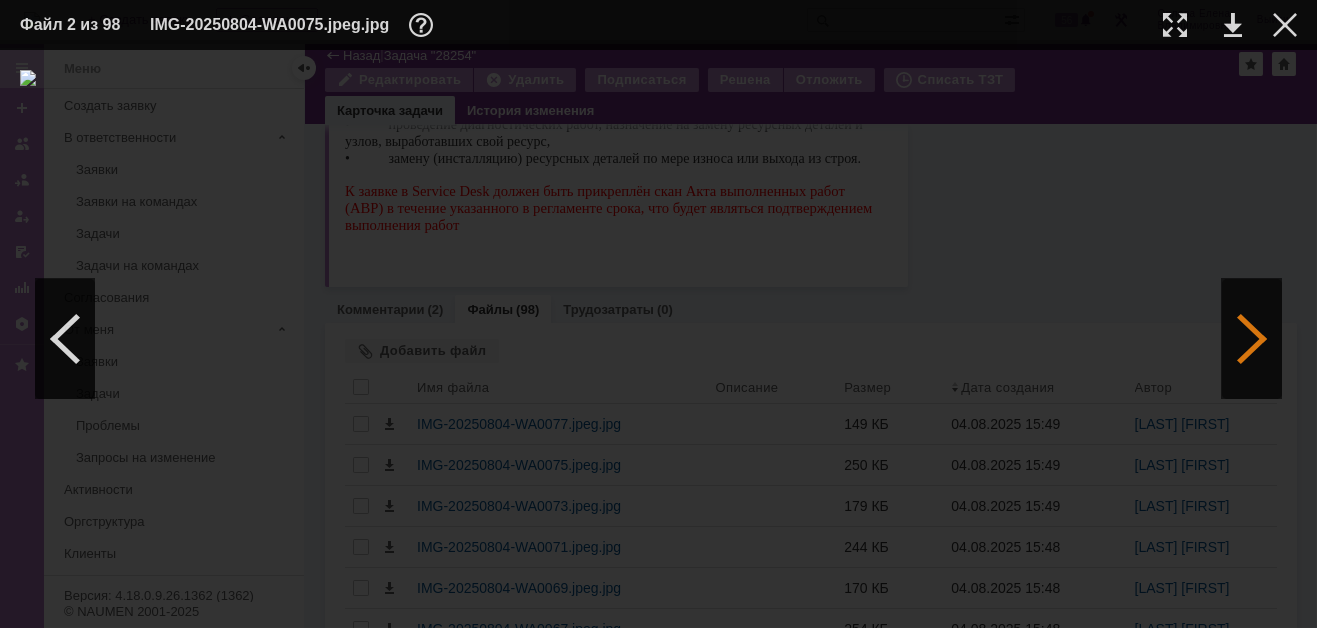 click at bounding box center (1252, 339) 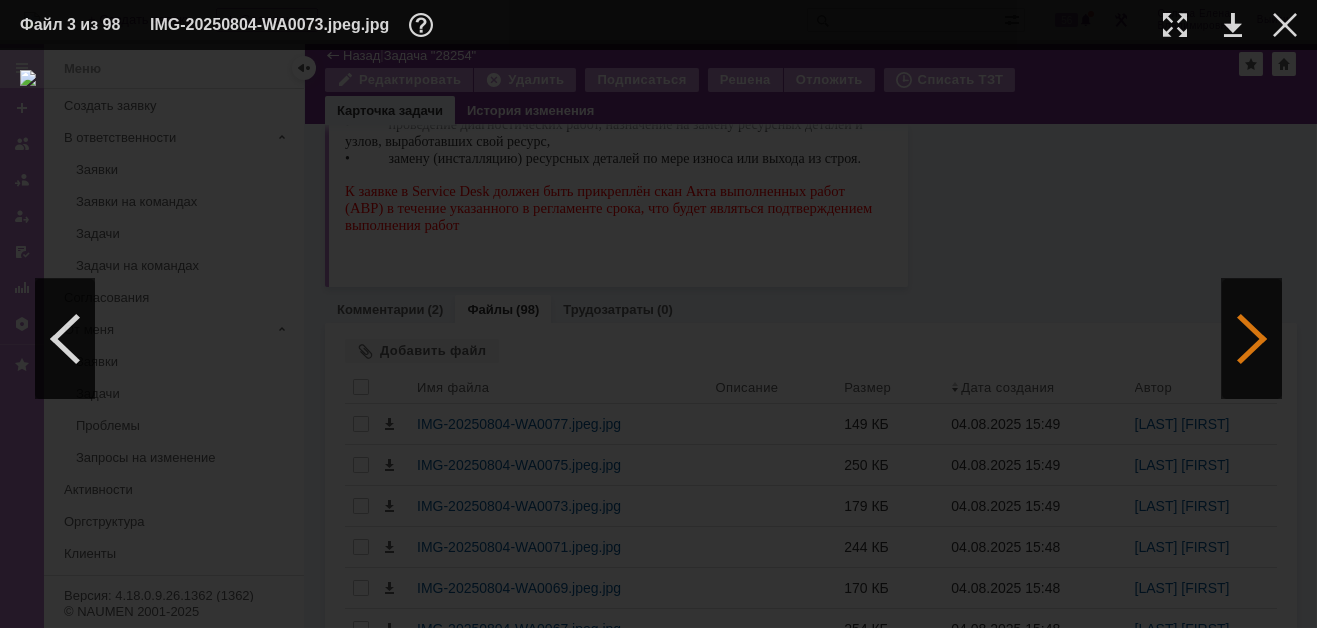click at bounding box center [1252, 339] 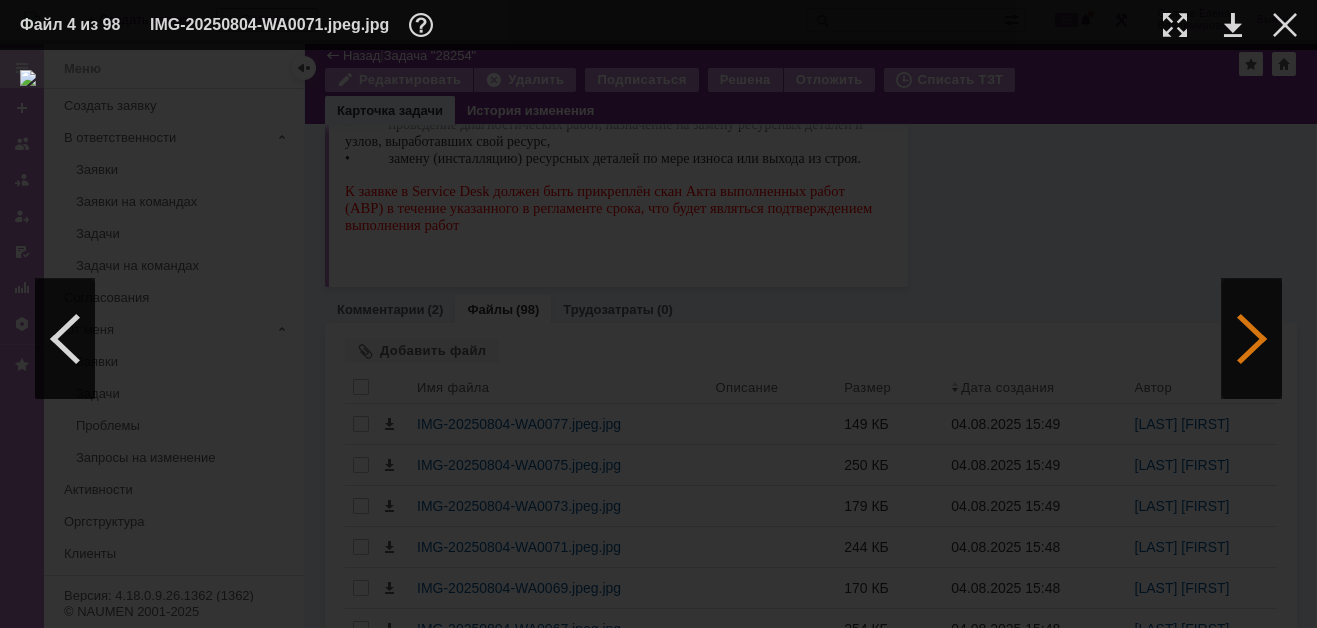 click at bounding box center [1252, 339] 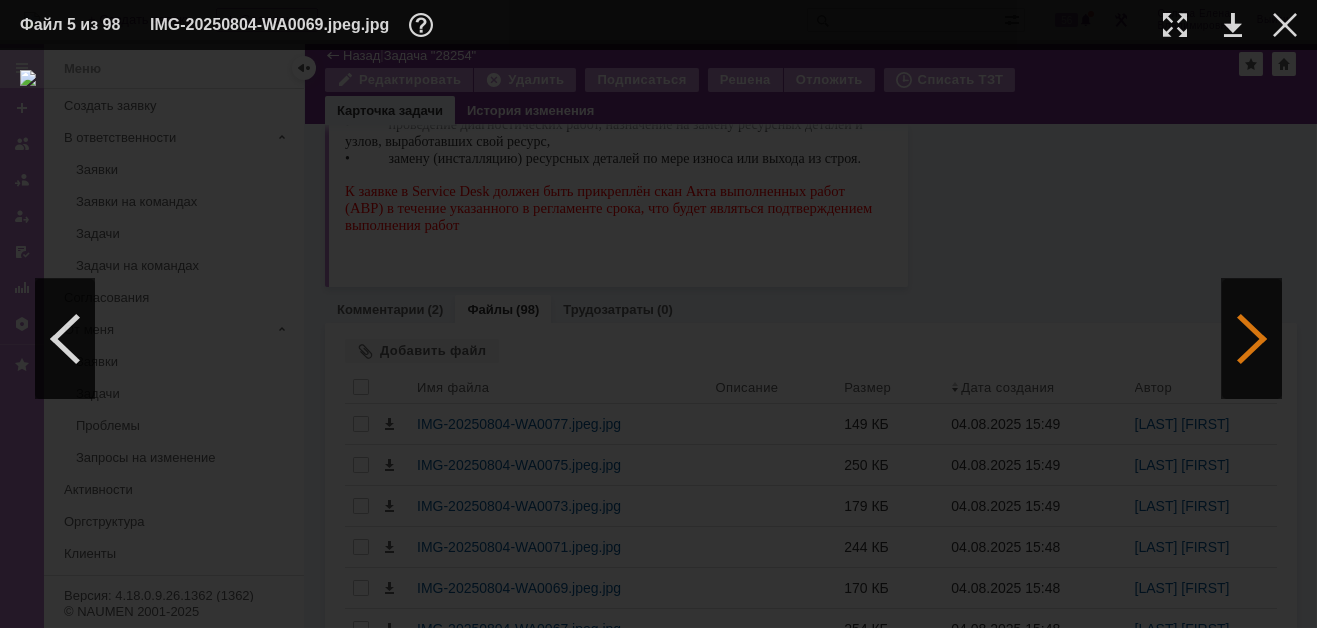click at bounding box center (1252, 339) 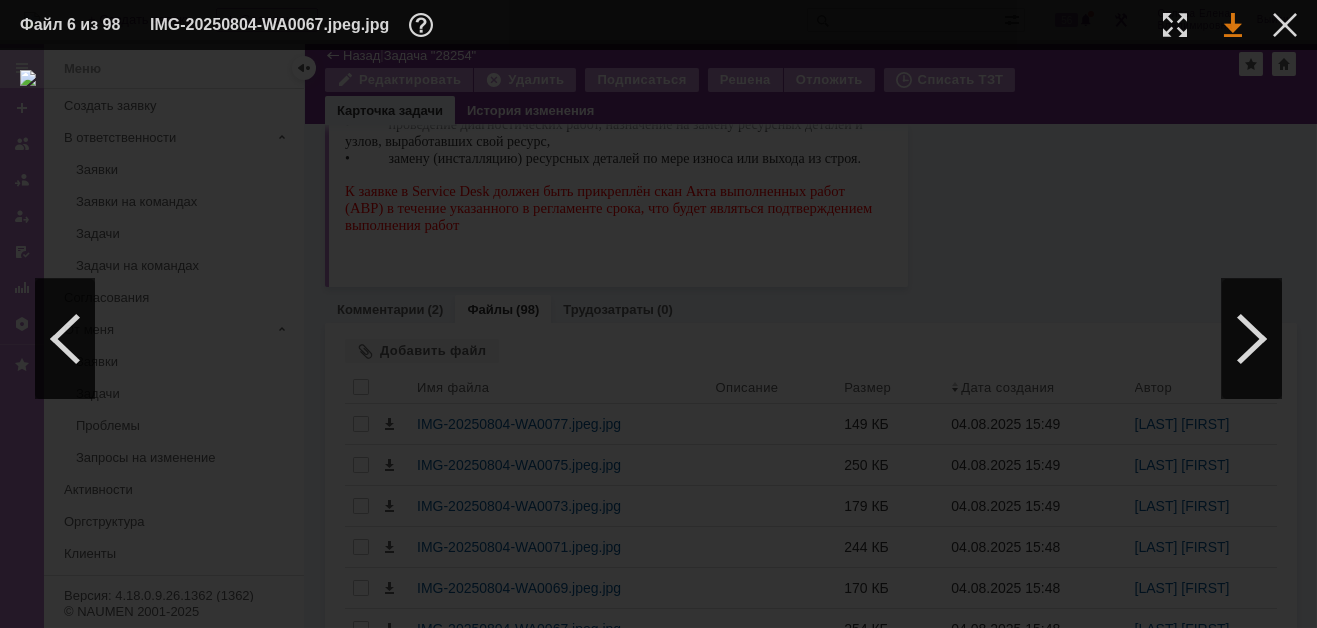 click at bounding box center [1233, 25] 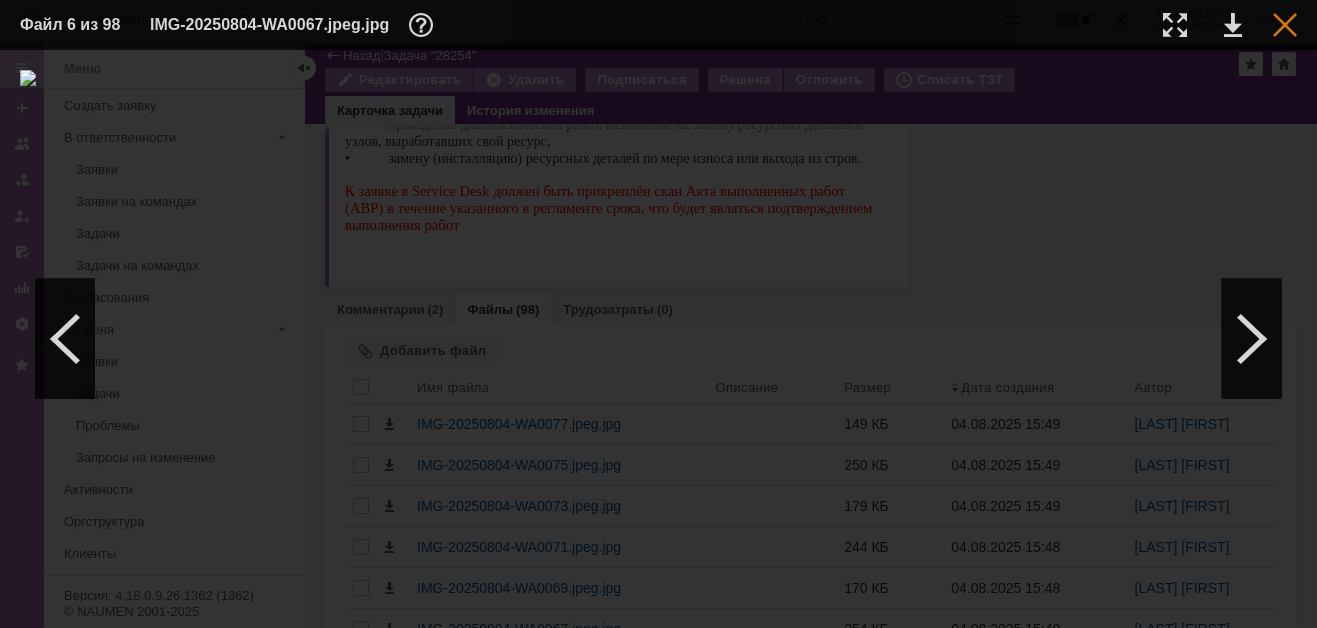 click at bounding box center [1285, 25] 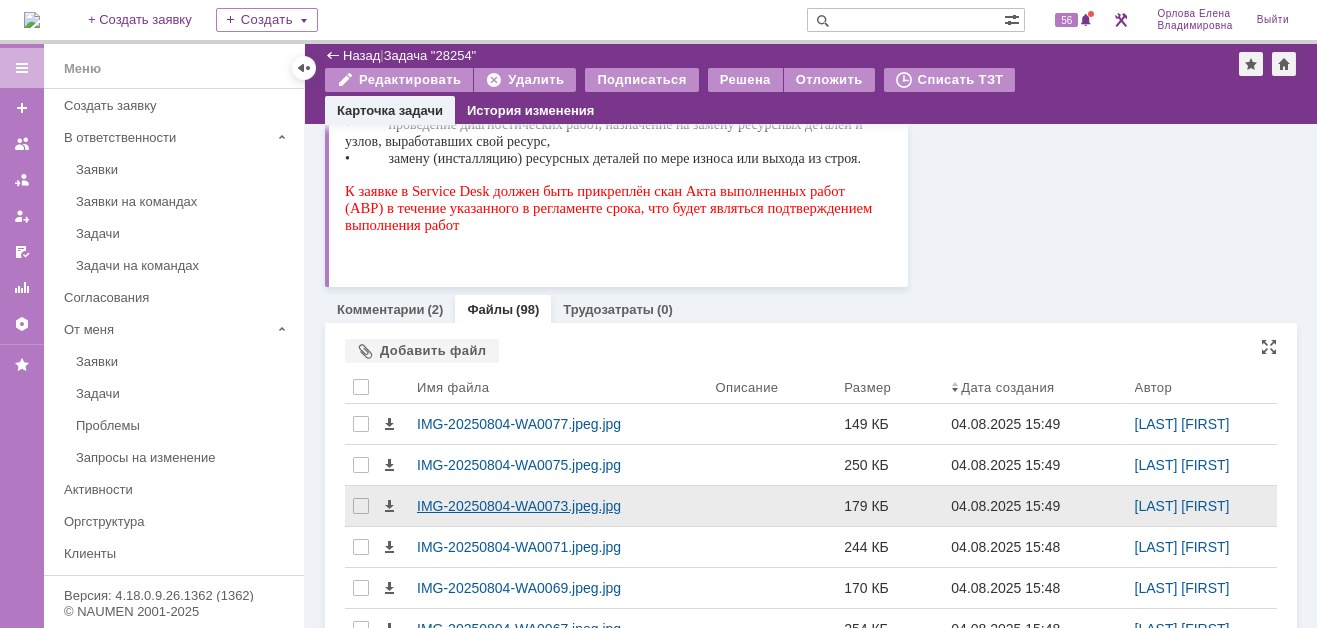 click on "IMG-20250804-WA0073.jpeg.jpg" at bounding box center (558, 506) 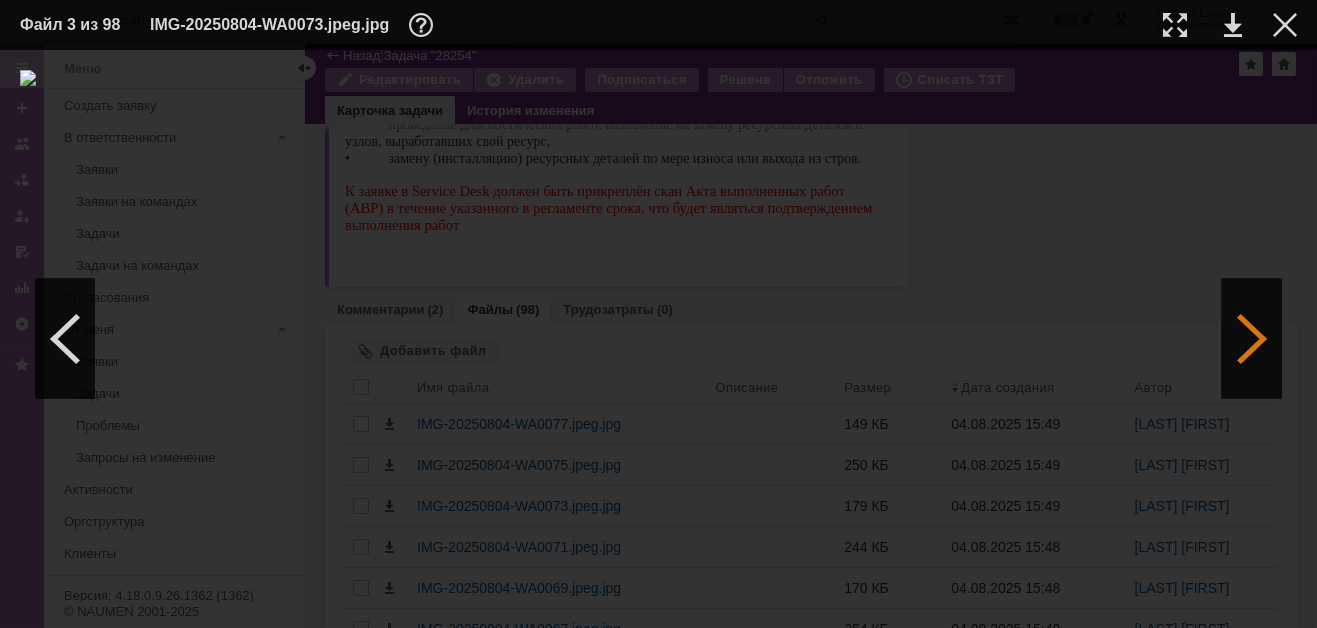 click at bounding box center [1252, 339] 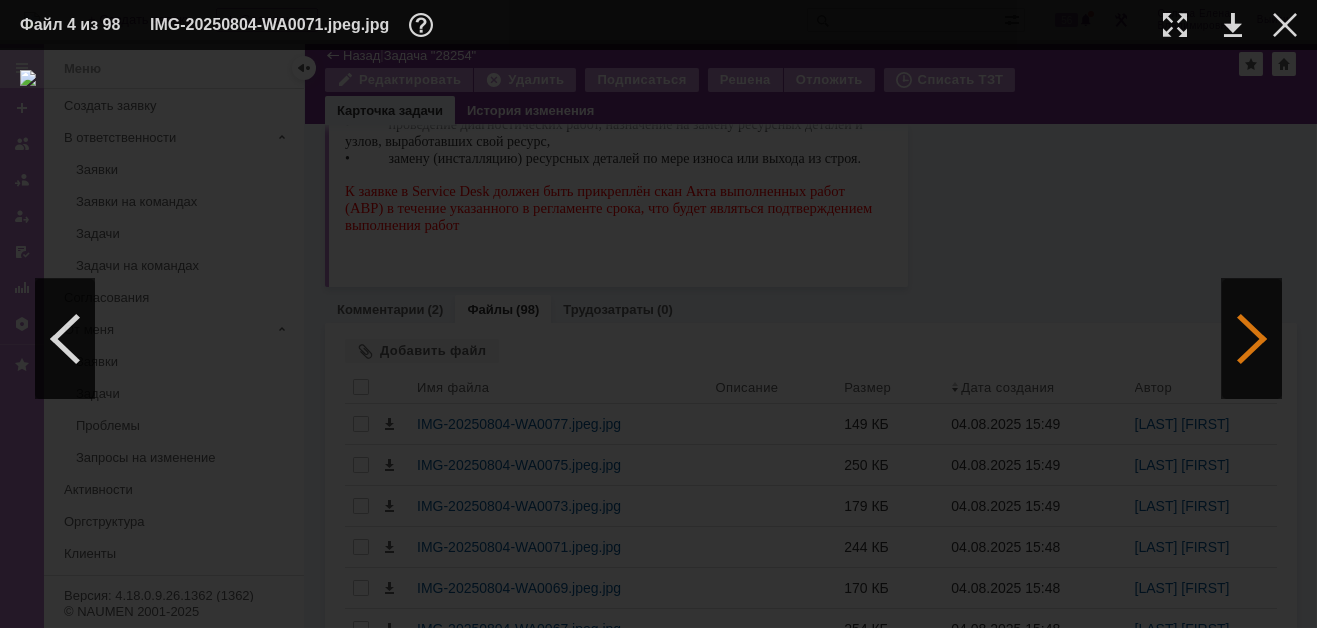 click at bounding box center (1252, 339) 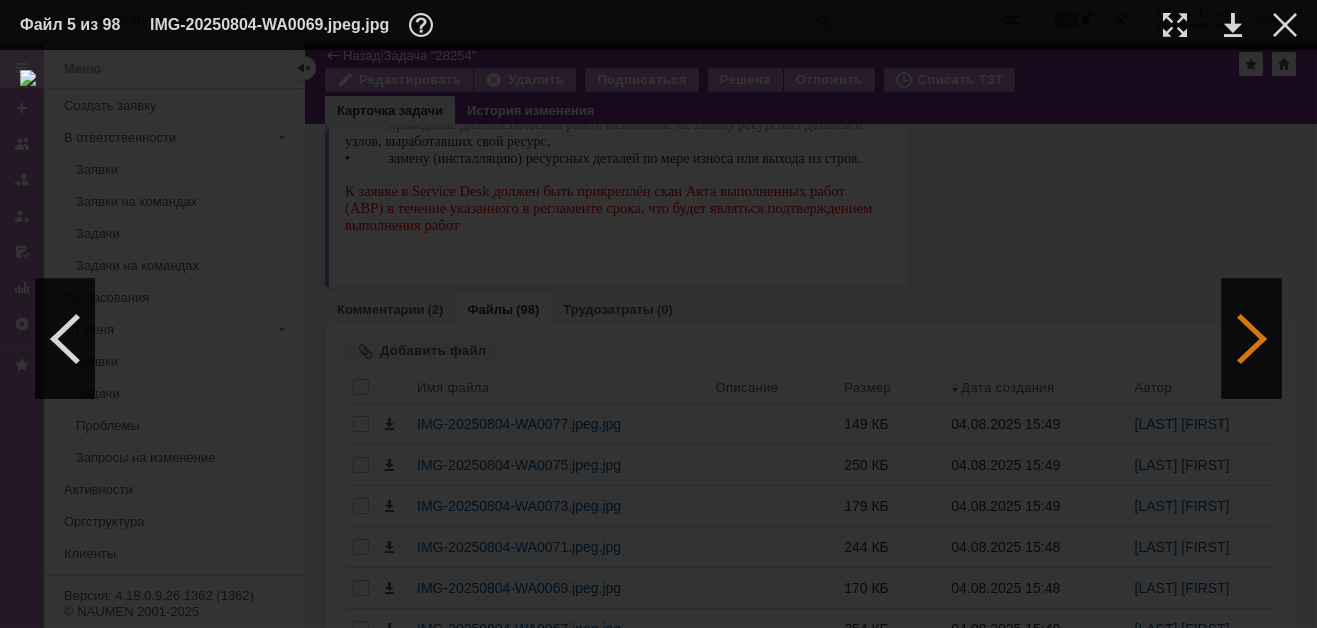 click at bounding box center [1252, 339] 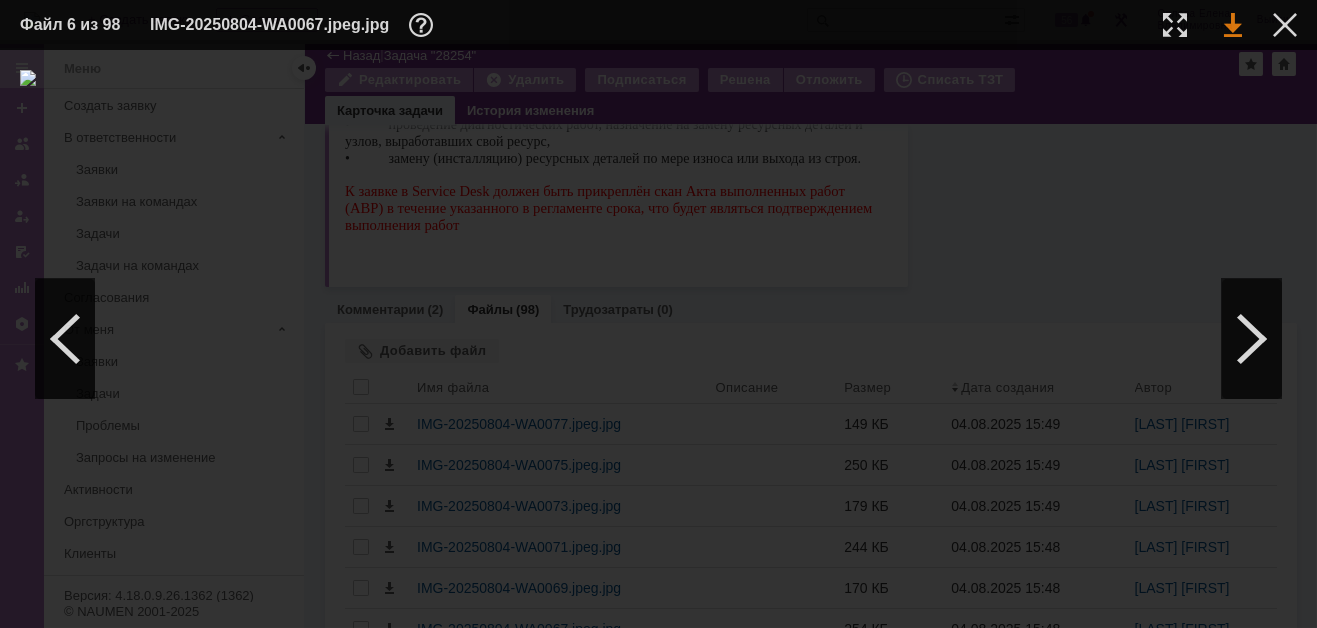 click at bounding box center [1233, 25] 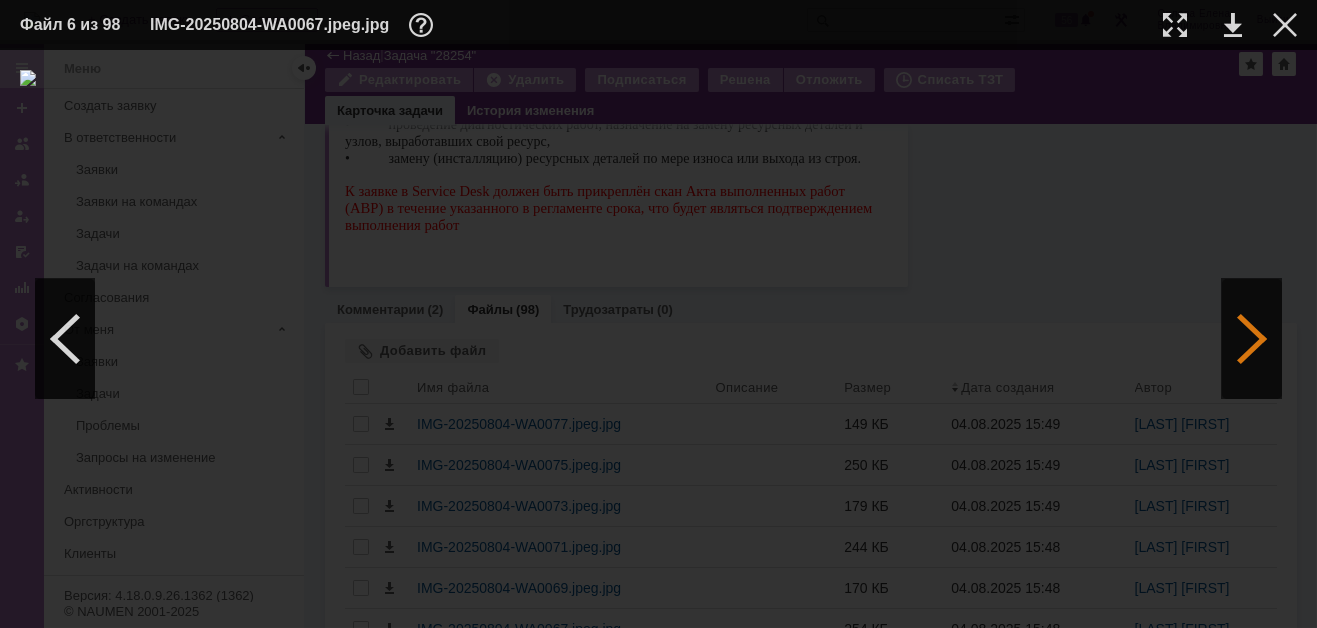 click at bounding box center (1252, 339) 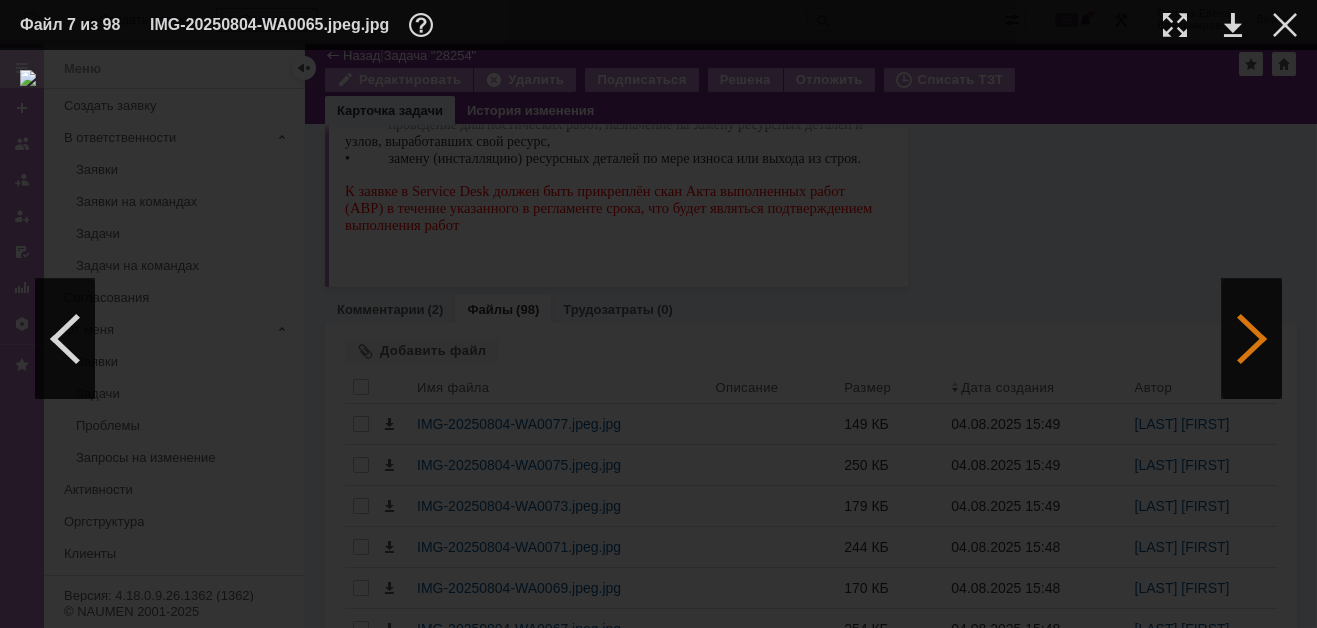 click at bounding box center (1252, 339) 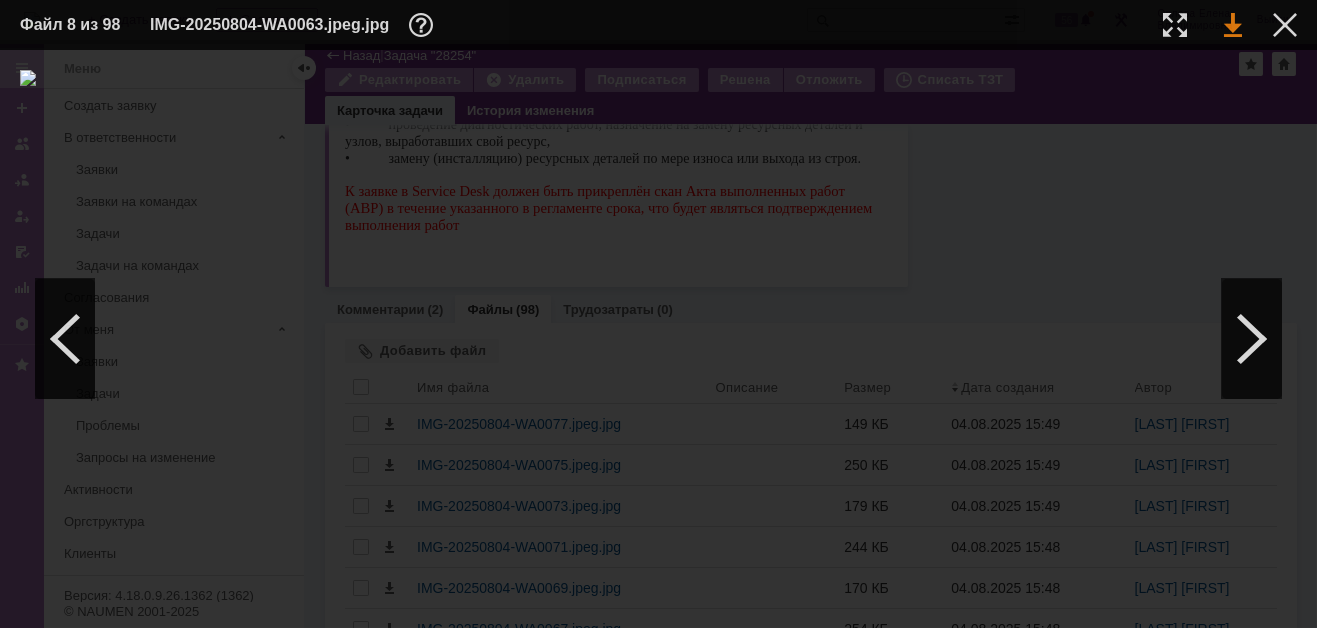 click at bounding box center (1233, 25) 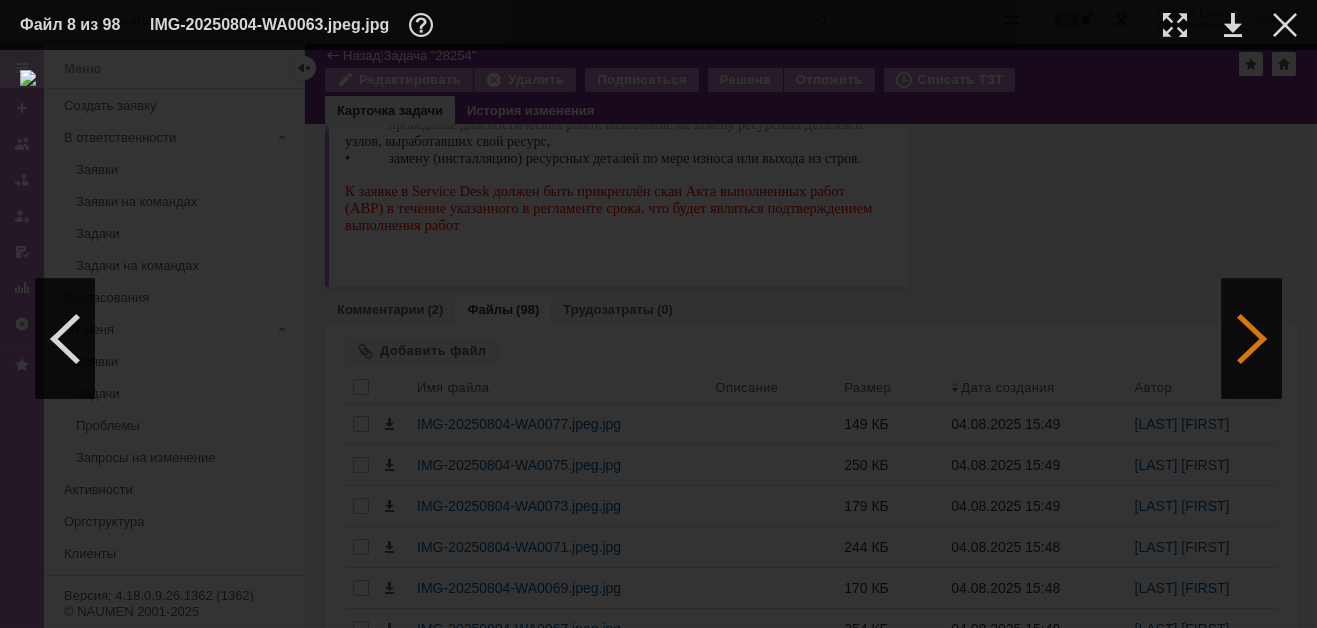 click at bounding box center (1252, 339) 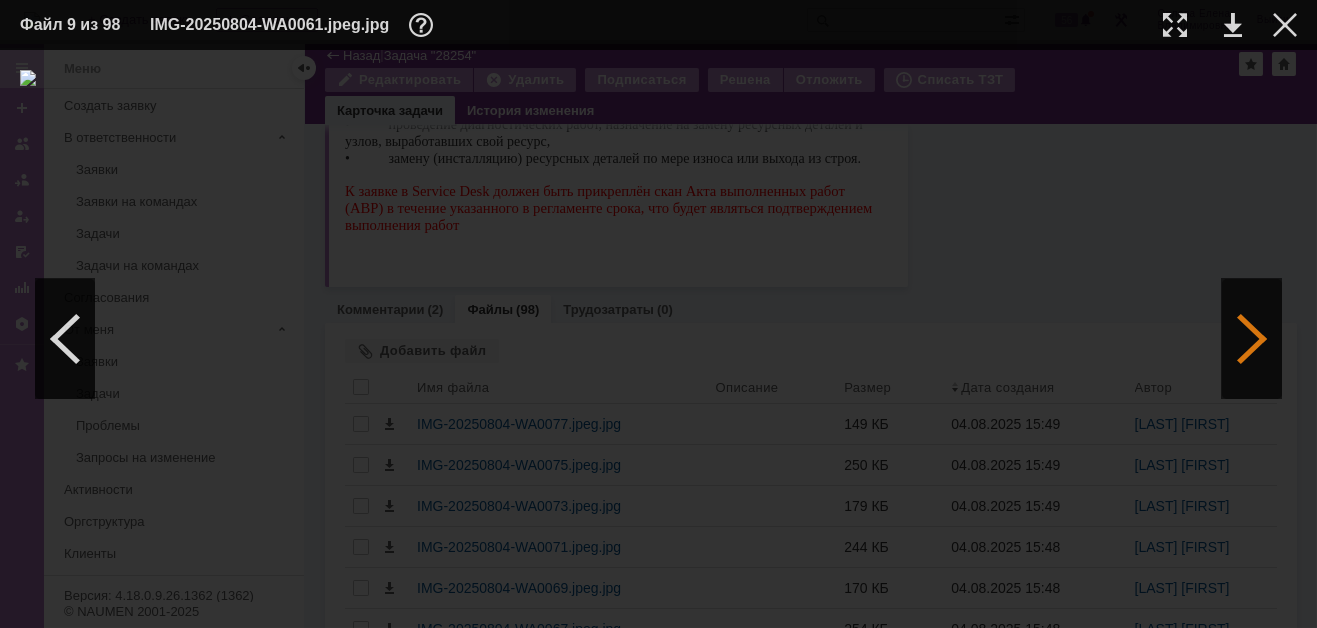 click at bounding box center [1252, 339] 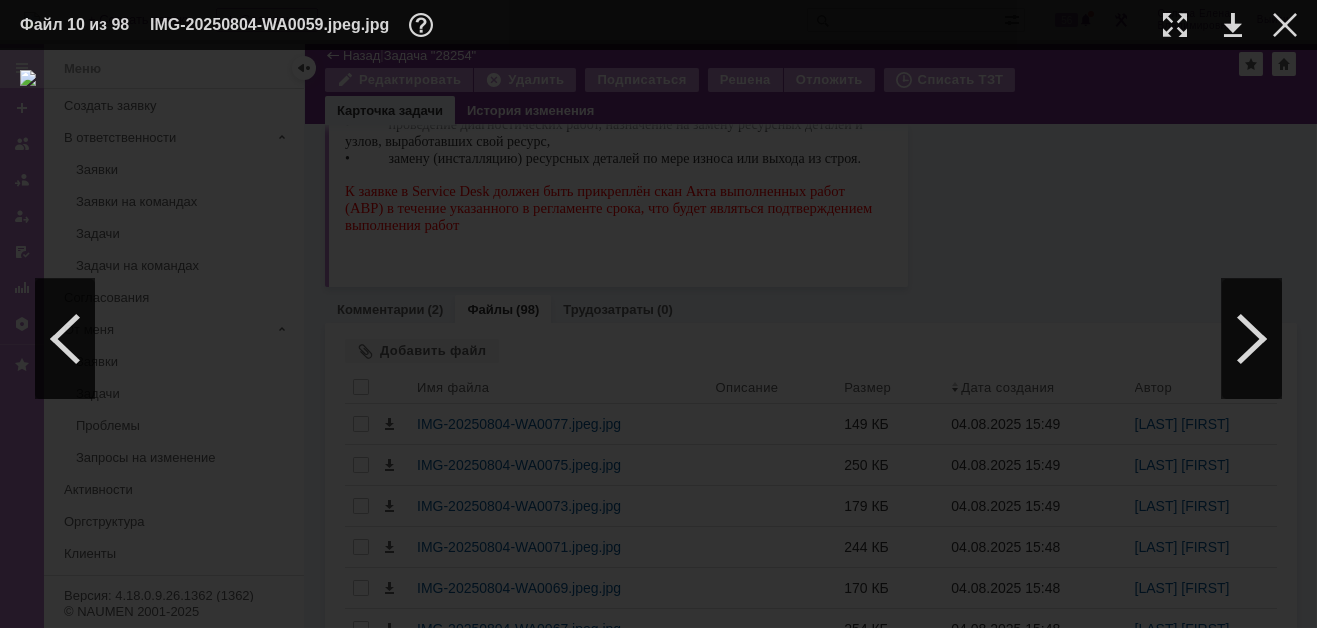 click at bounding box center (1214, 25) 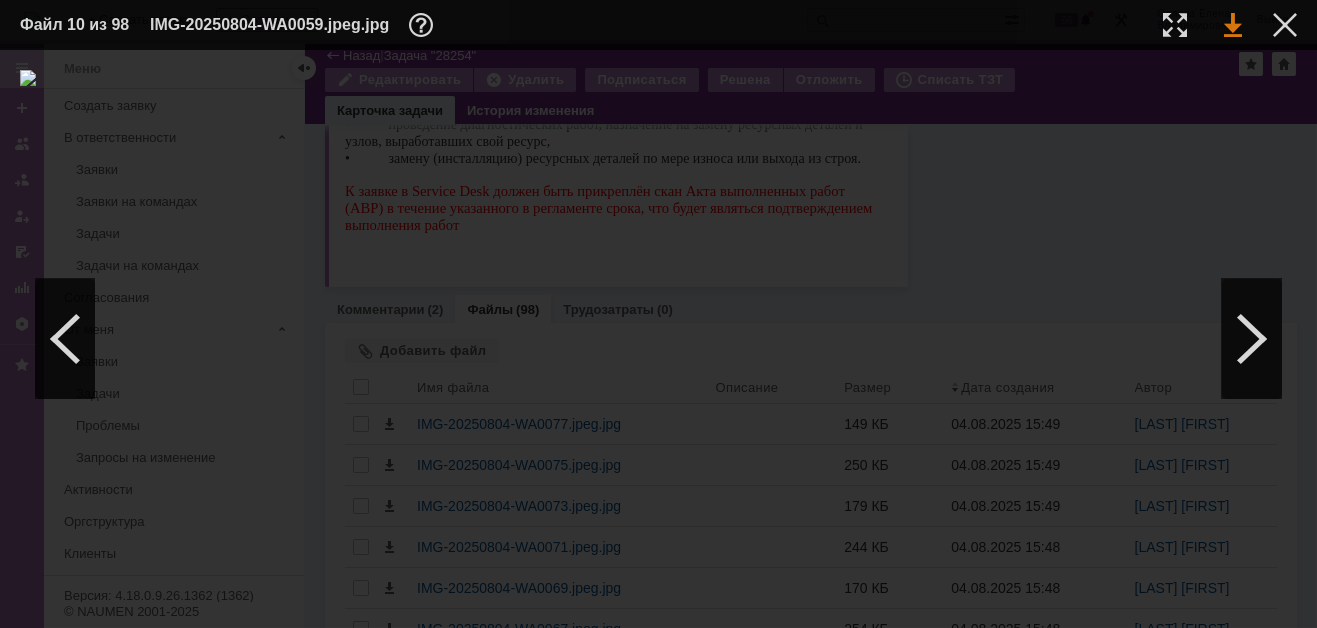 click at bounding box center [1233, 25] 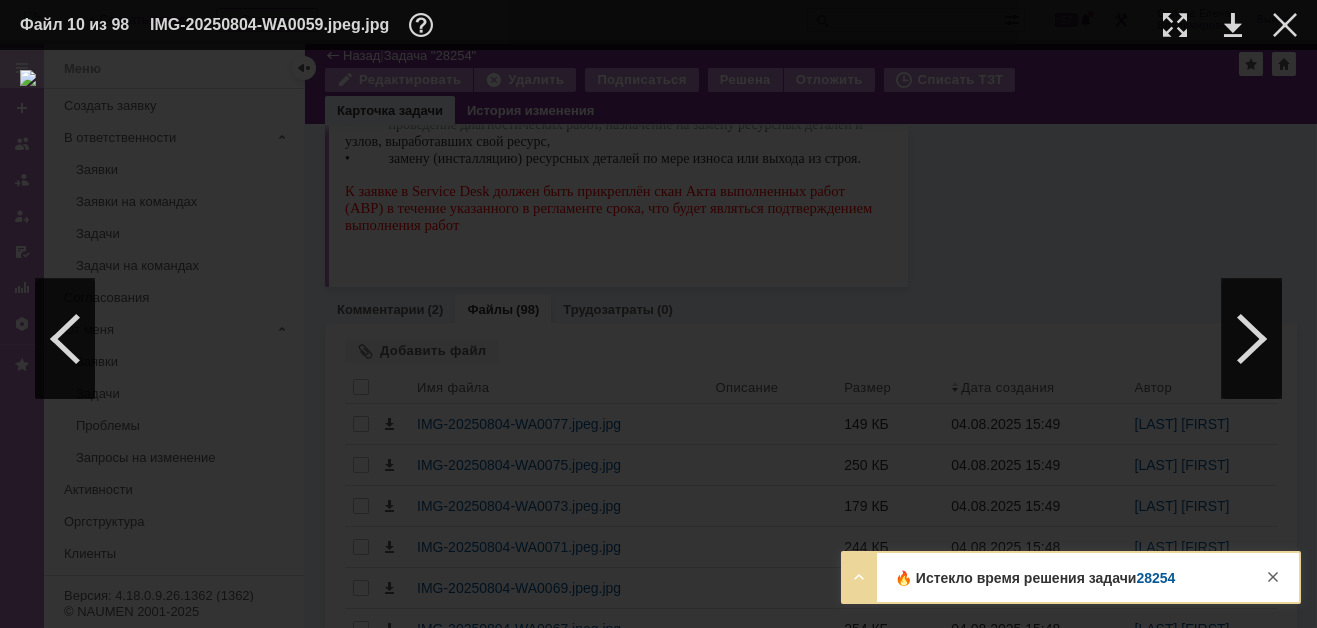 click on "28254" at bounding box center [1155, 578] 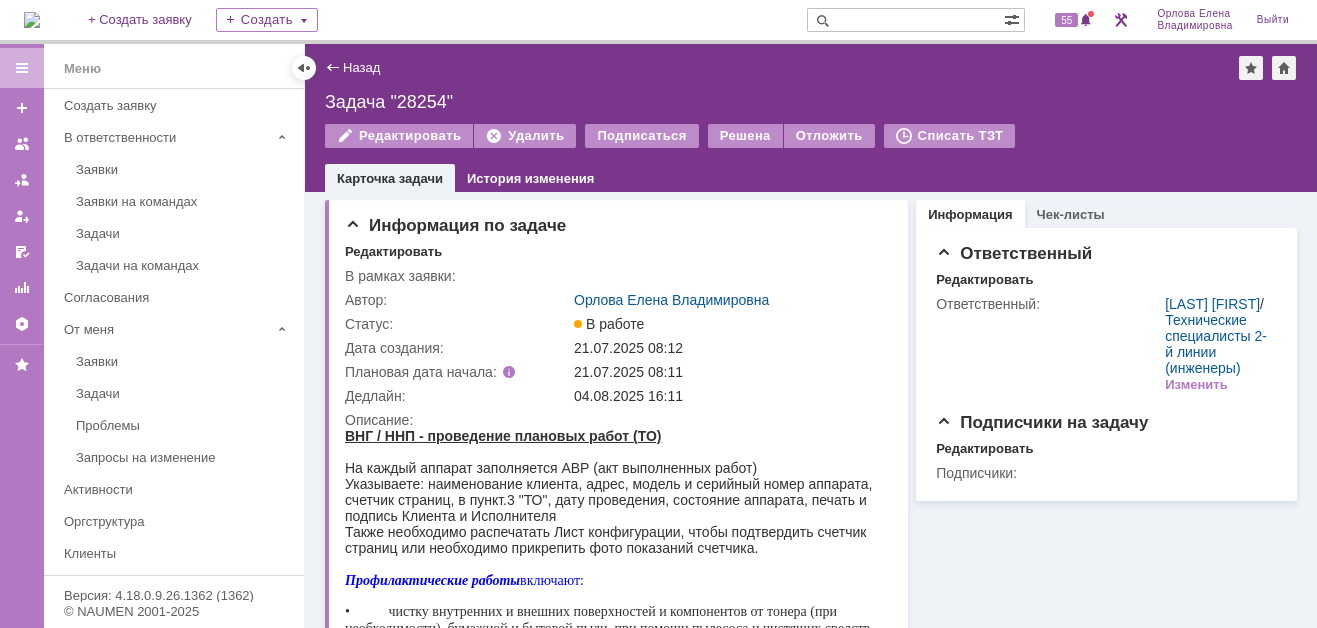 scroll, scrollTop: 0, scrollLeft: 0, axis: both 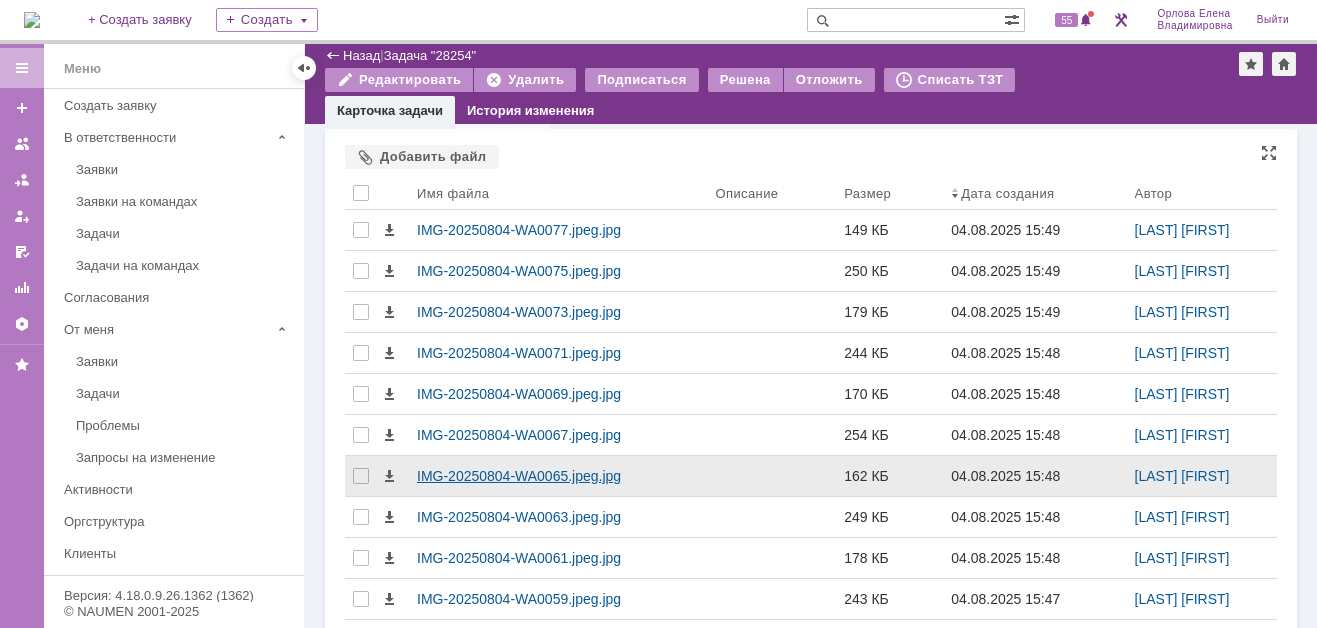 click on "IMG-20250804-WA0065.jpeg.jpg" at bounding box center [558, 476] 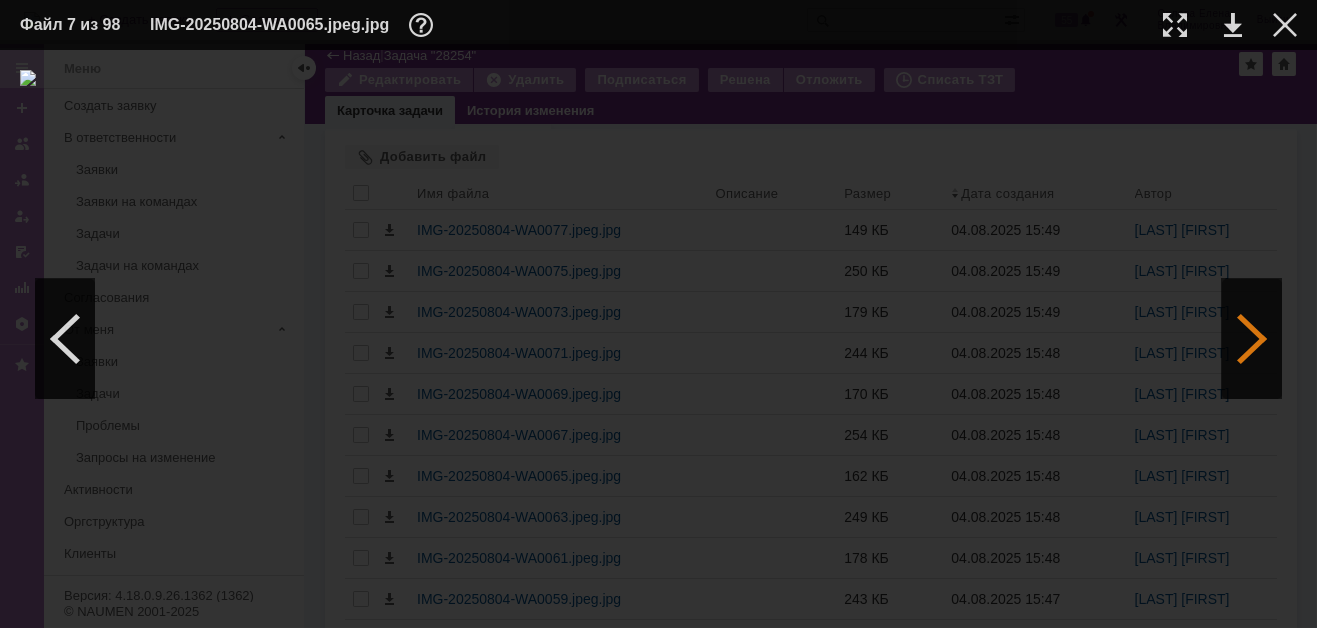 click at bounding box center (1252, 339) 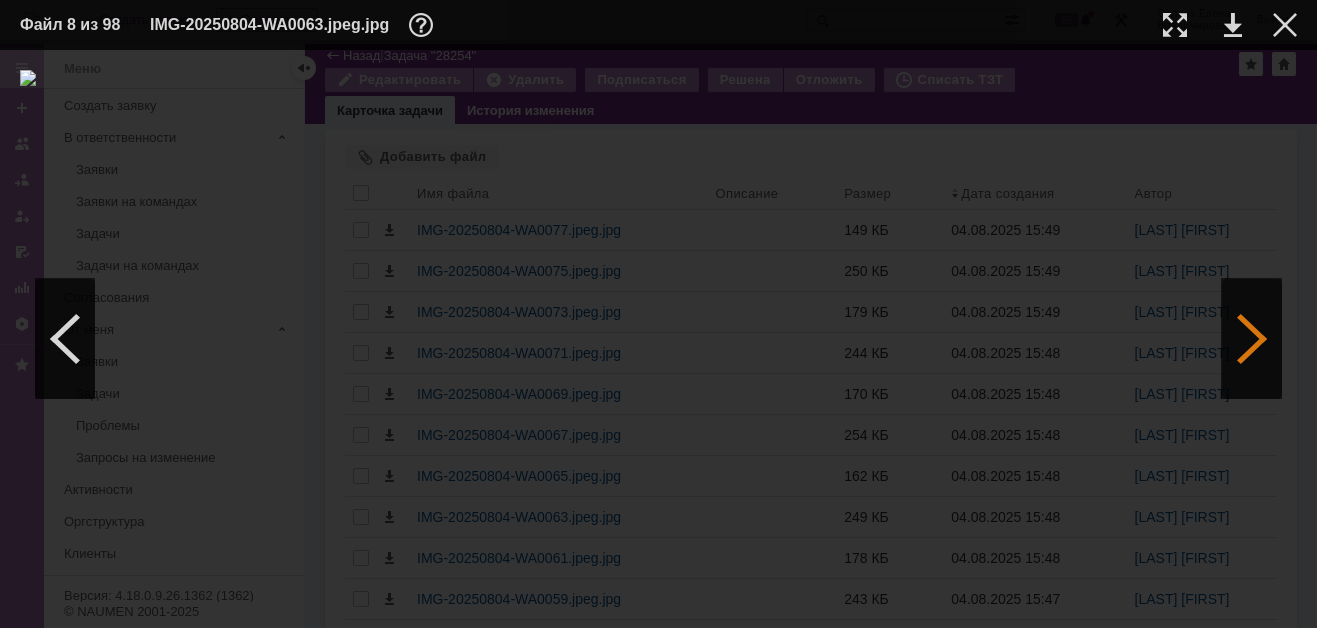 click at bounding box center (1252, 339) 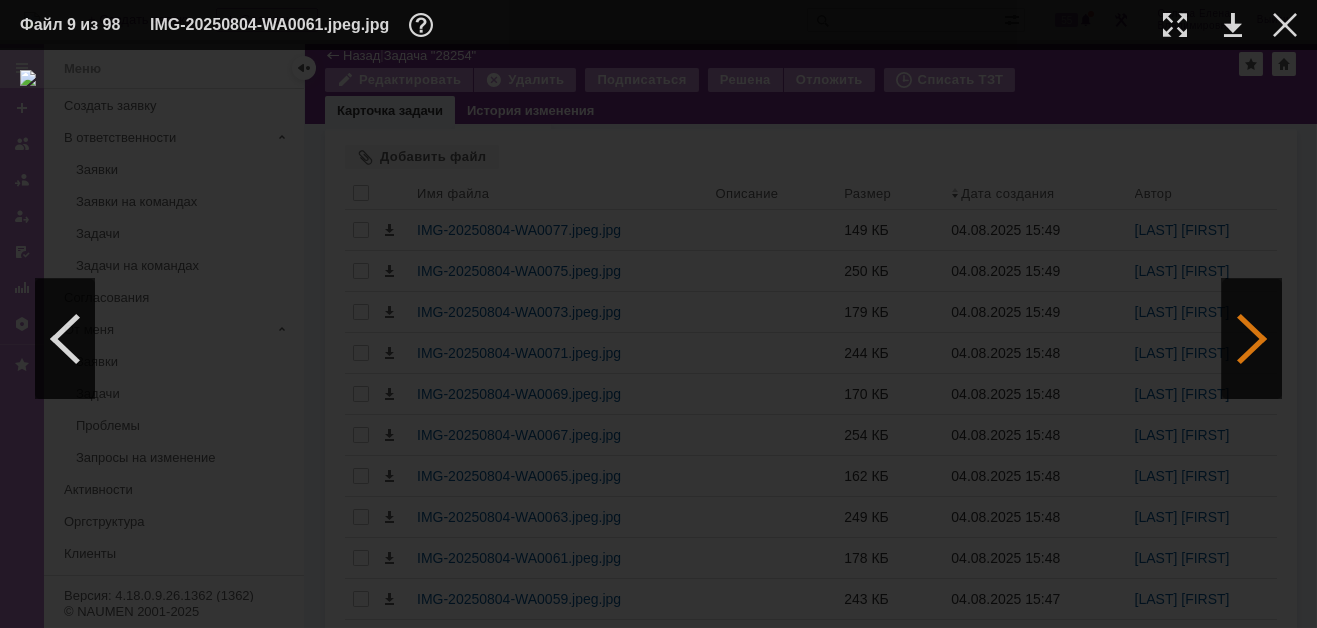click at bounding box center [1252, 339] 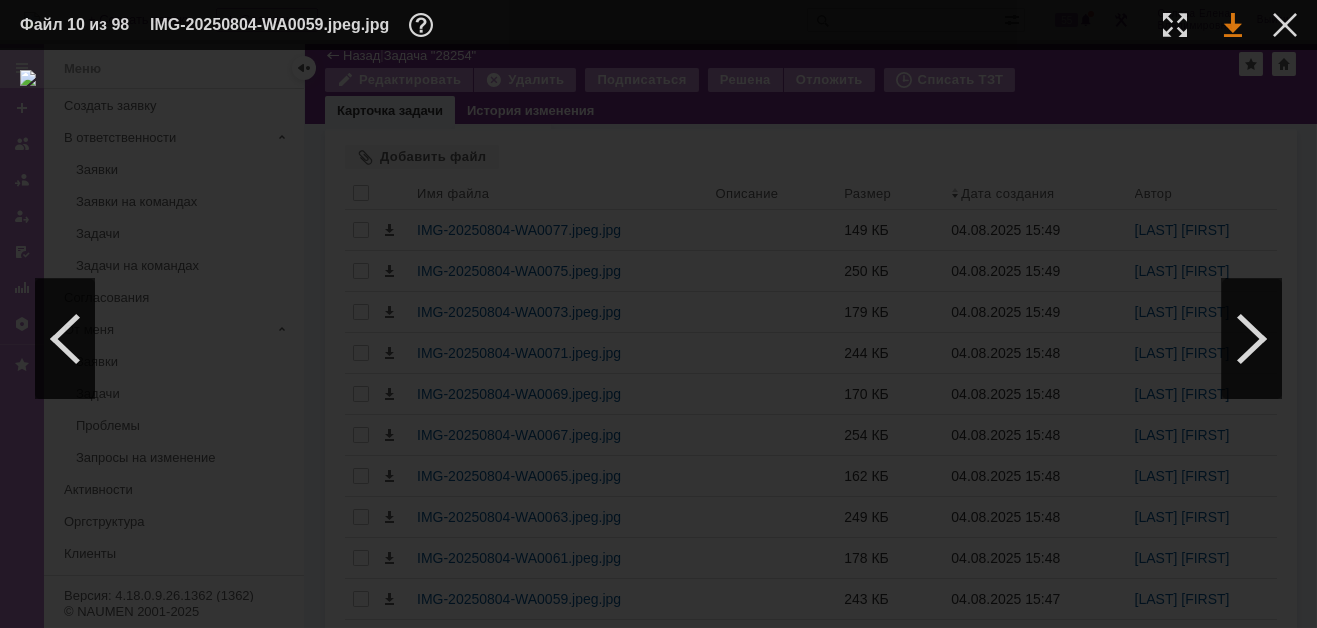 click at bounding box center (1233, 25) 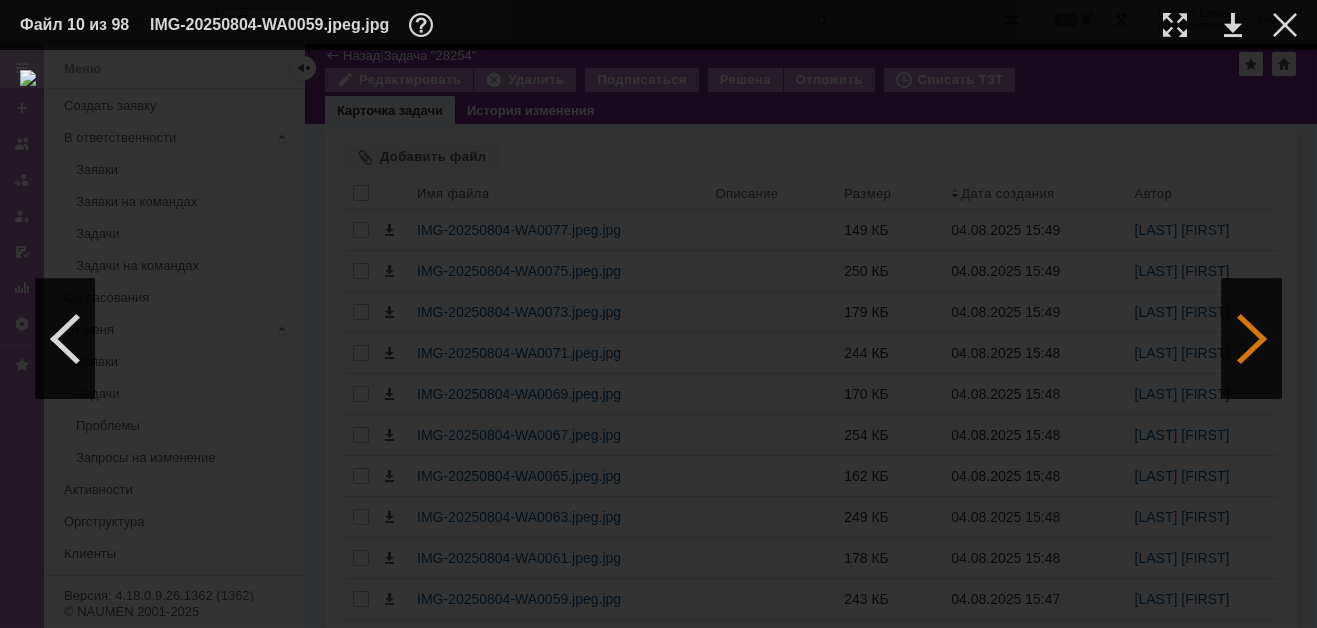 click at bounding box center (1252, 339) 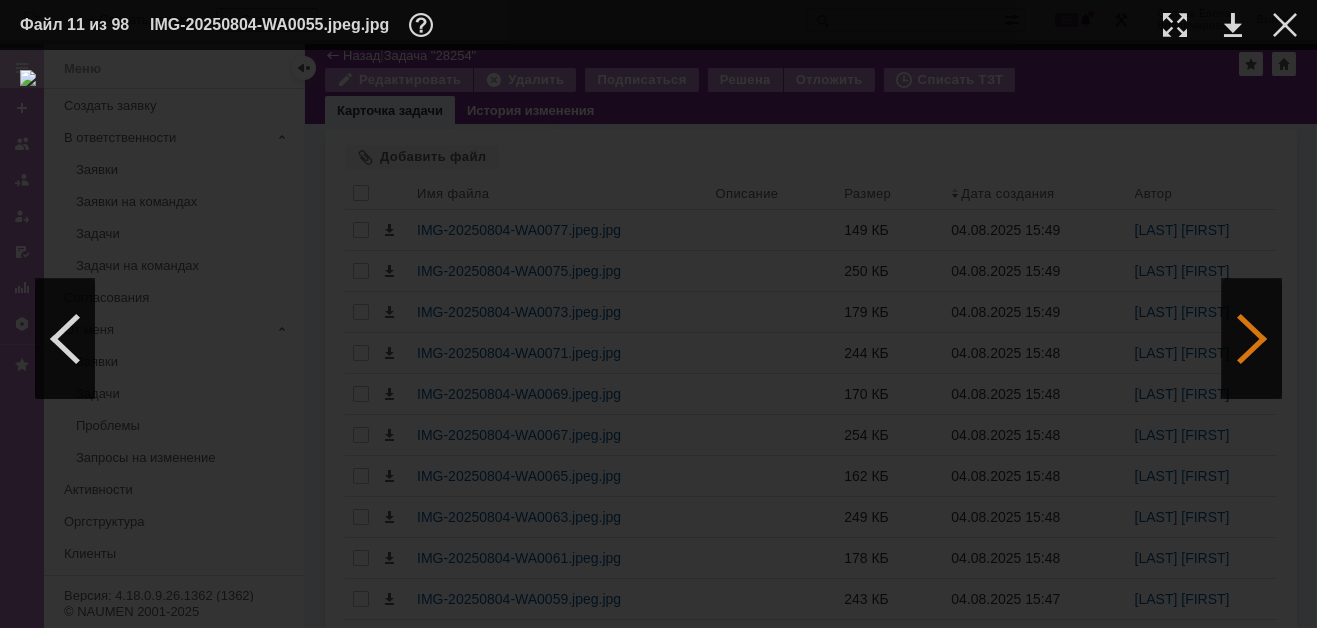 click at bounding box center (1252, 339) 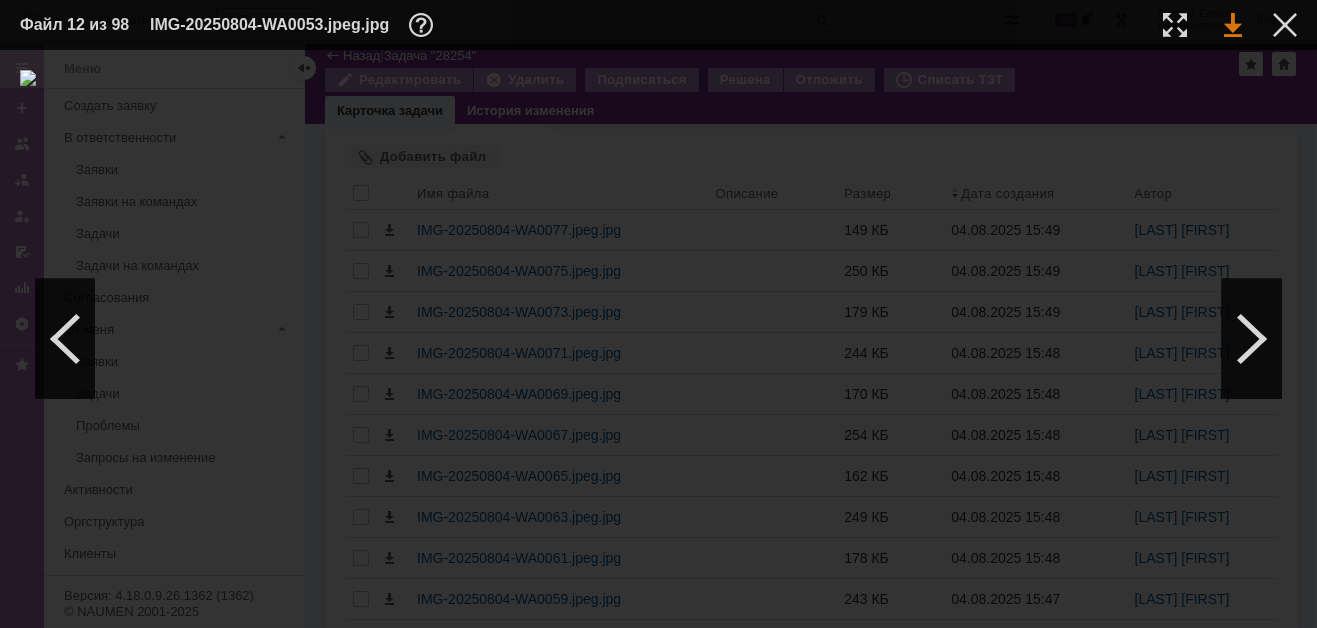 click at bounding box center [1233, 25] 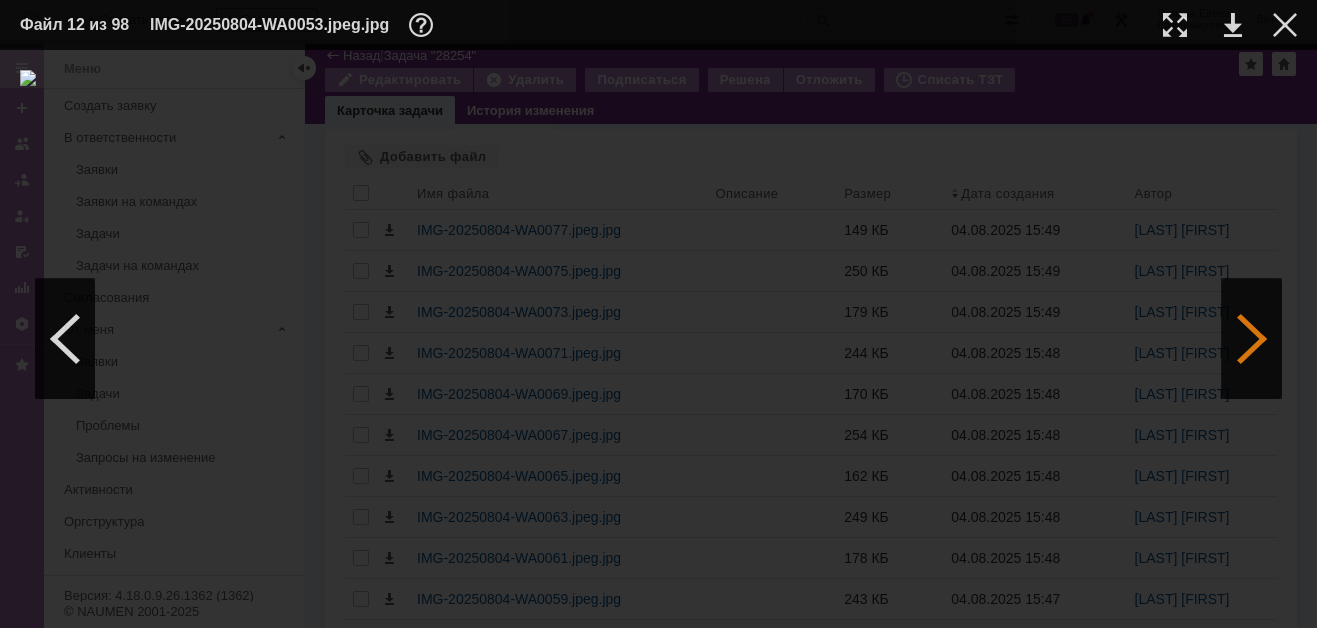 click at bounding box center [1252, 339] 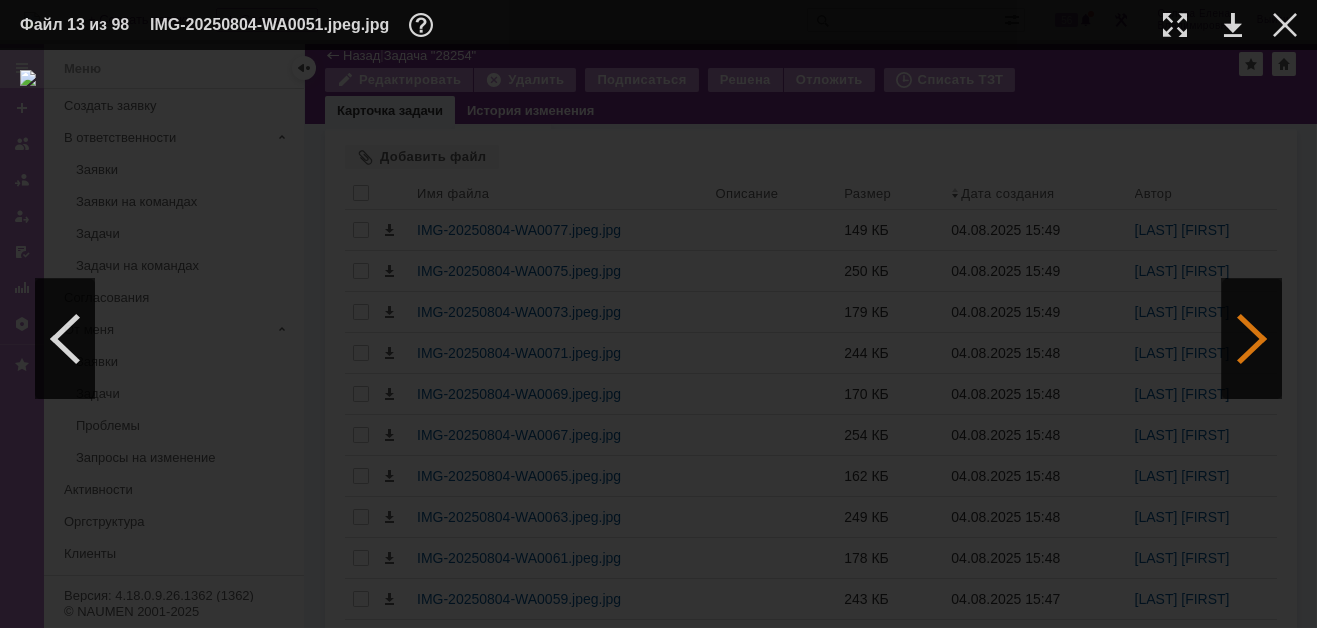 click at bounding box center (1252, 339) 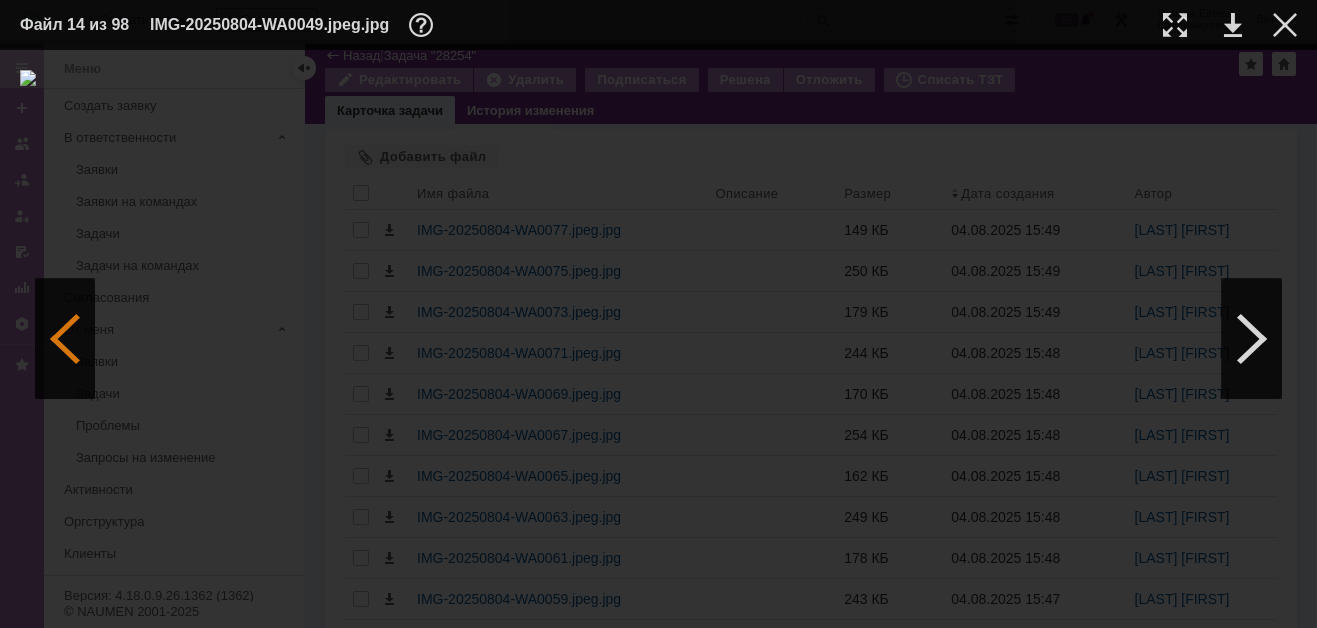 click at bounding box center [65, 339] 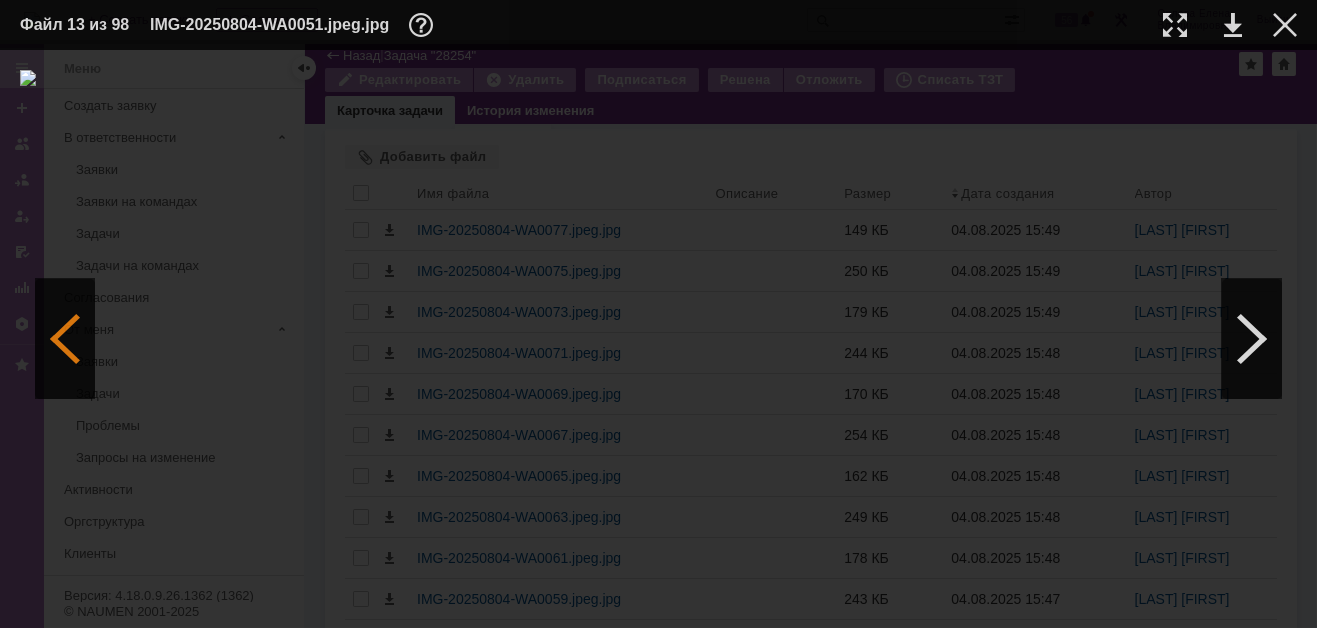 click at bounding box center [65, 339] 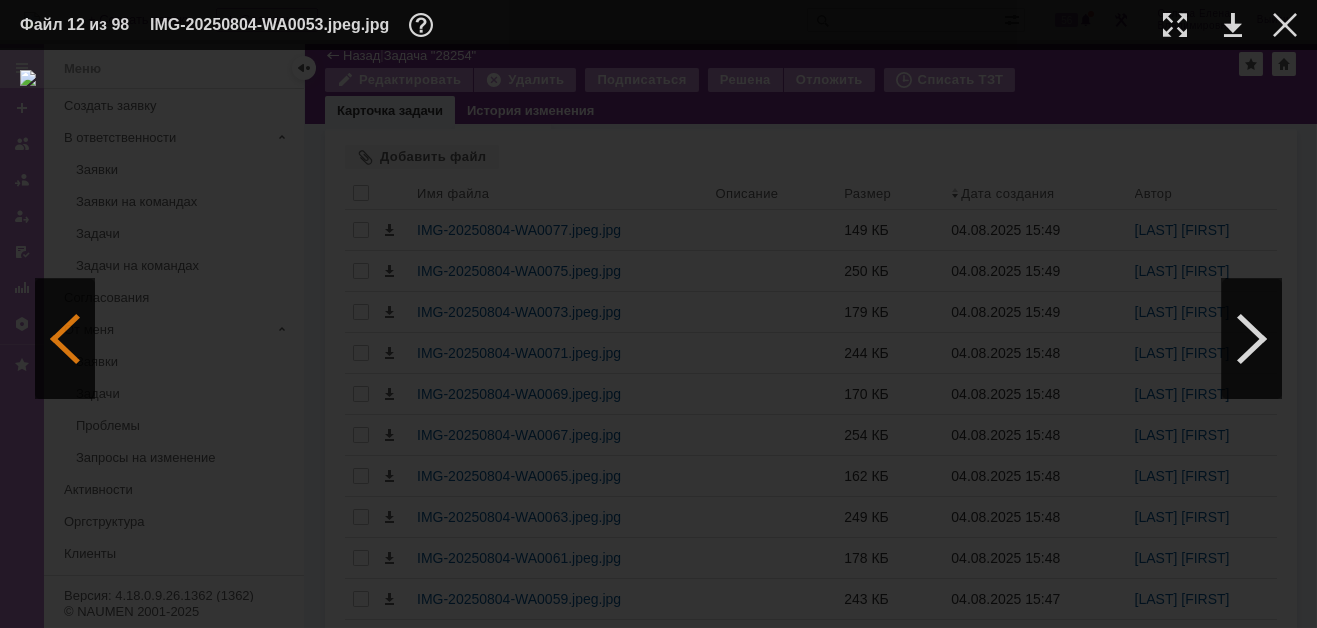 click at bounding box center (65, 339) 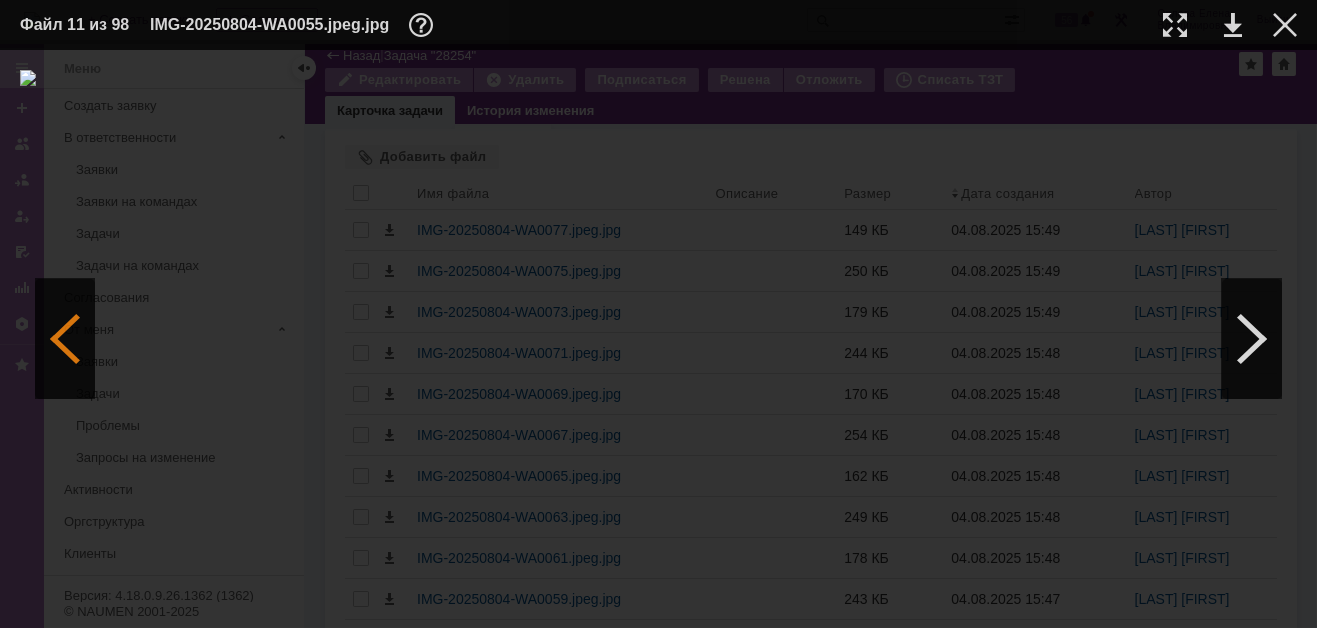 click at bounding box center [65, 339] 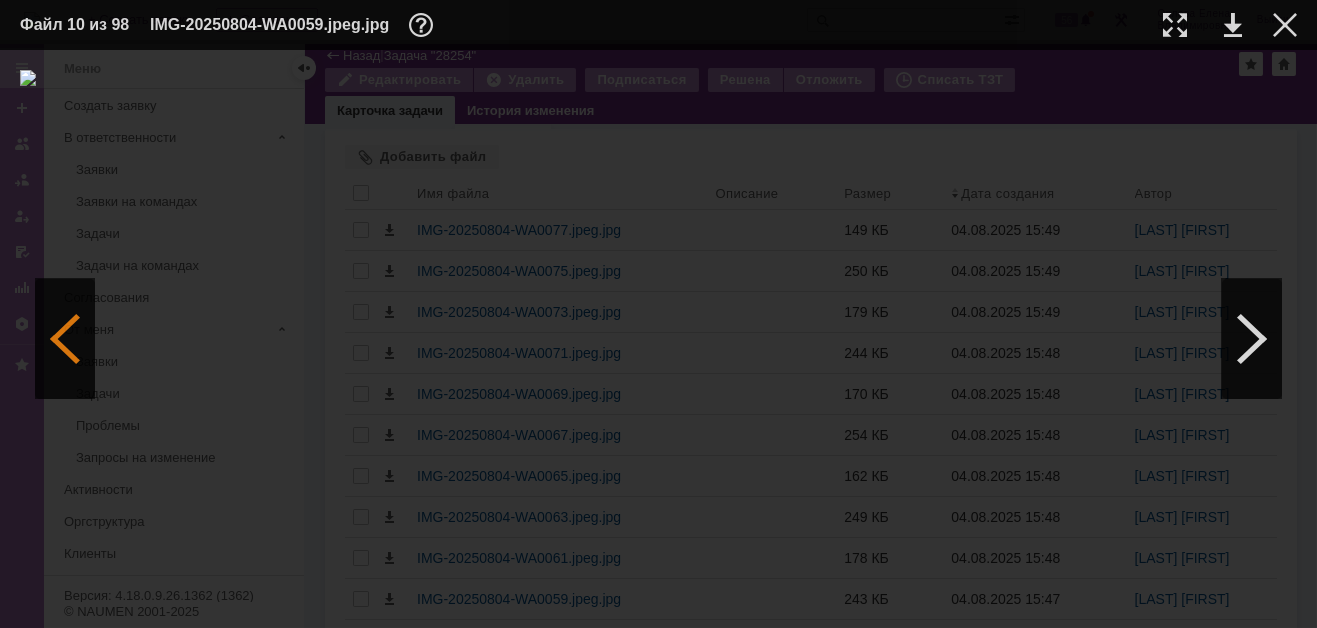 click at bounding box center (65, 339) 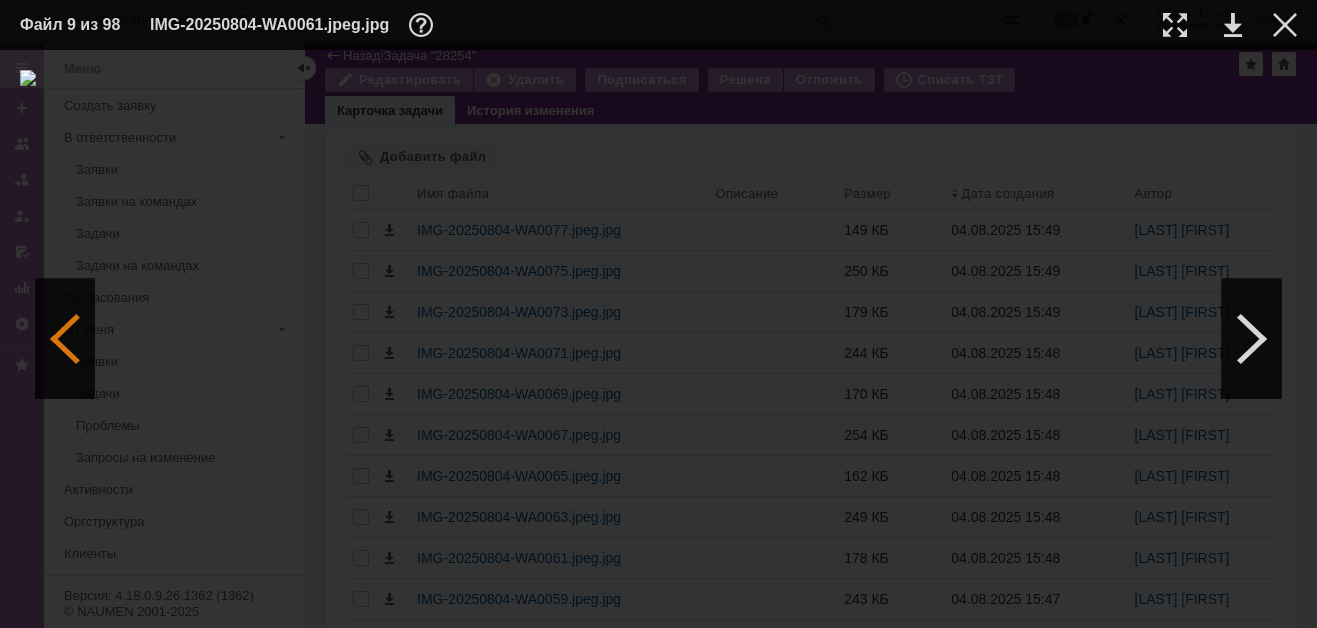 click at bounding box center (65, 339) 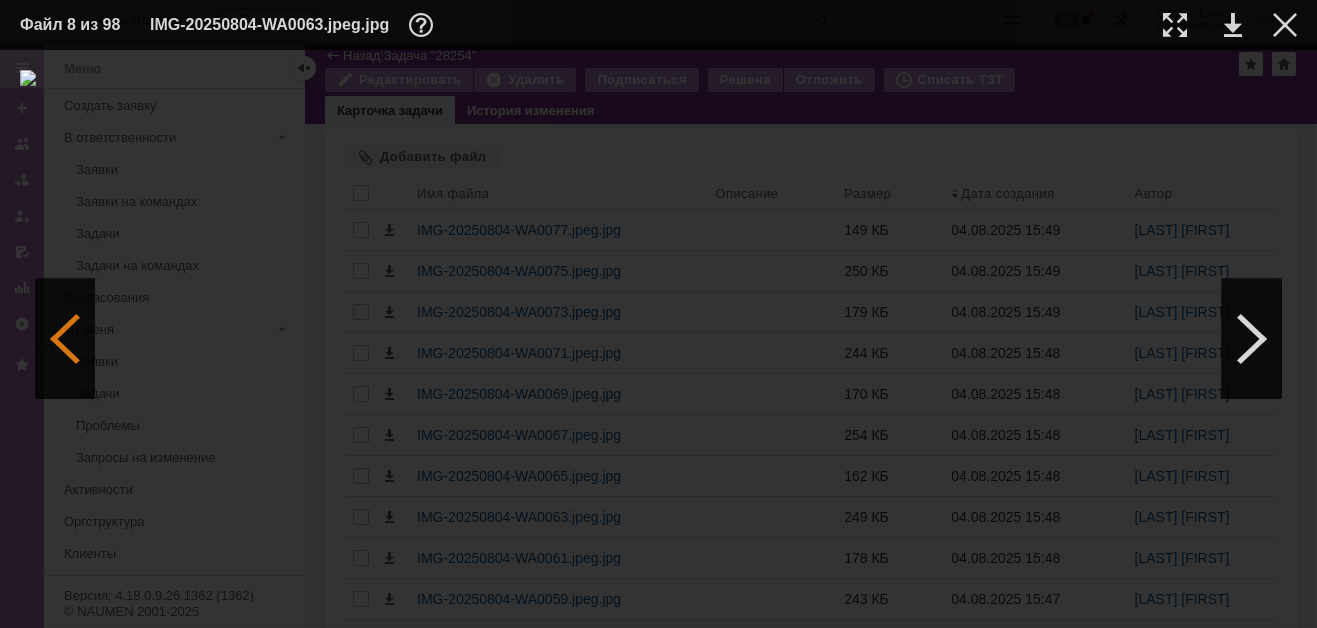 click at bounding box center [65, 339] 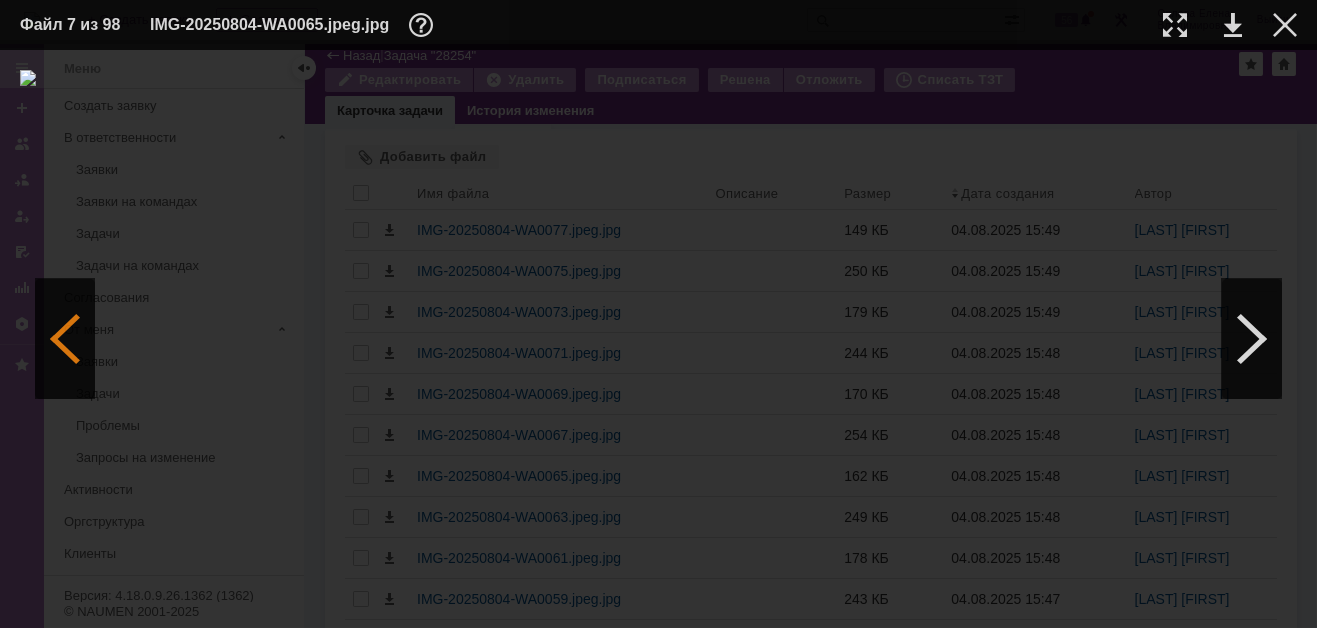 click at bounding box center (65, 339) 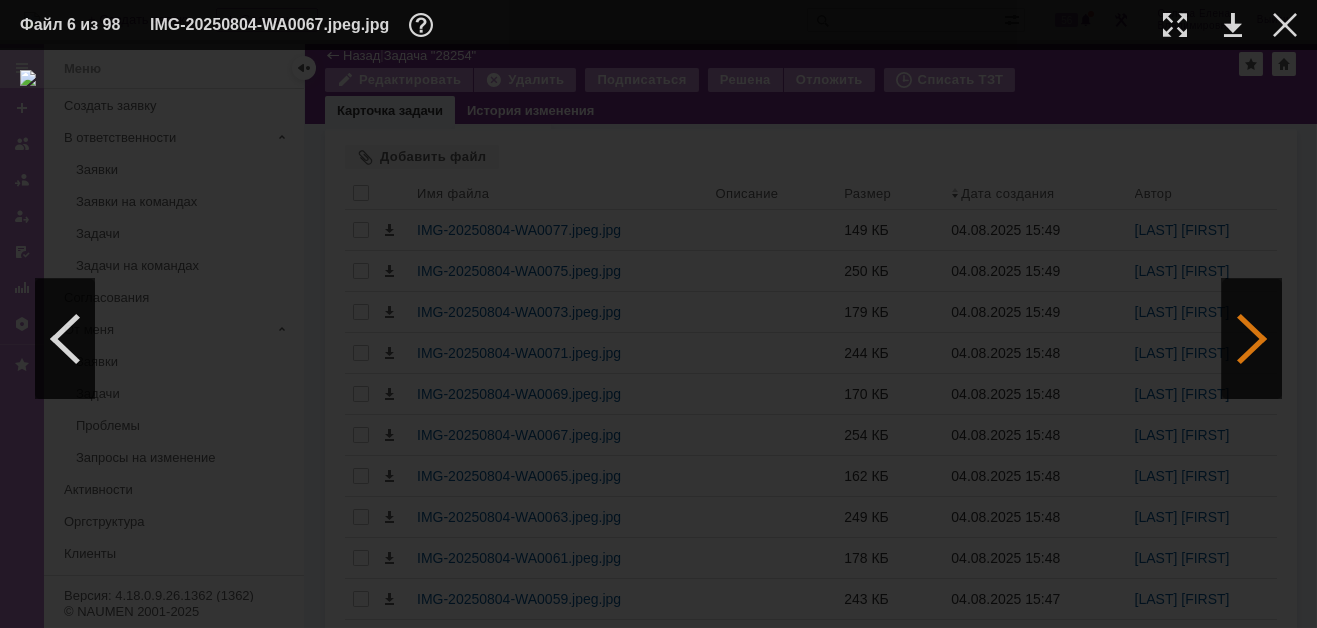 click at bounding box center (1252, 339) 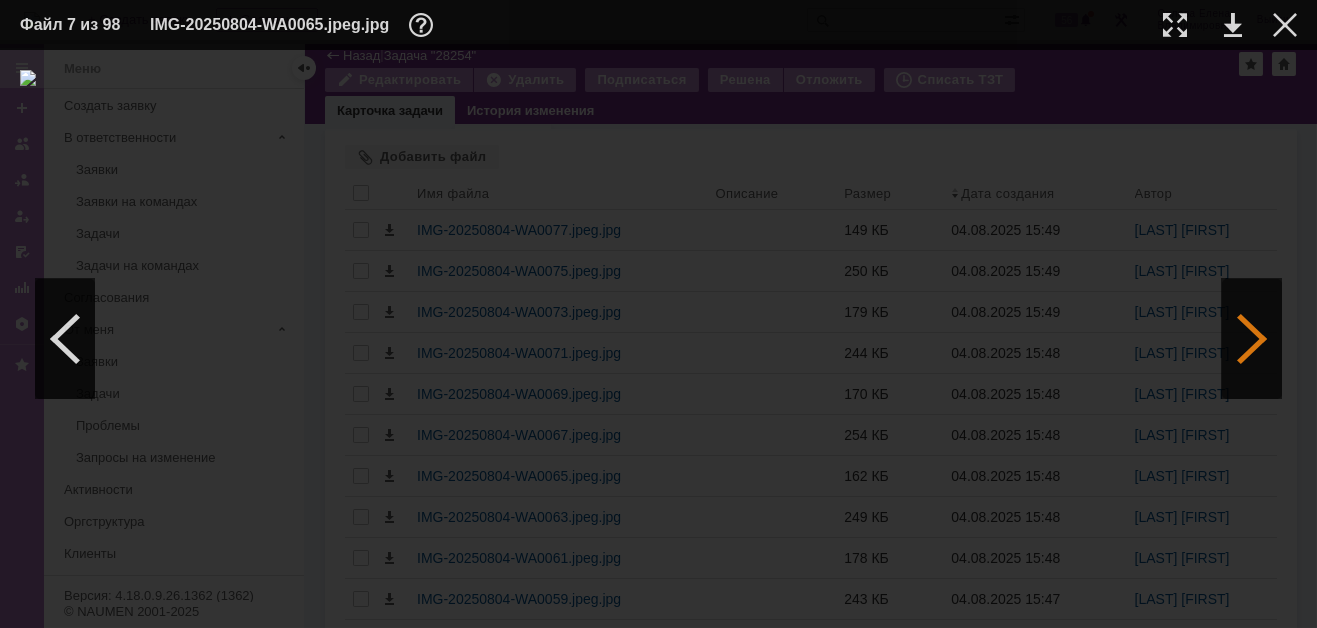 click at bounding box center (1252, 339) 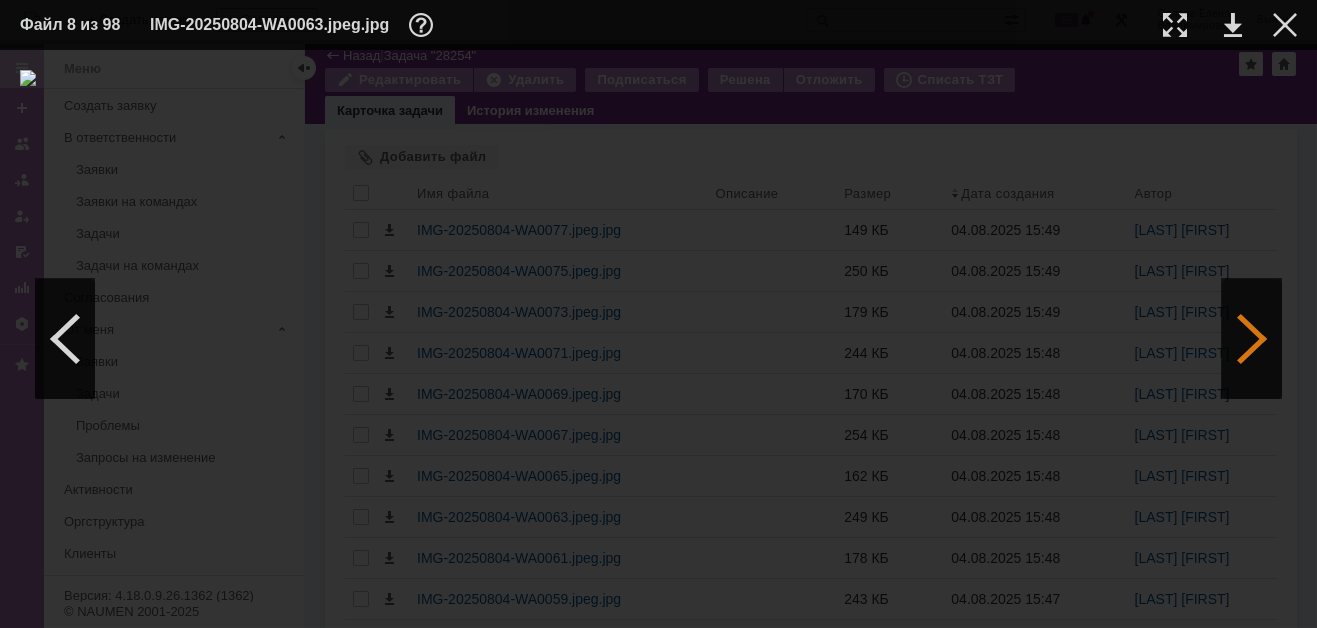 click at bounding box center [1252, 339] 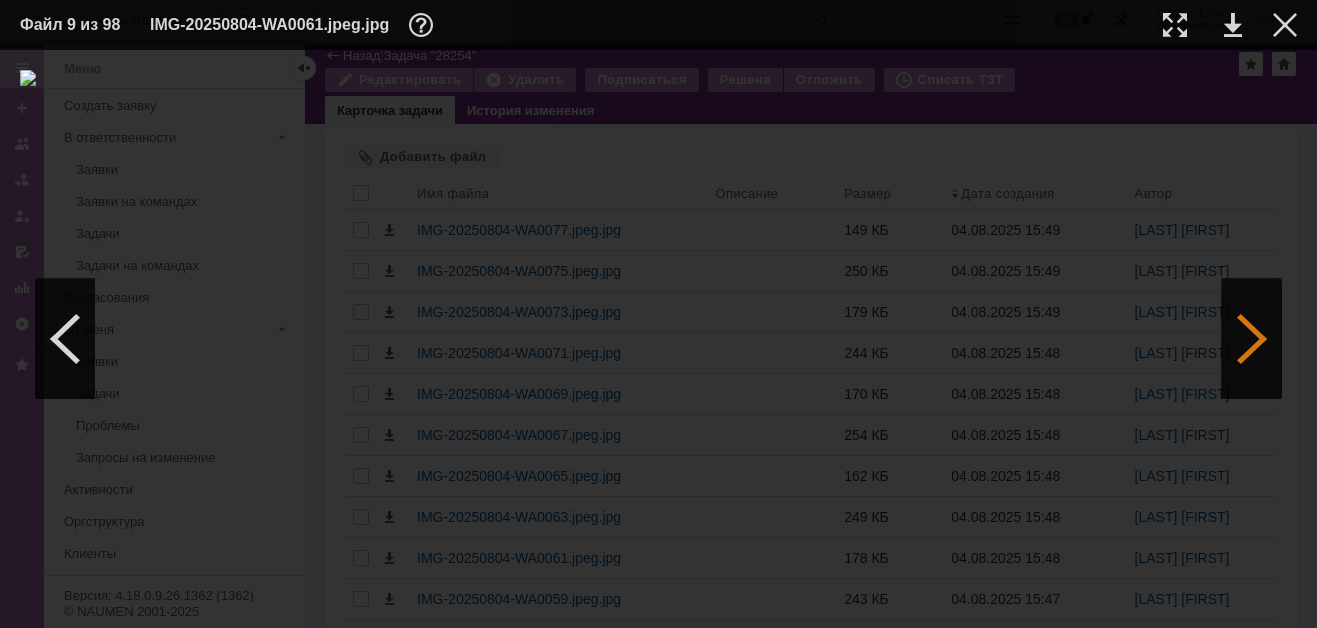 click at bounding box center (1252, 339) 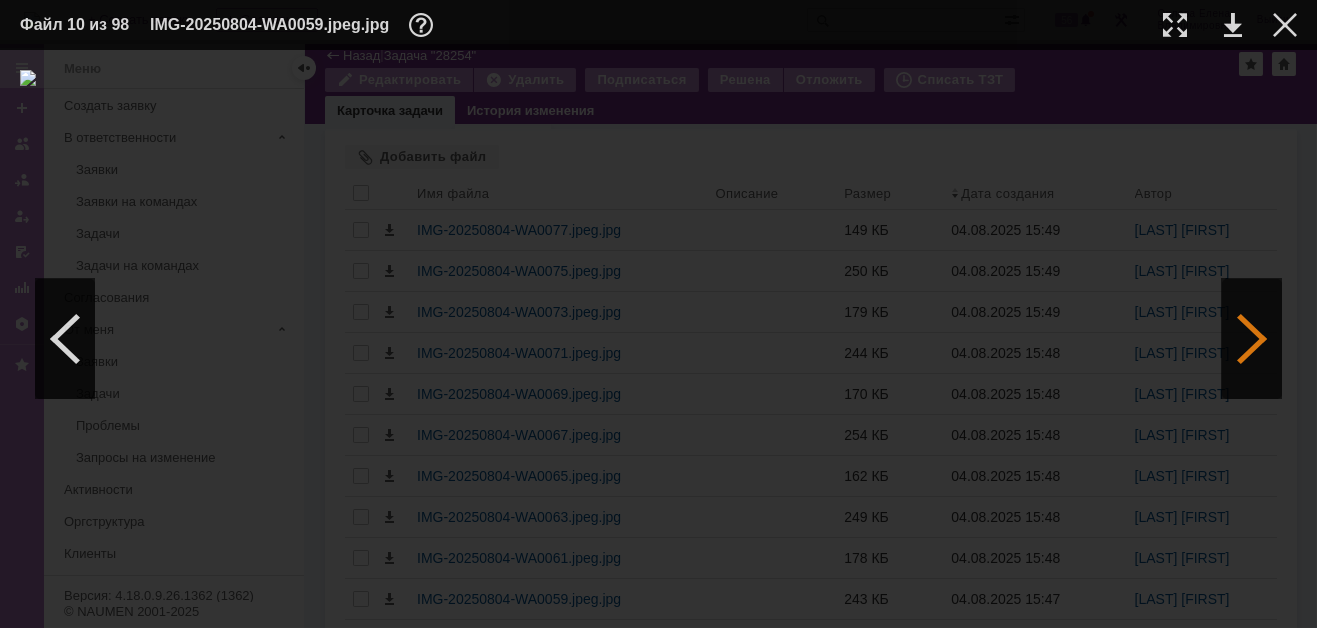click at bounding box center (1252, 339) 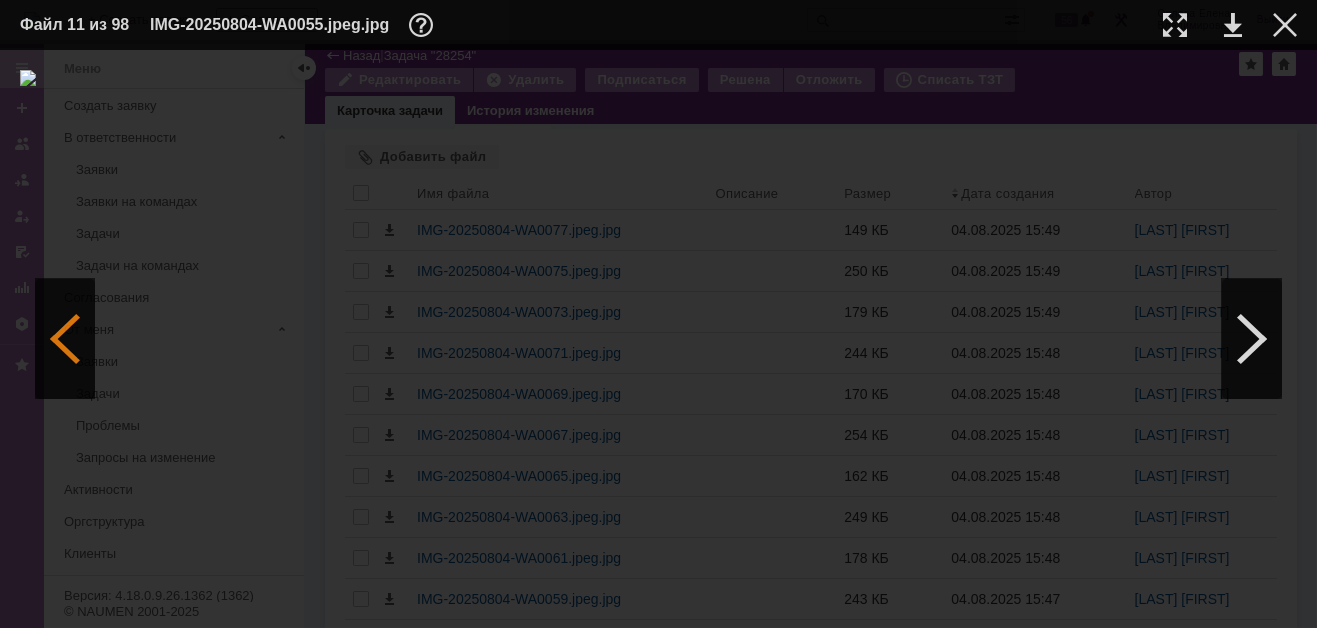 click at bounding box center [65, 339] 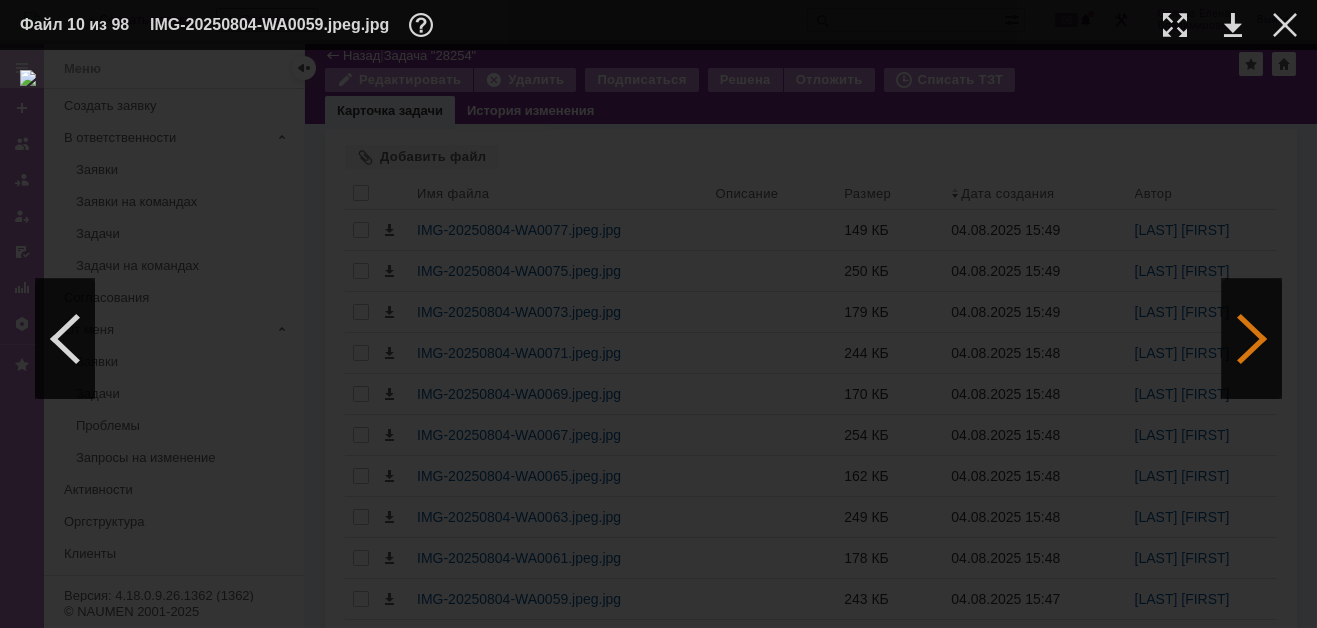 click at bounding box center (1252, 339) 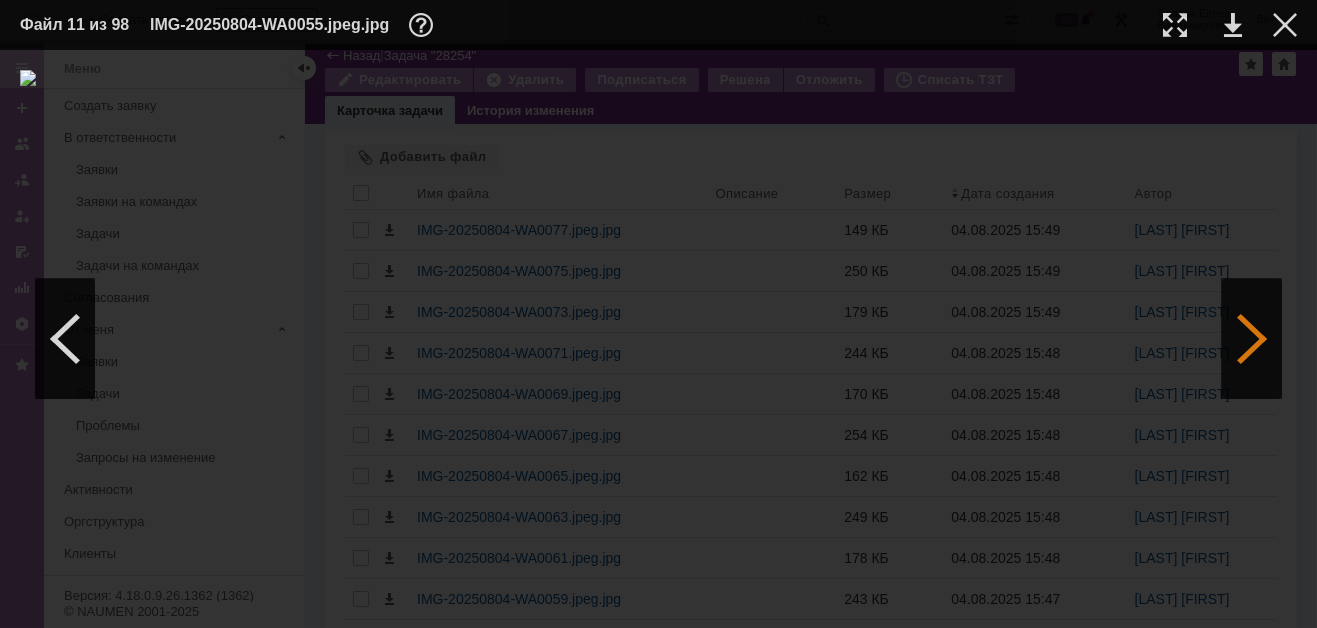 click at bounding box center (1252, 339) 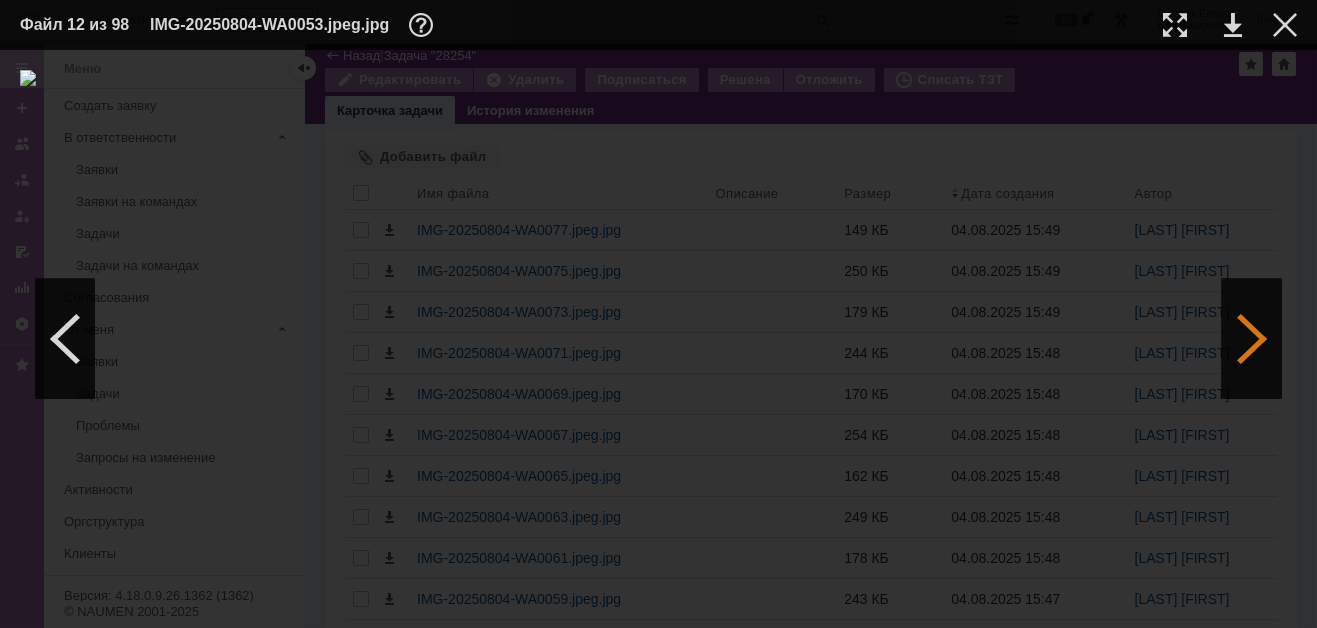 click at bounding box center (1252, 339) 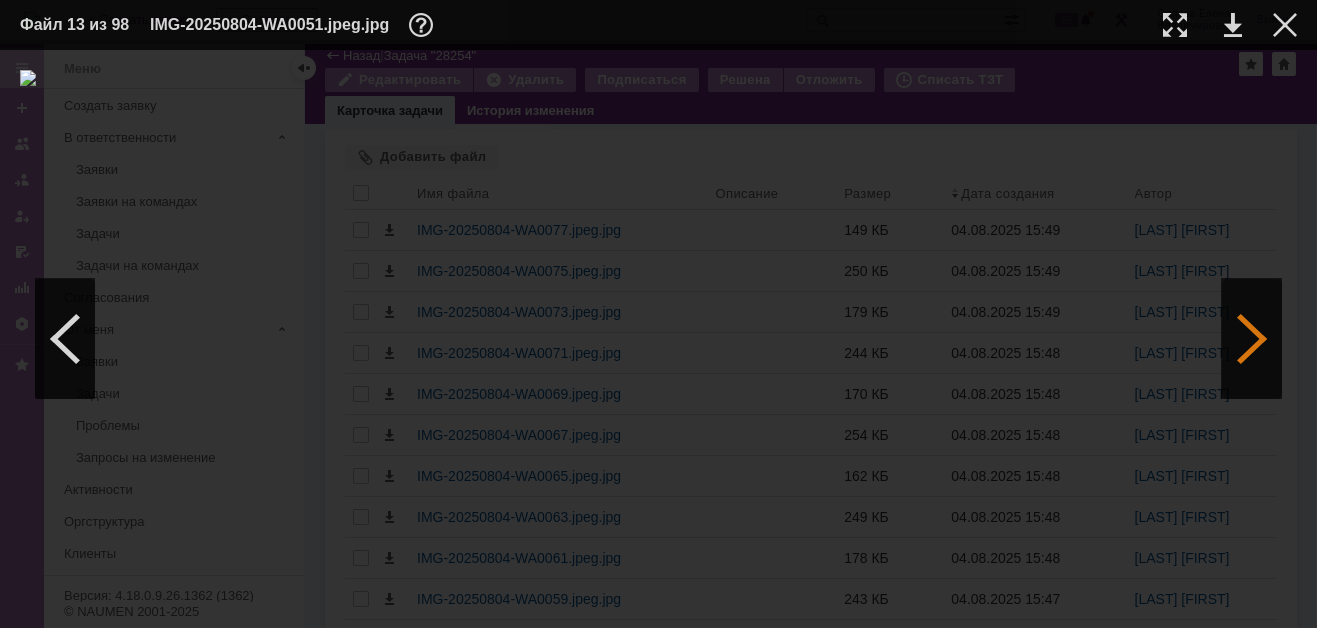 click at bounding box center [1252, 339] 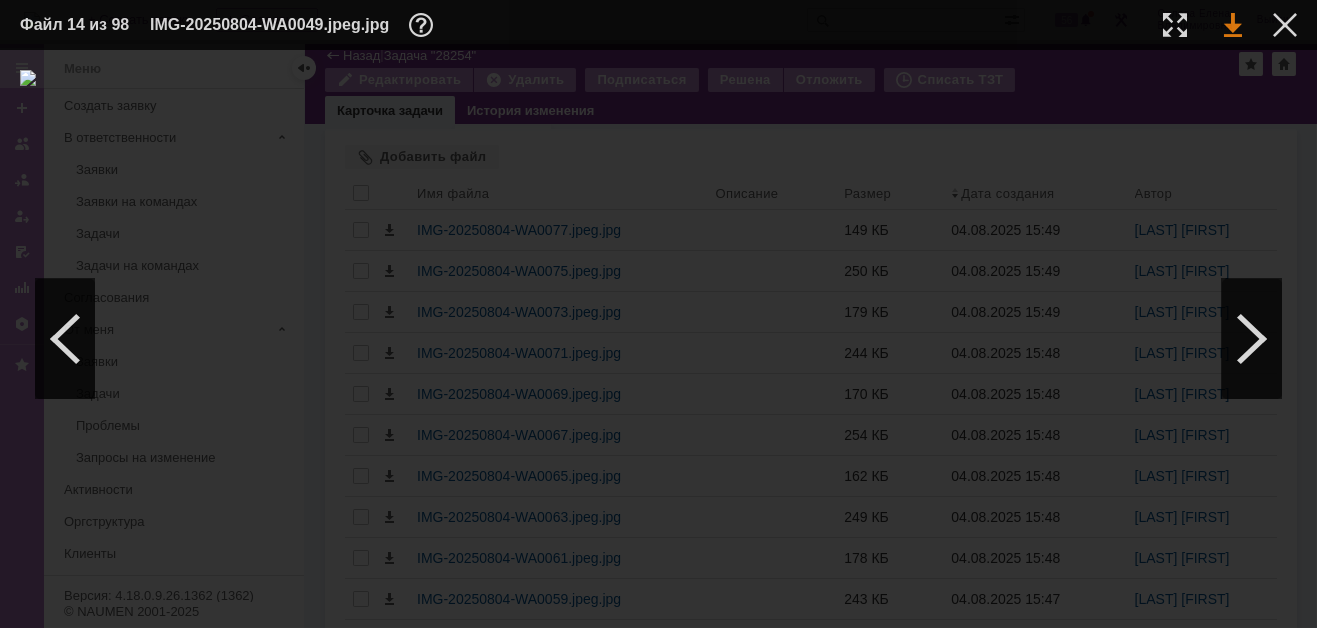 click at bounding box center [1233, 25] 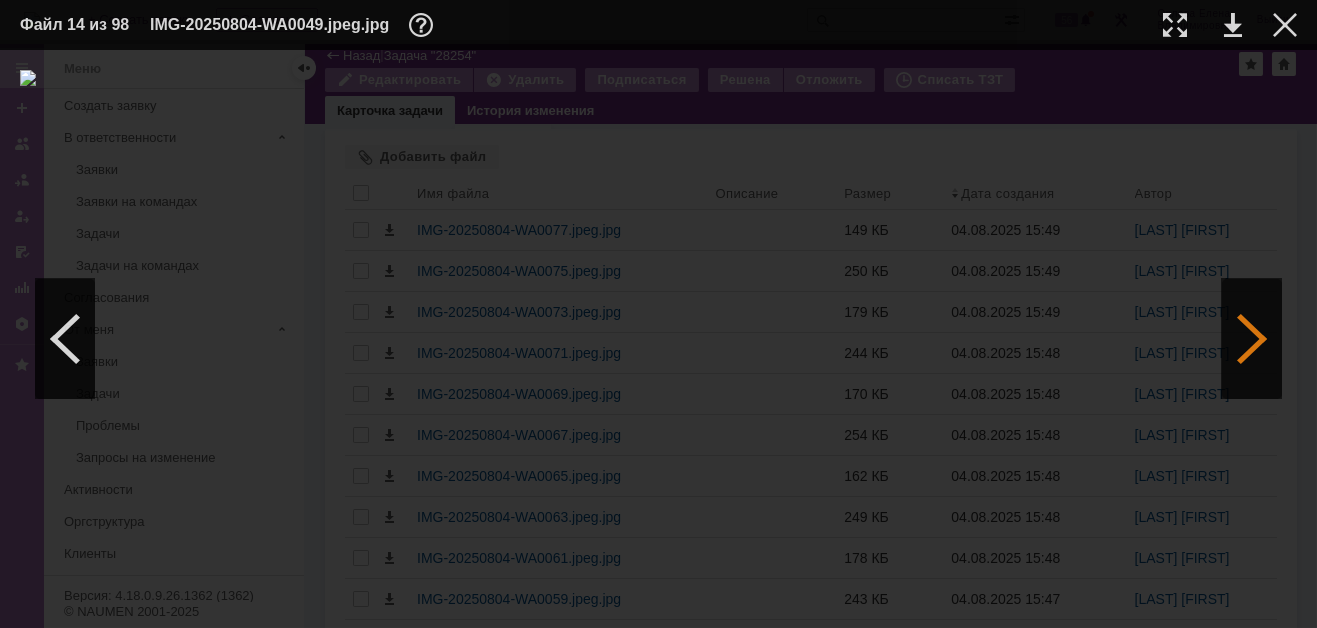 click at bounding box center [1252, 339] 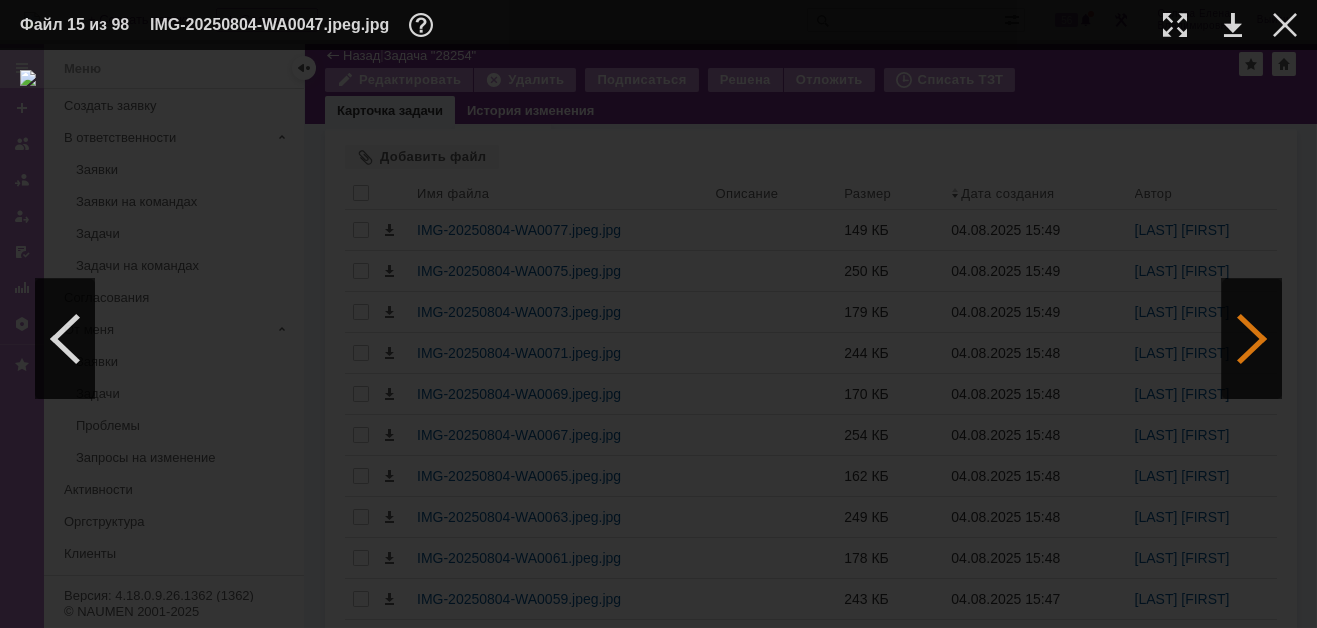 click at bounding box center (1252, 339) 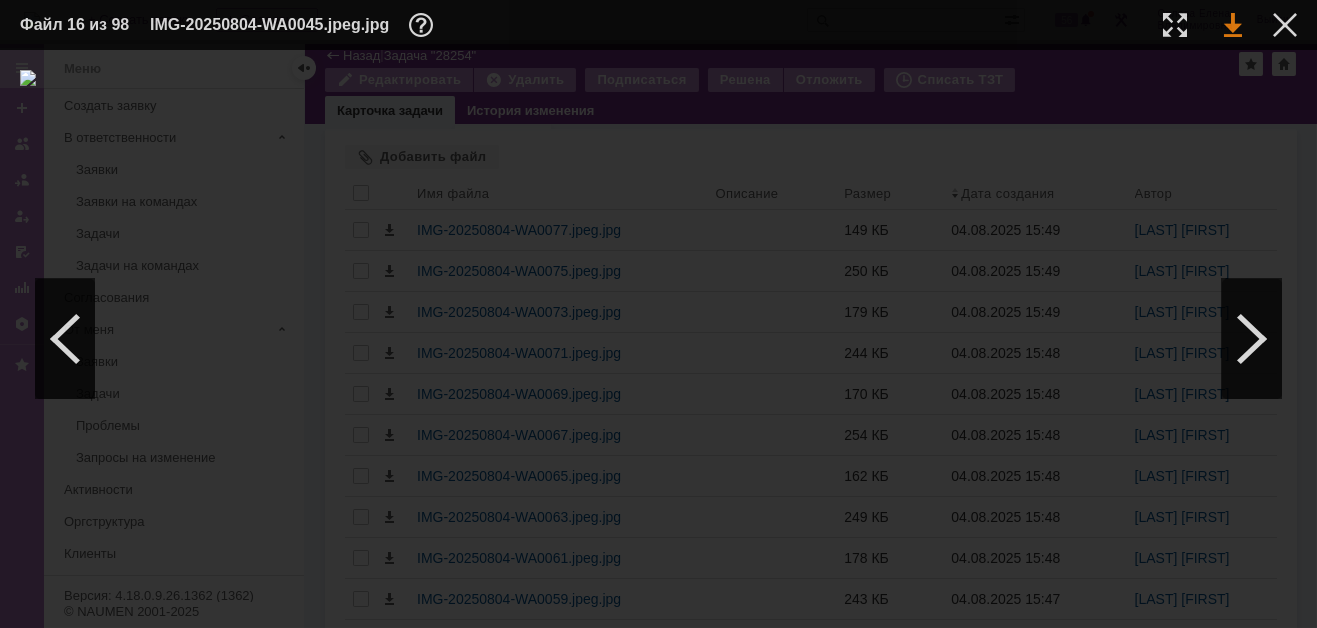 click at bounding box center [1233, 25] 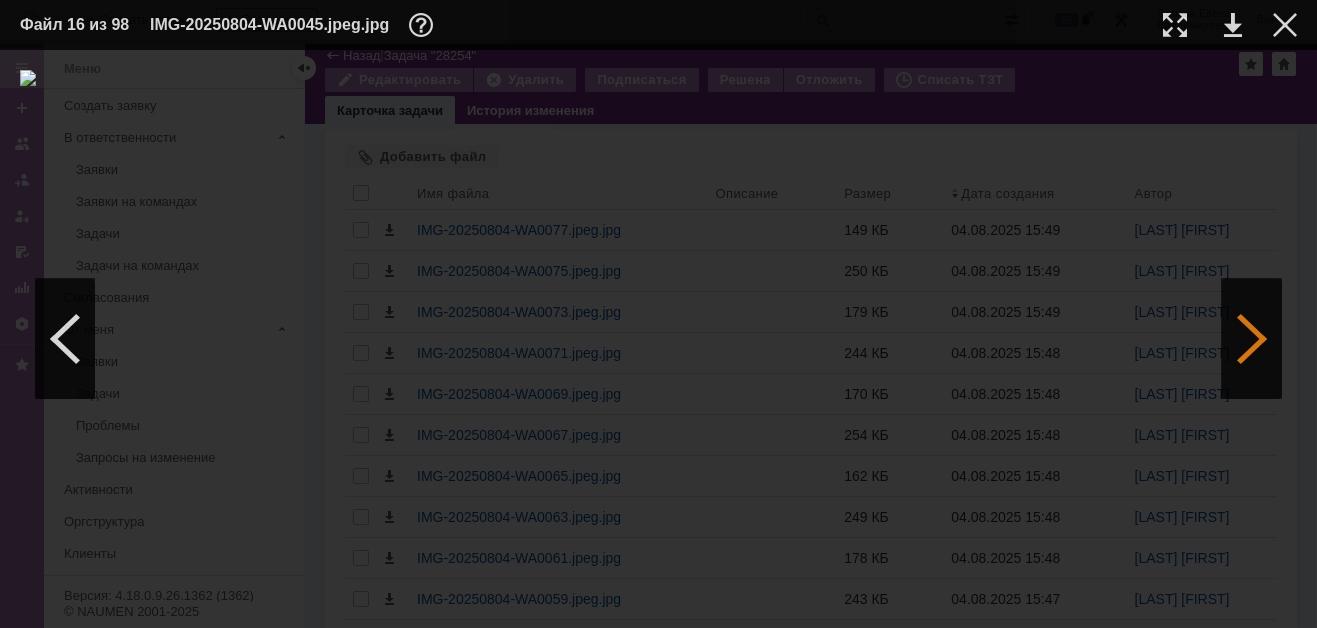 click at bounding box center (1252, 339) 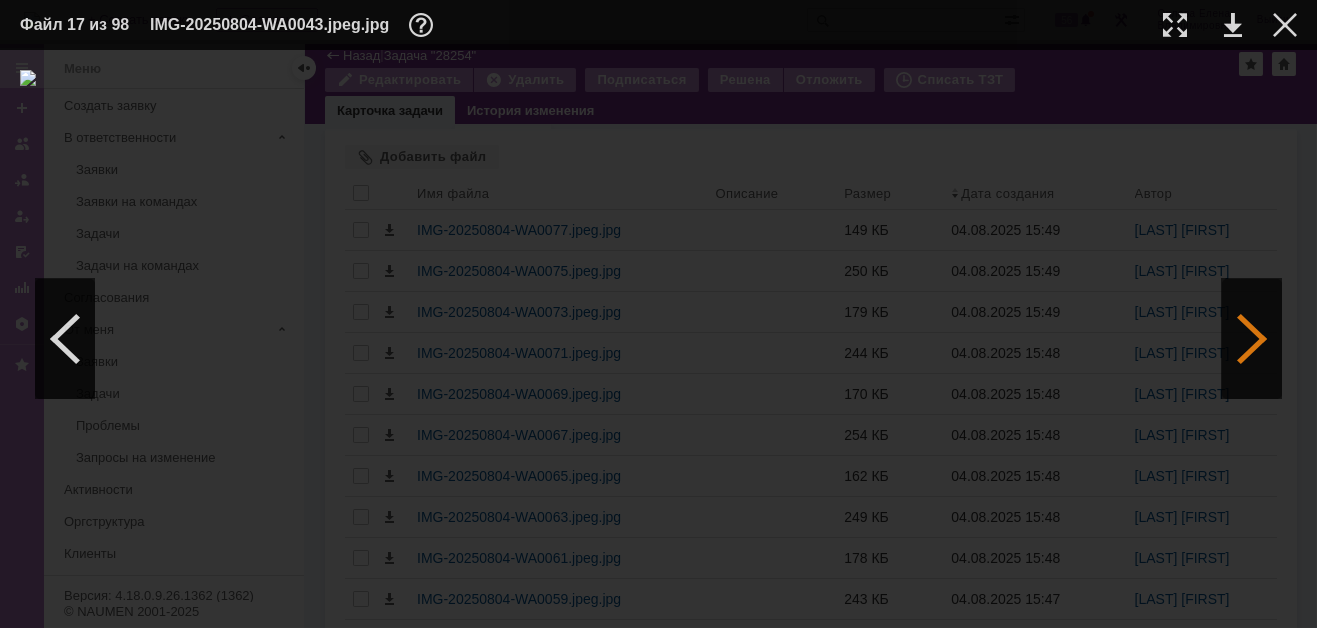 click at bounding box center [1252, 339] 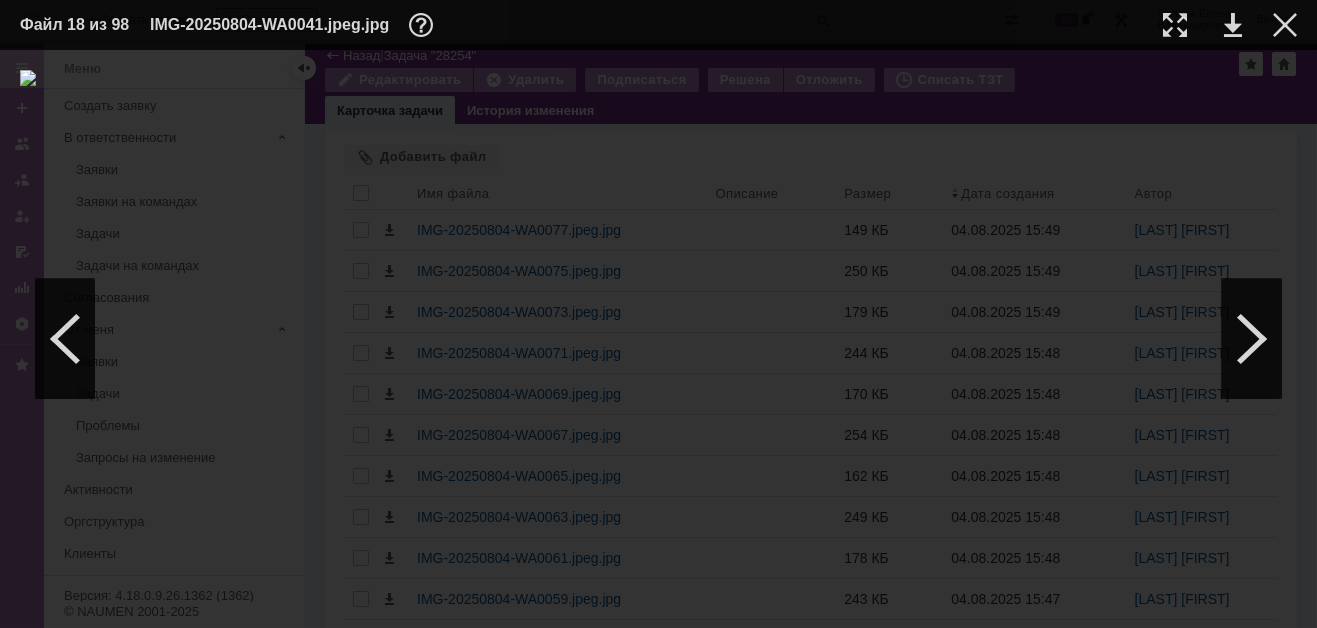 click at bounding box center [1269, 25] 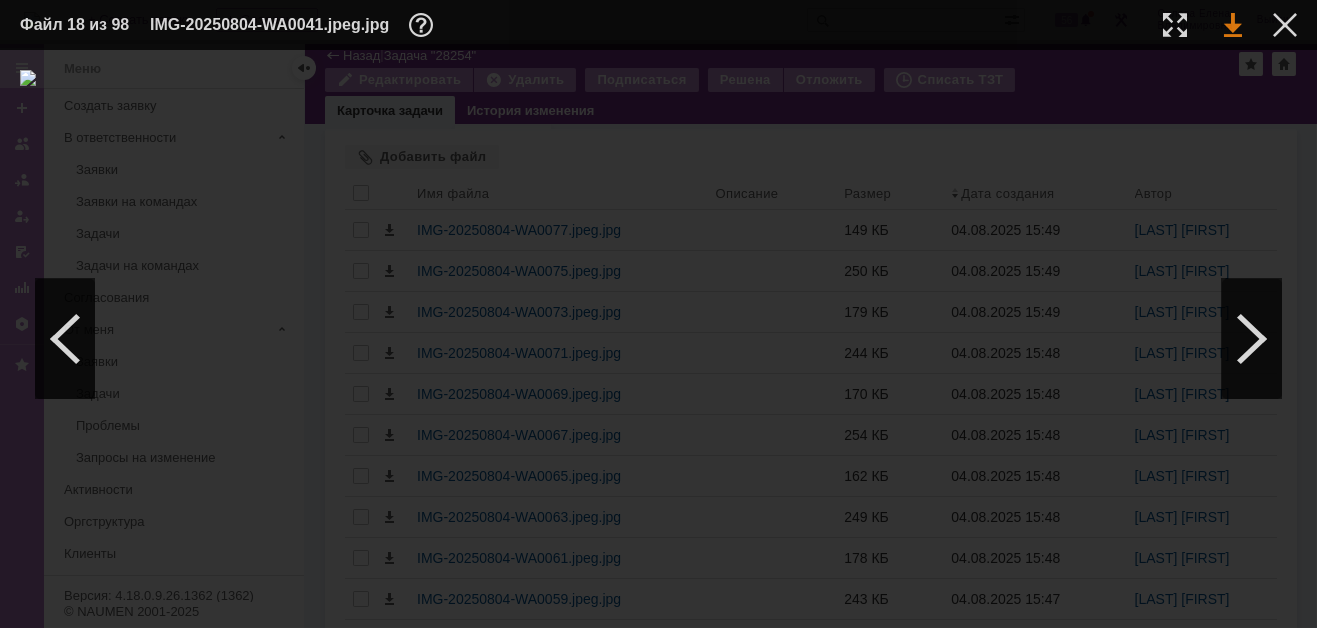 click at bounding box center [1233, 25] 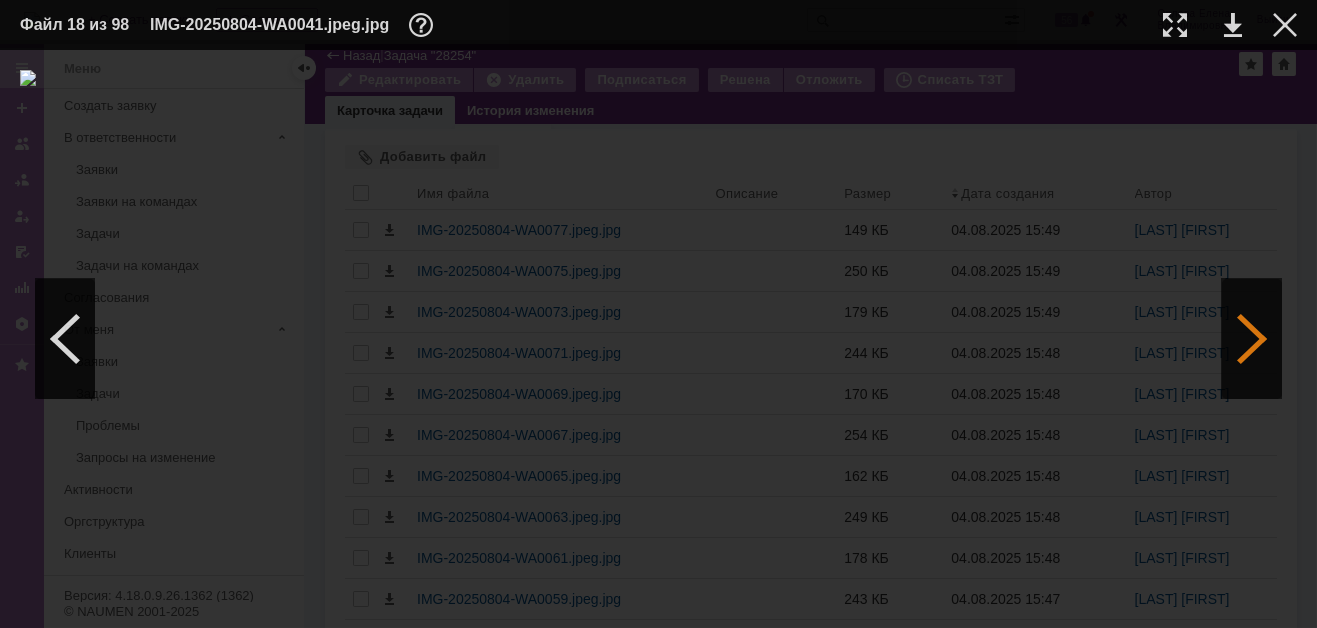 click at bounding box center (1252, 339) 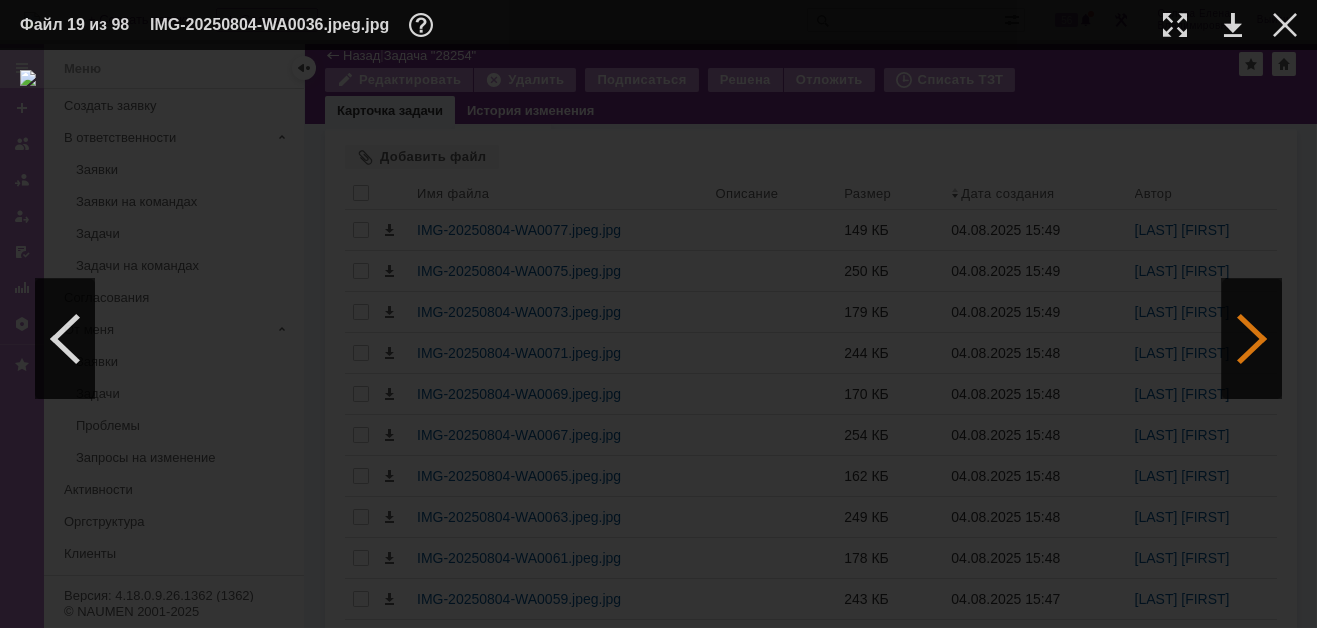 click at bounding box center [1252, 339] 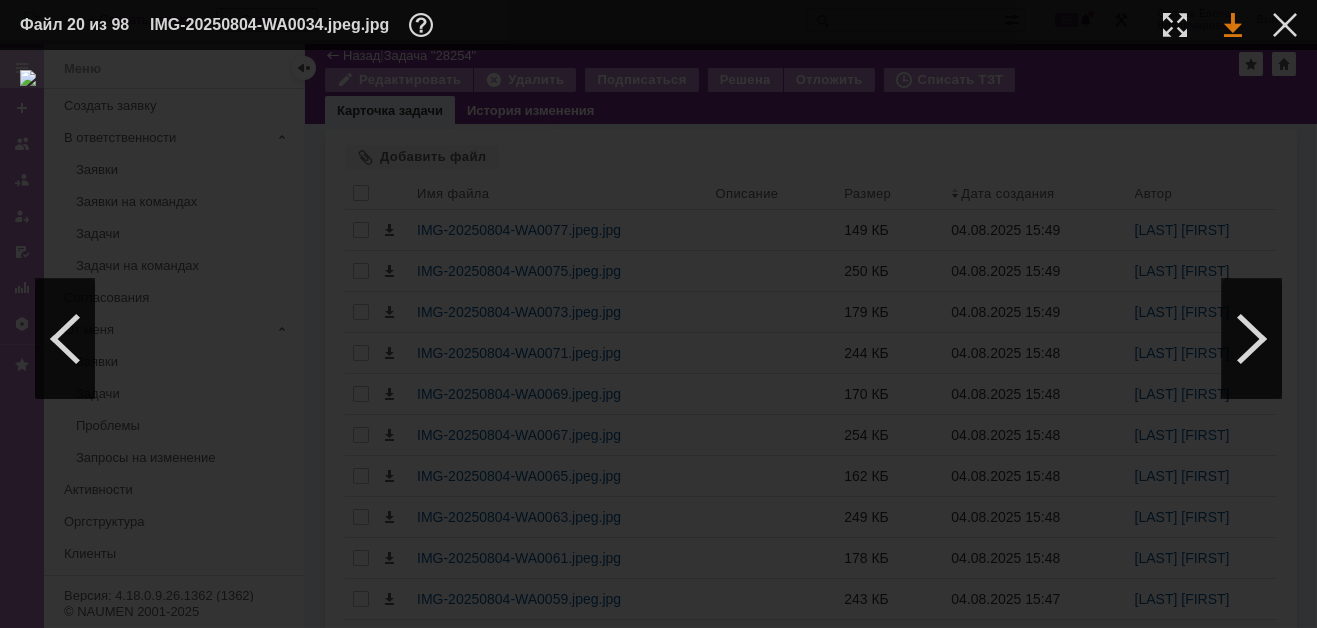 click at bounding box center (1233, 25) 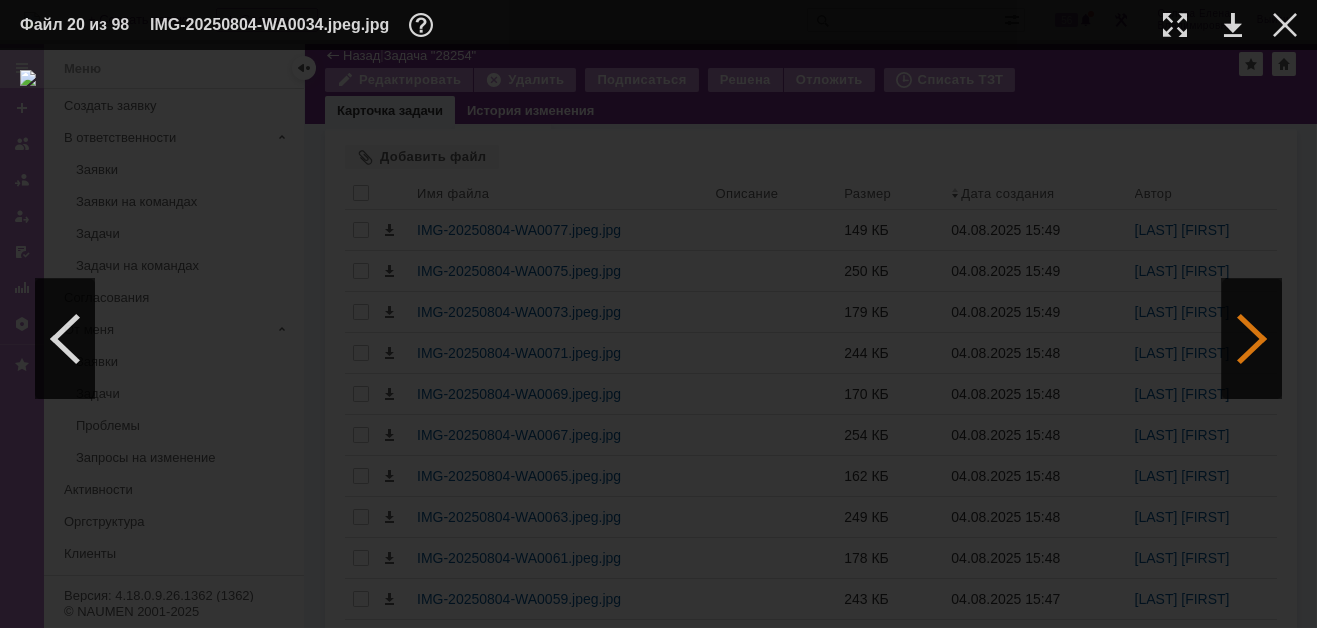 click at bounding box center [1252, 339] 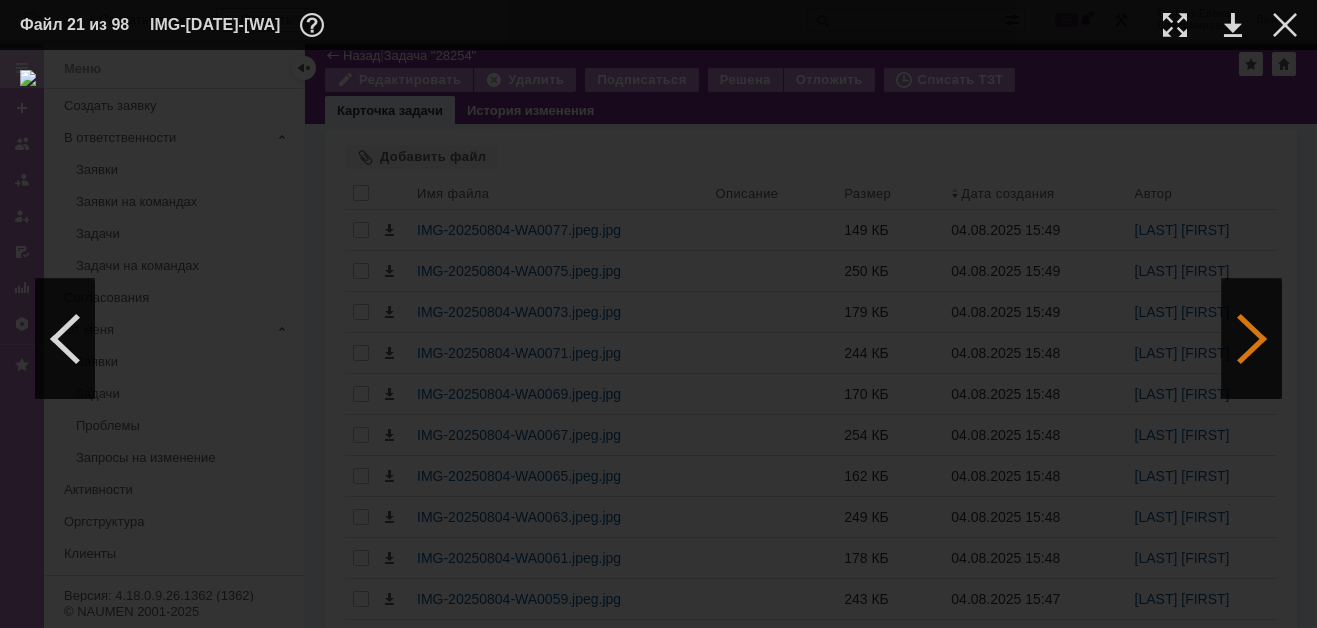 click at bounding box center [1252, 339] 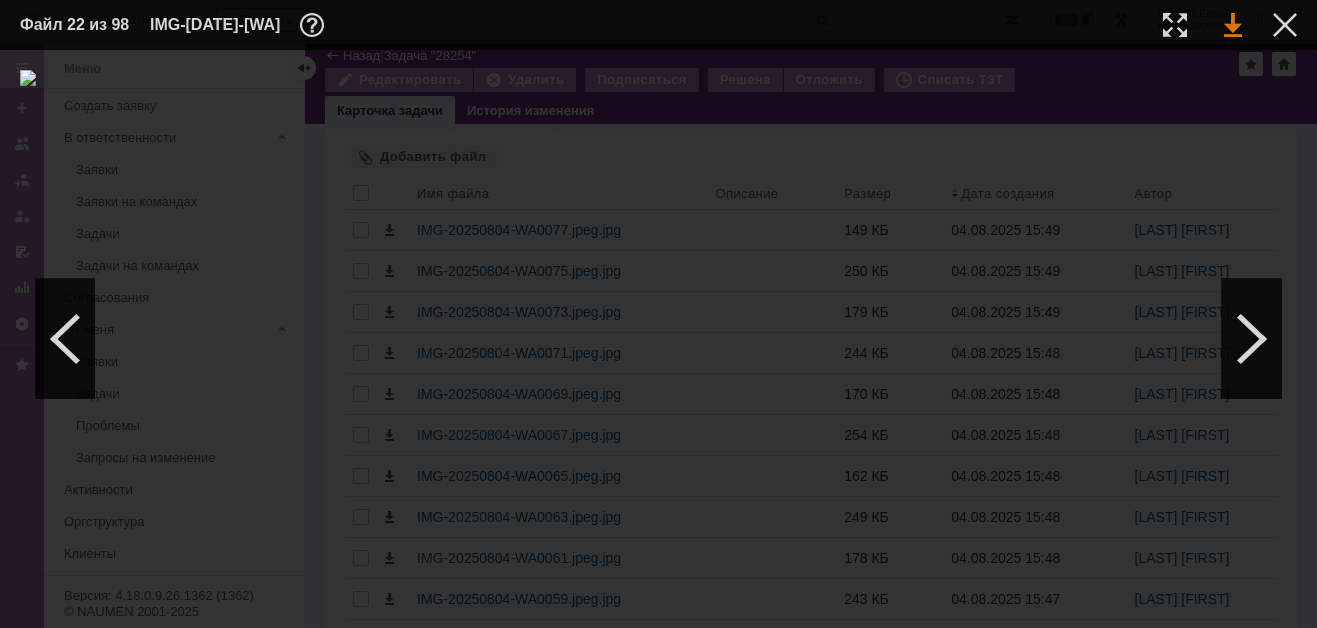 click at bounding box center [1233, 25] 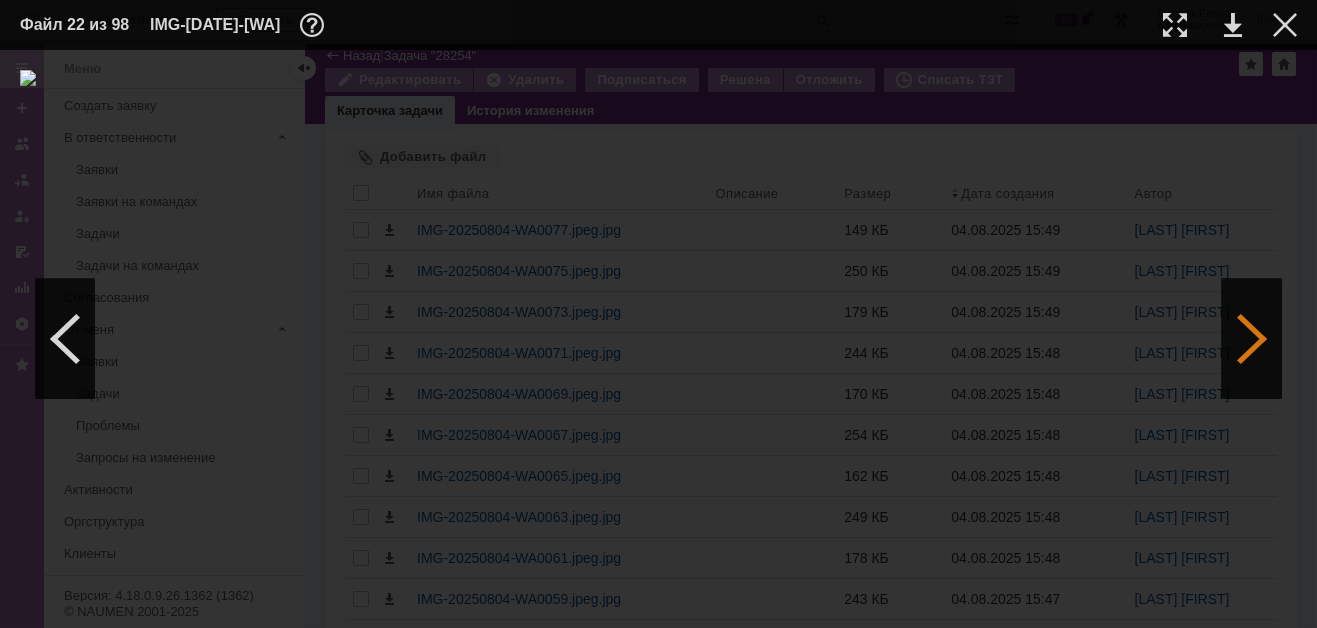 click at bounding box center (1252, 339) 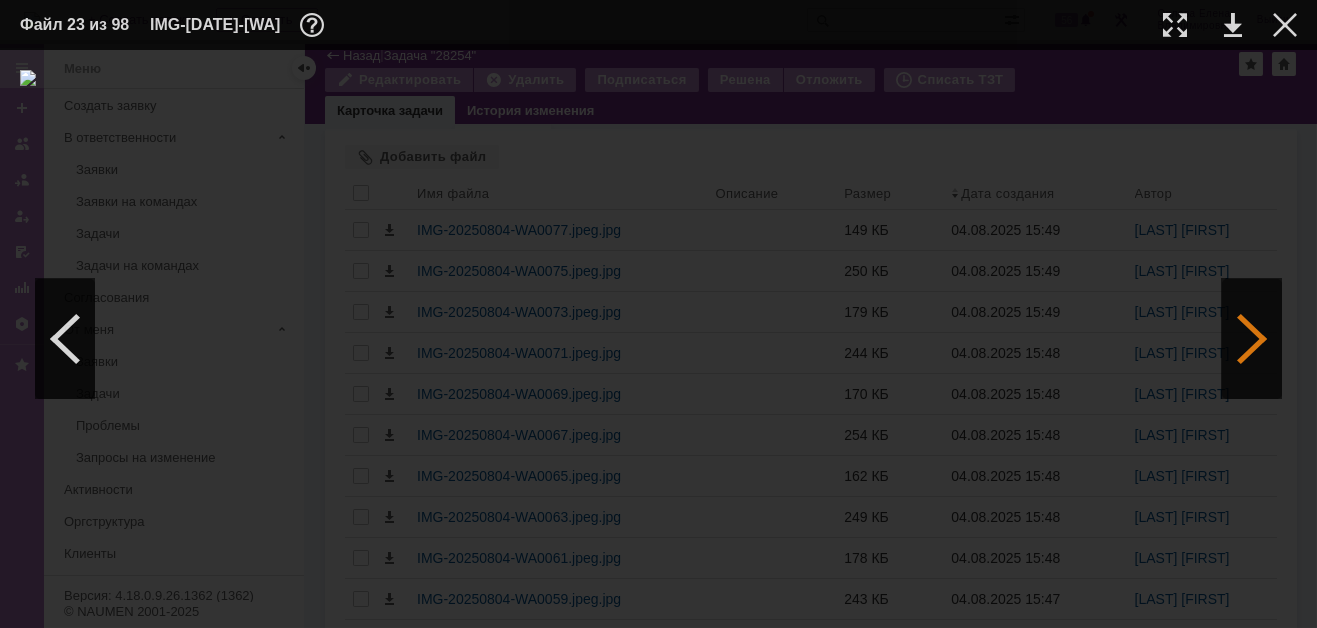 click at bounding box center (1252, 339) 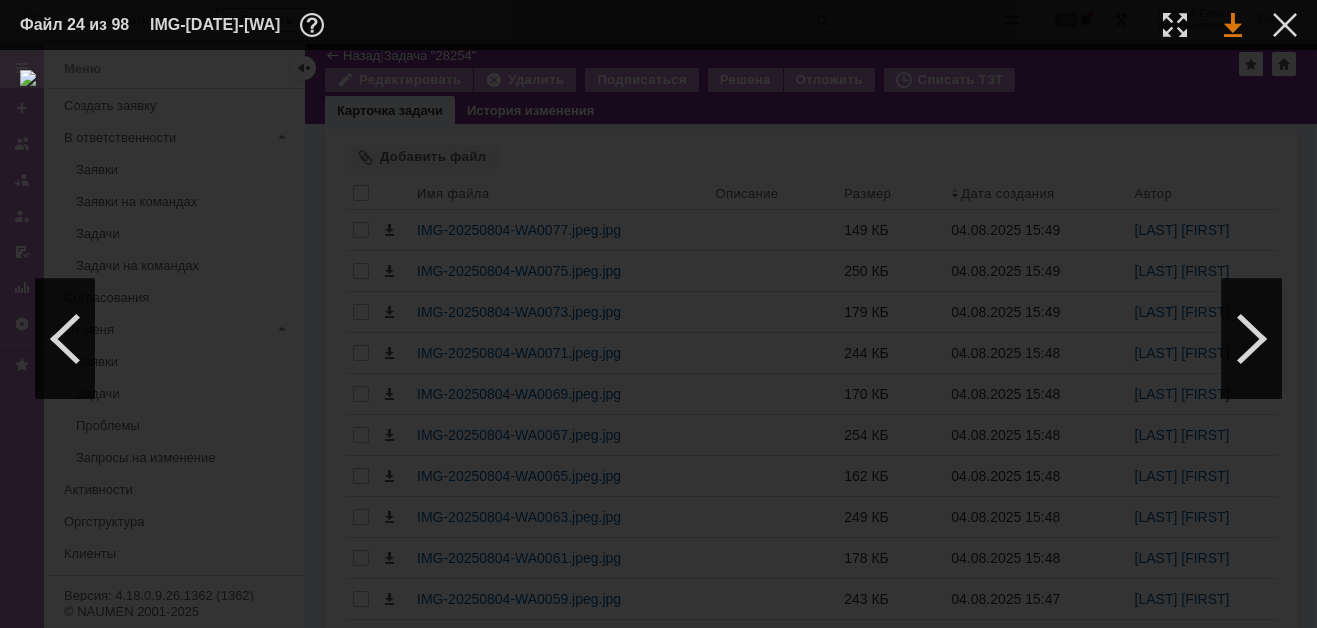 click at bounding box center [1233, 25] 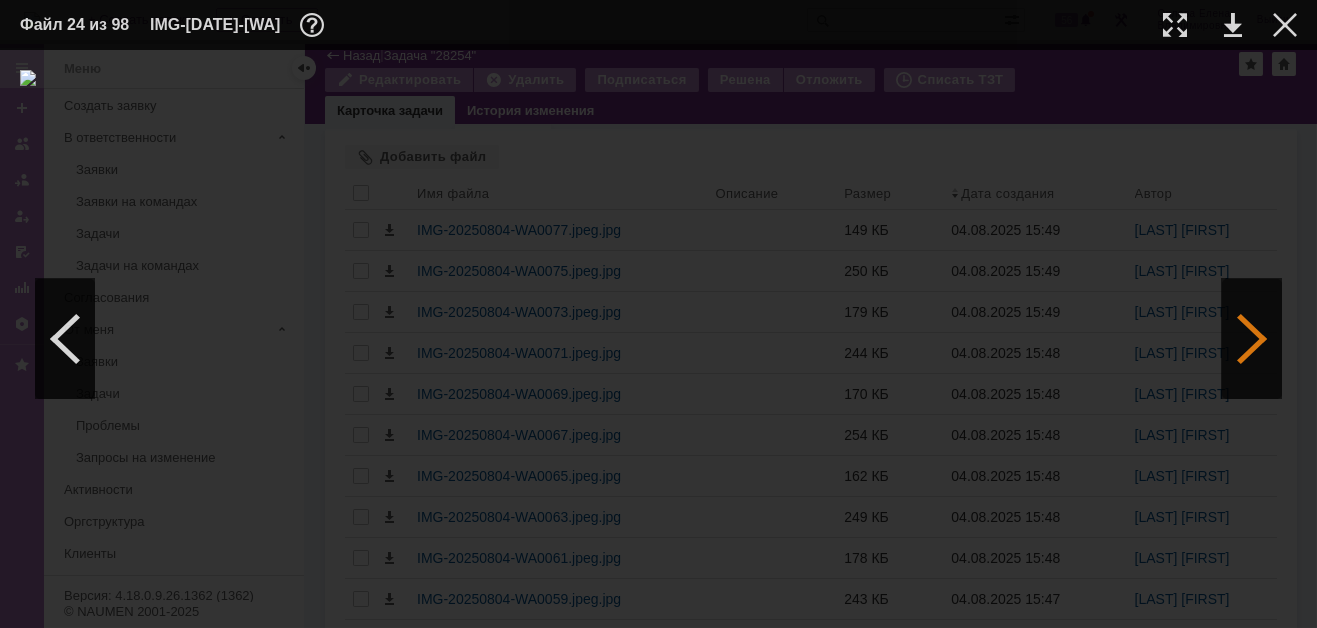 click at bounding box center [1252, 339] 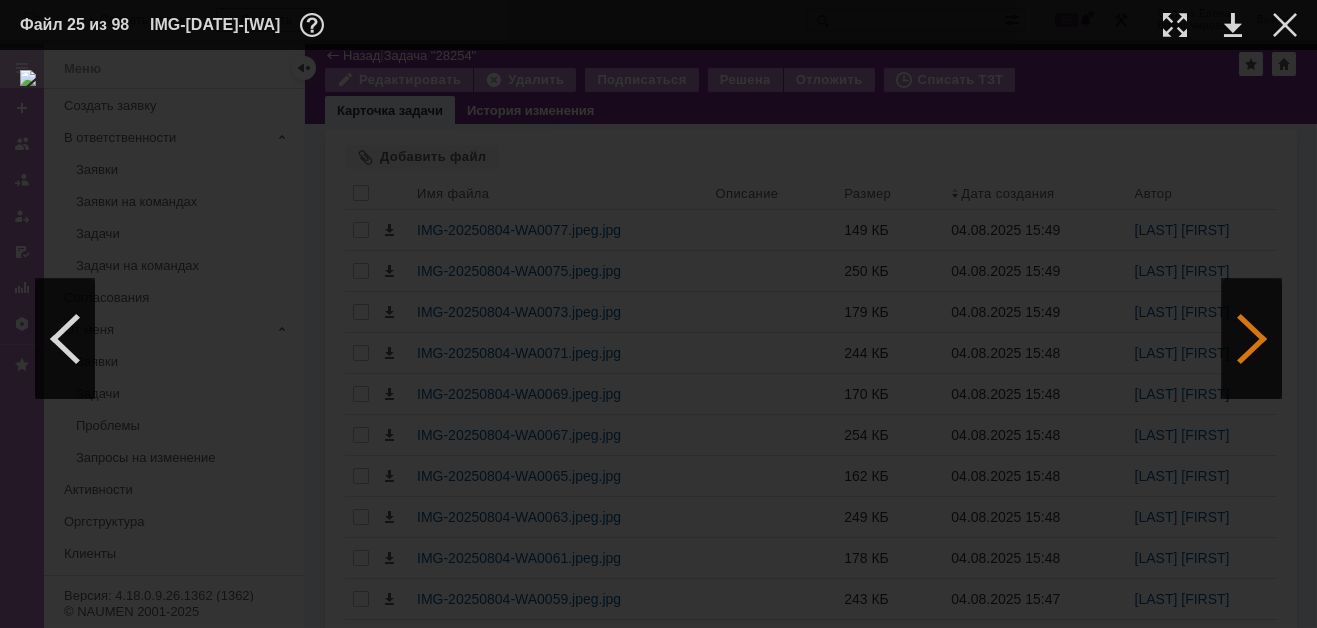 click at bounding box center [1252, 339] 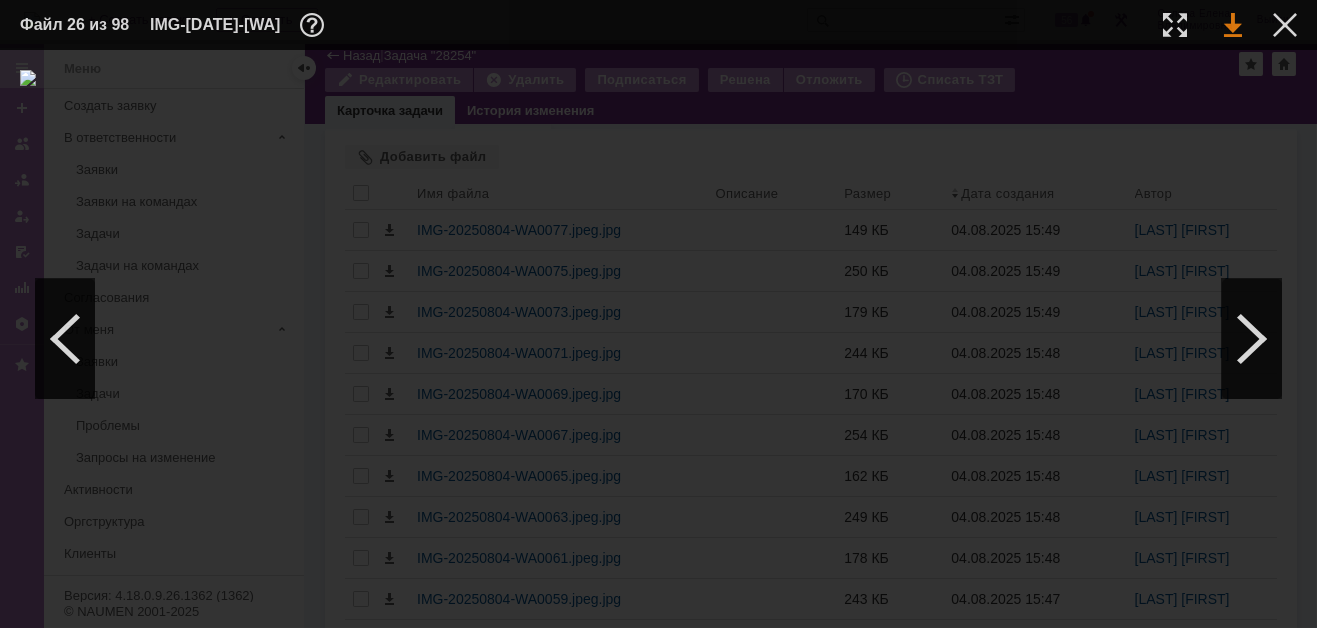 click at bounding box center [1233, 25] 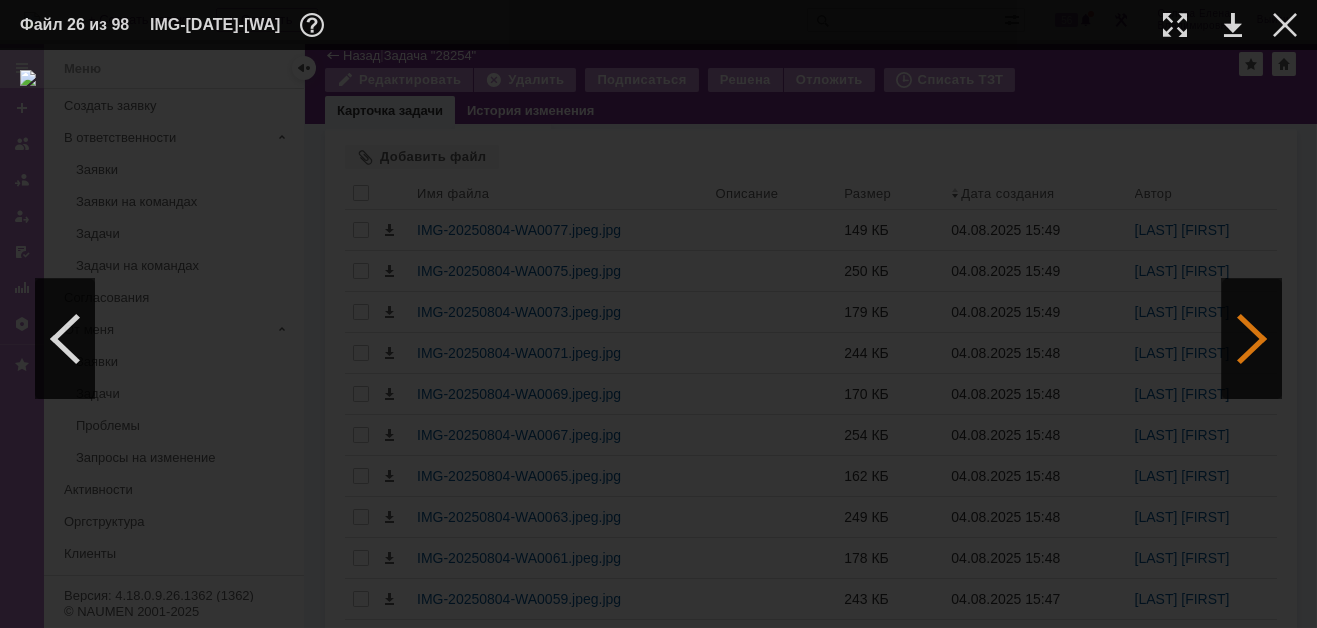 click at bounding box center (1252, 339) 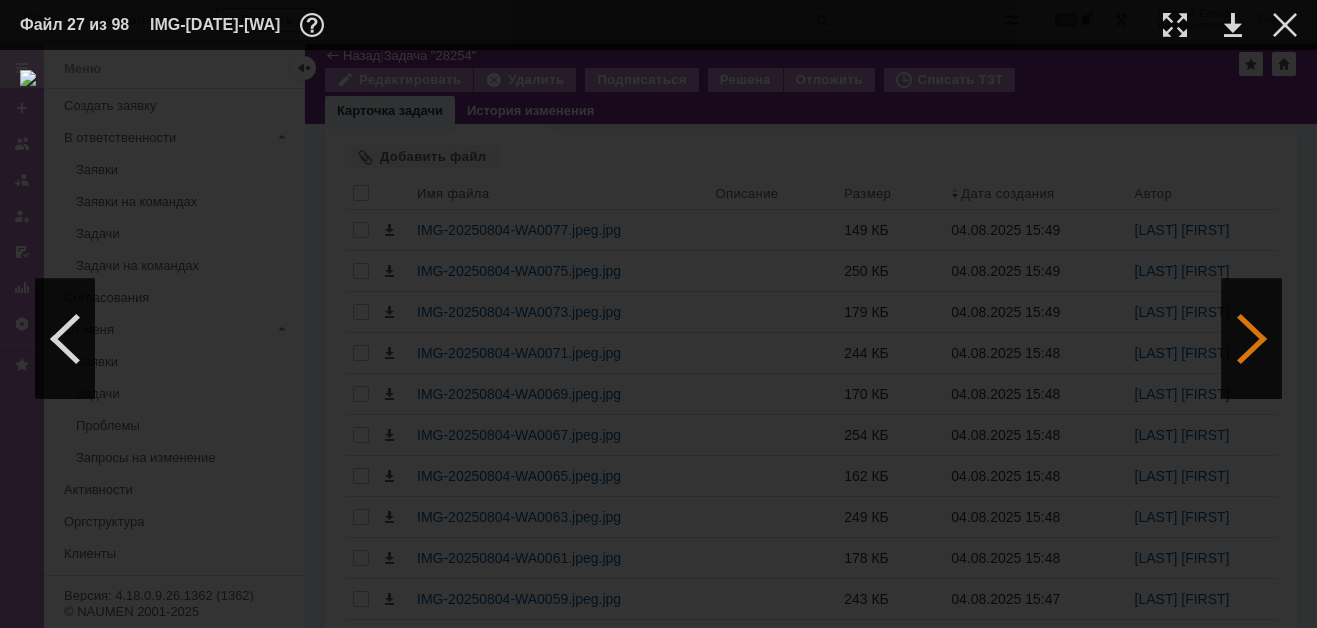 click at bounding box center (1252, 339) 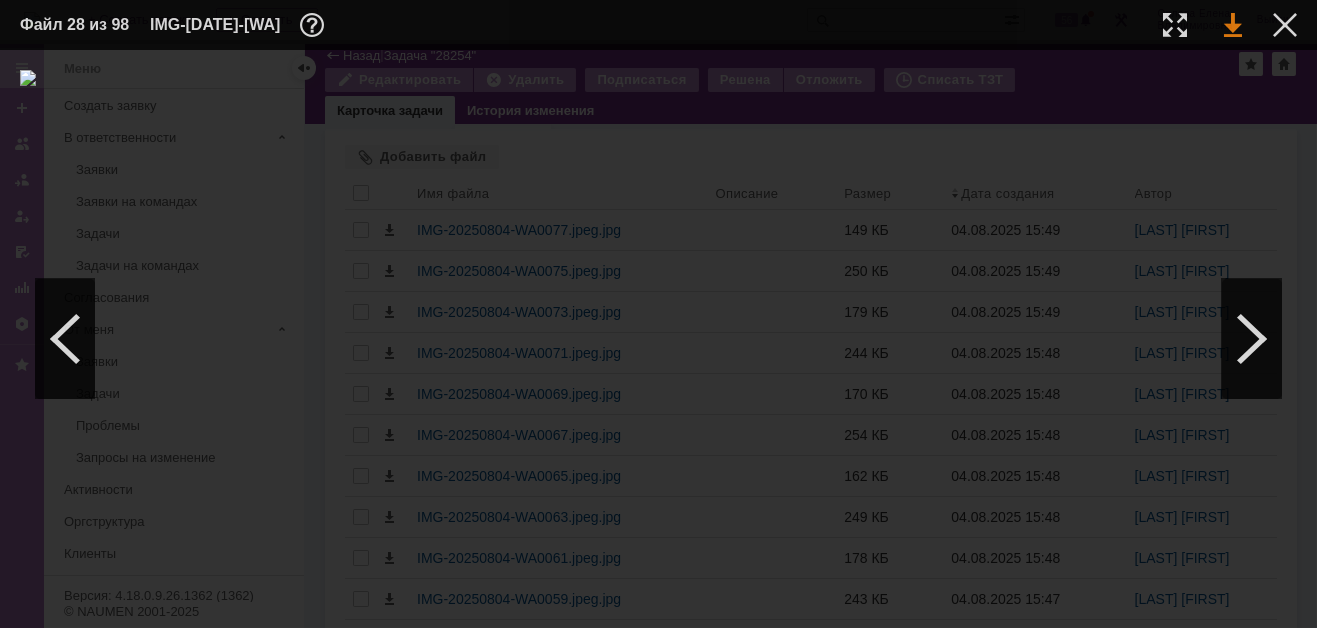 click at bounding box center (1233, 25) 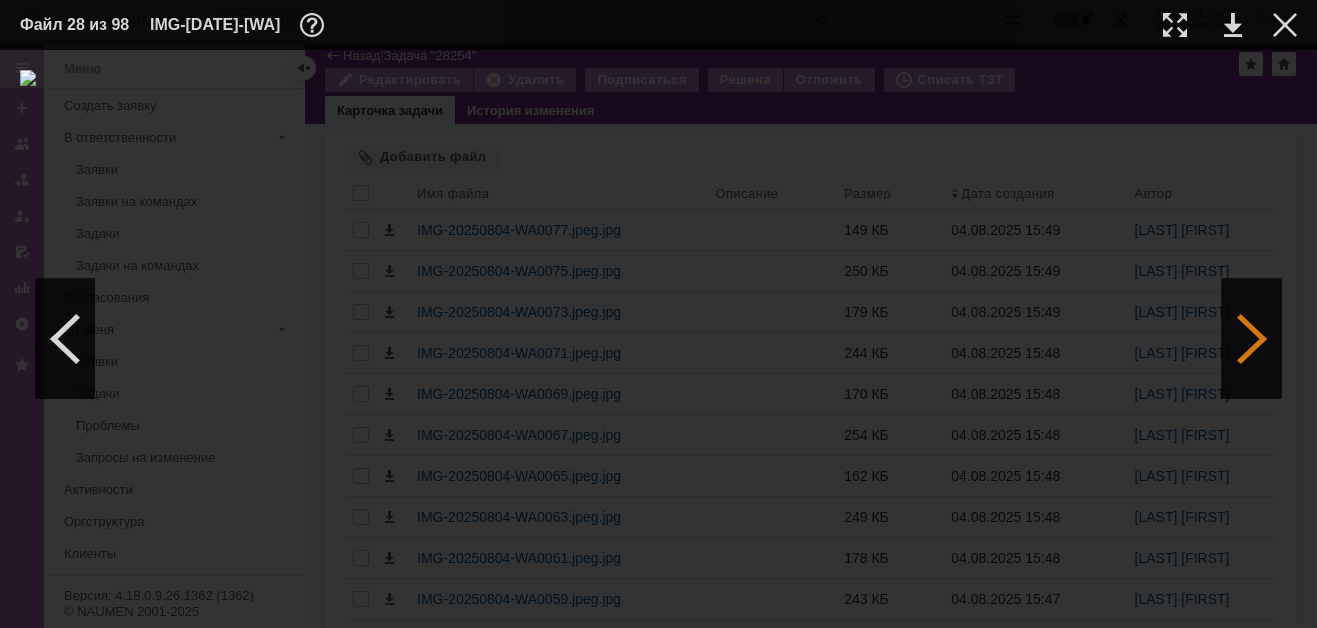 click at bounding box center (1252, 339) 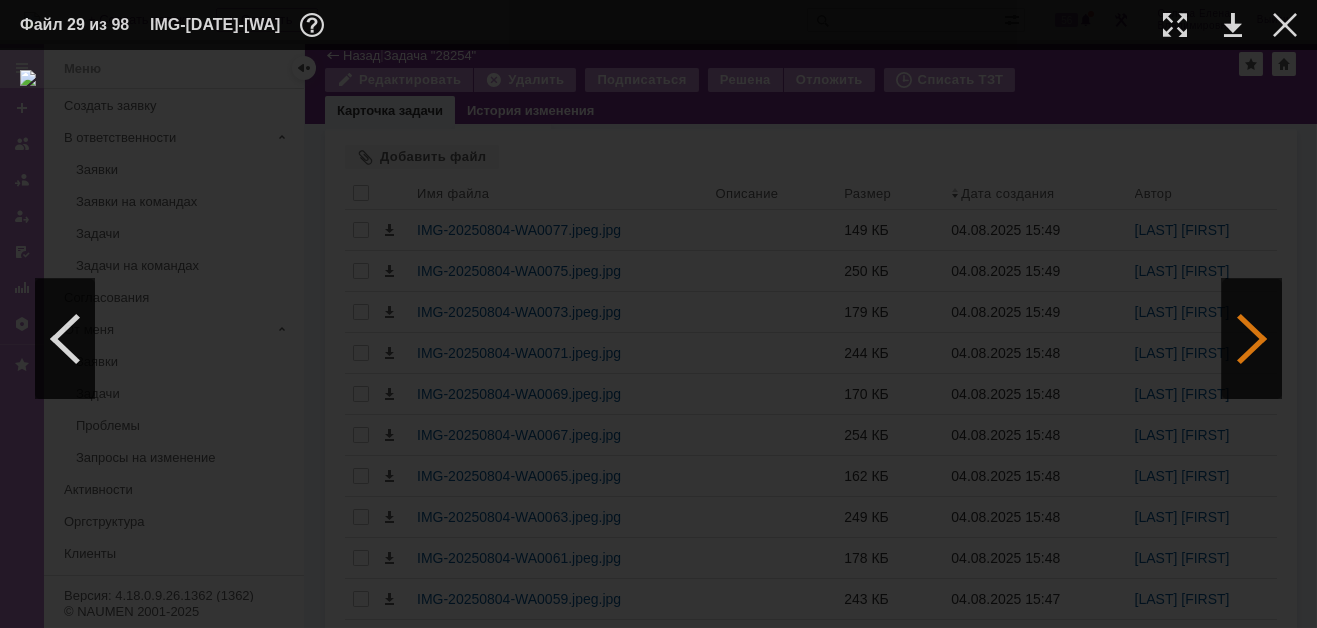 click at bounding box center (1252, 339) 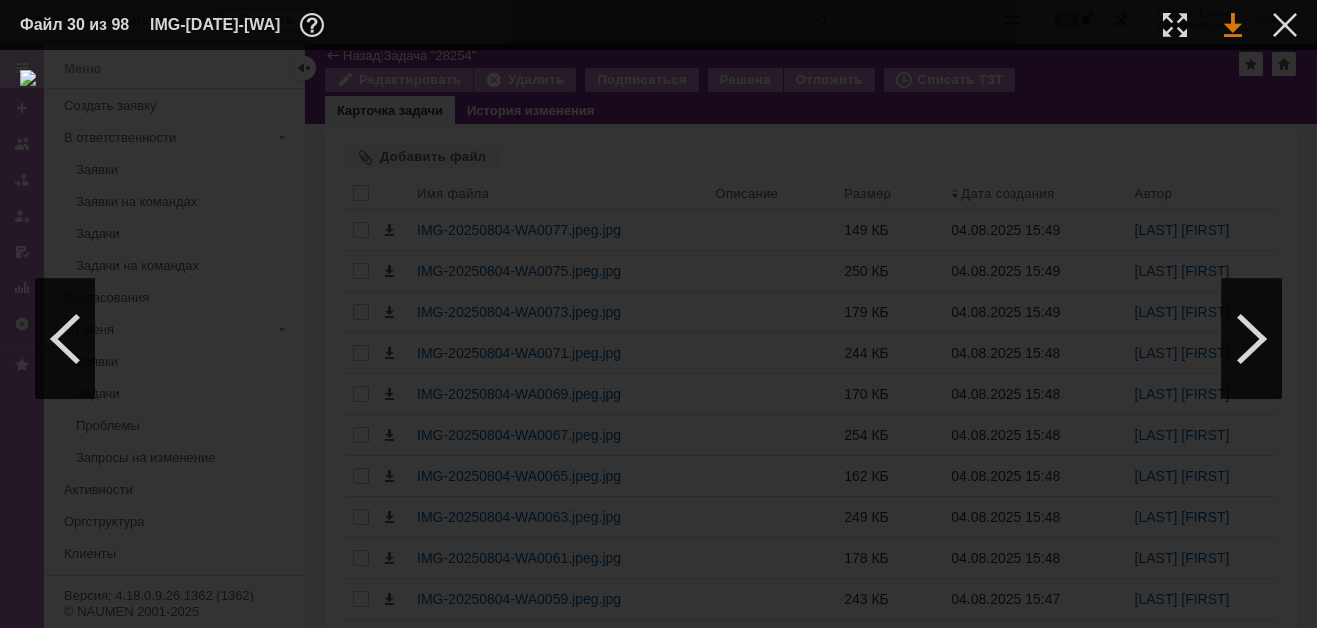 click at bounding box center [1233, 25] 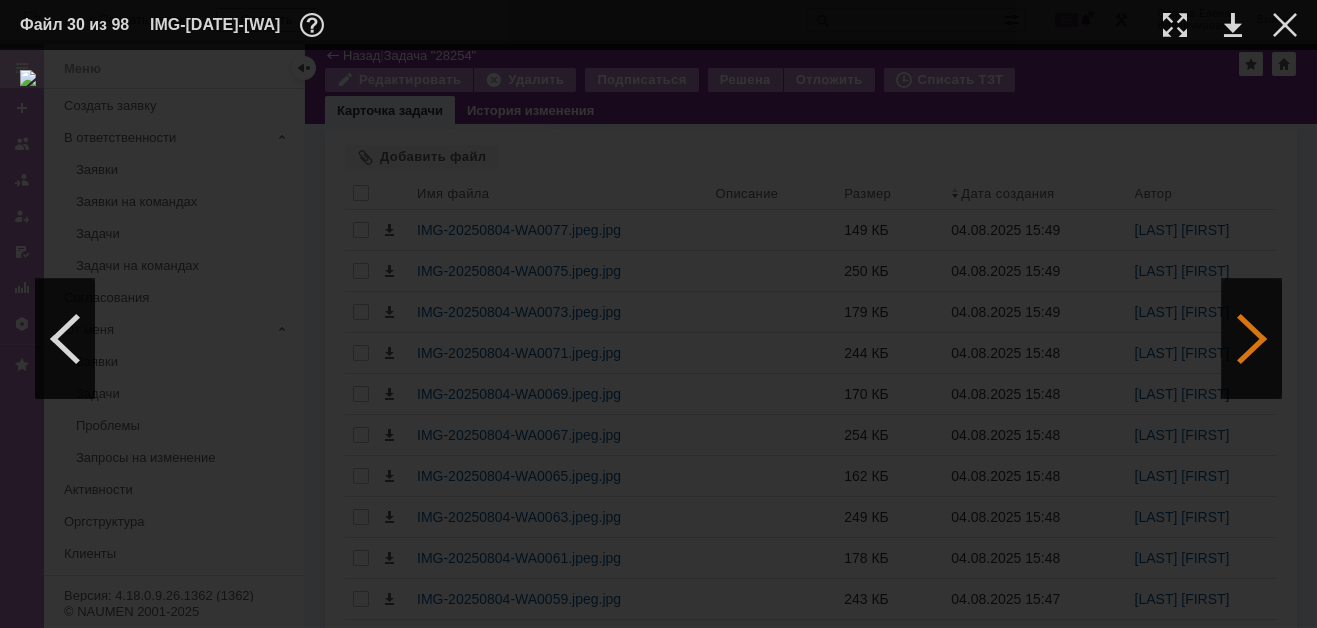 click at bounding box center [1252, 339] 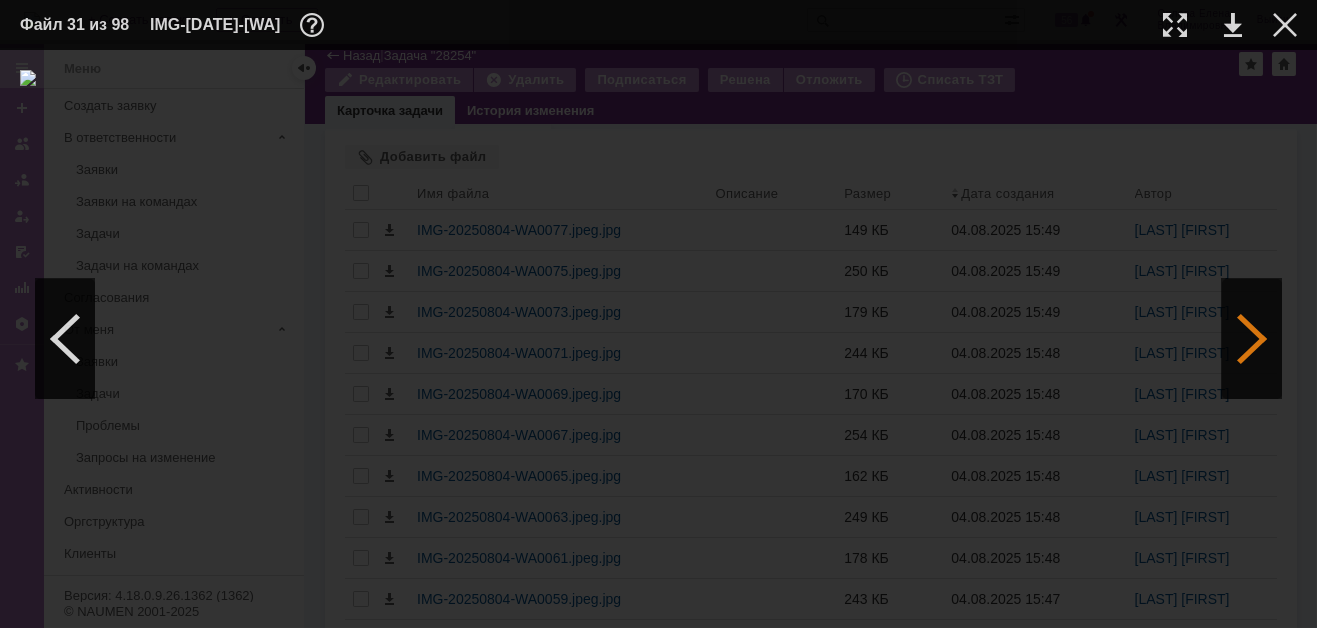 click at bounding box center (1252, 339) 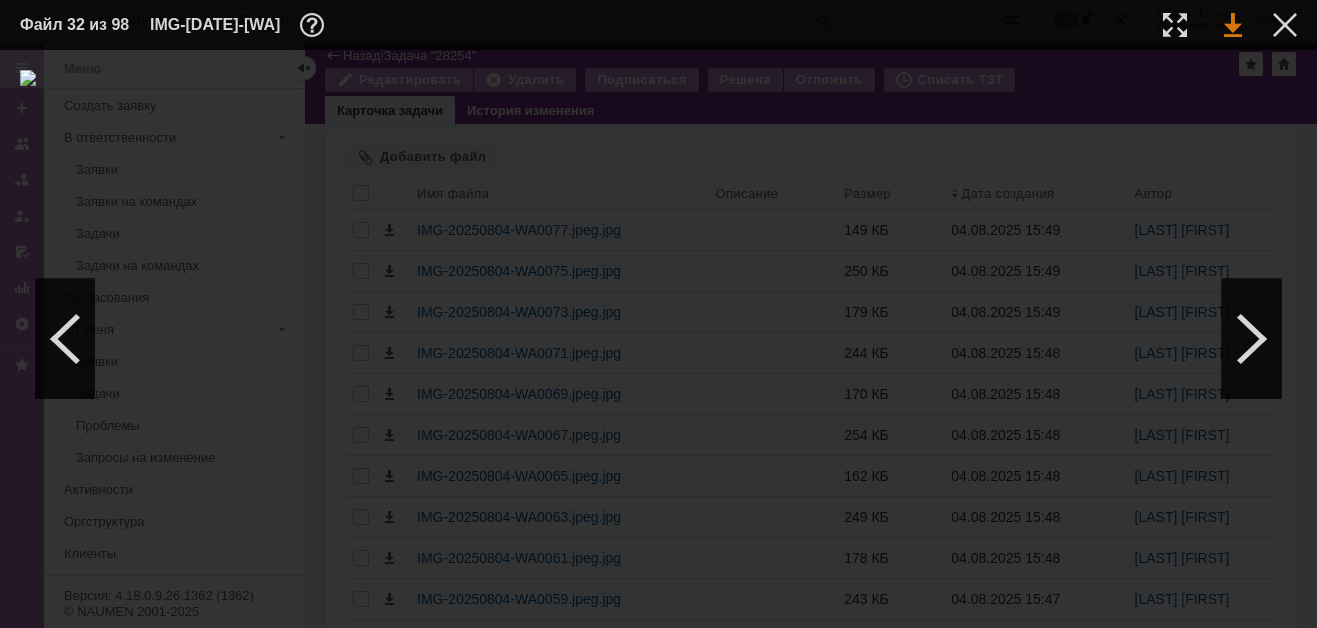 click at bounding box center [1233, 25] 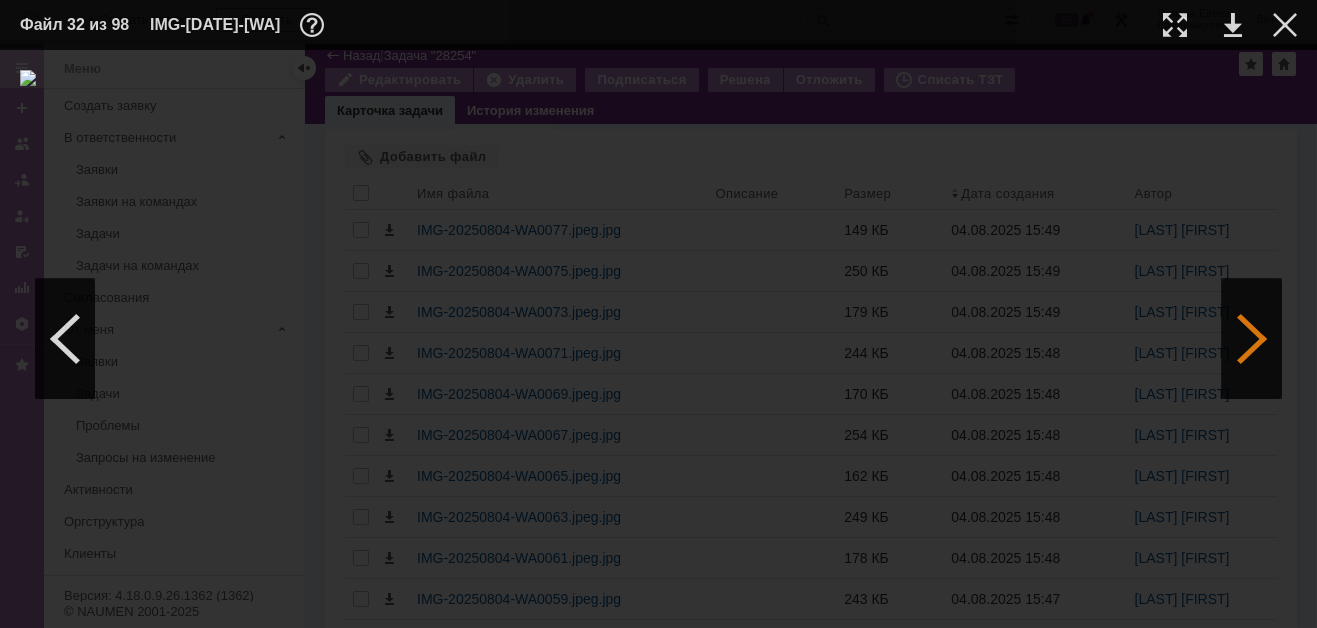 click at bounding box center [1252, 339] 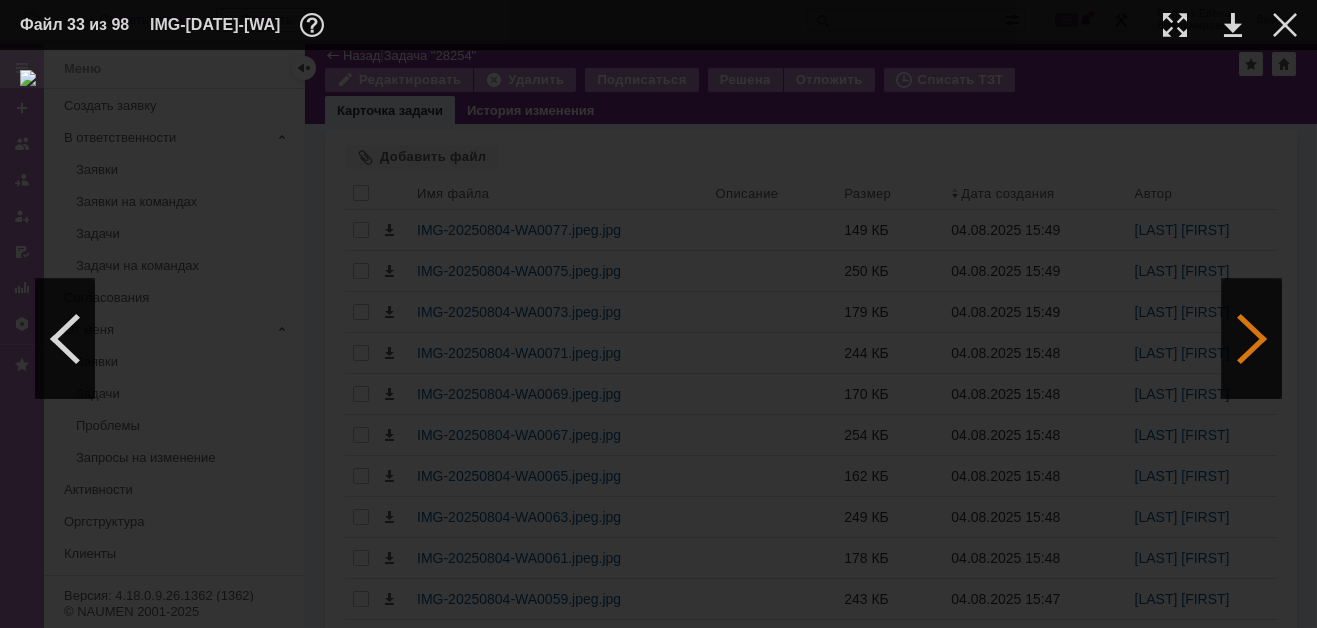 click at bounding box center [1252, 339] 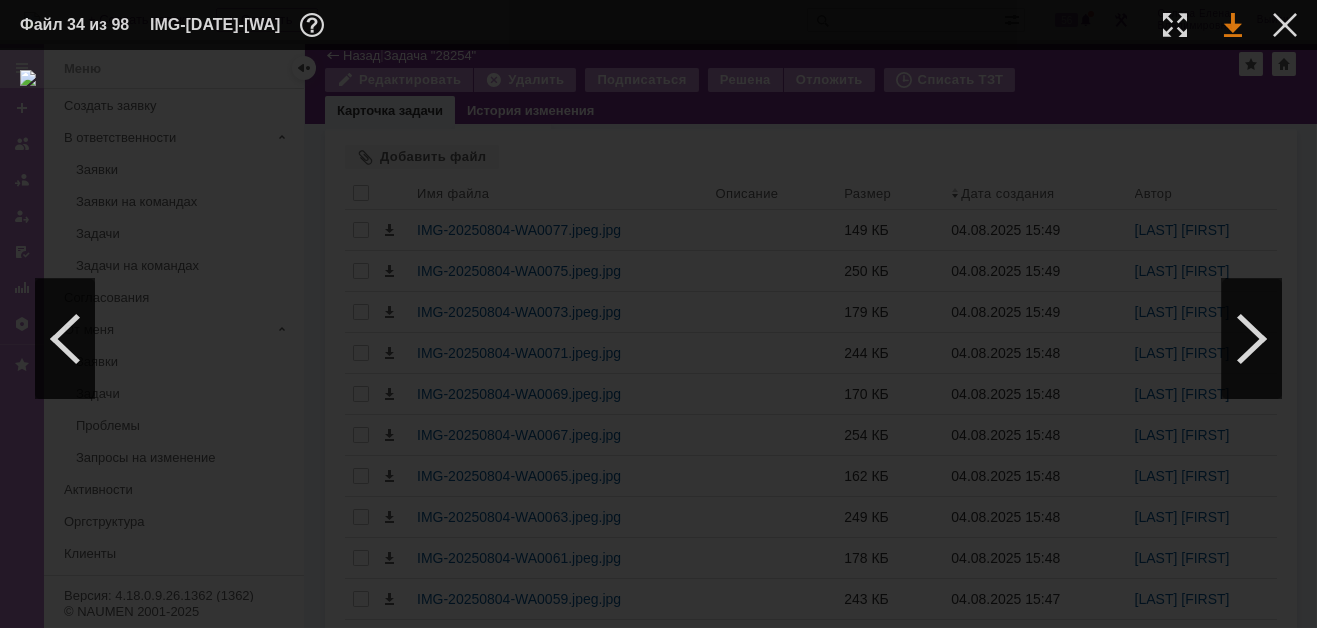 click at bounding box center (1233, 25) 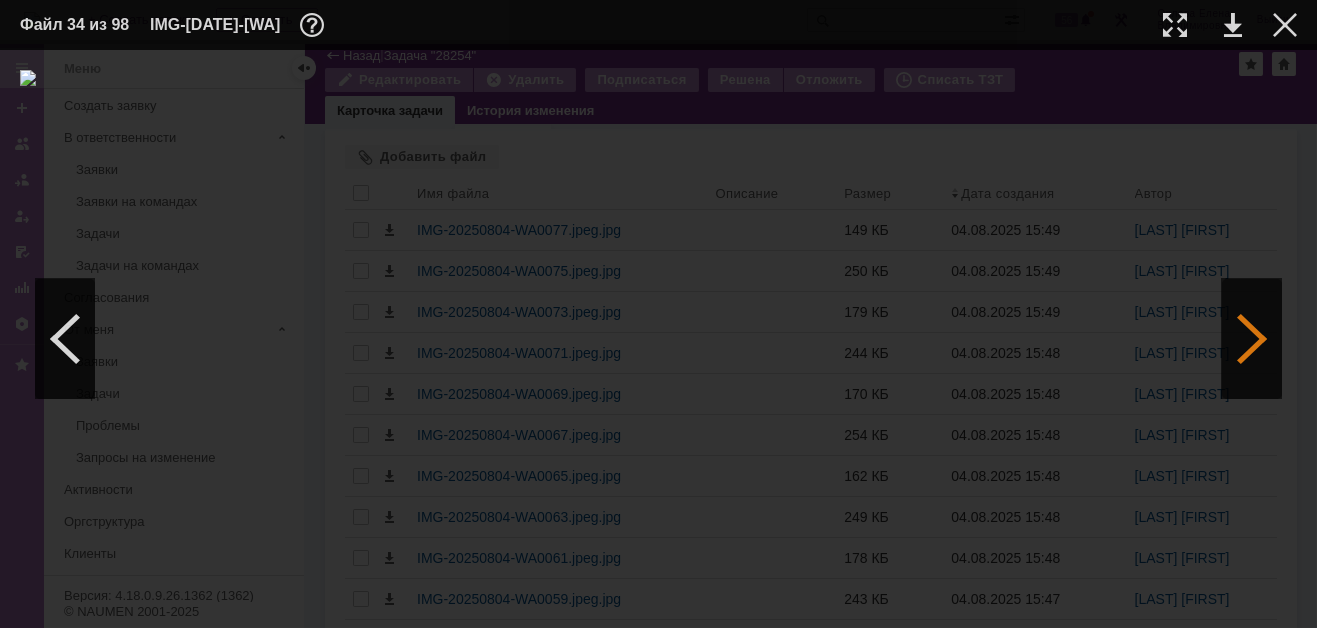 click at bounding box center (1252, 339) 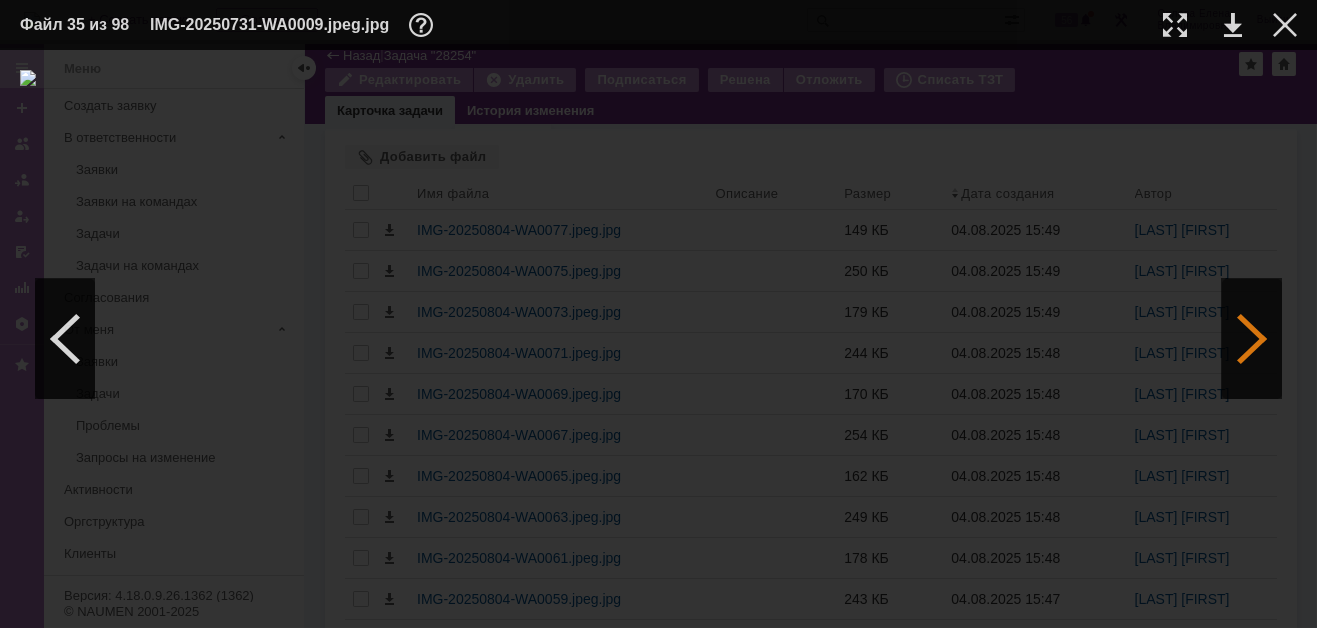 click at bounding box center [1252, 339] 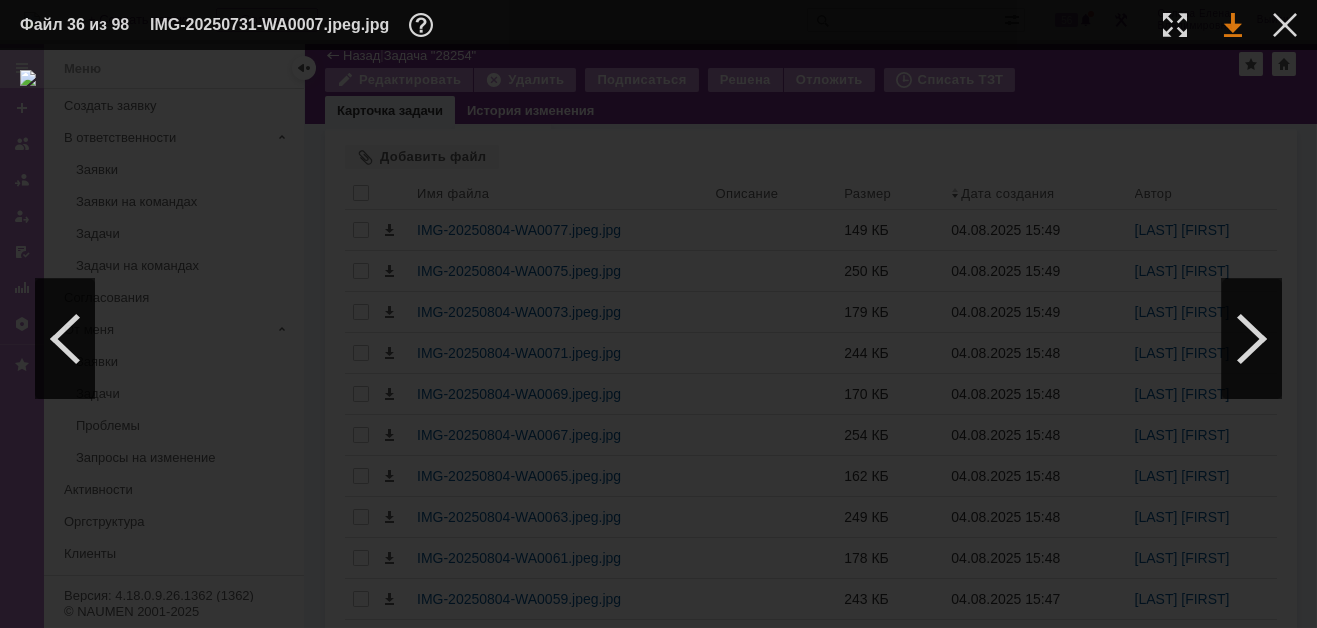 click at bounding box center (1233, 25) 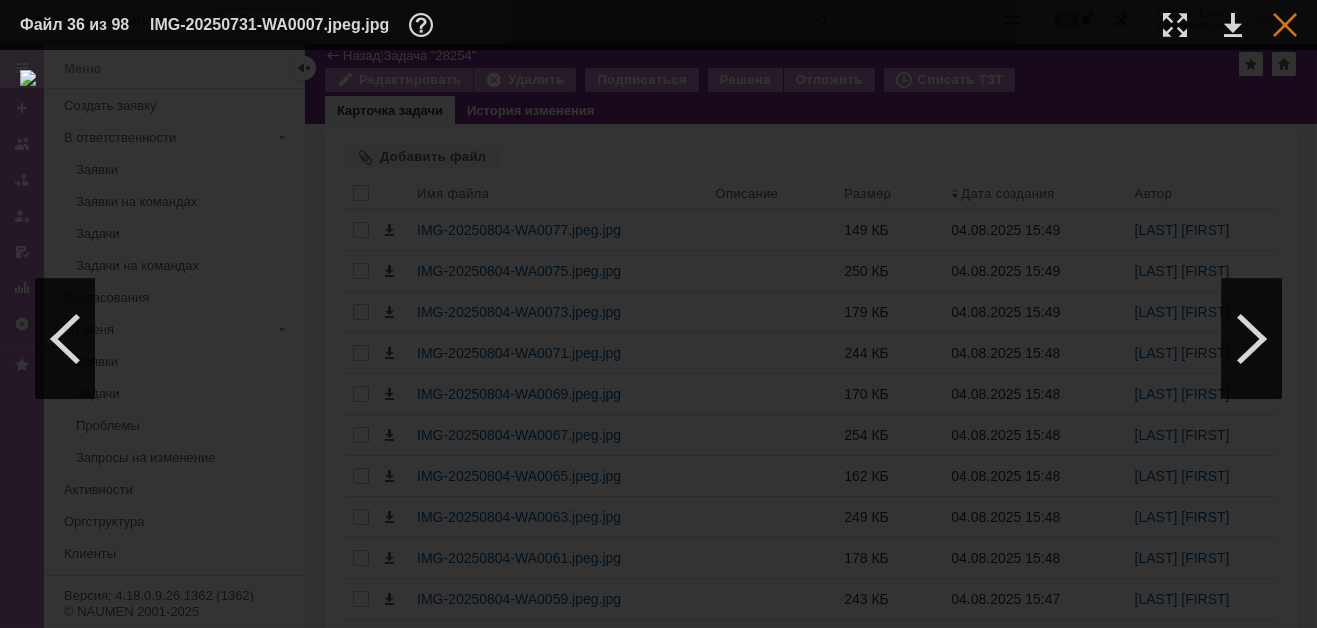 click at bounding box center [1285, 25] 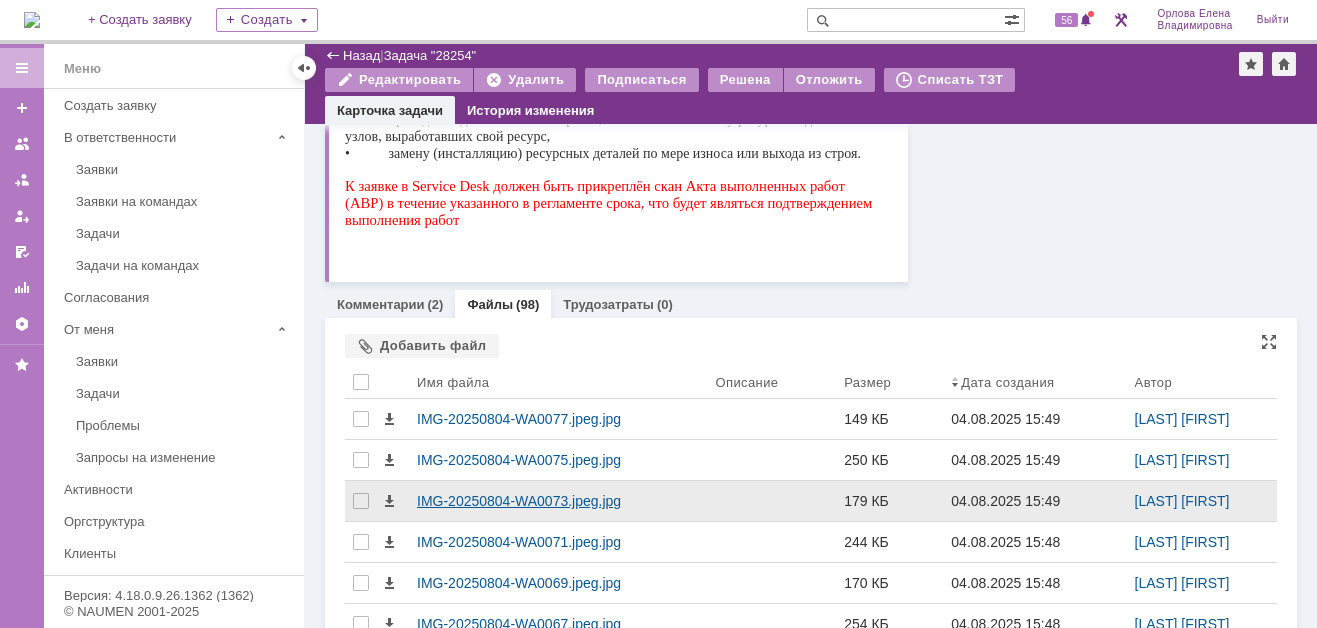scroll, scrollTop: 650, scrollLeft: 0, axis: vertical 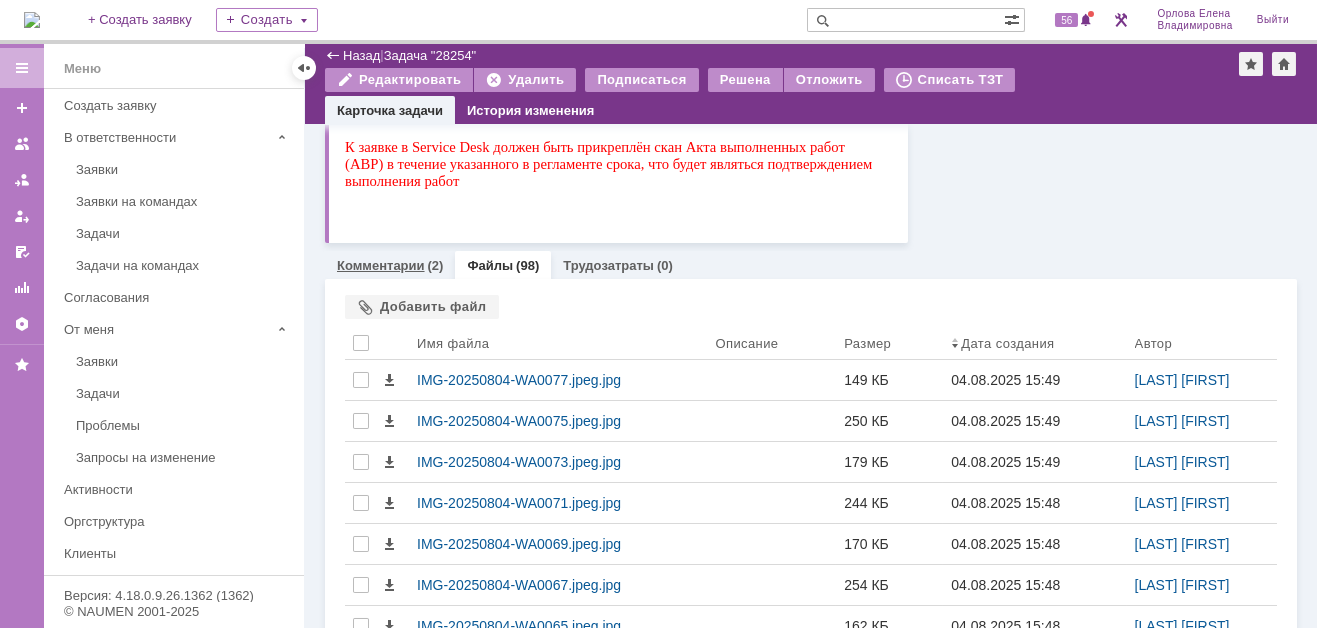 click on "Комментарии" at bounding box center (381, 265) 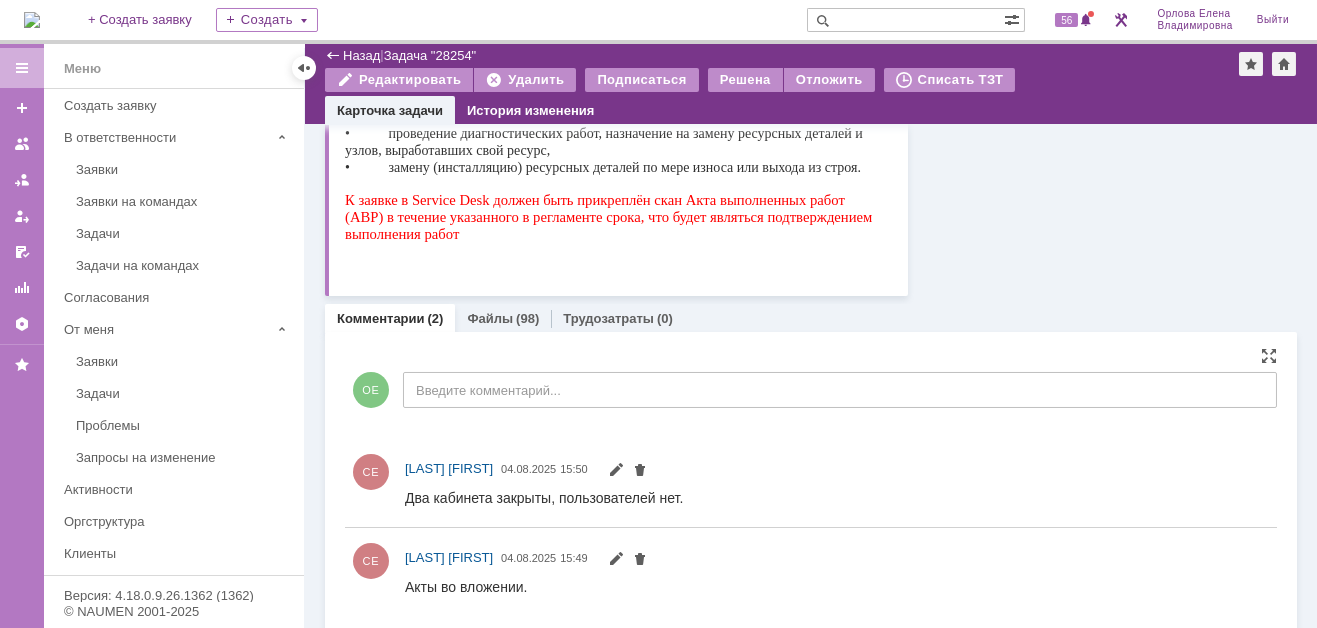 scroll, scrollTop: 0, scrollLeft: 0, axis: both 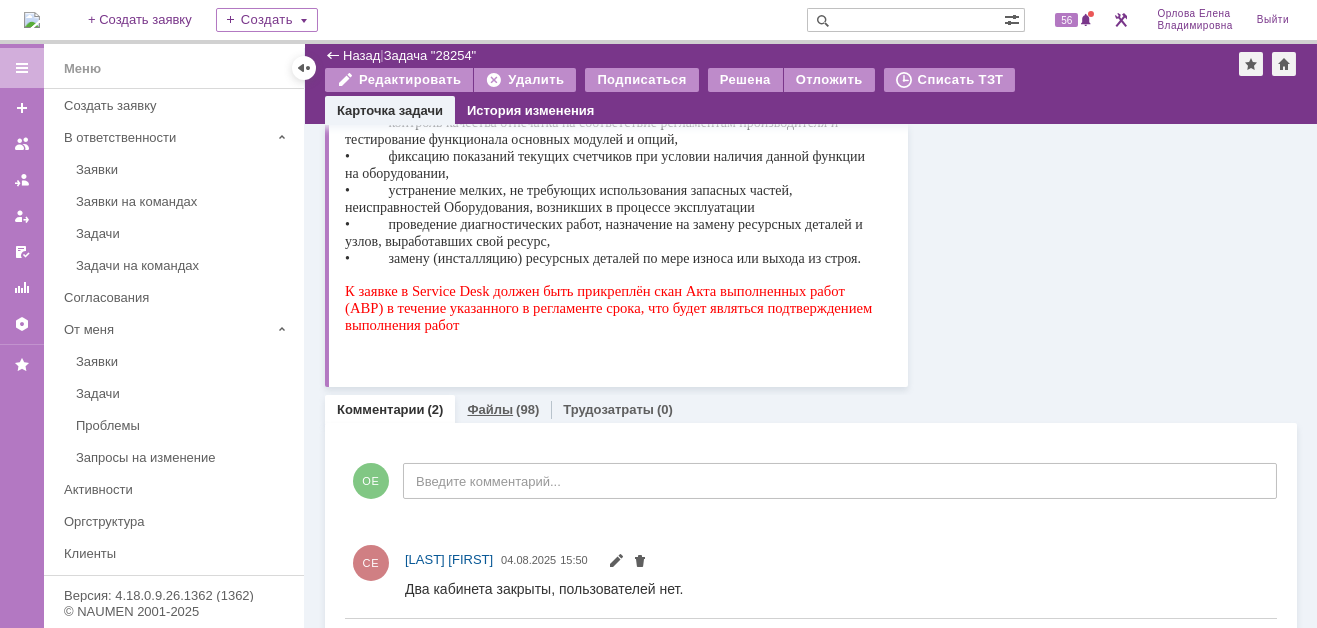 click on "Файлы" at bounding box center (490, 409) 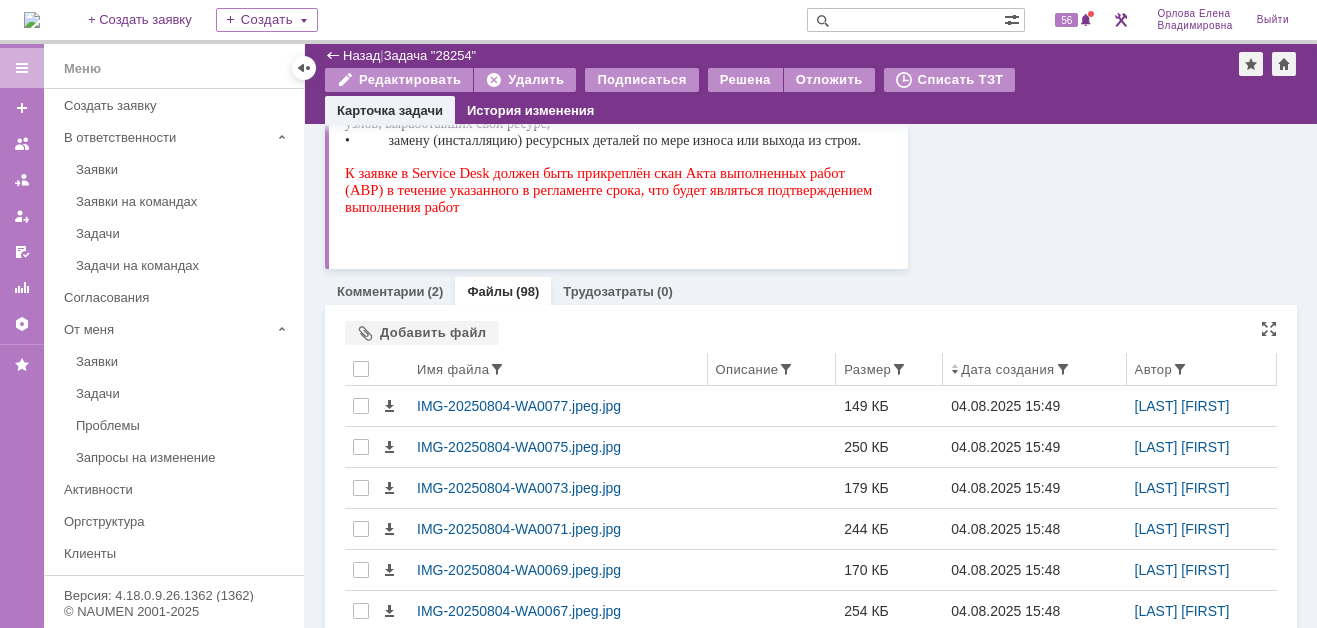 scroll, scrollTop: 806, scrollLeft: 0, axis: vertical 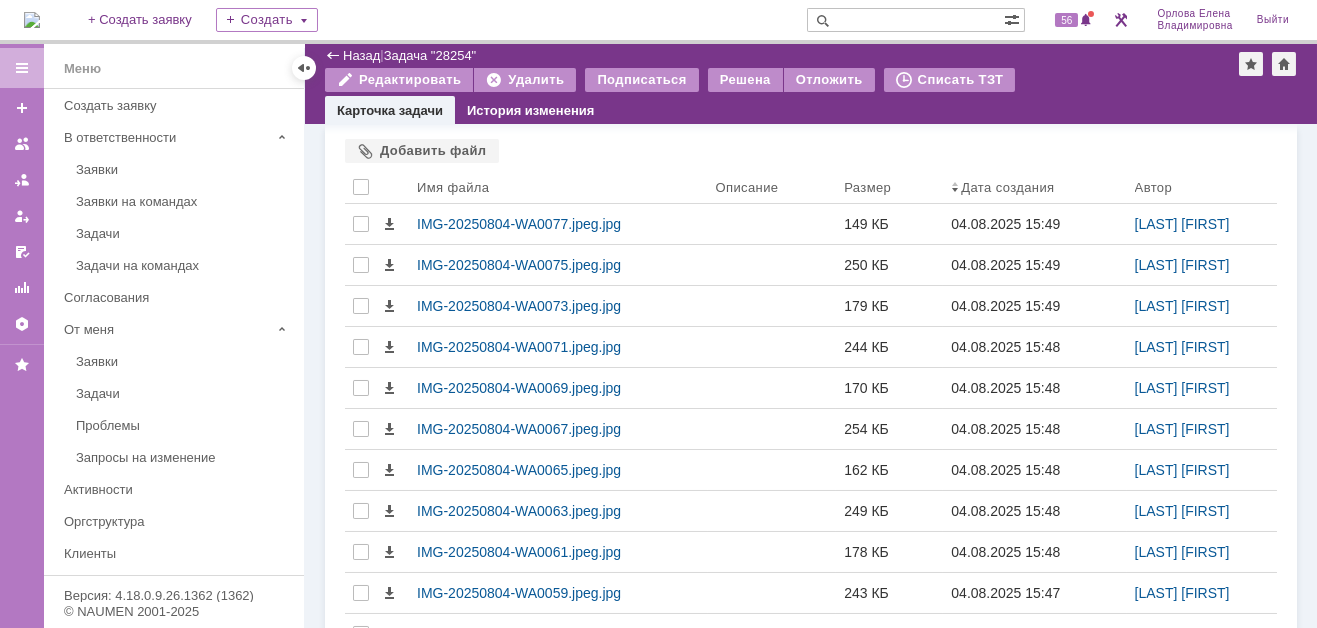 click at bounding box center (905, 20) 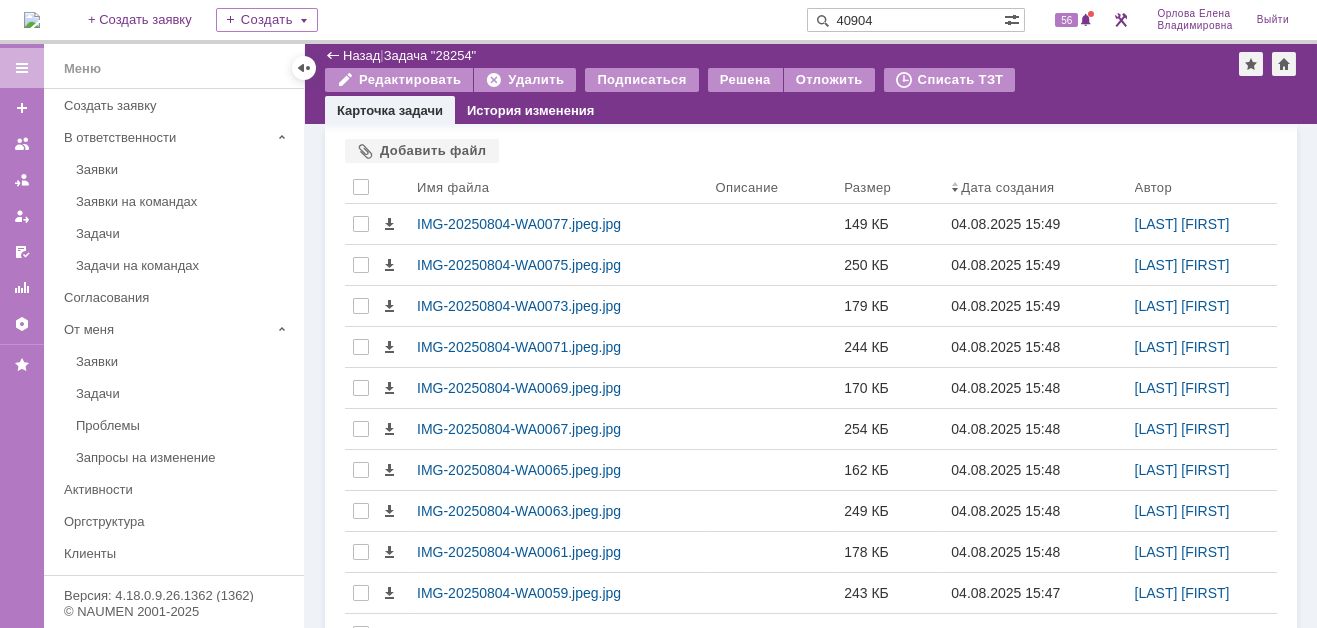 type on "40904" 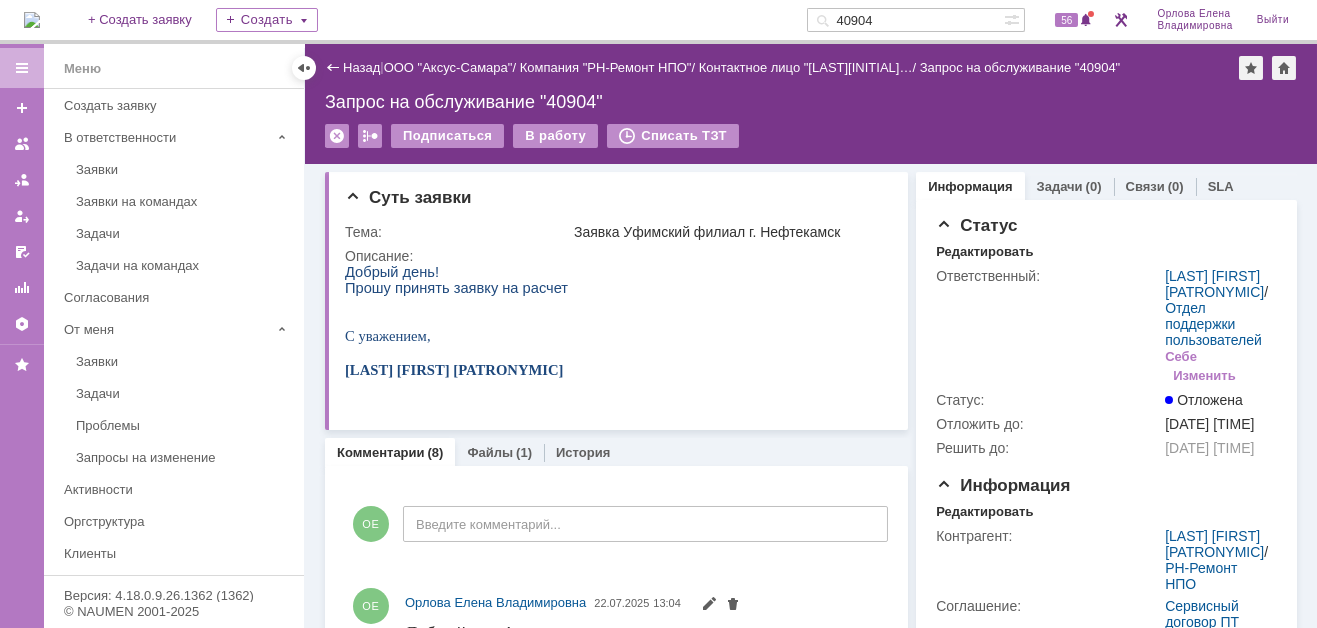 scroll, scrollTop: 0, scrollLeft: 0, axis: both 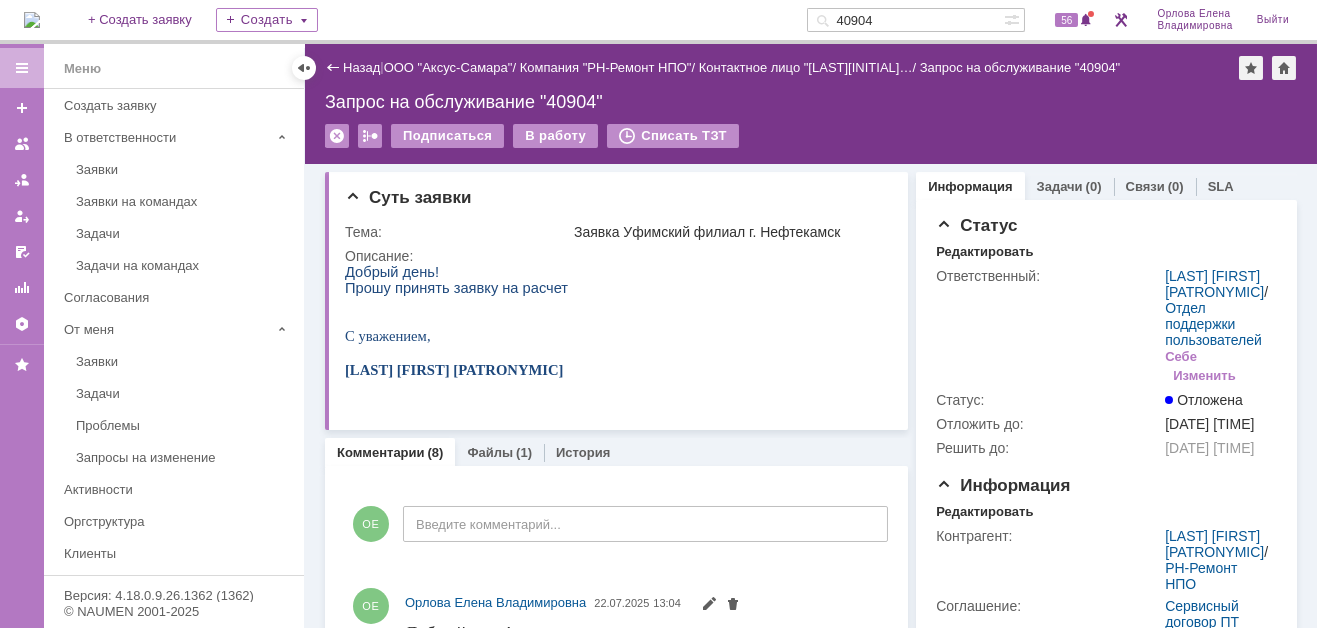 click at bounding box center (32, 20) 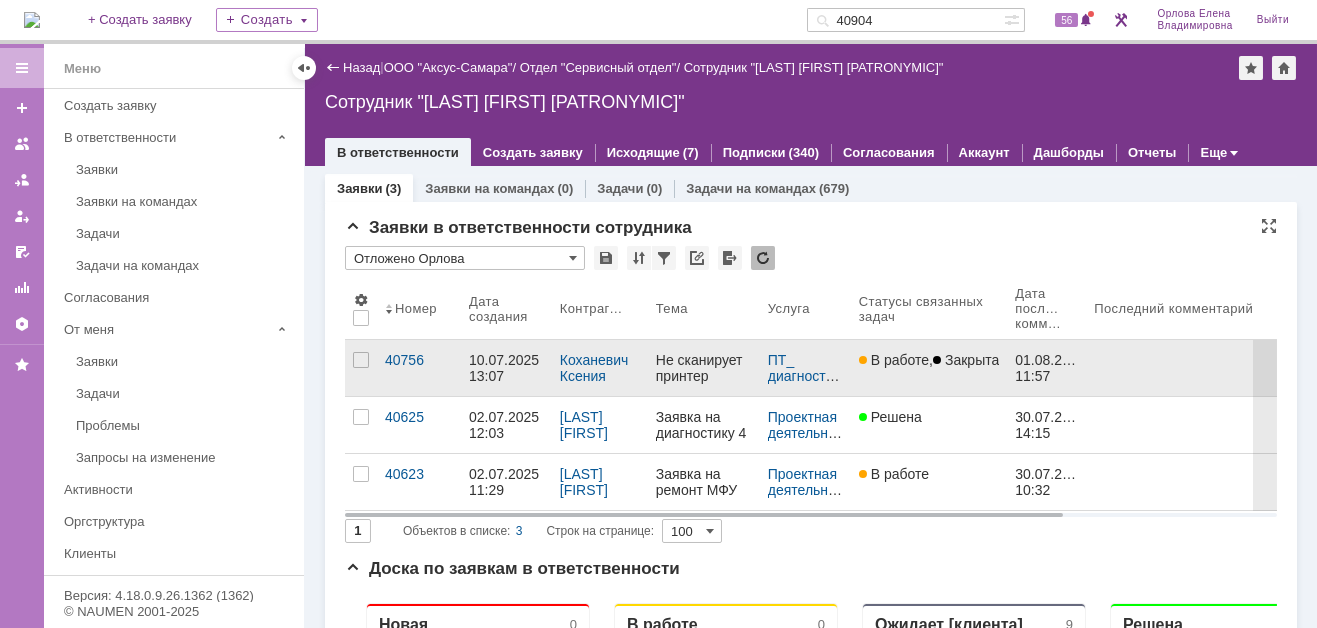 scroll, scrollTop: 0, scrollLeft: 0, axis: both 